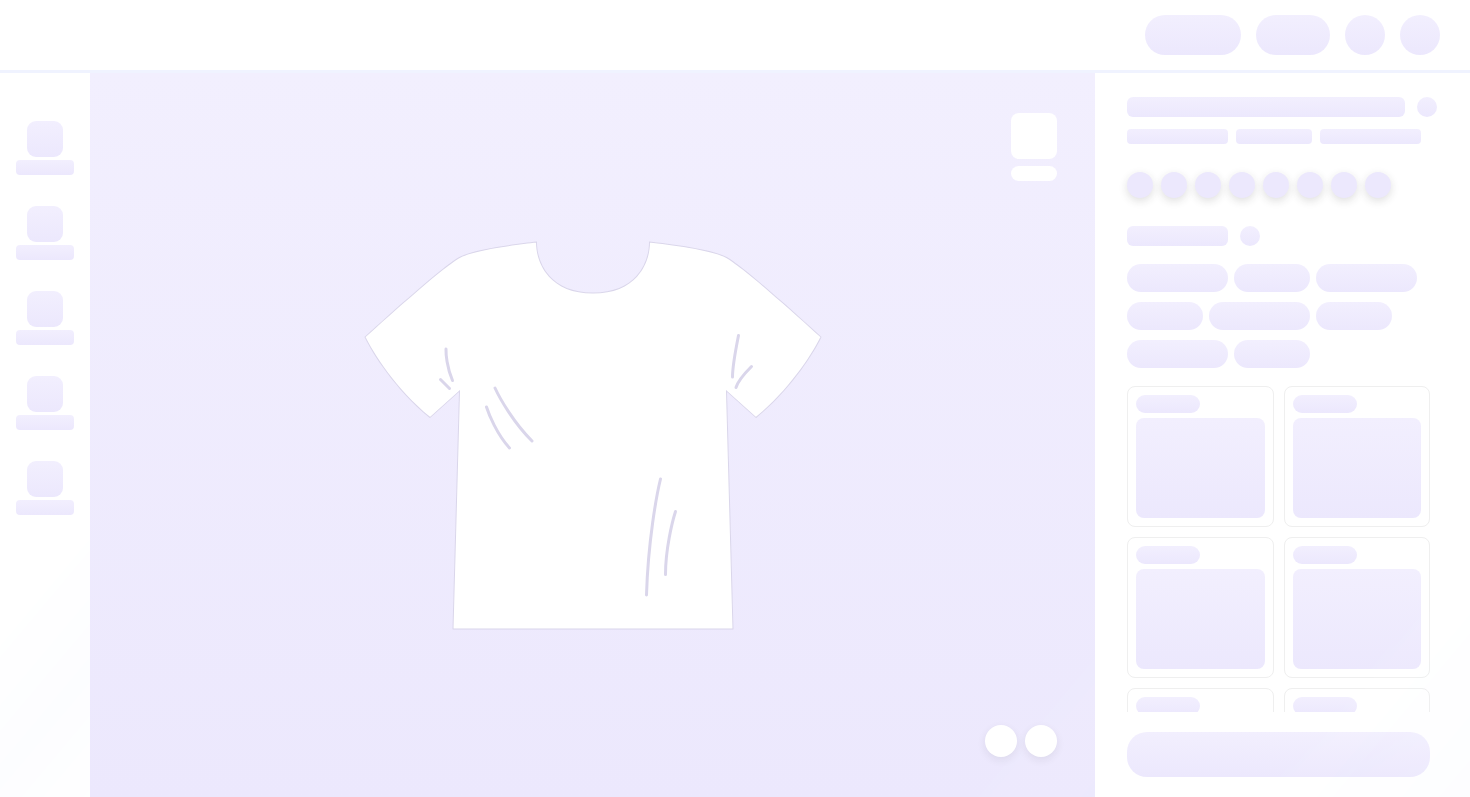 scroll, scrollTop: 0, scrollLeft: 0, axis: both 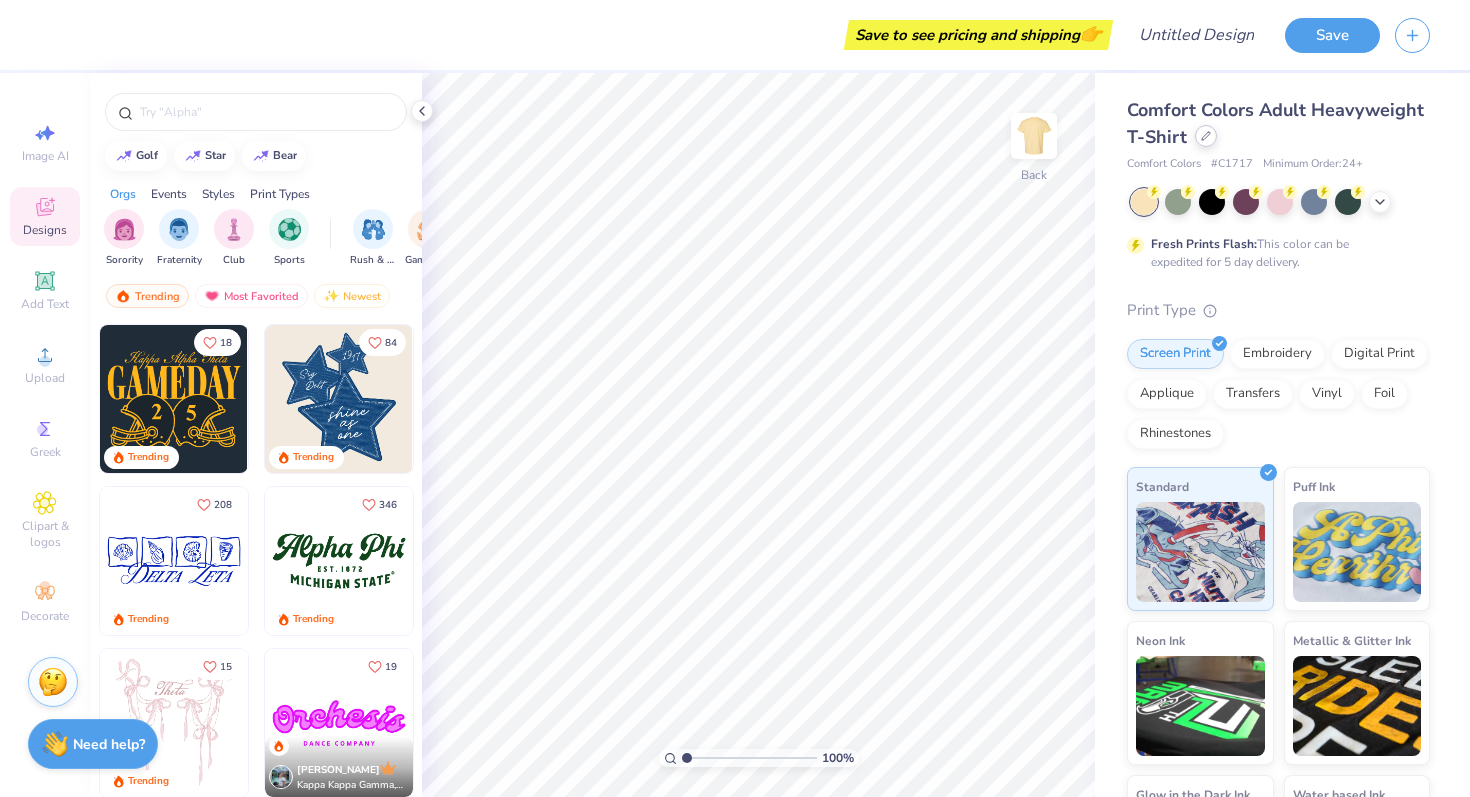 click 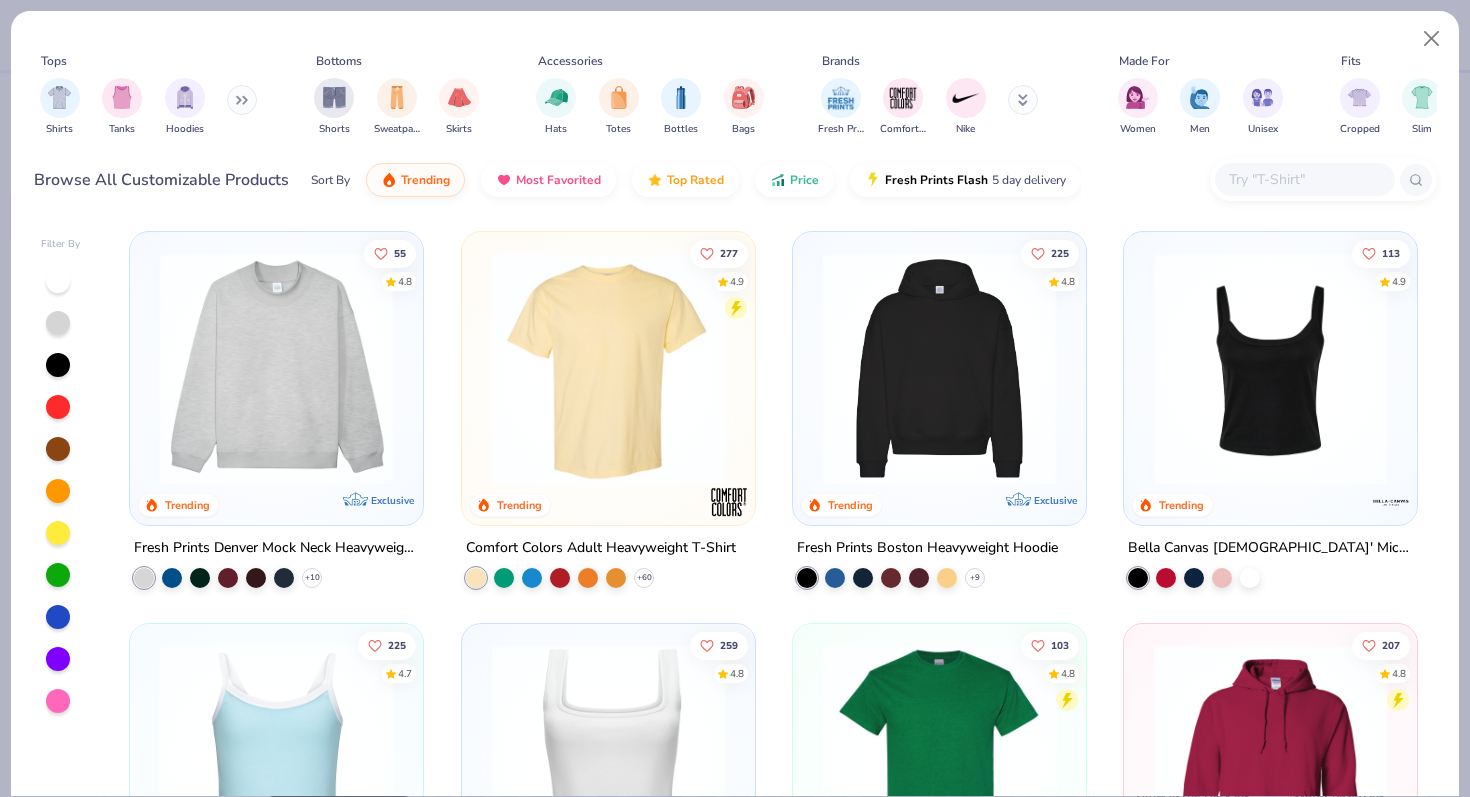click at bounding box center [1304, 179] 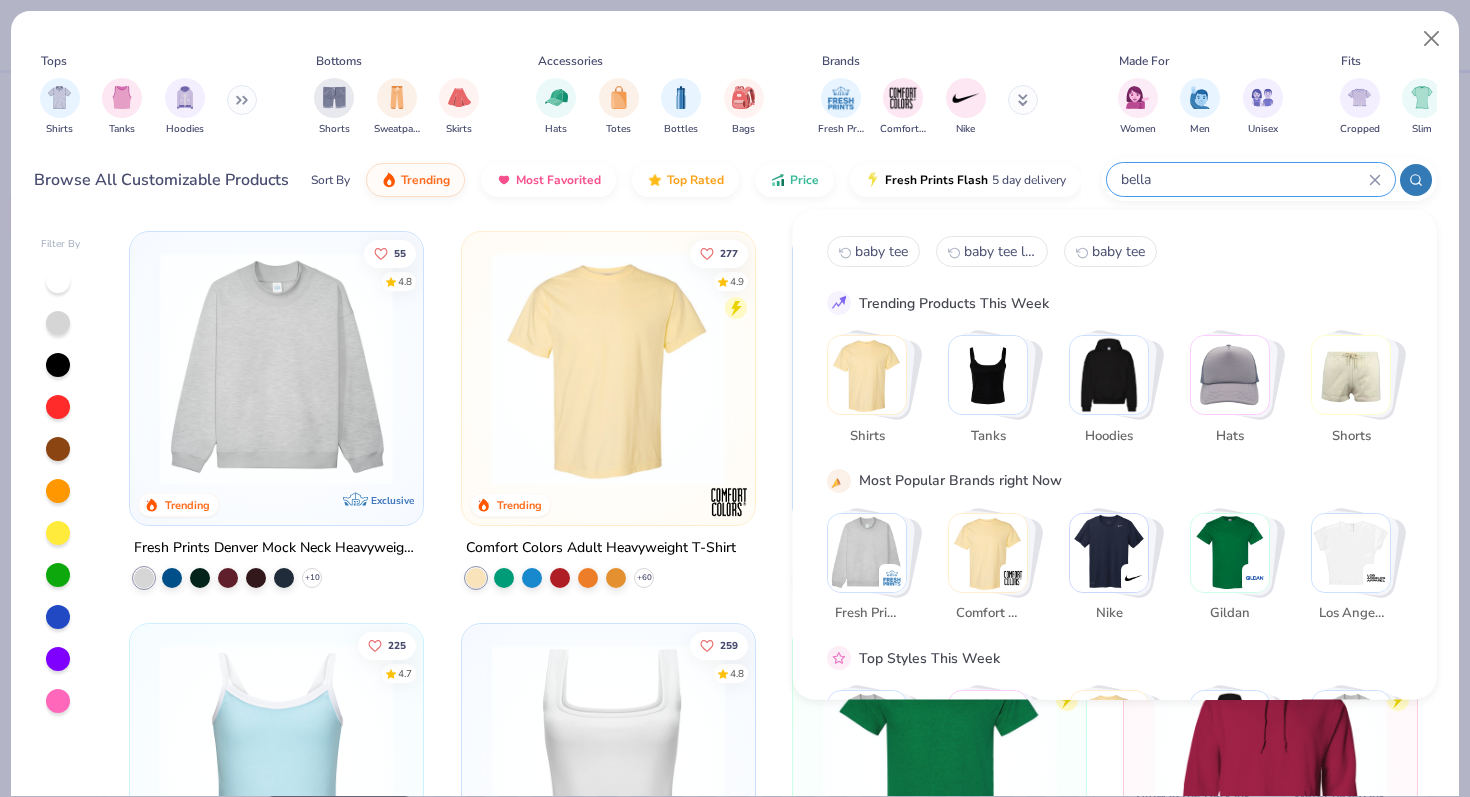 type on "bella" 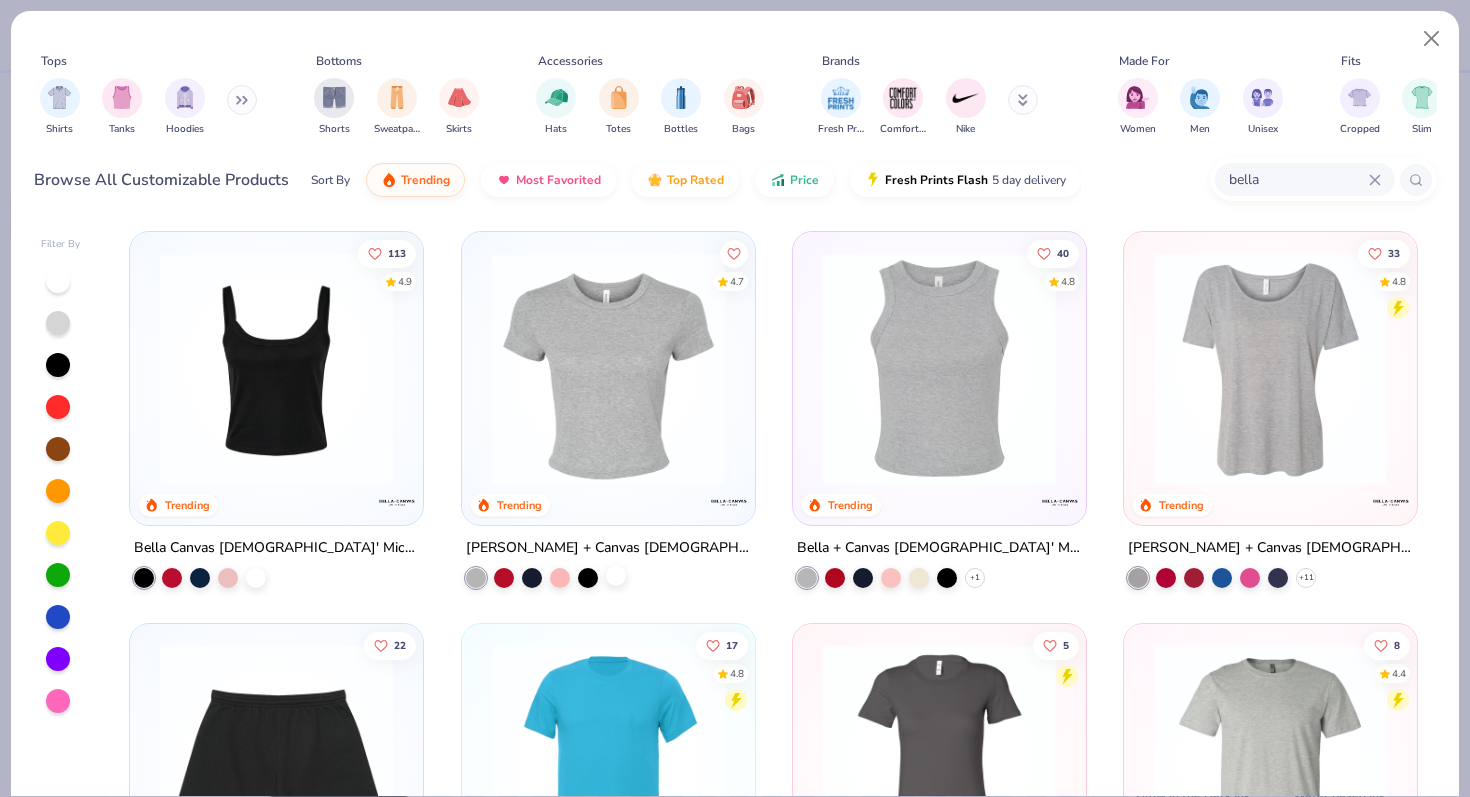 click at bounding box center [616, 576] 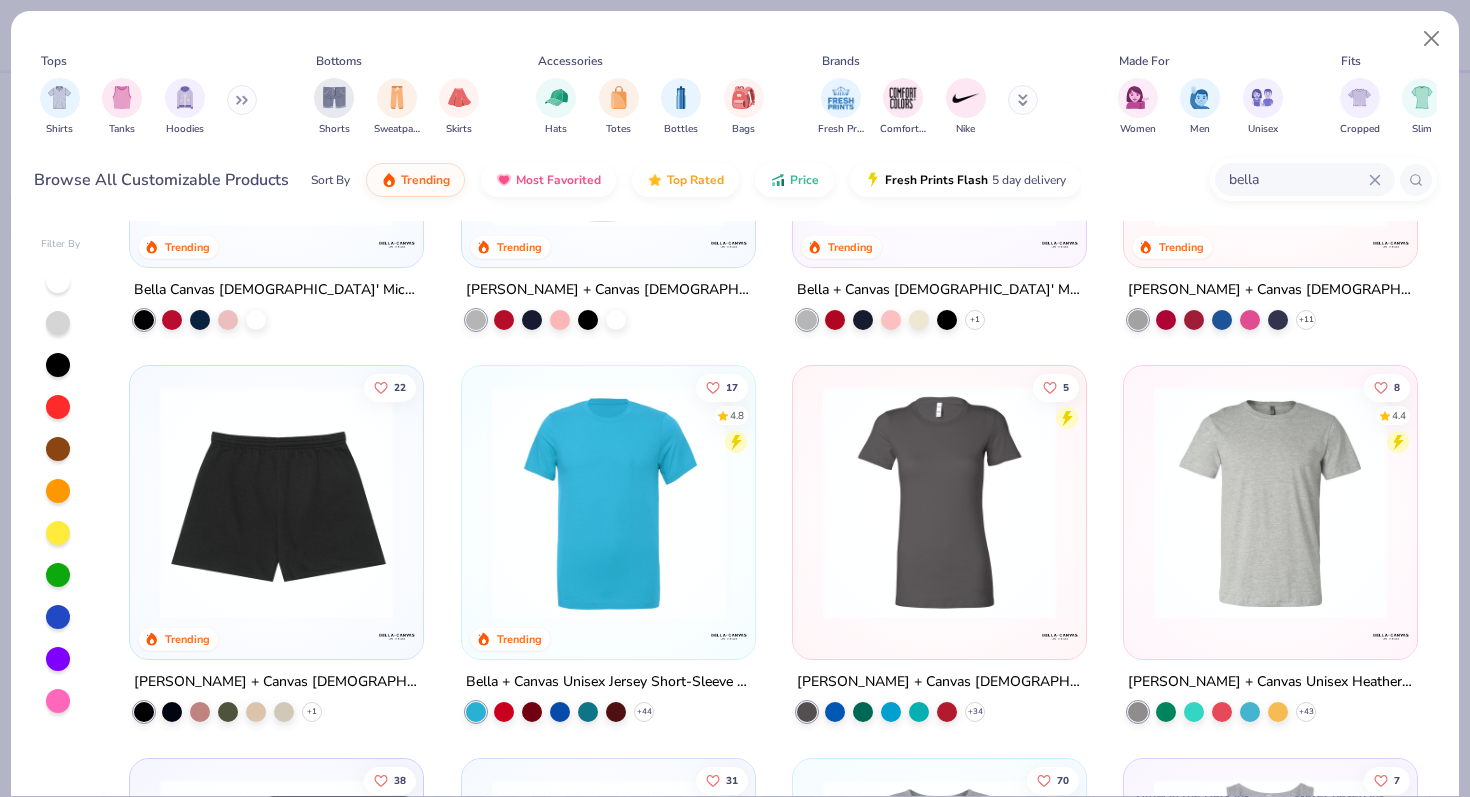 scroll, scrollTop: 0, scrollLeft: 0, axis: both 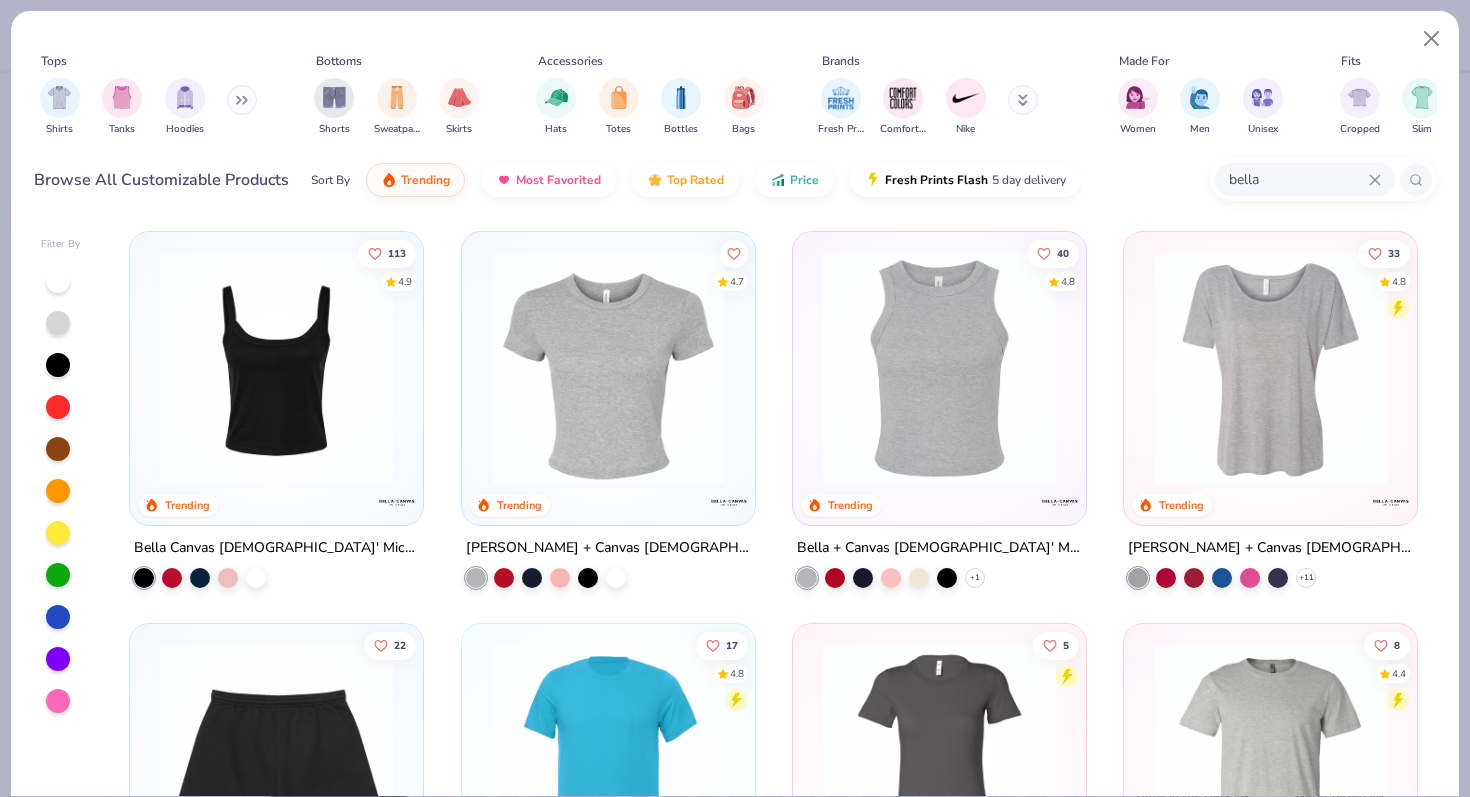 click at bounding box center [608, 368] 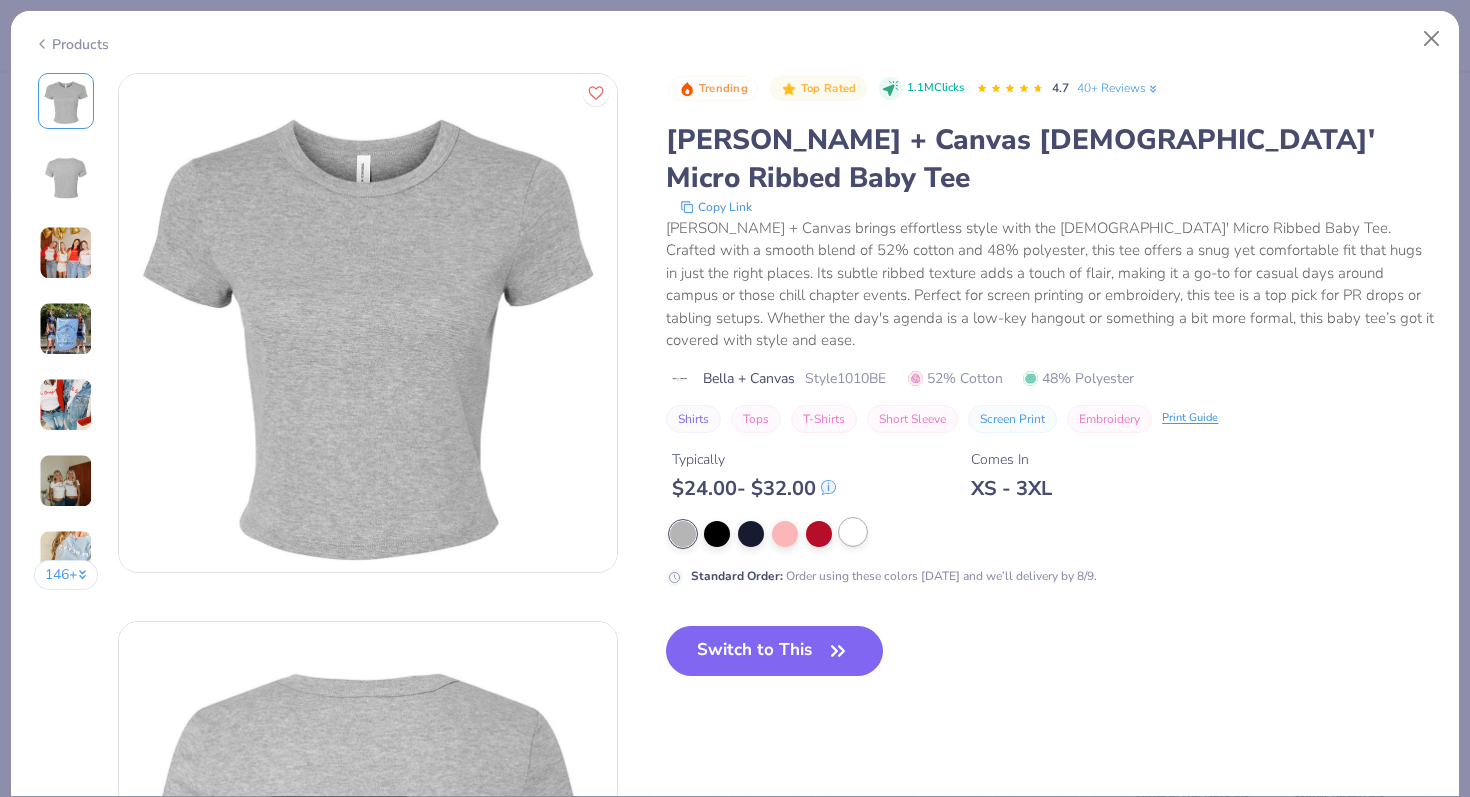 click at bounding box center (853, 532) 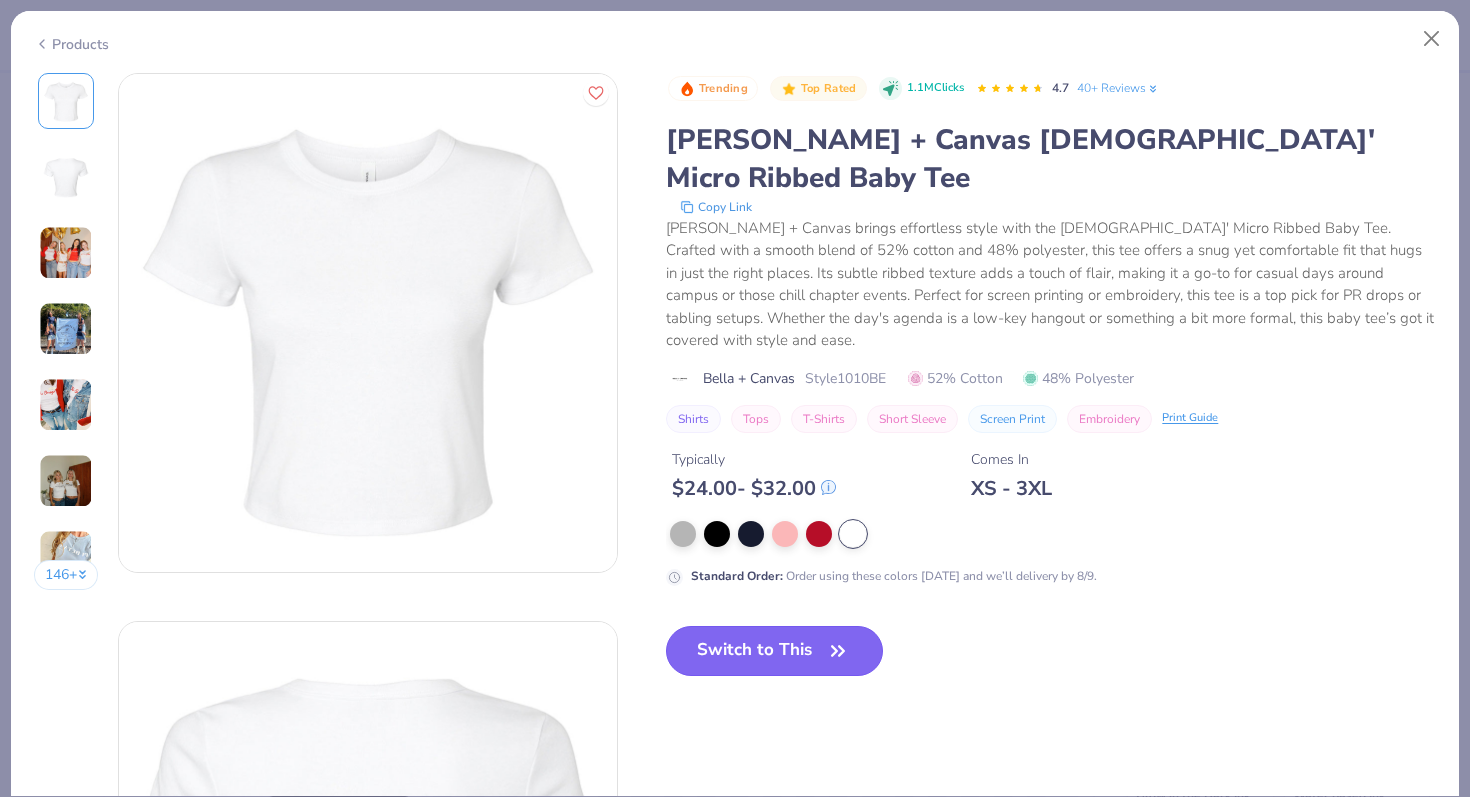 click on "Switch to This" at bounding box center [774, 651] 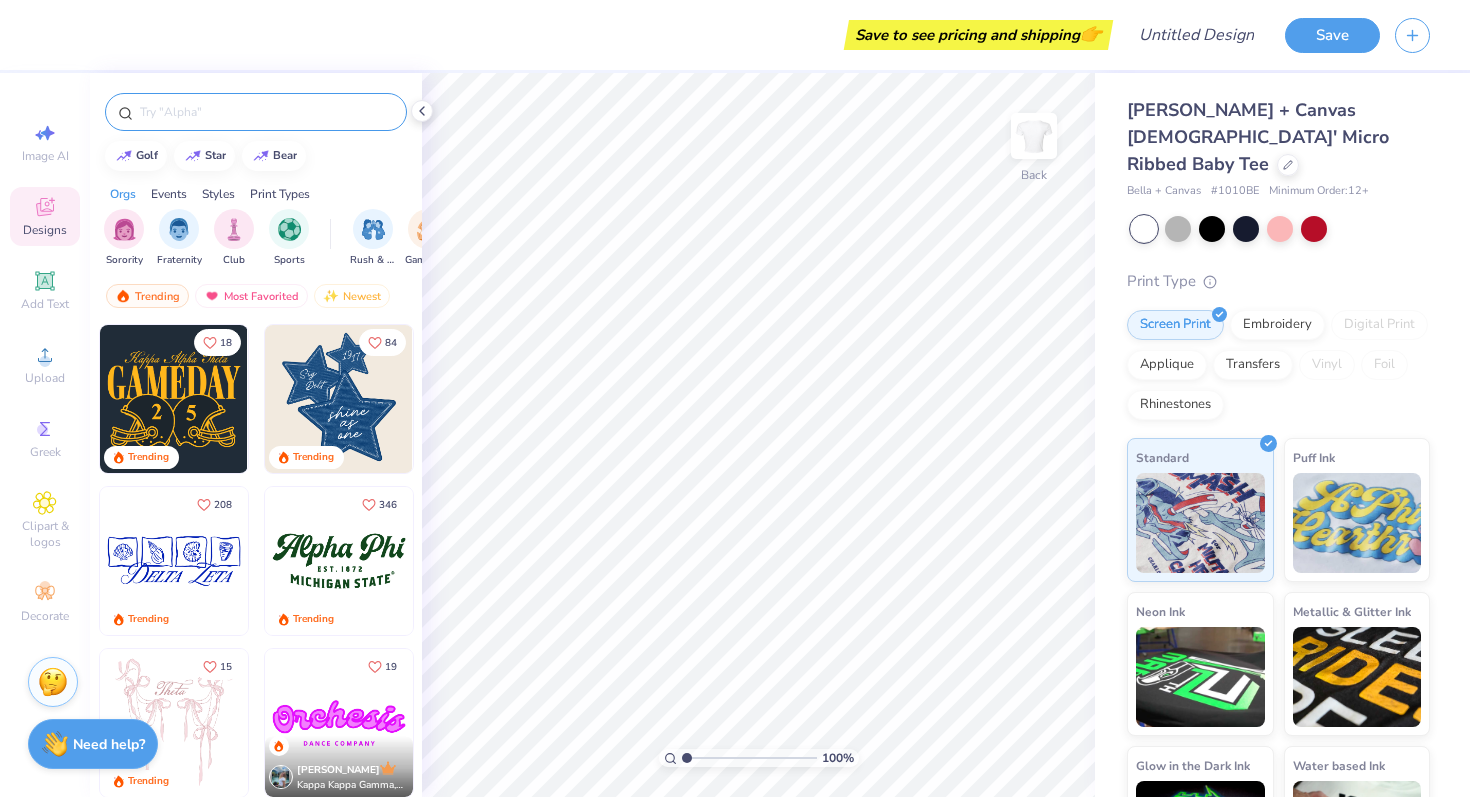 click at bounding box center (266, 112) 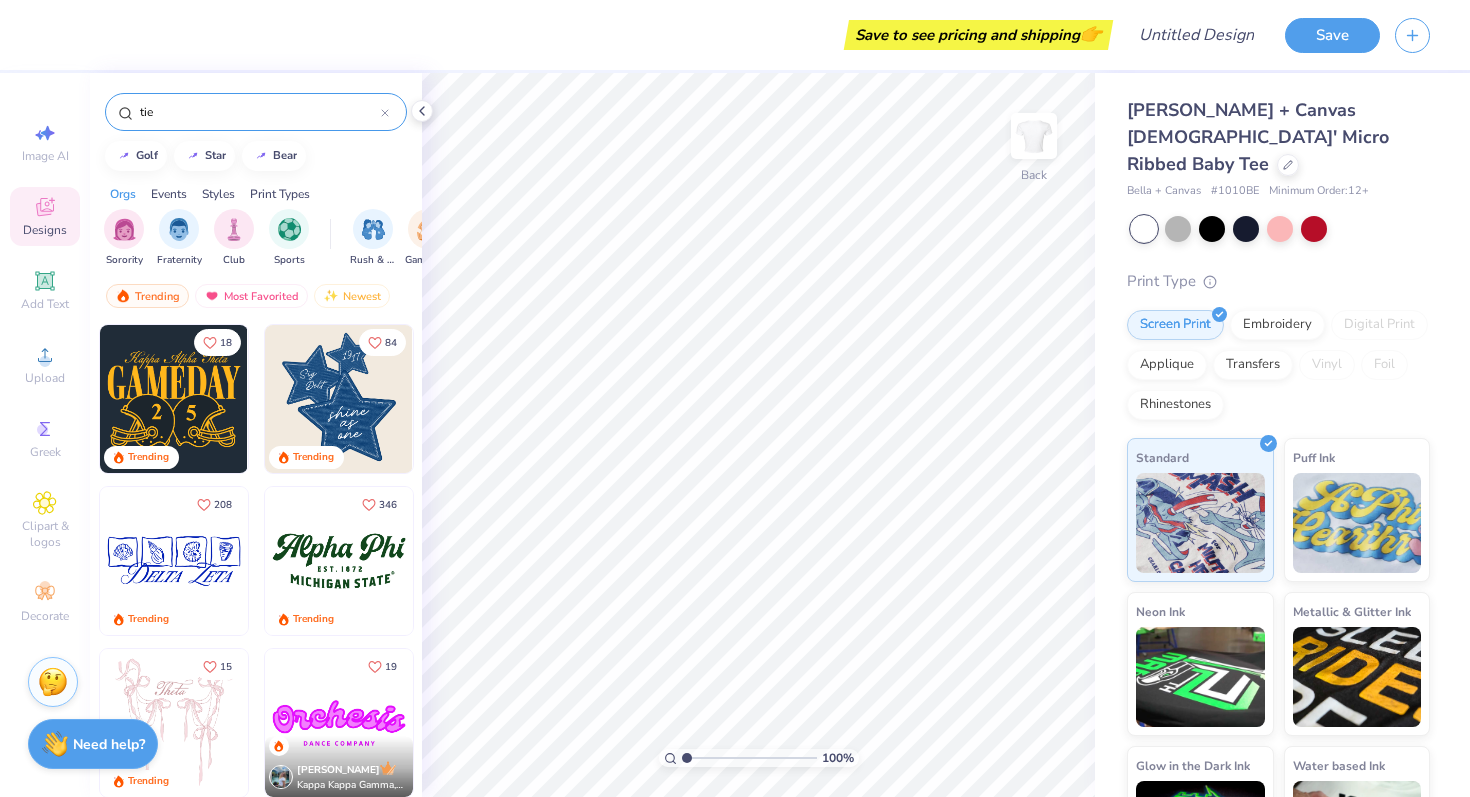 type on "tie" 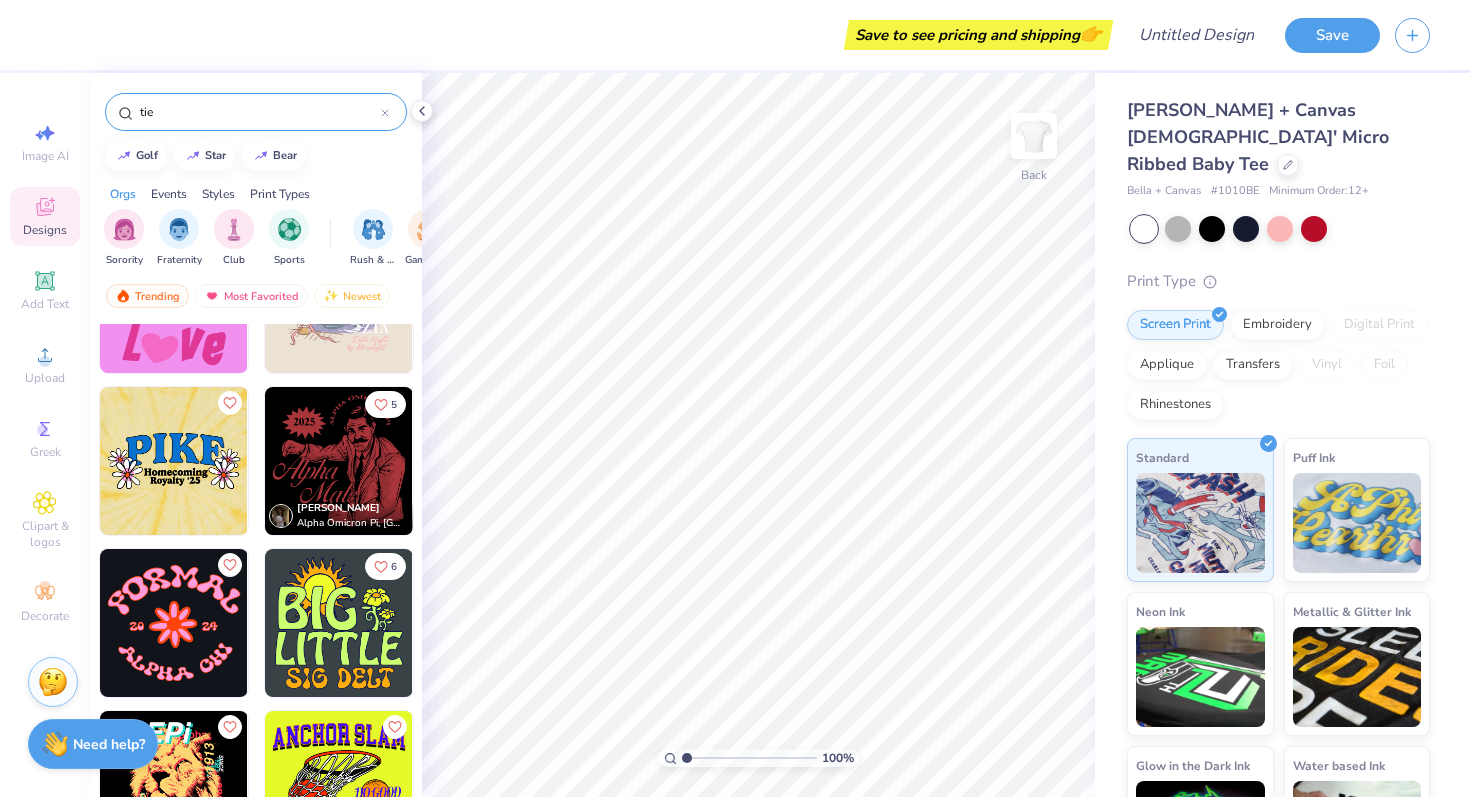 scroll, scrollTop: 0, scrollLeft: 0, axis: both 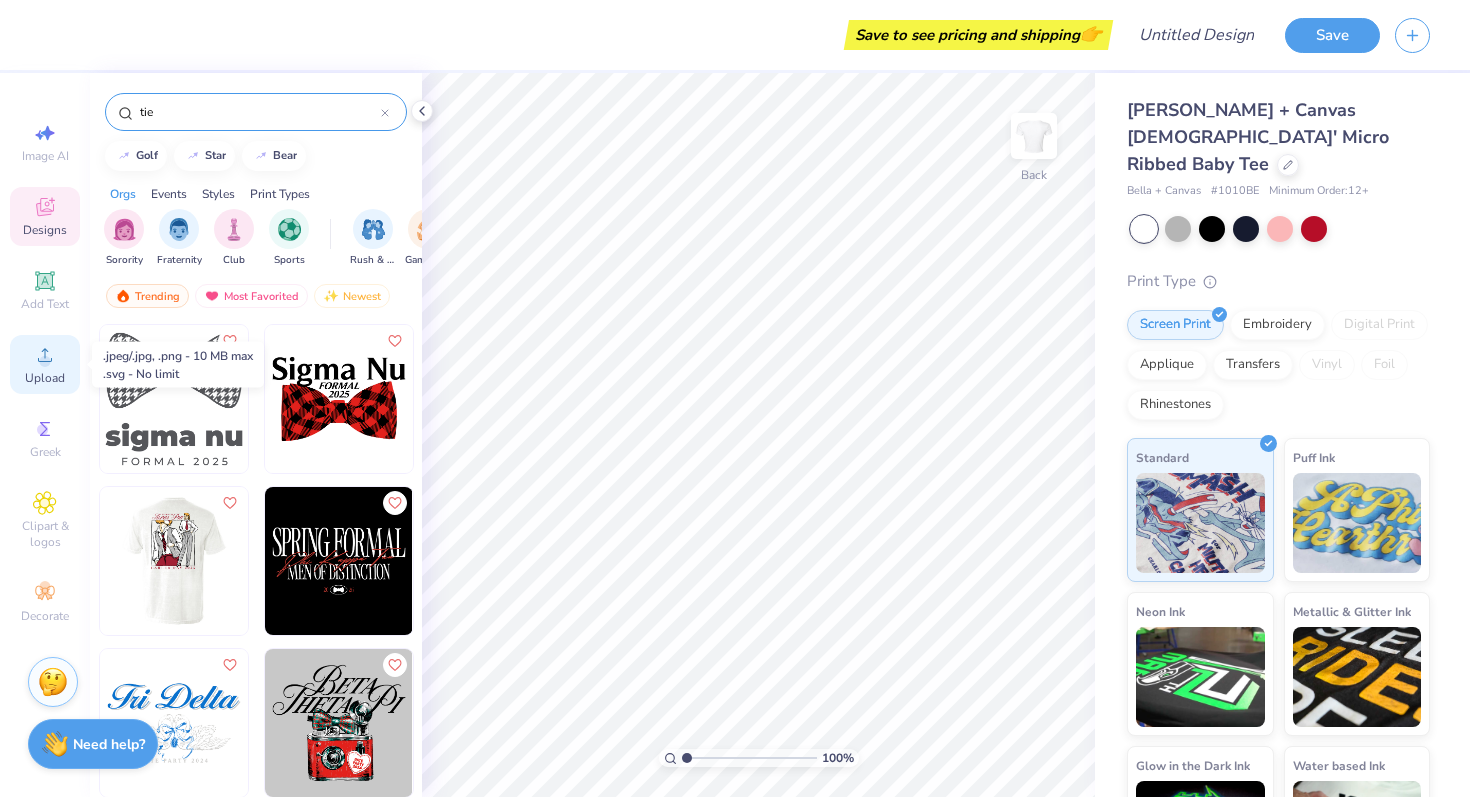 click 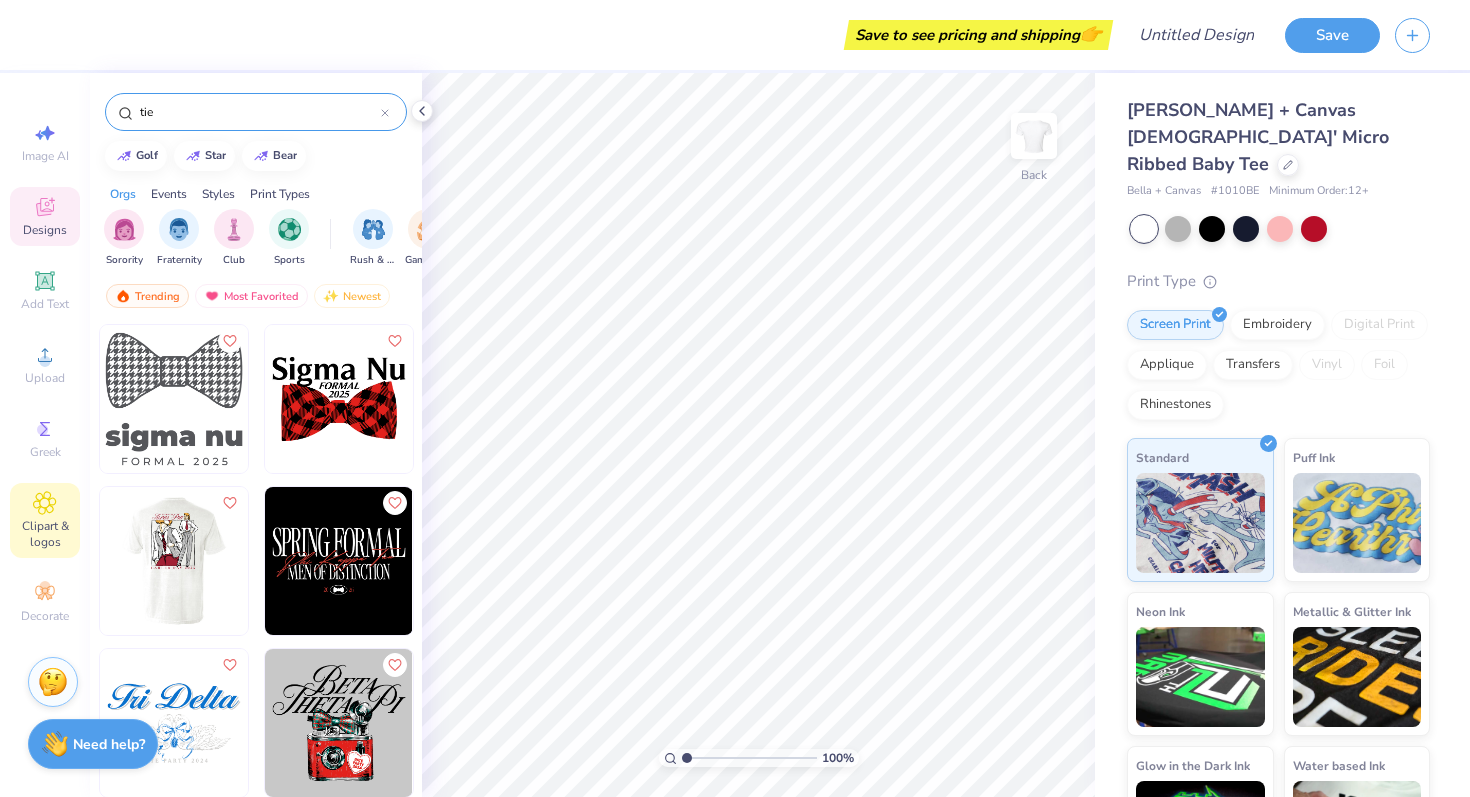 click 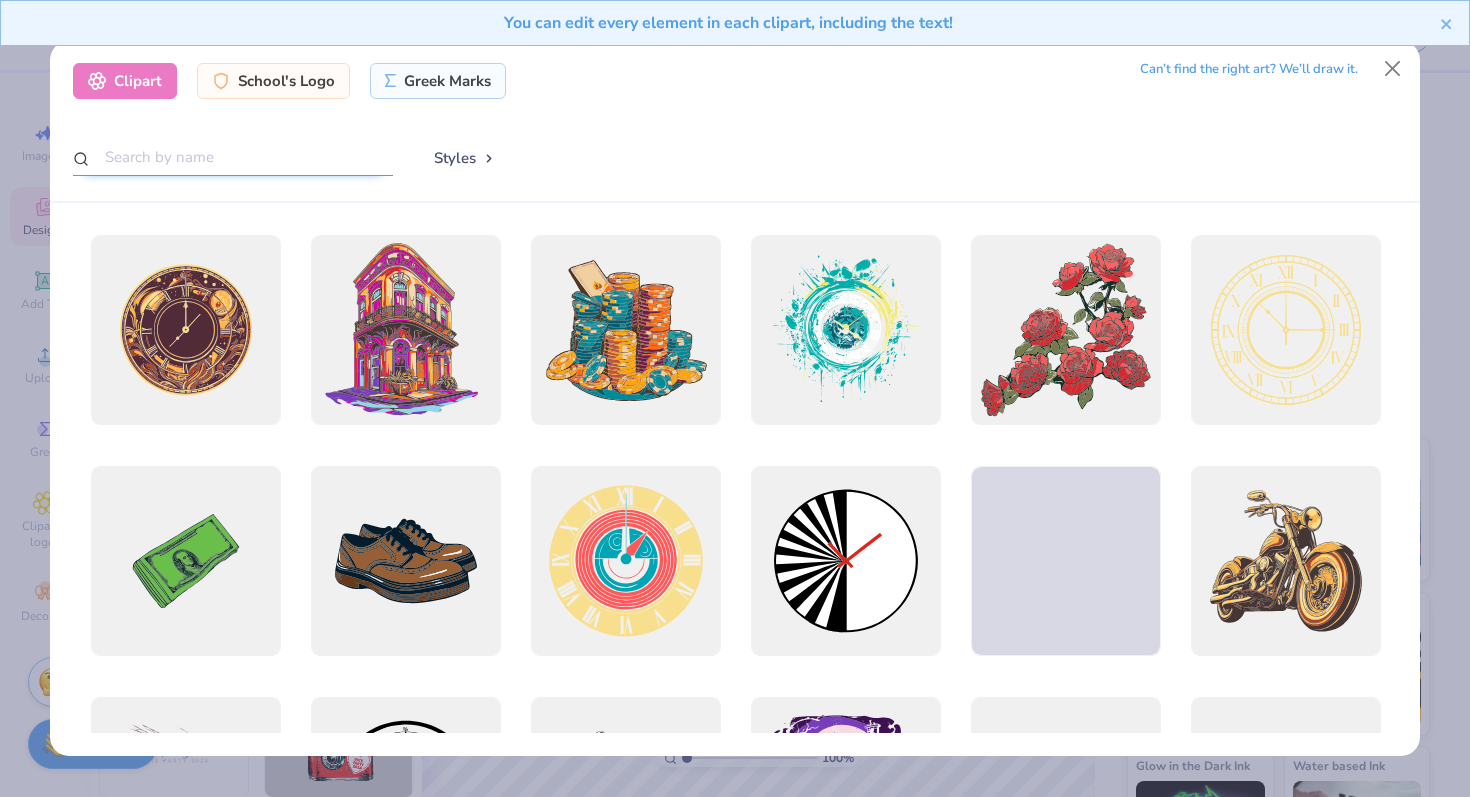 click at bounding box center [233, 157] 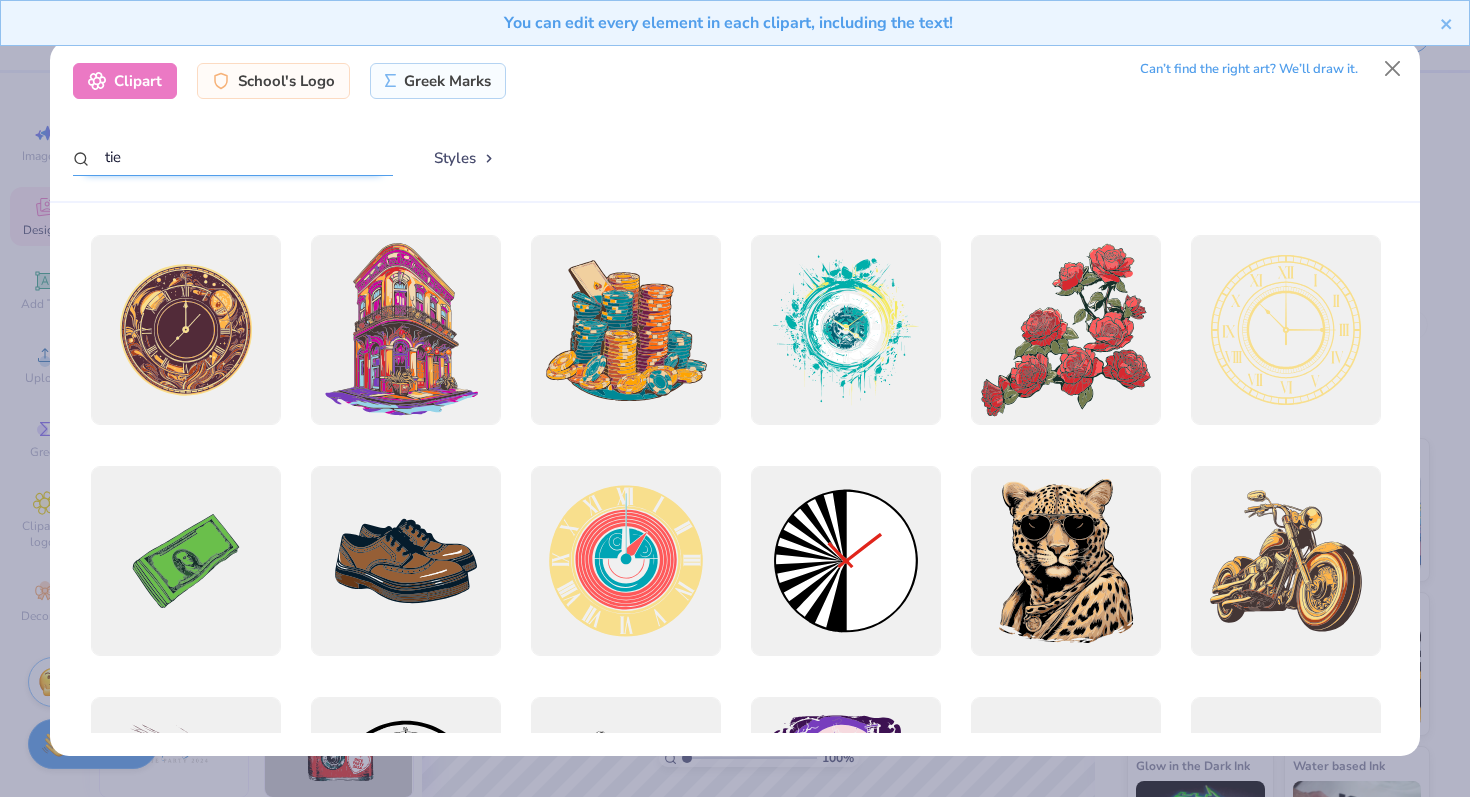 type on "tie" 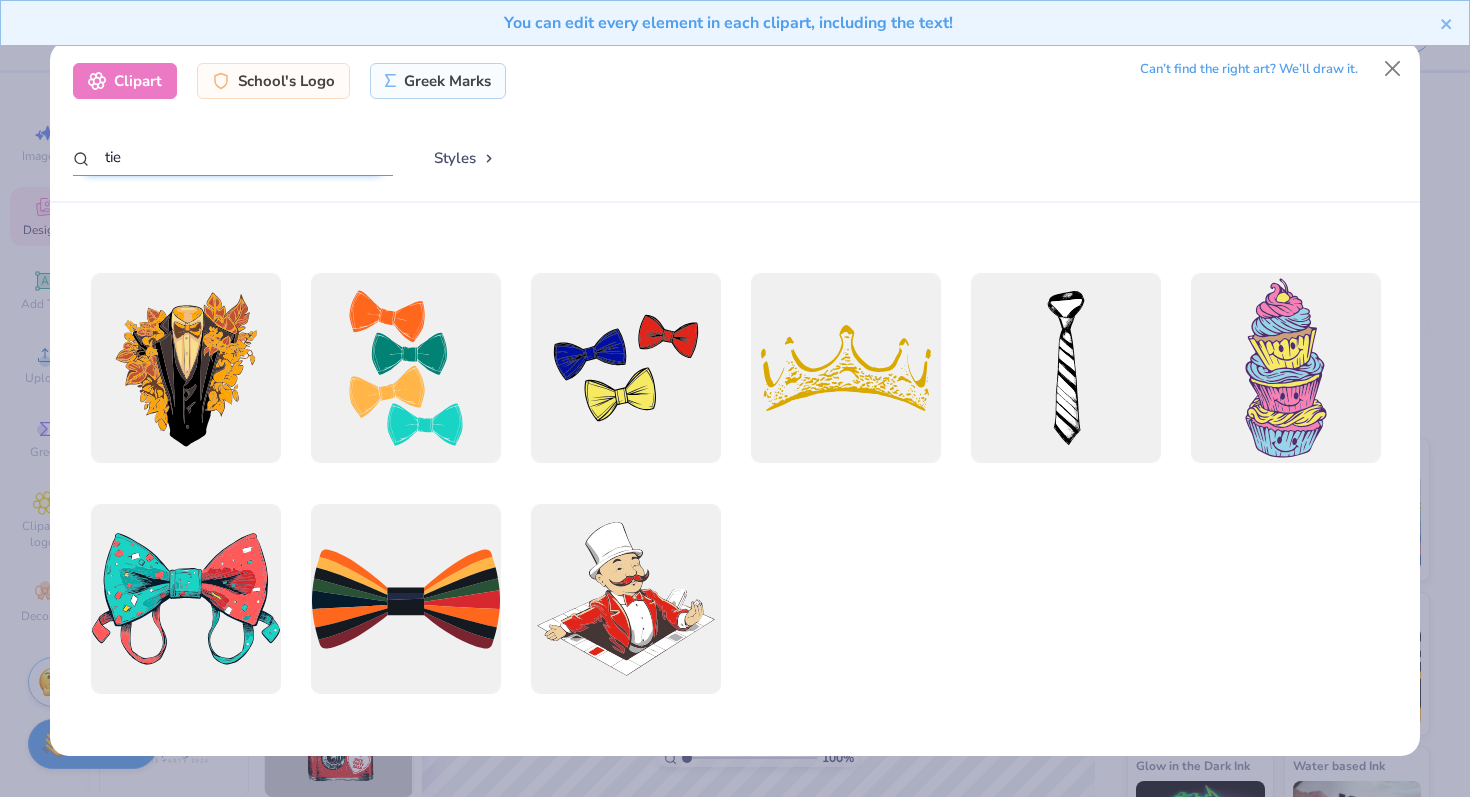 scroll, scrollTop: 0, scrollLeft: 0, axis: both 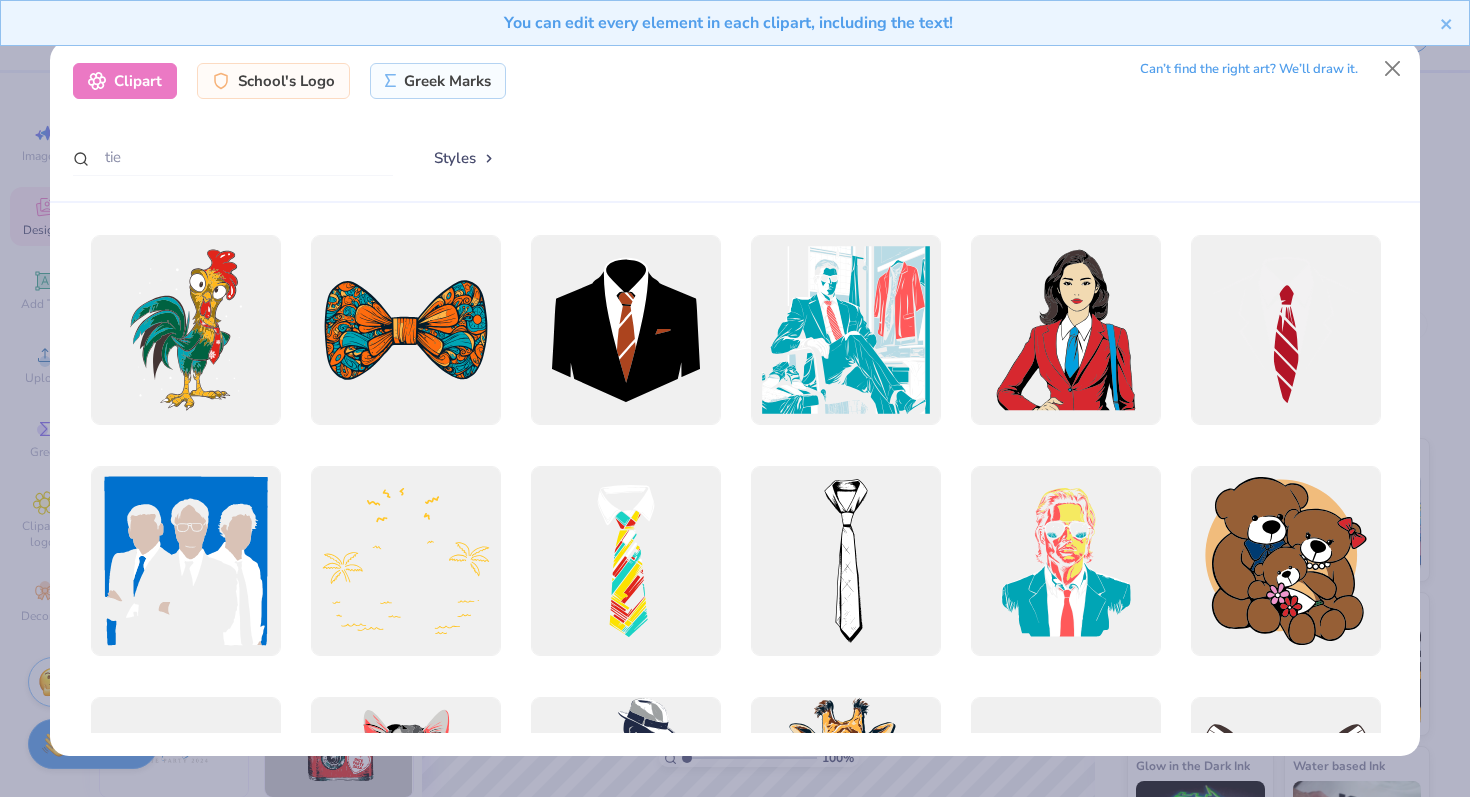 click on "You can edit every element in each clipart, including the text!" at bounding box center (735, 30) 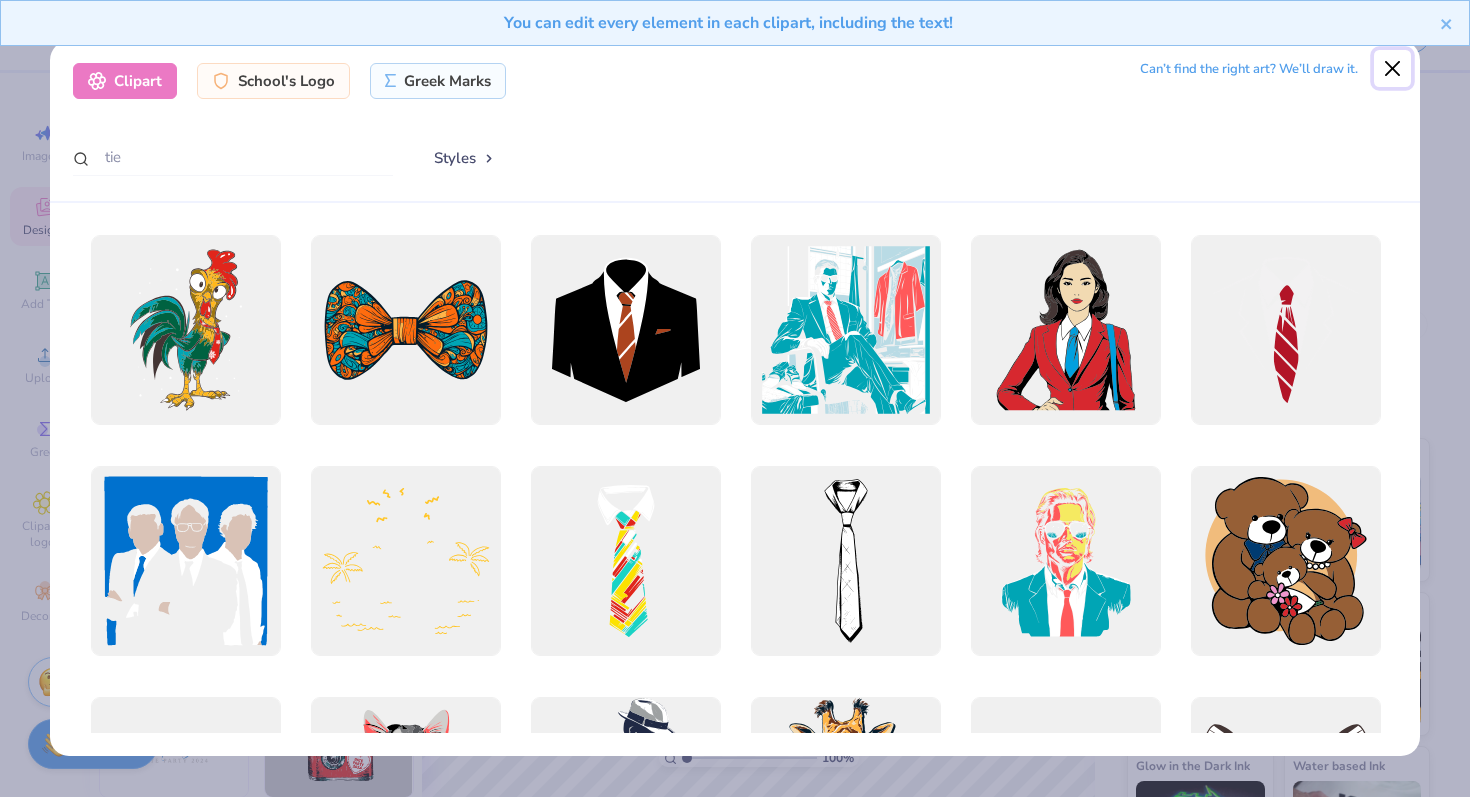 click at bounding box center [1393, 69] 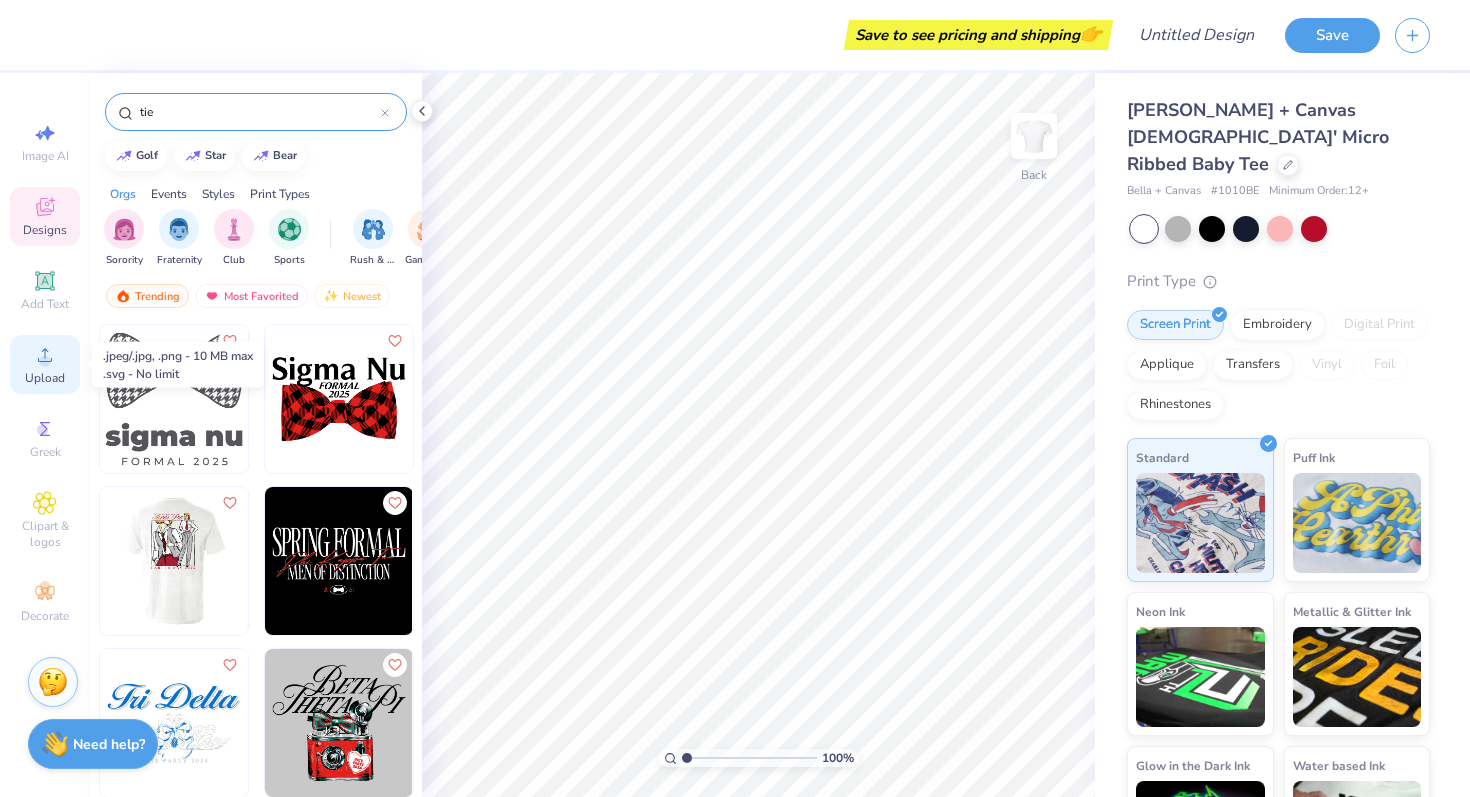 click 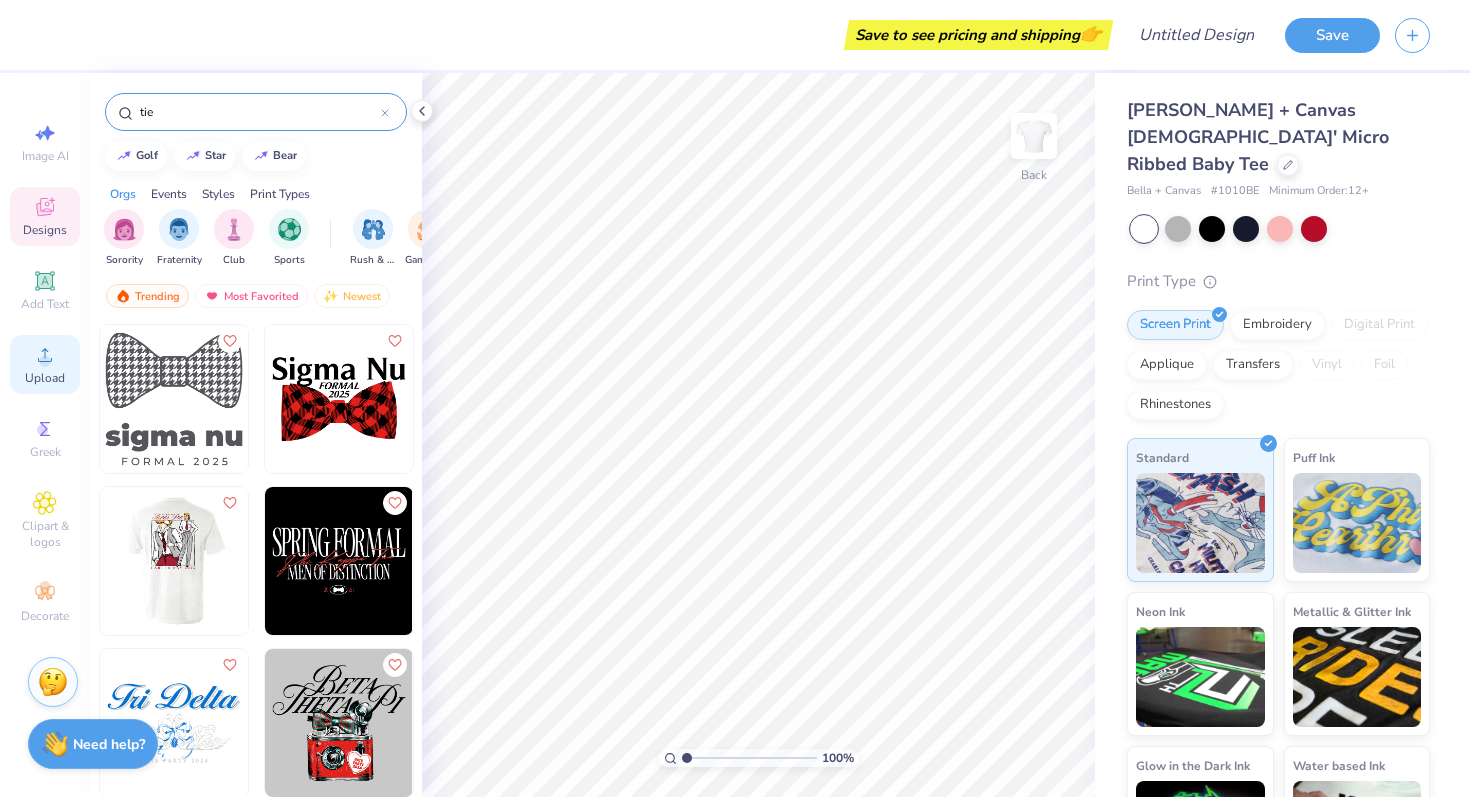 click on "Upload" at bounding box center (45, 378) 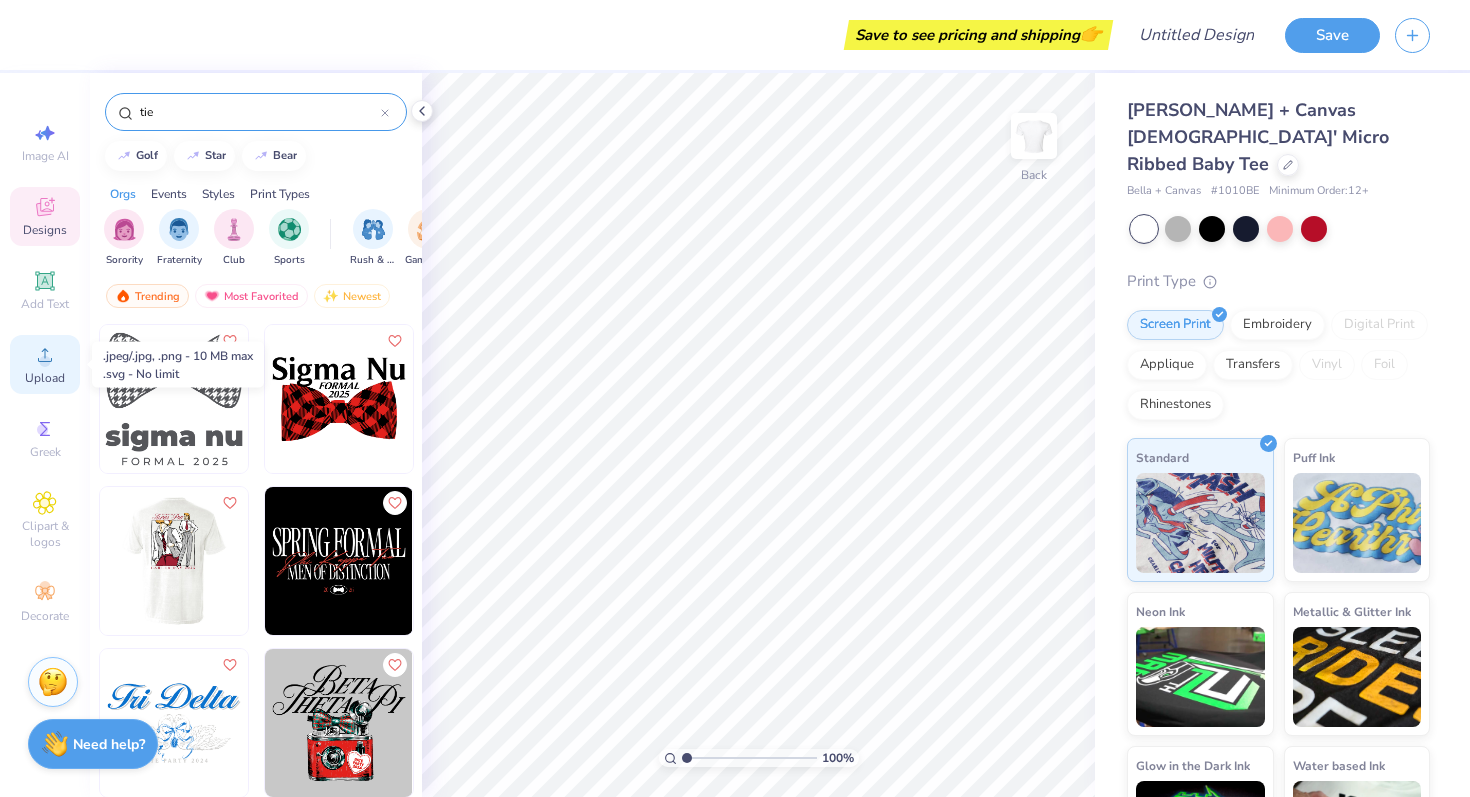 click on "Upload" at bounding box center [45, 378] 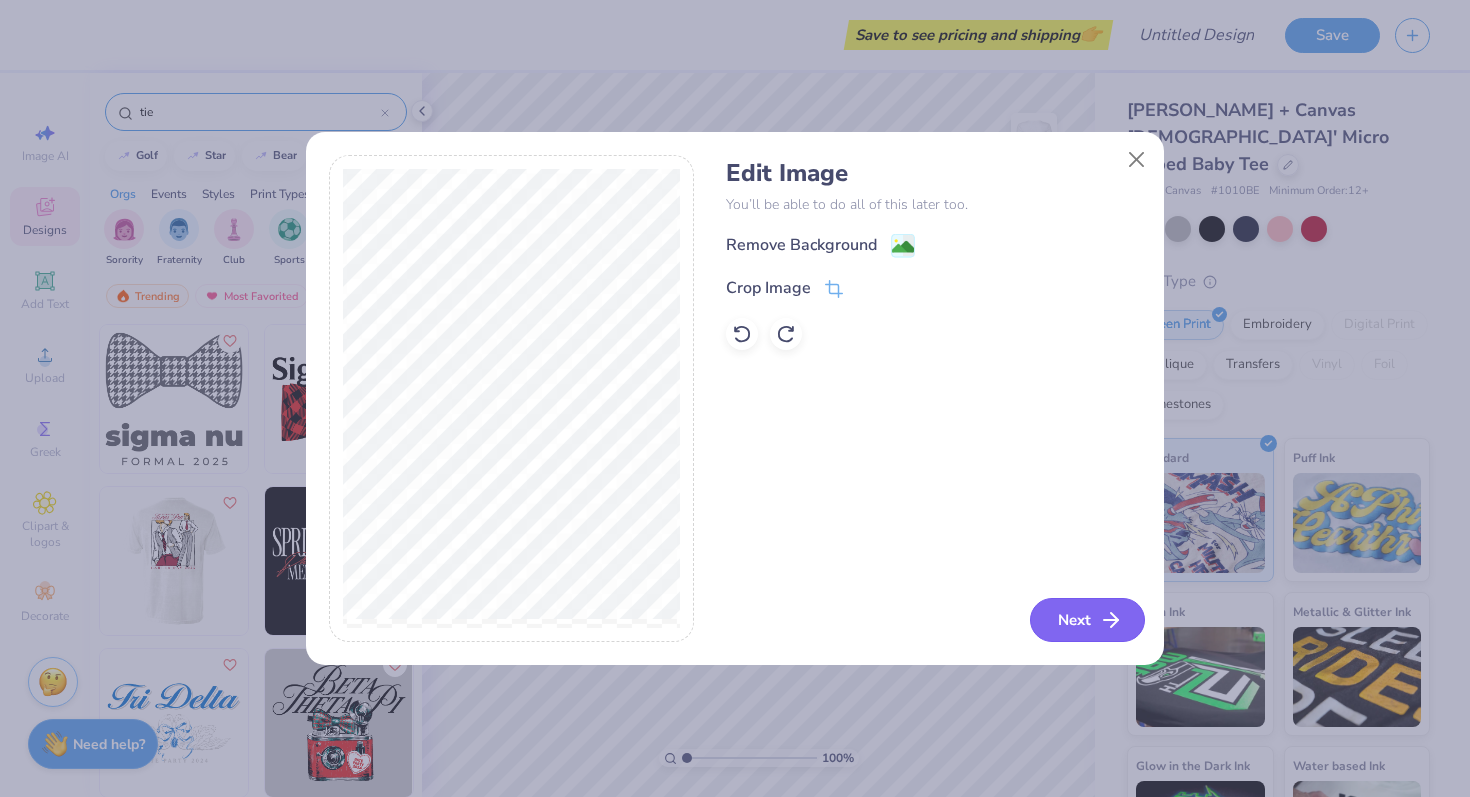 click on "Next" at bounding box center [1087, 620] 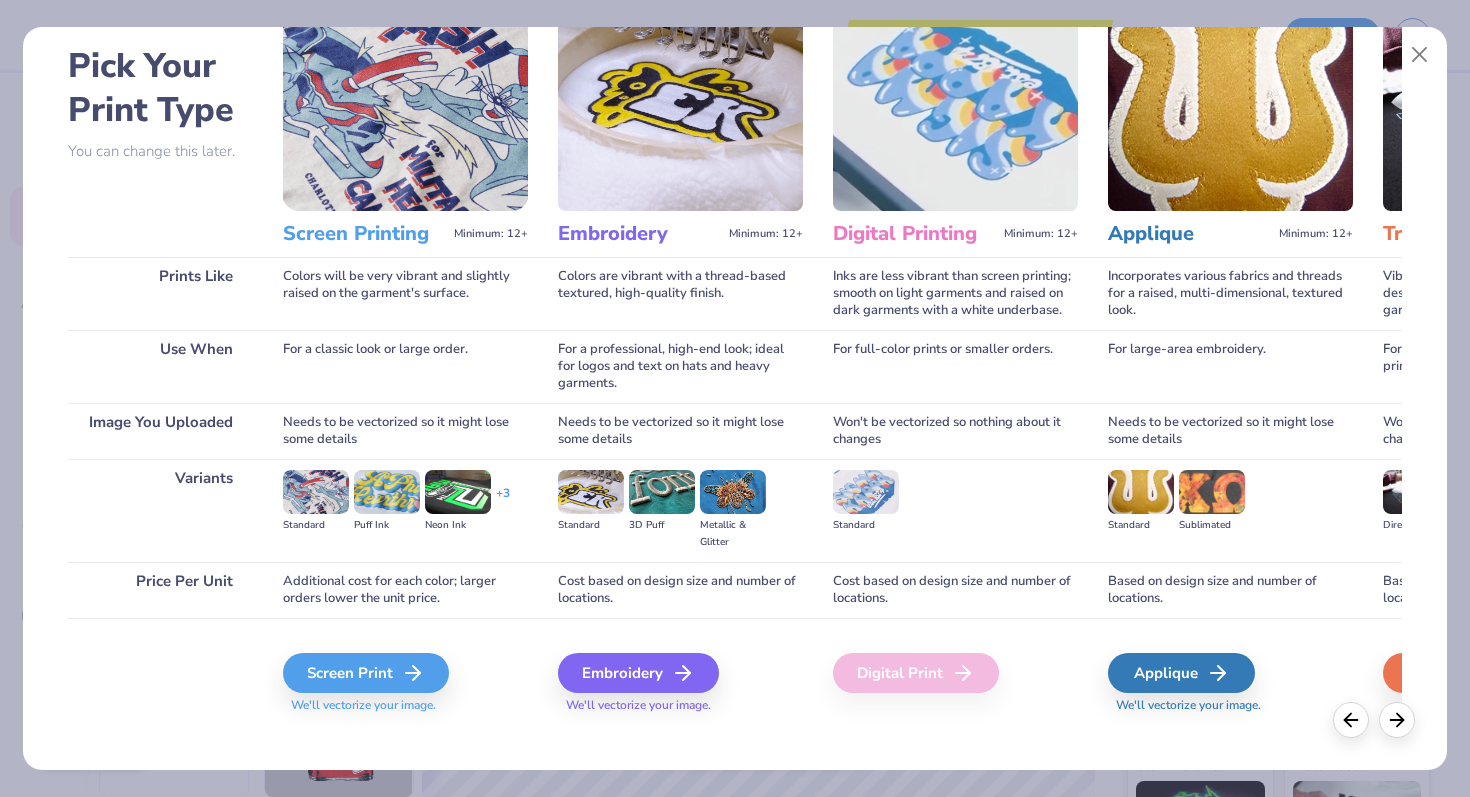 scroll, scrollTop: 74, scrollLeft: 0, axis: vertical 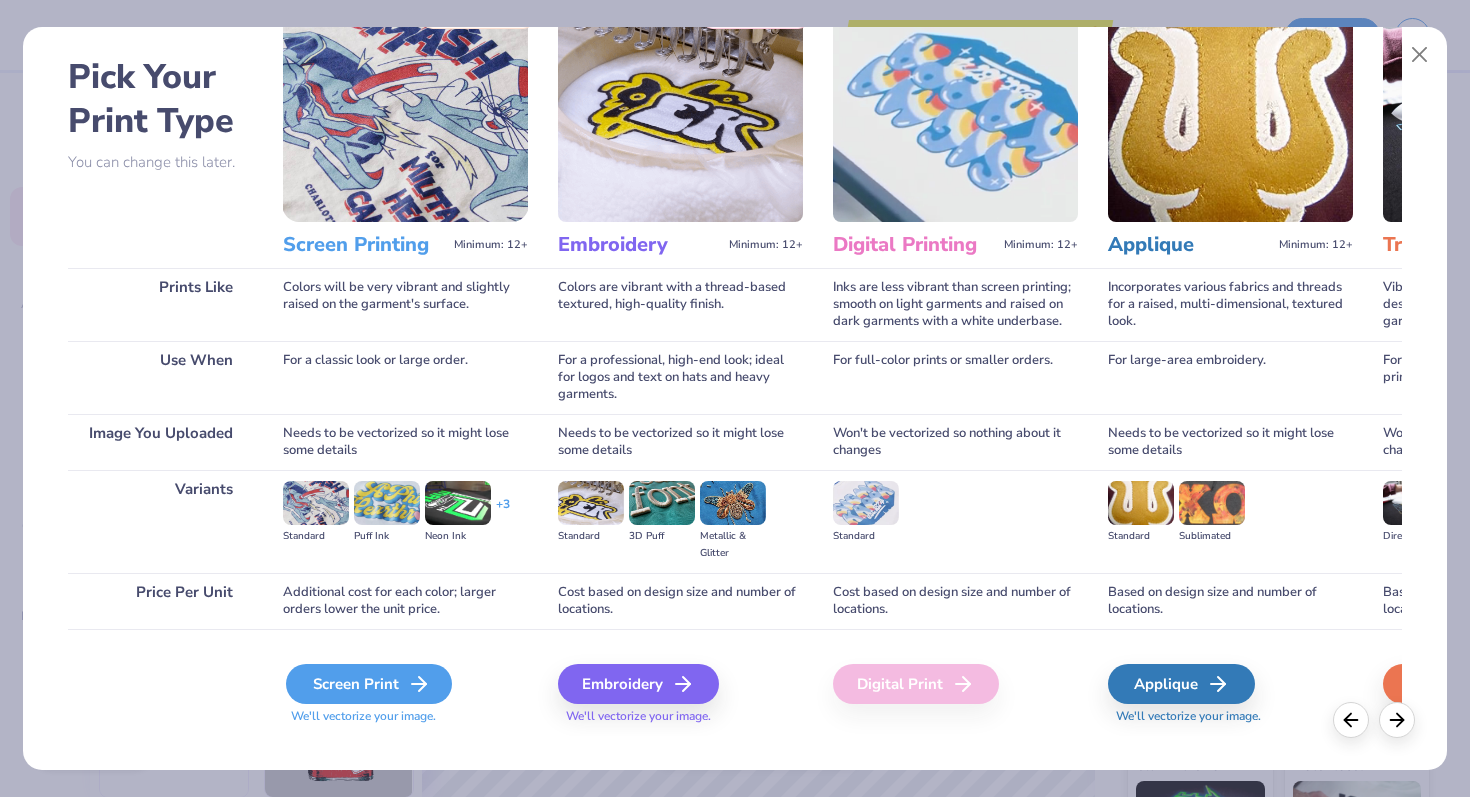 click on "Screen Print" at bounding box center (369, 684) 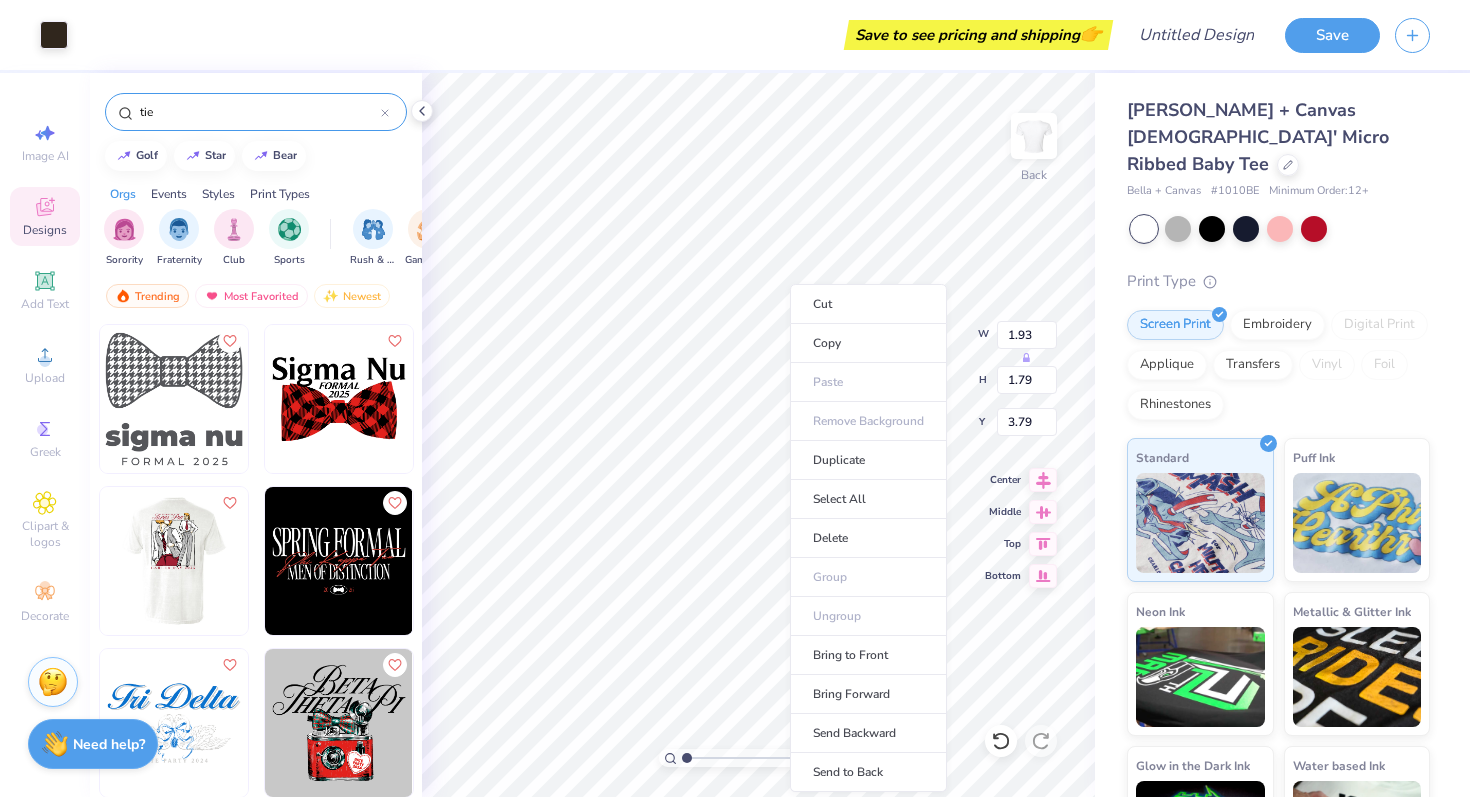 click on "Cut Copy Paste Remove Background Duplicate Select All Delete Group Ungroup Bring to Front Bring Forward Send Backward Send to Back" at bounding box center (868, 538) 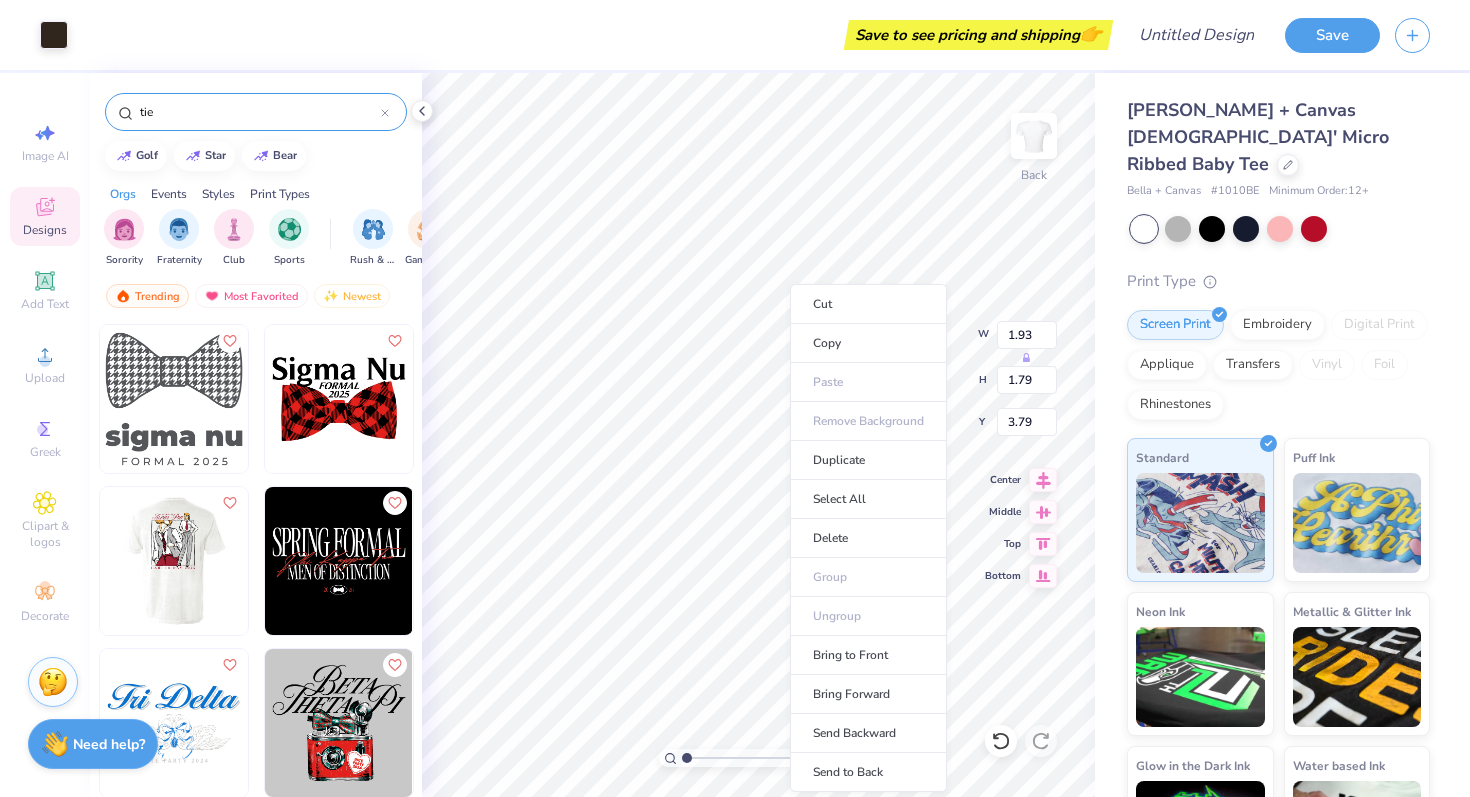 type on "11.02" 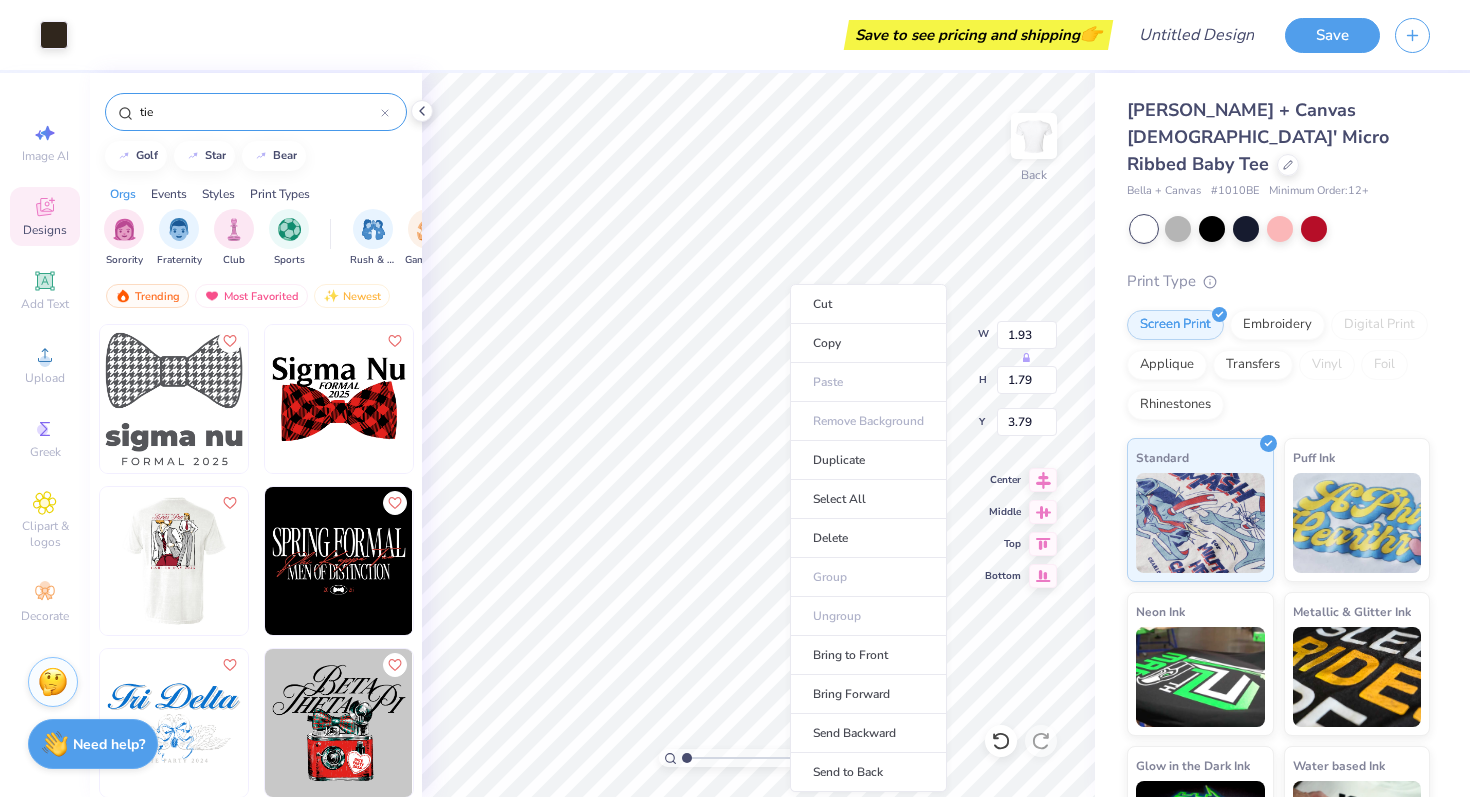 type on "11.02" 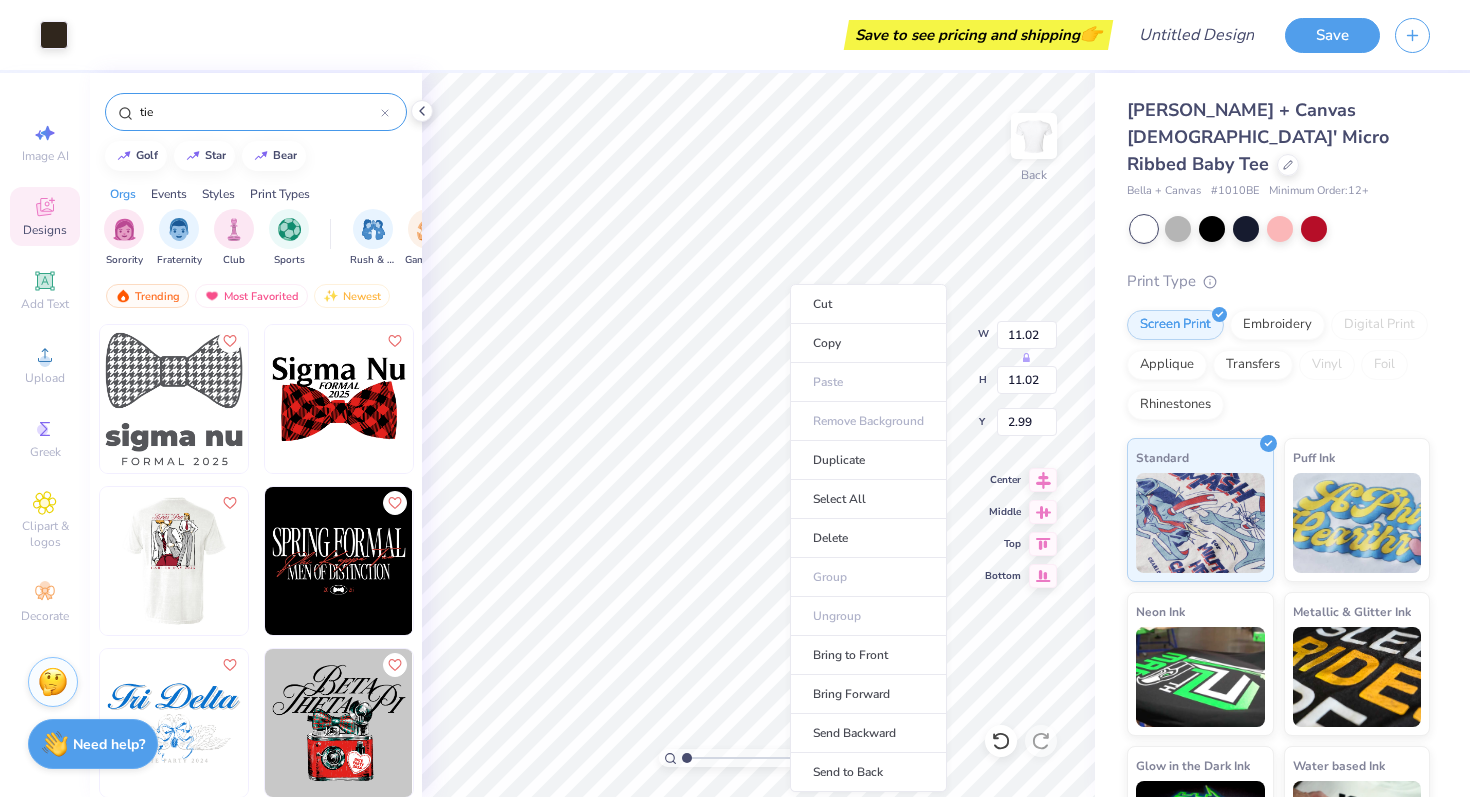 type on "3.00" 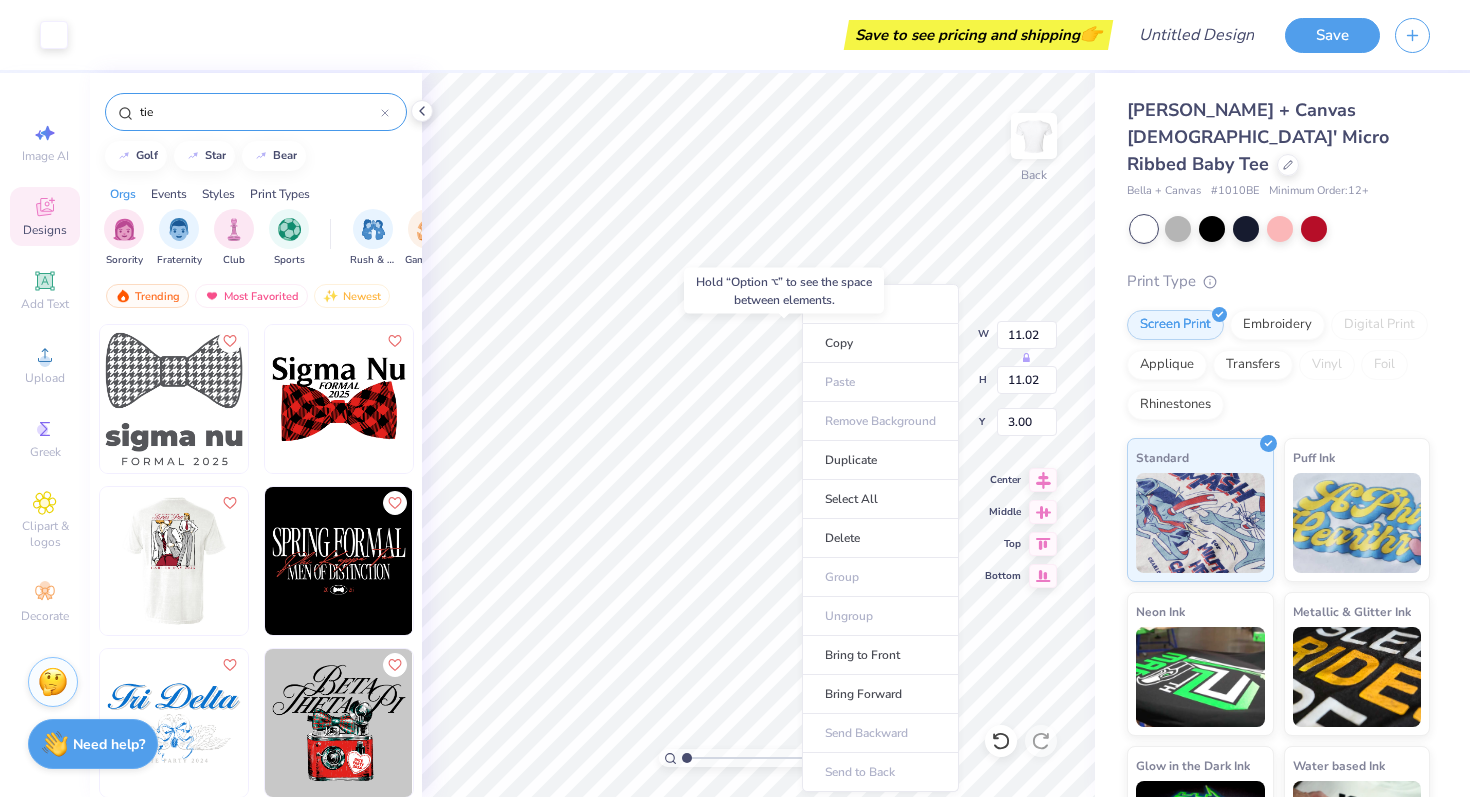 click on "Cut Copy Paste Remove Background Duplicate Select All Delete Group Ungroup Bring to Front Bring Forward Send Backward Send to Back" at bounding box center (880, 538) 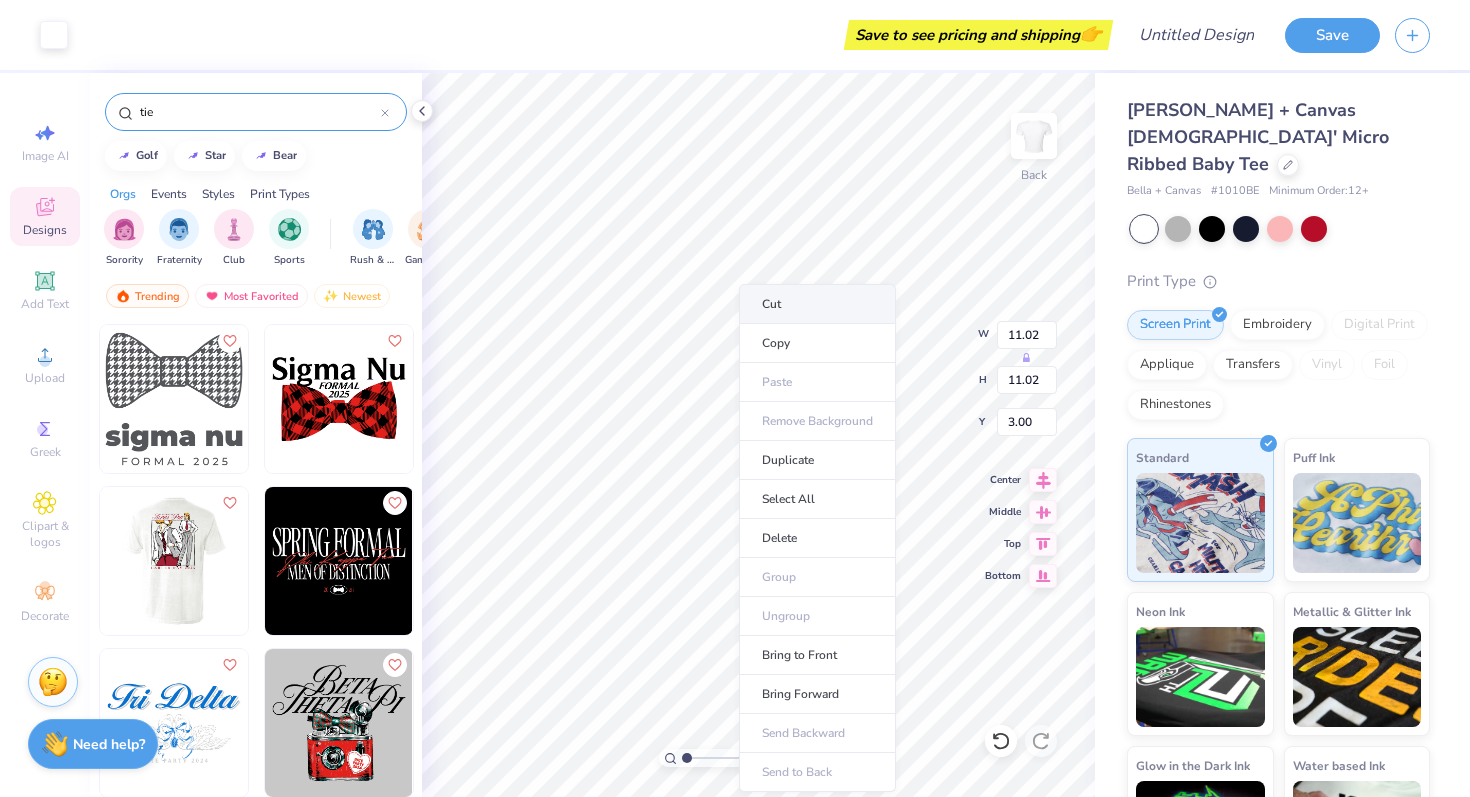 click on "Cut" at bounding box center [817, 304] 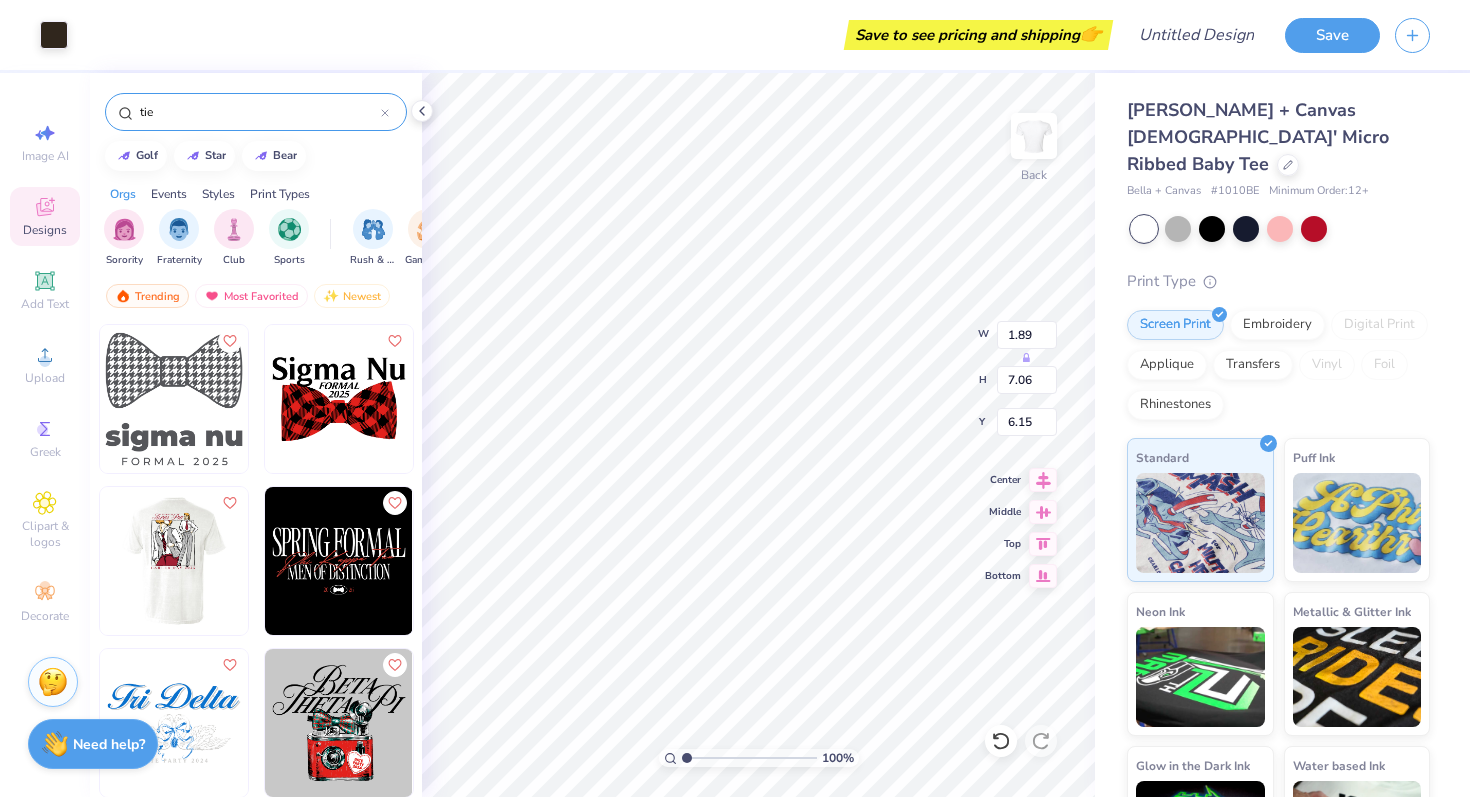 type on "1.88" 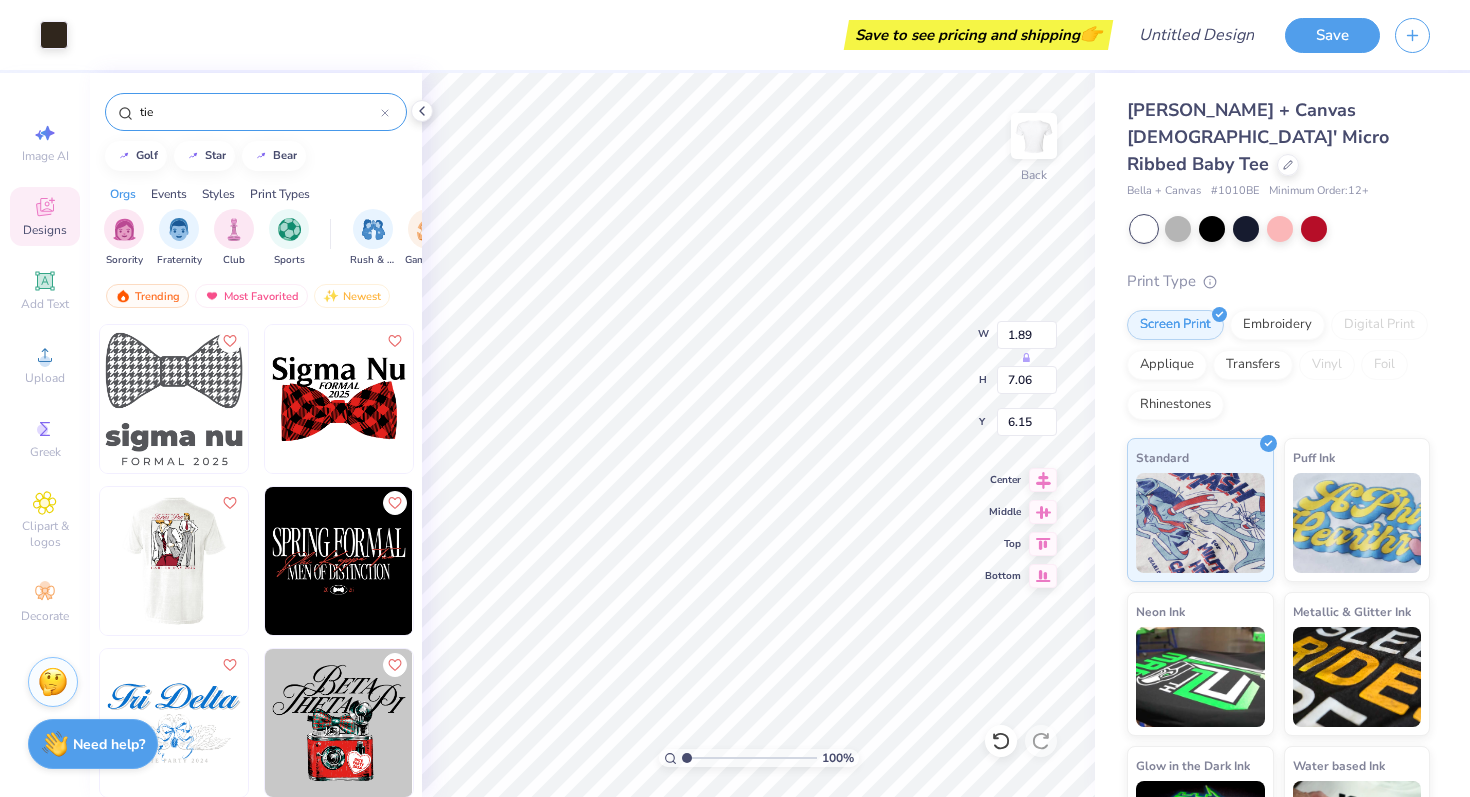 type on "1.80" 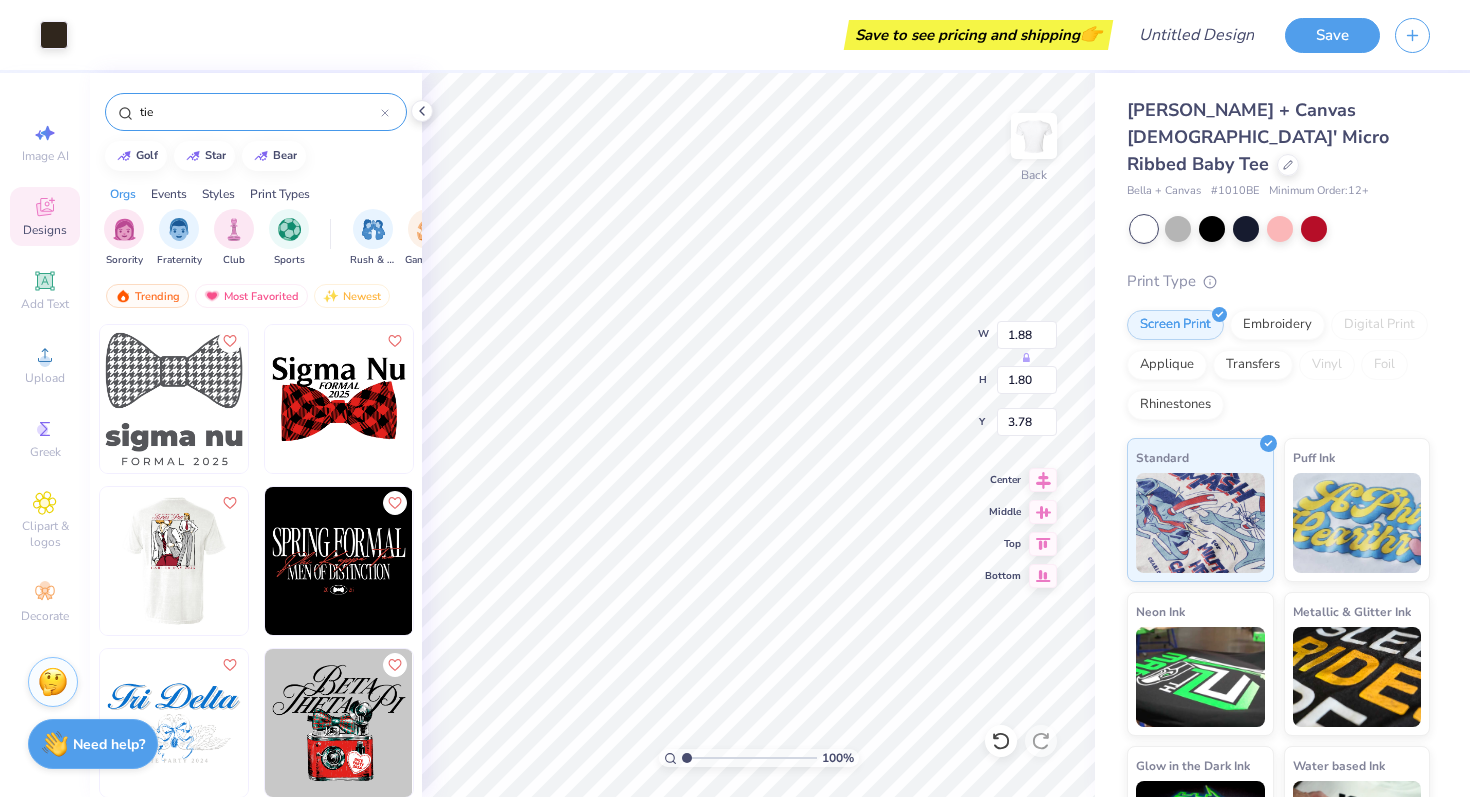 type on "3.87" 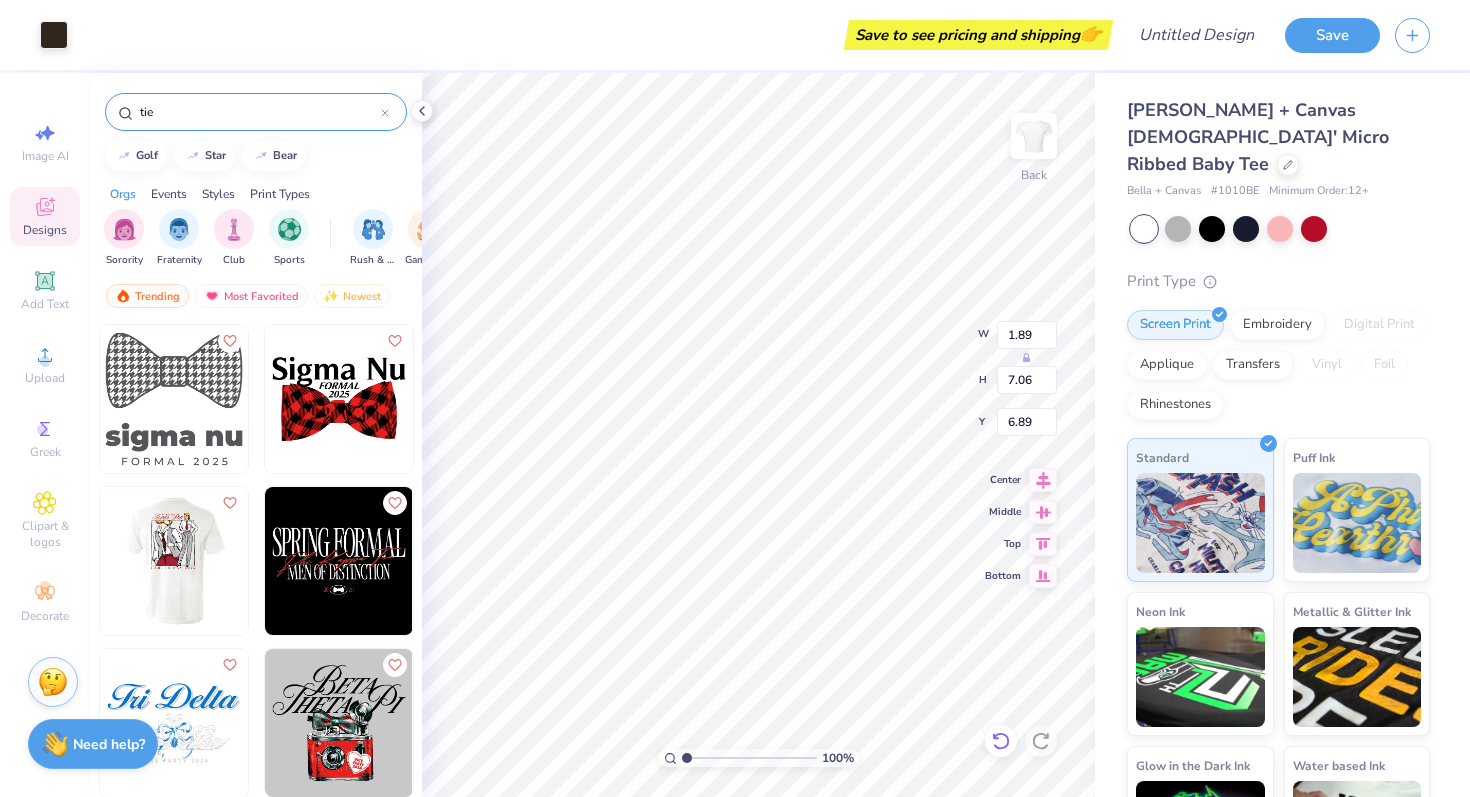 click 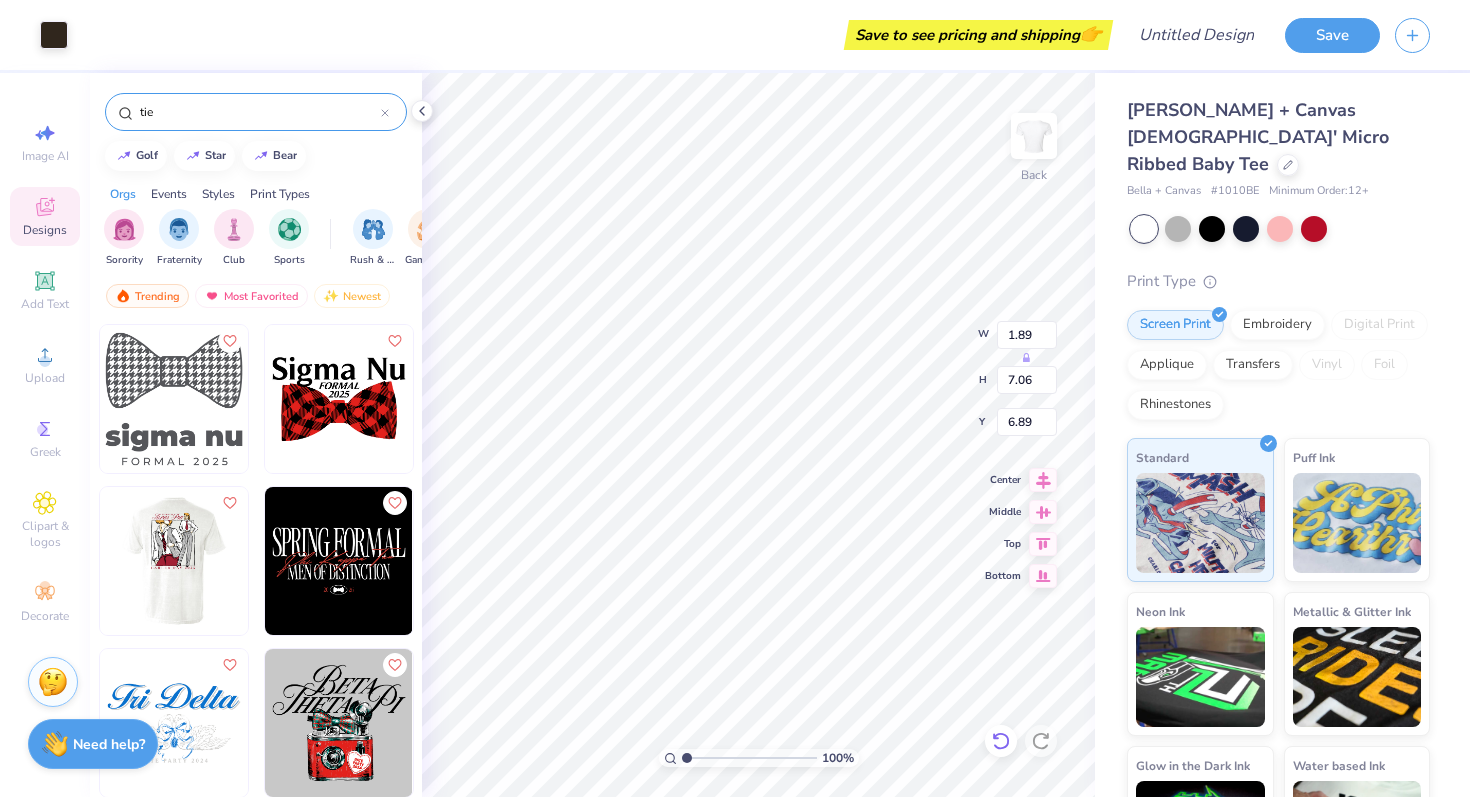 type on "6.15" 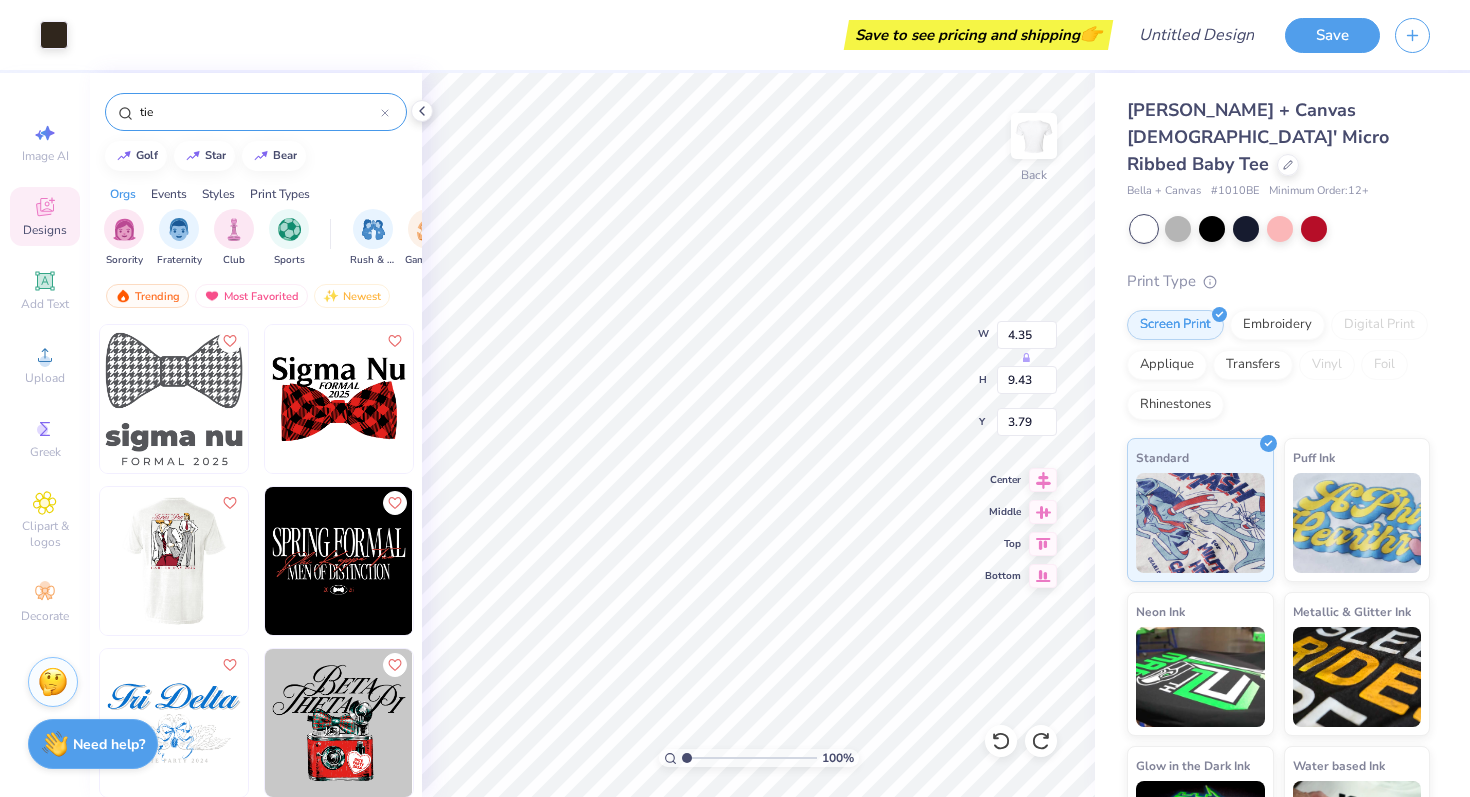 type on "0.50" 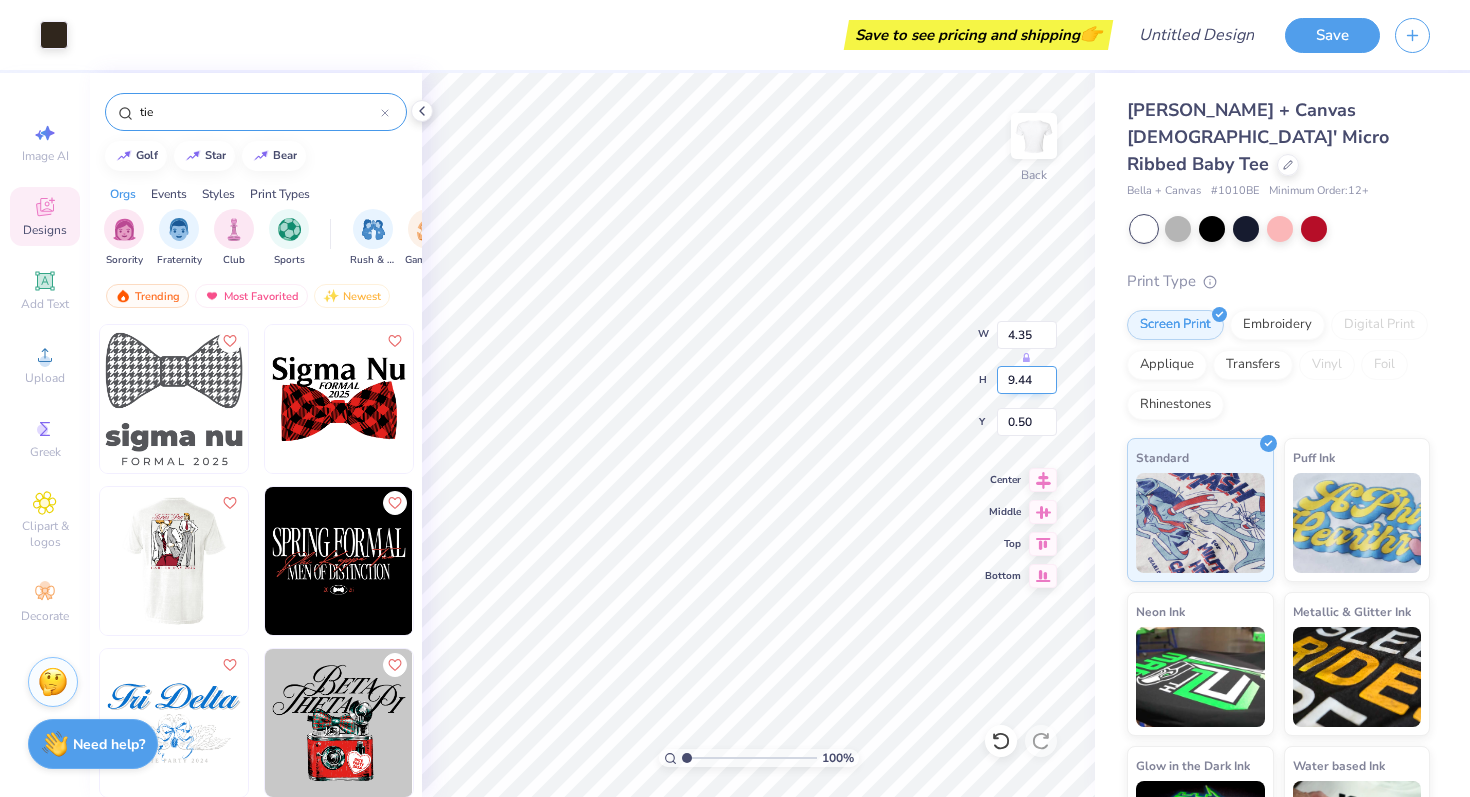 click on "9.44" at bounding box center [1027, 380] 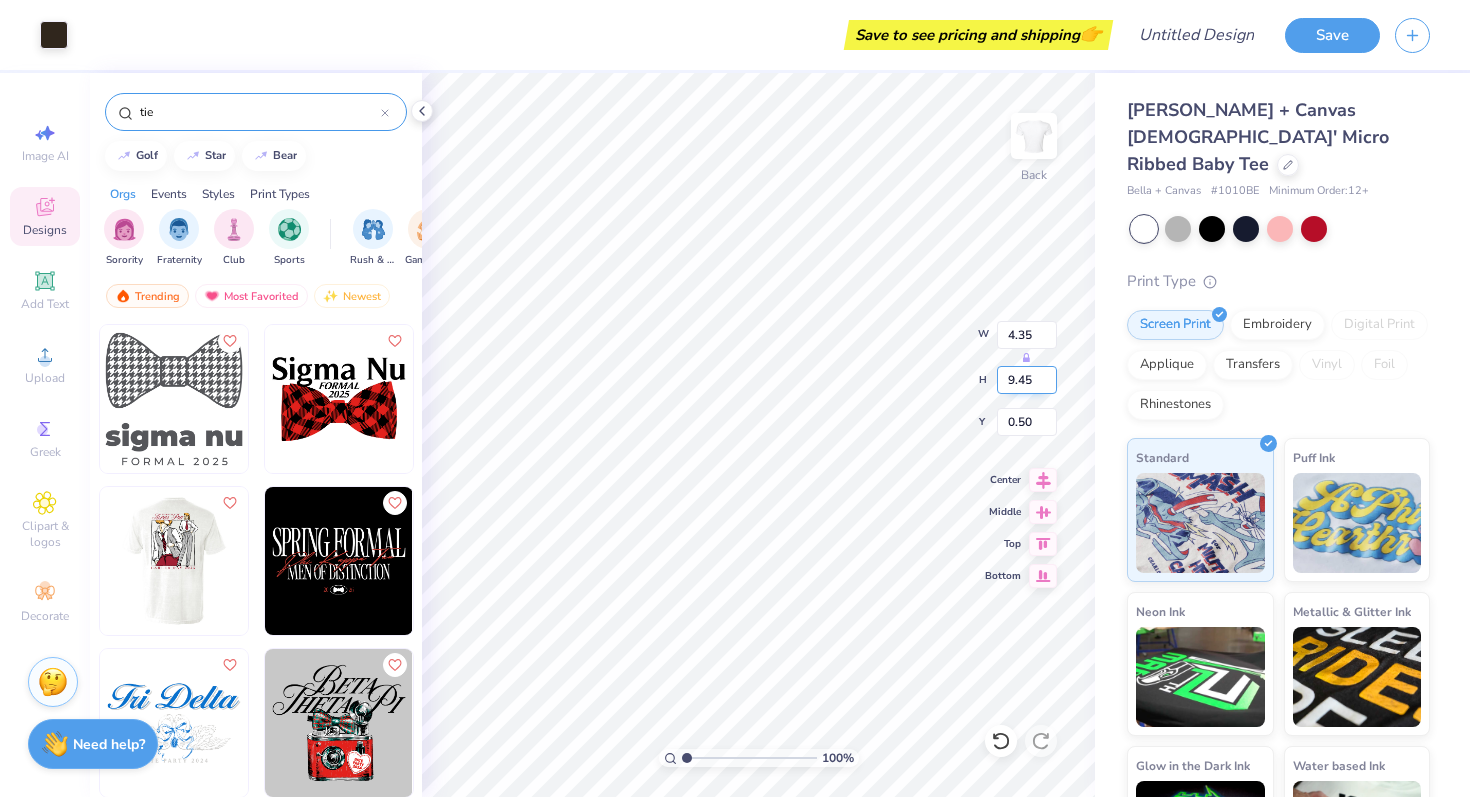 click on "9.45" at bounding box center [1027, 380] 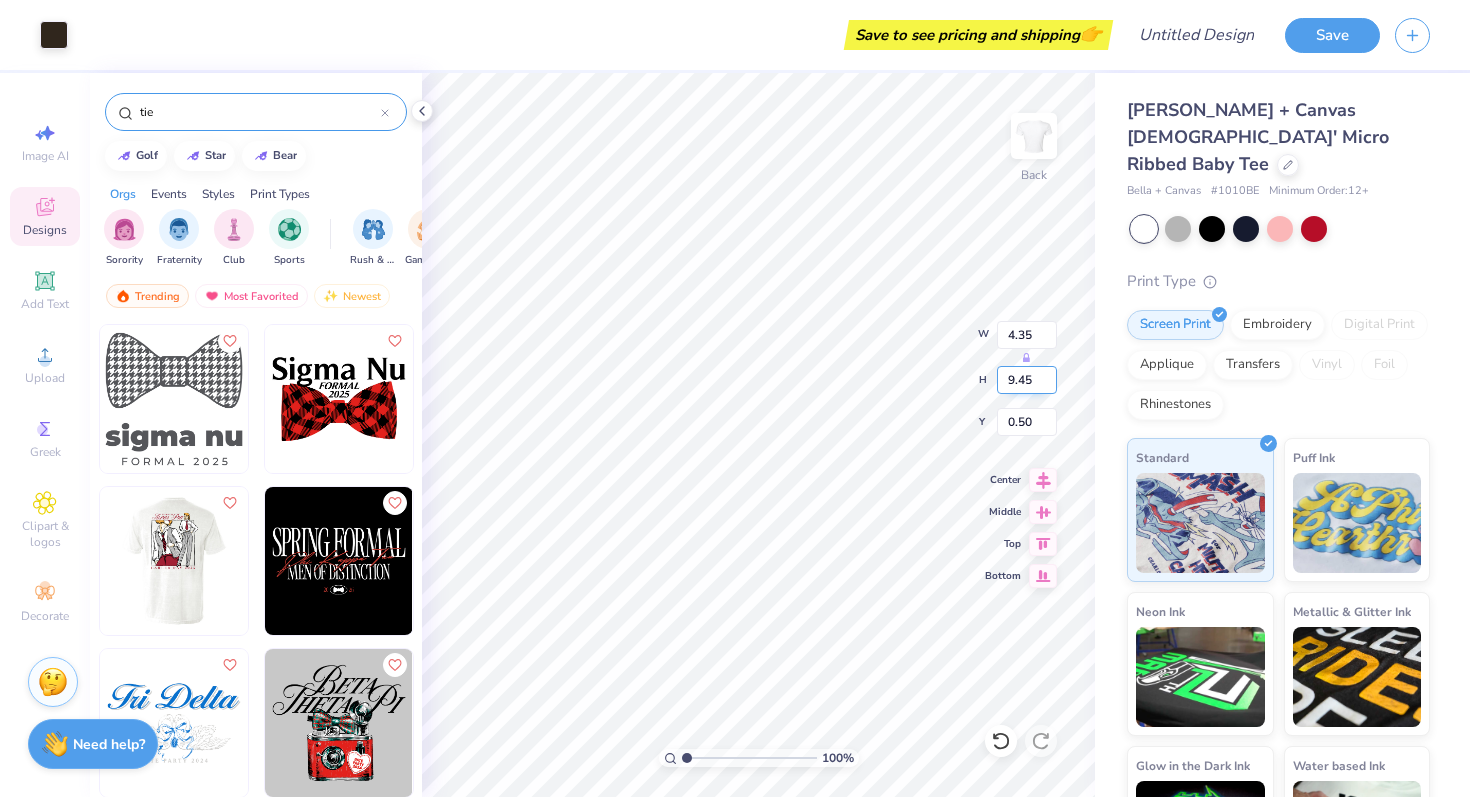 click on "9.45" at bounding box center (1027, 380) 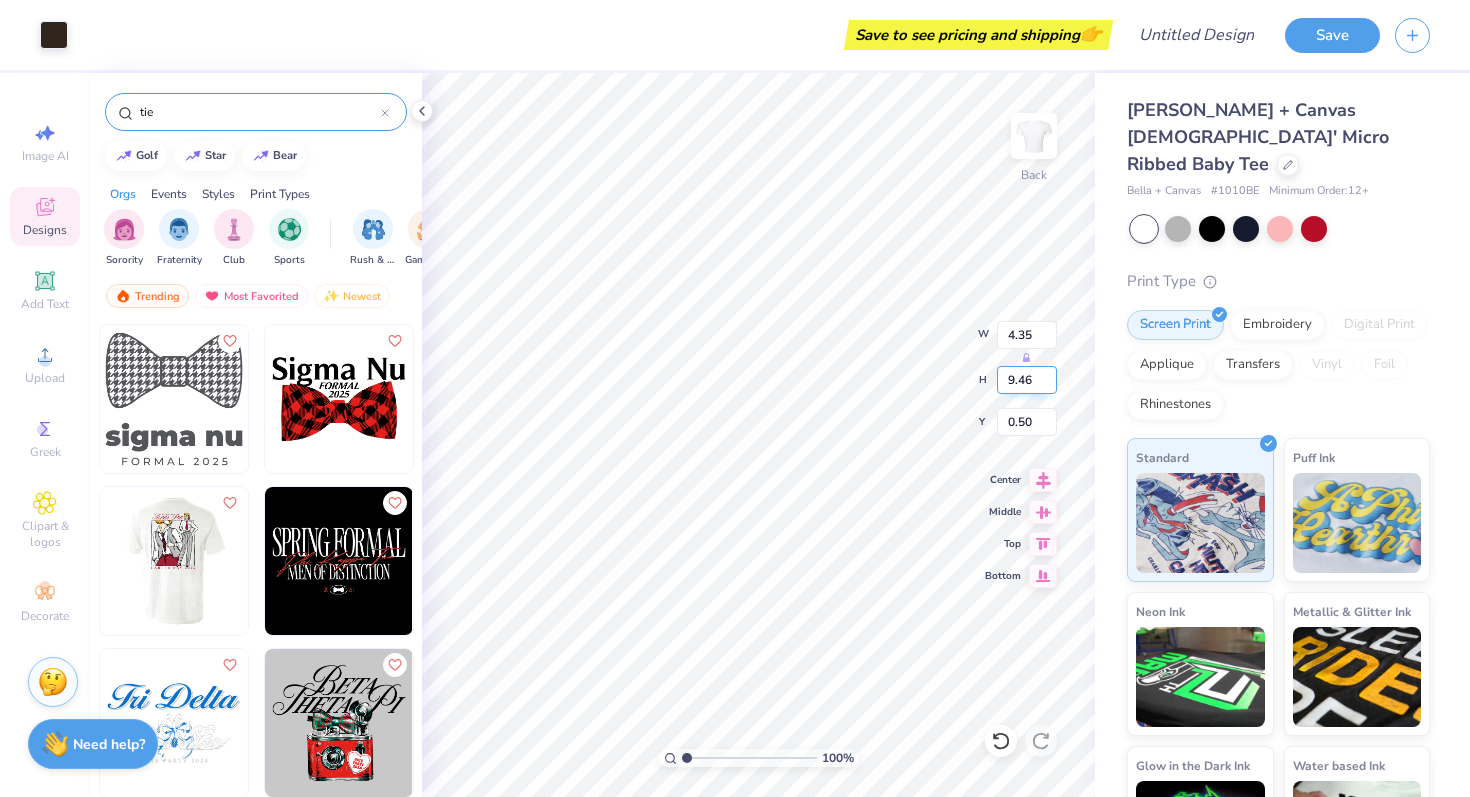 type on "9.46" 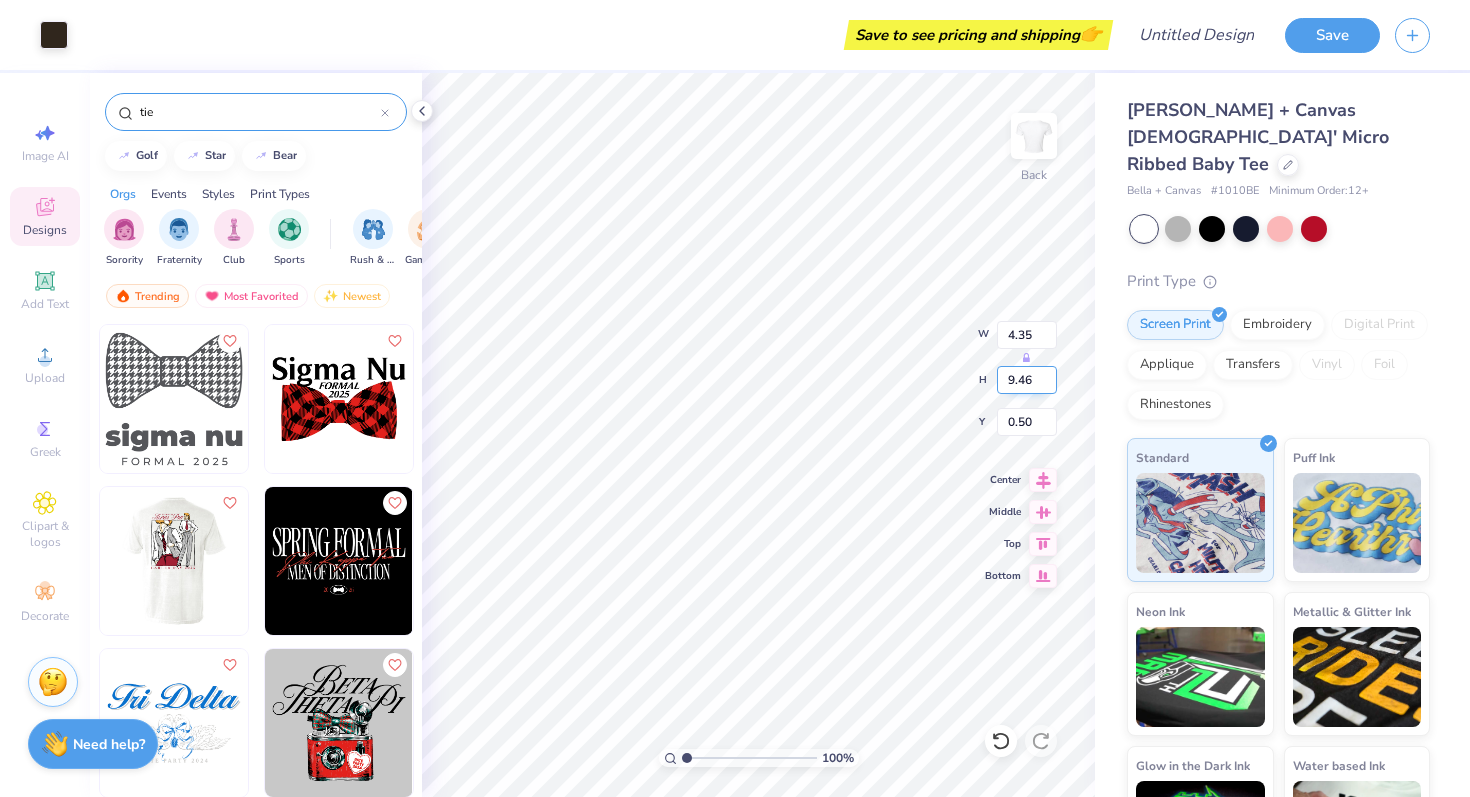 click on "9.46" at bounding box center [1027, 380] 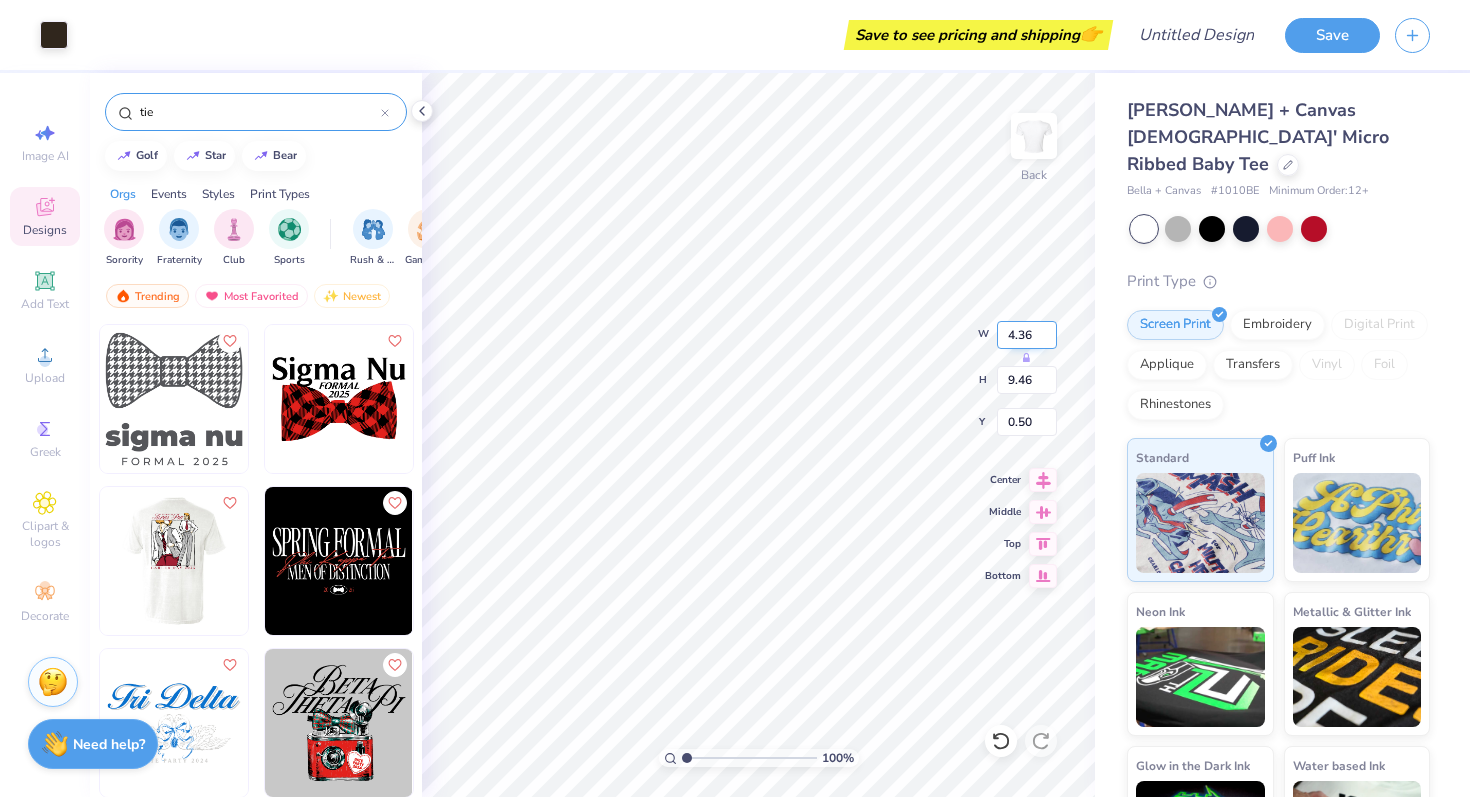 click on "4.36" at bounding box center [1027, 335] 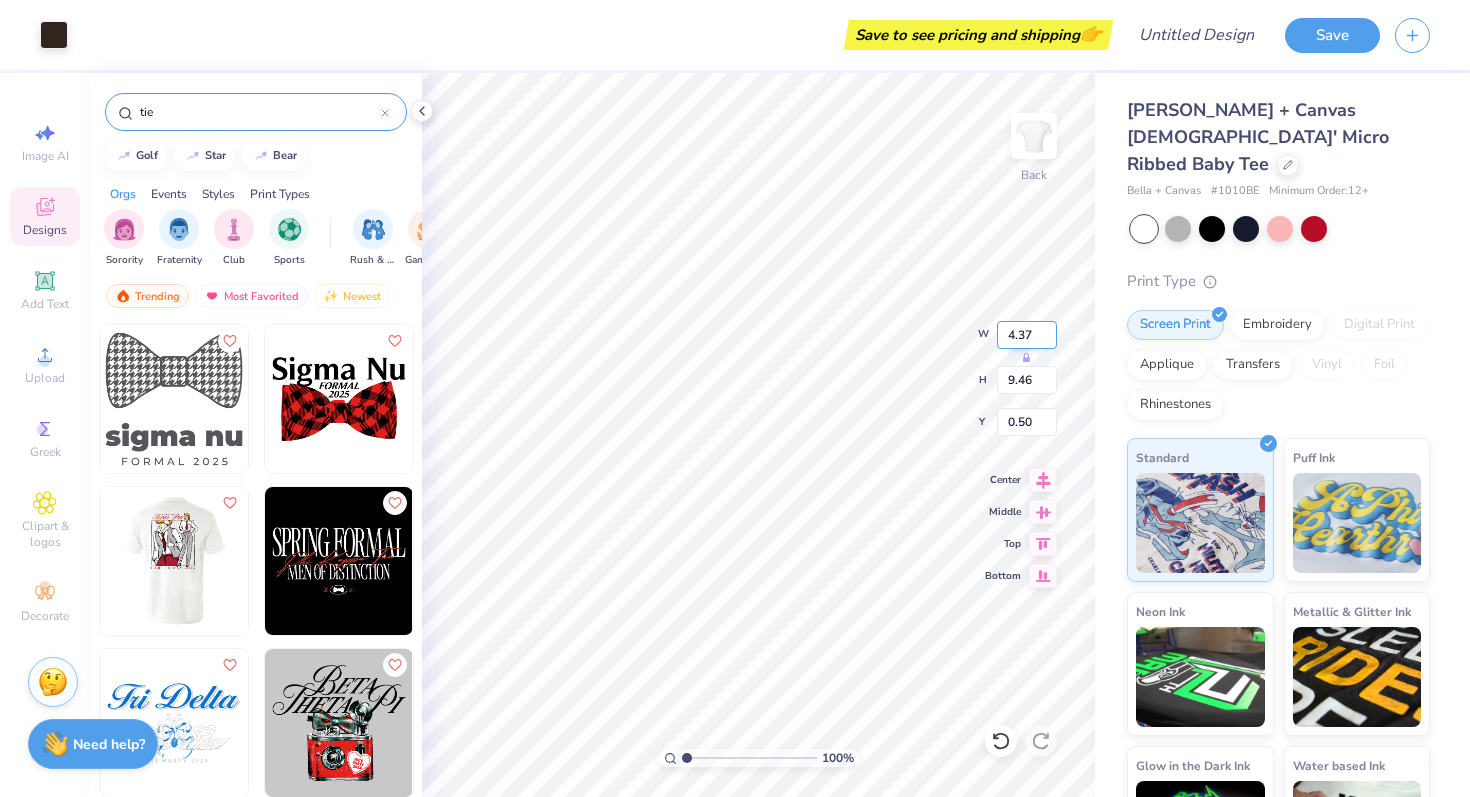 click on "4.37" at bounding box center (1027, 335) 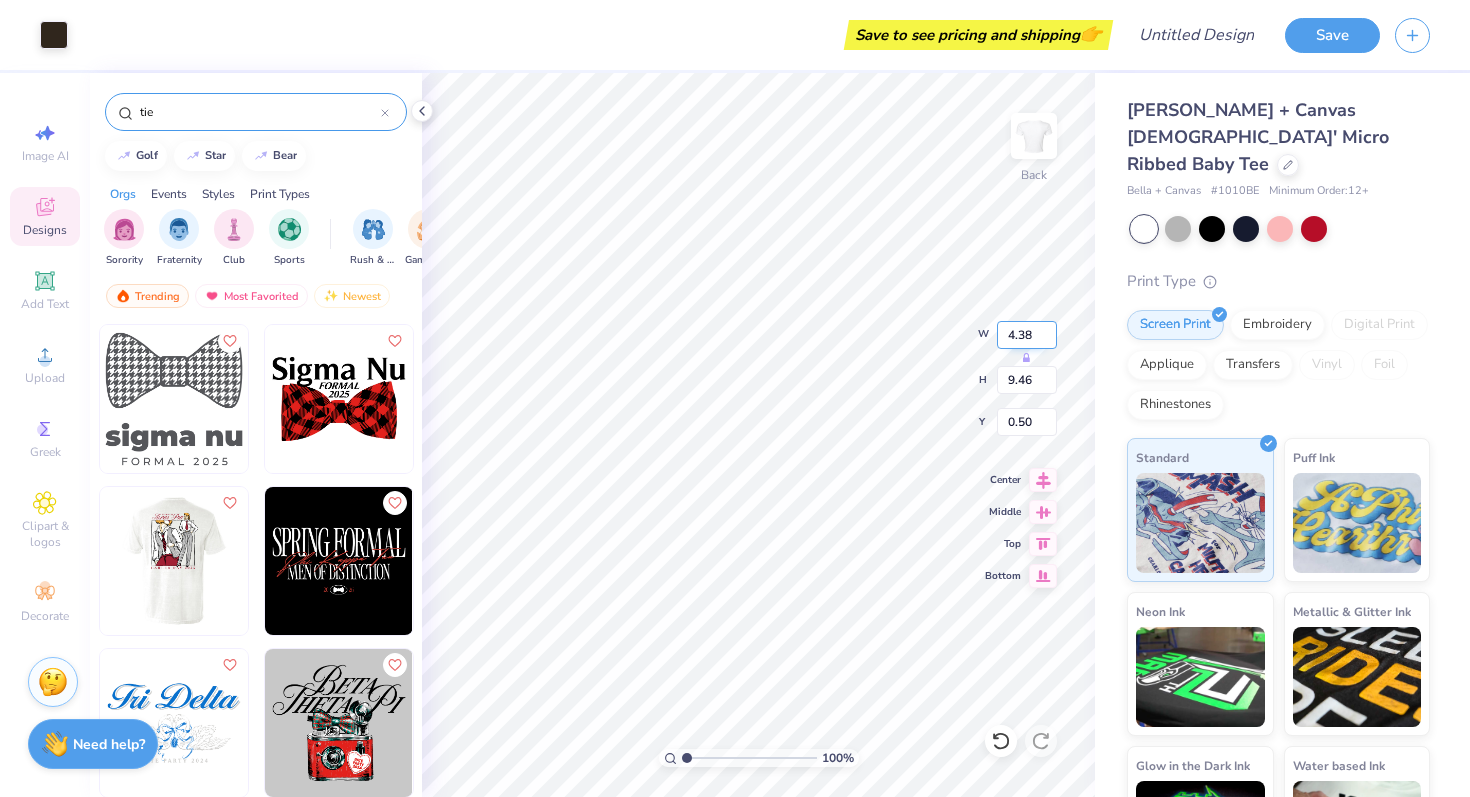 click on "4.38" at bounding box center (1027, 335) 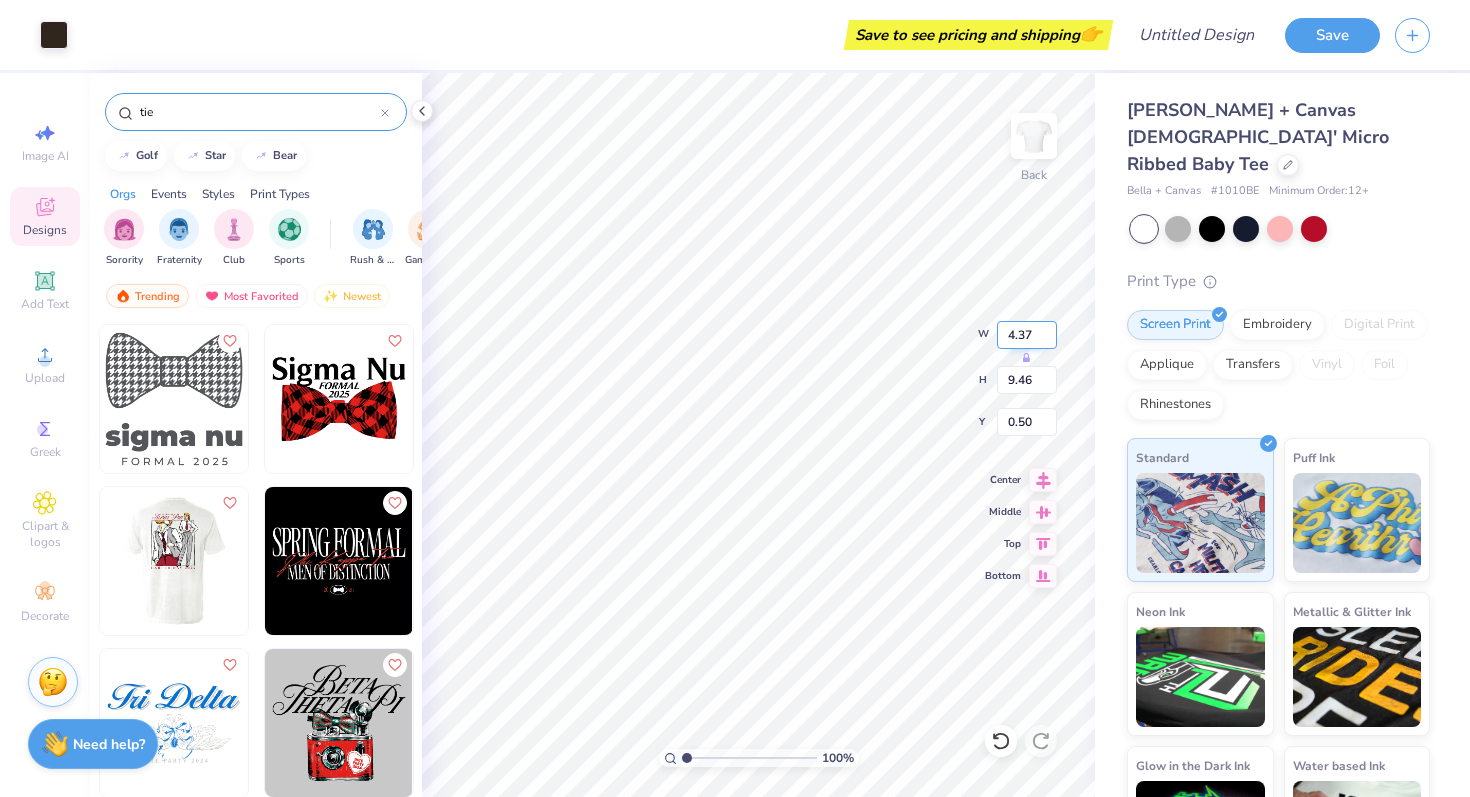 click on "4.37" at bounding box center [1027, 335] 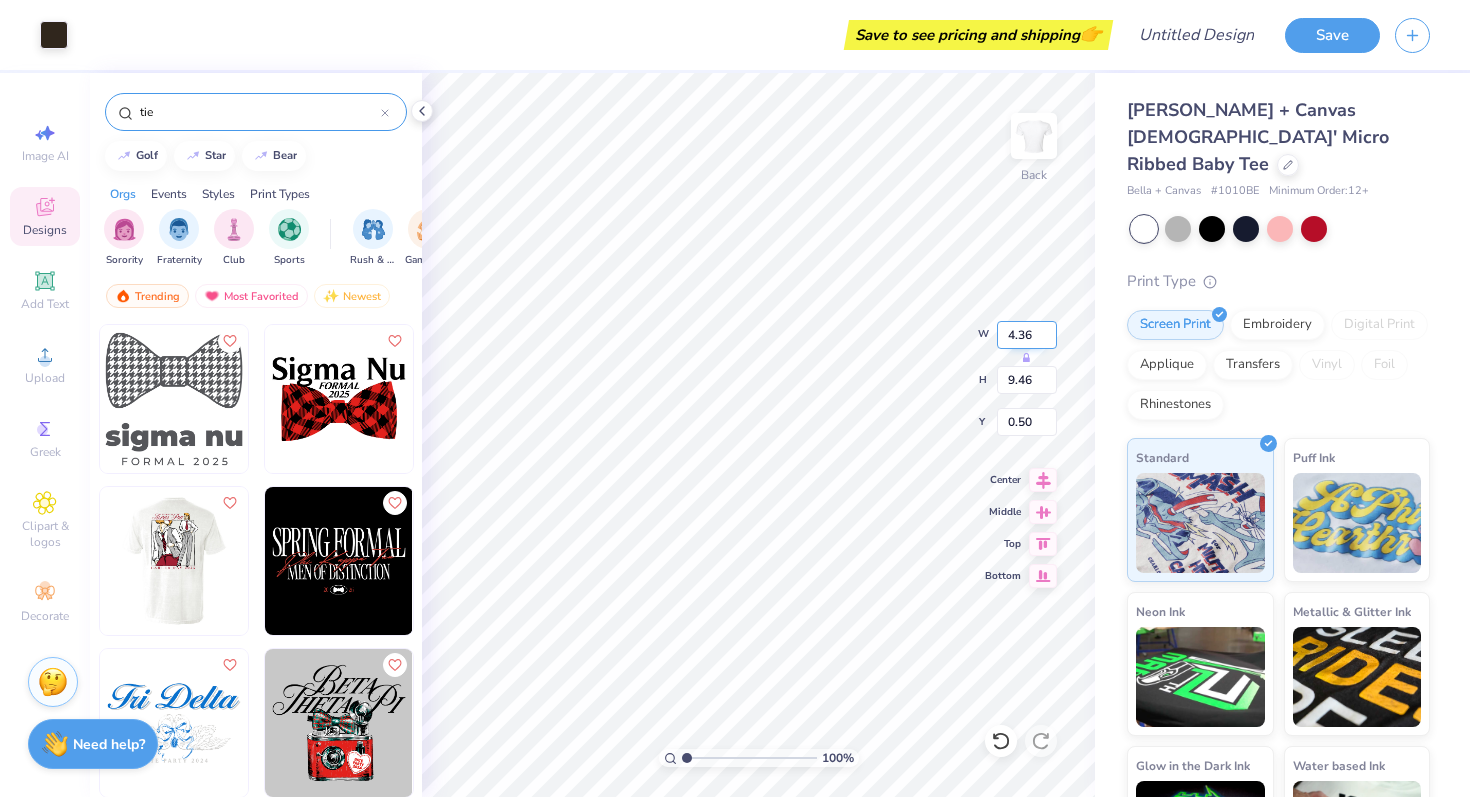 type on "4.36" 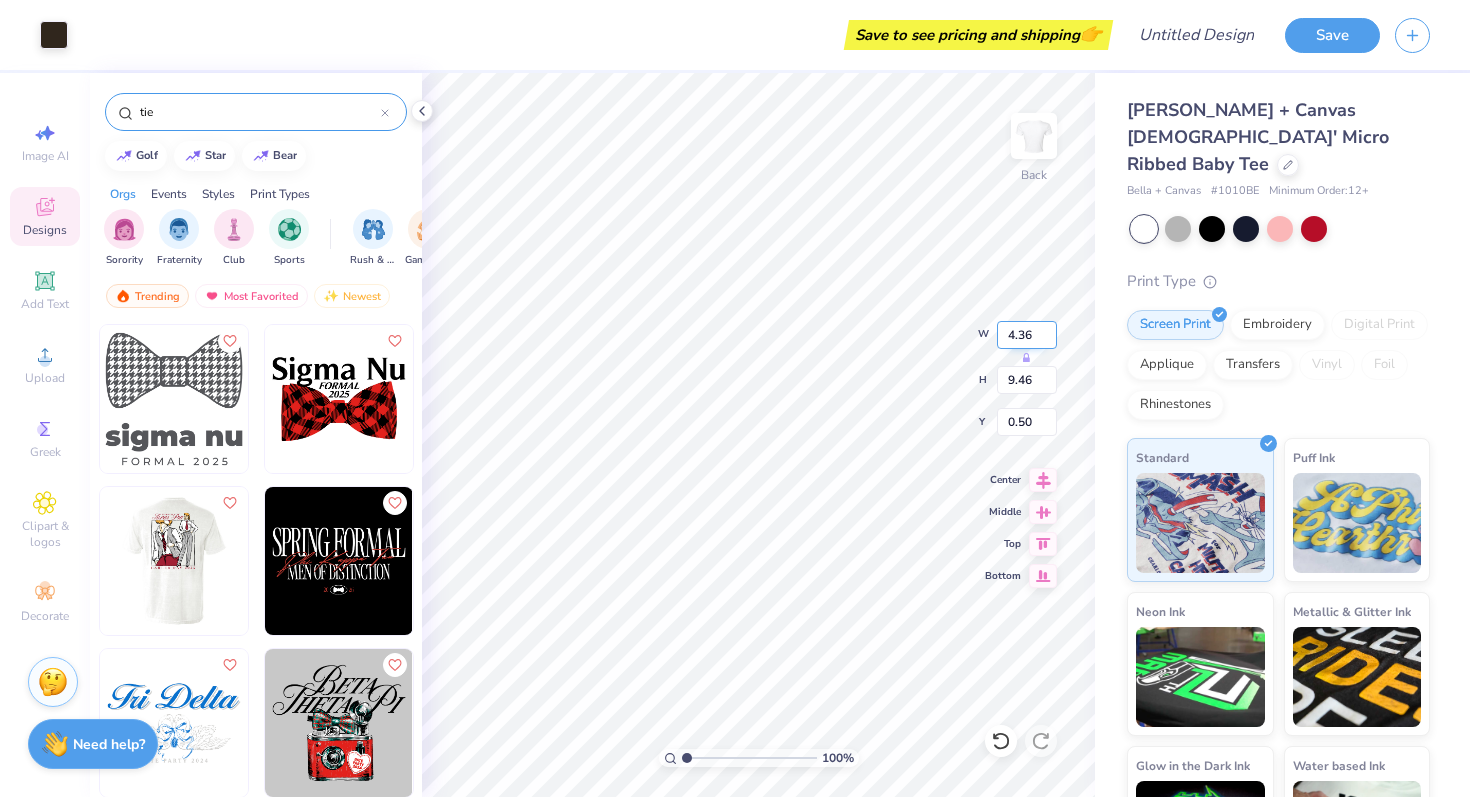 click on "4.36" at bounding box center [1027, 335] 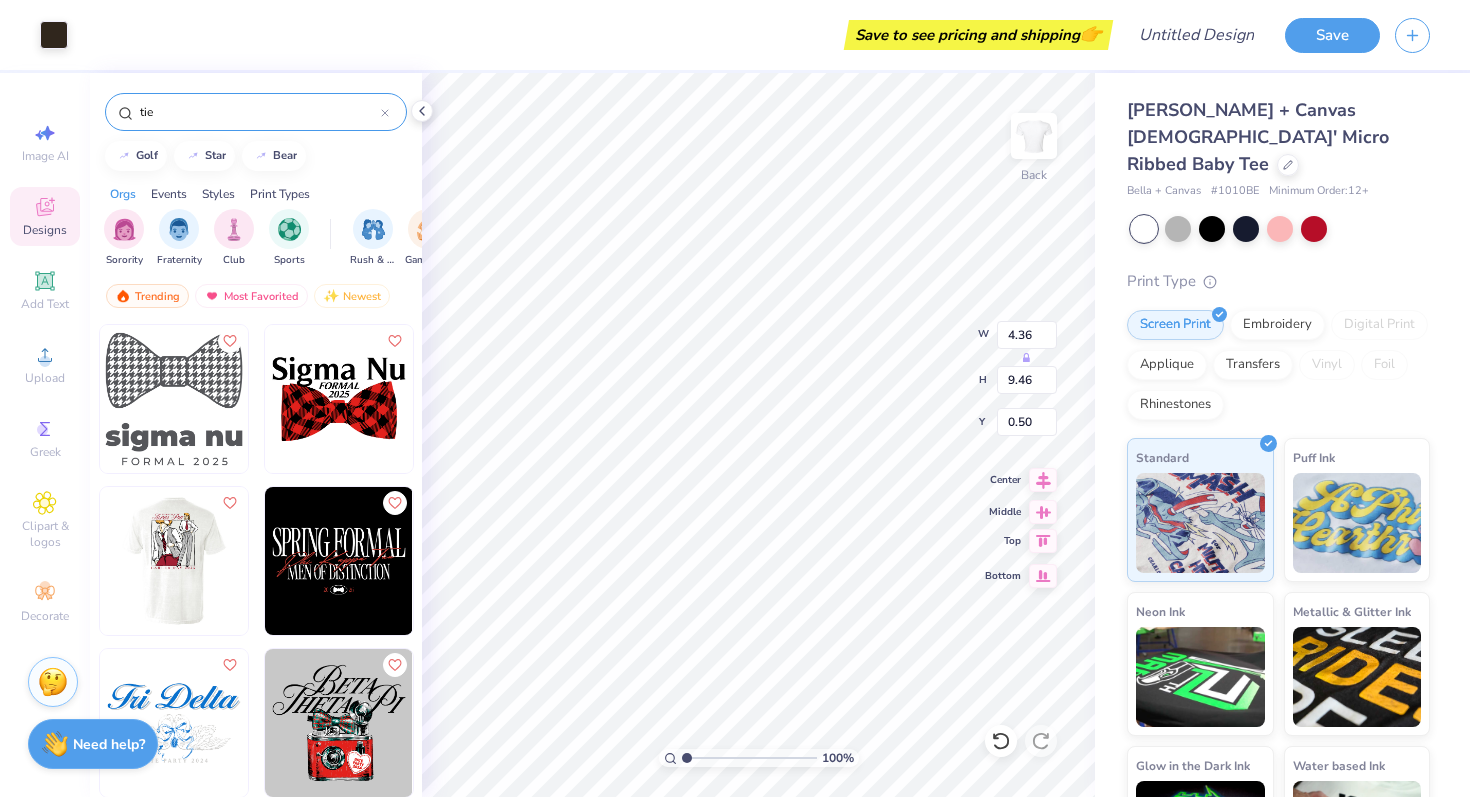 type on "9.45" 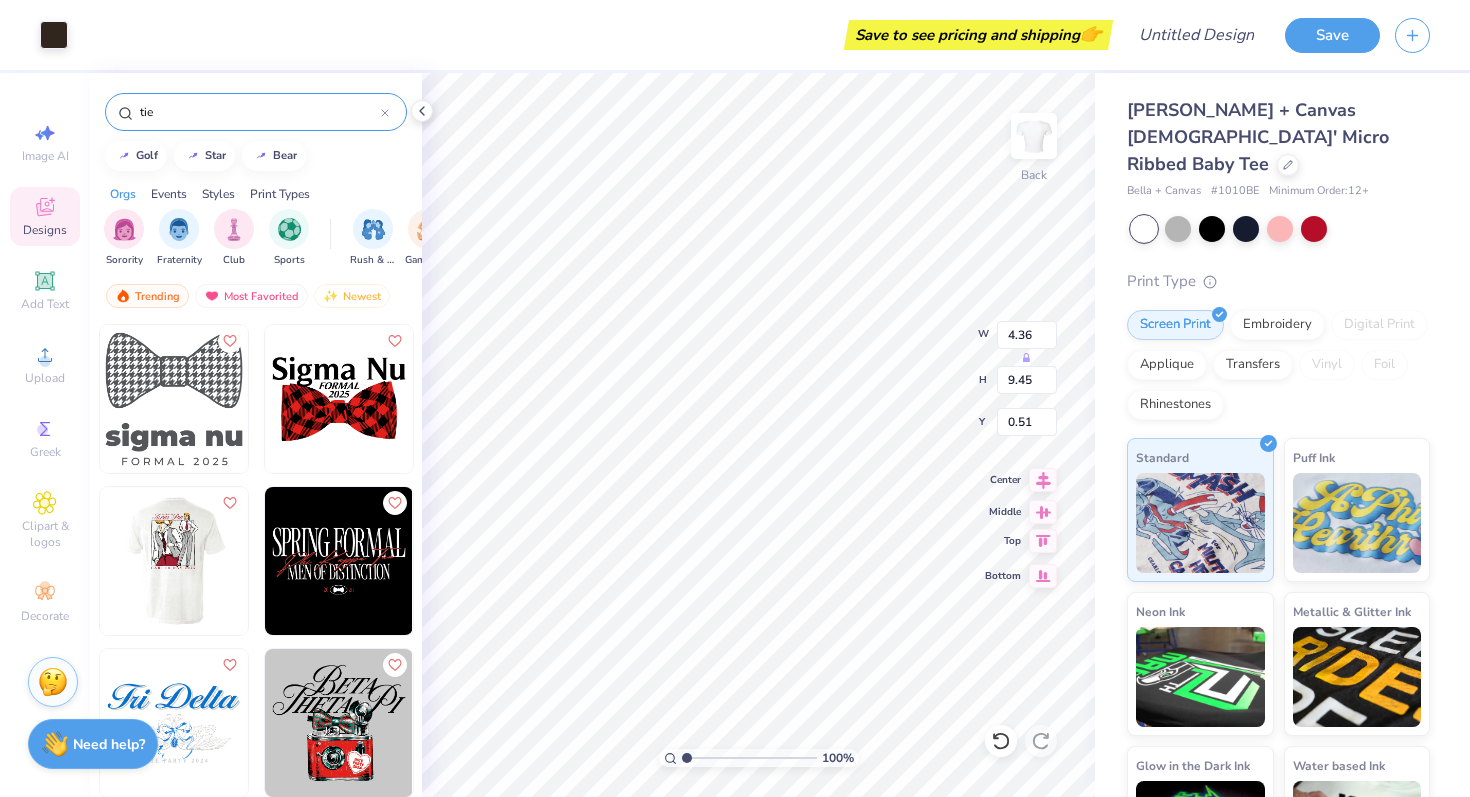 click 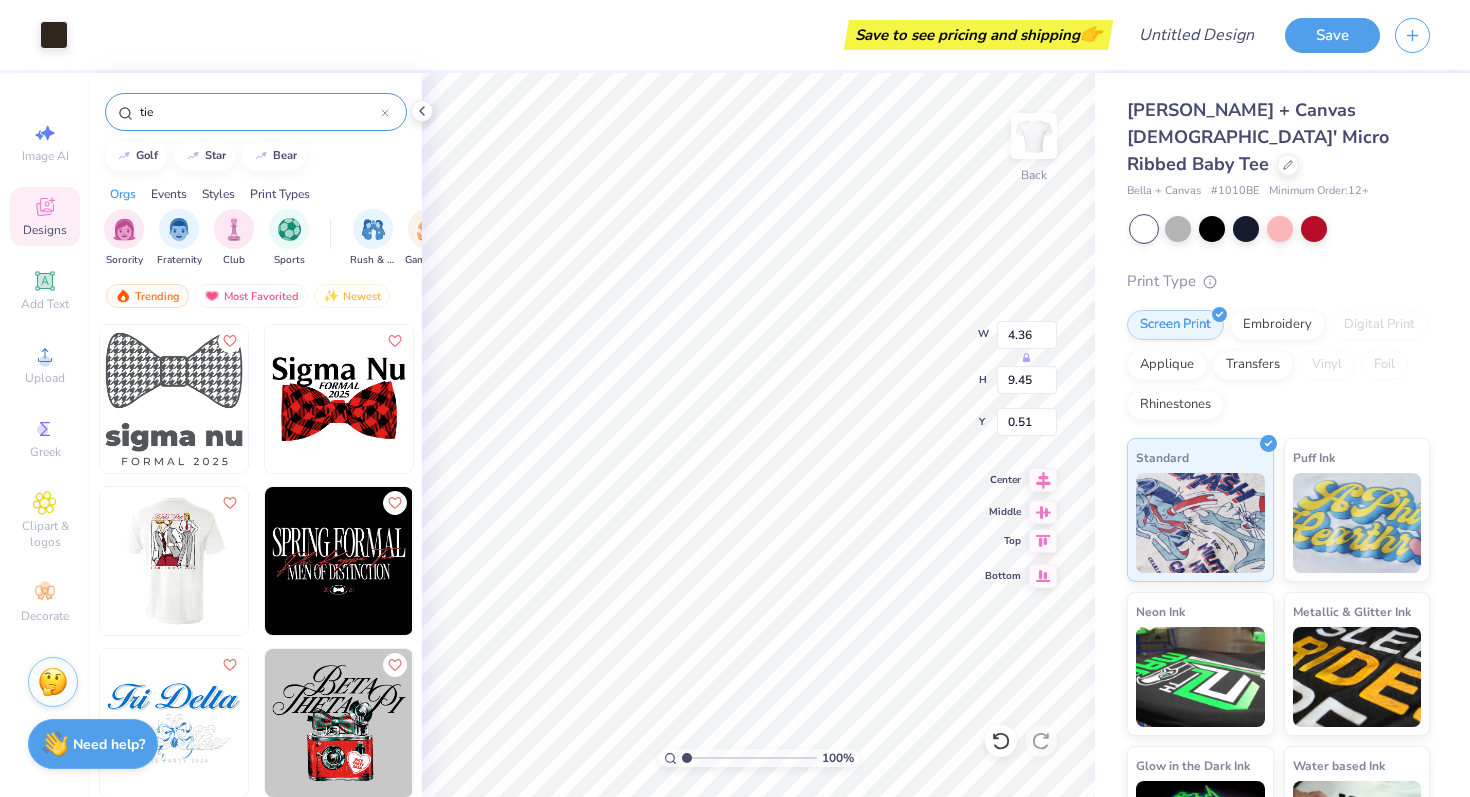 type on "0.50" 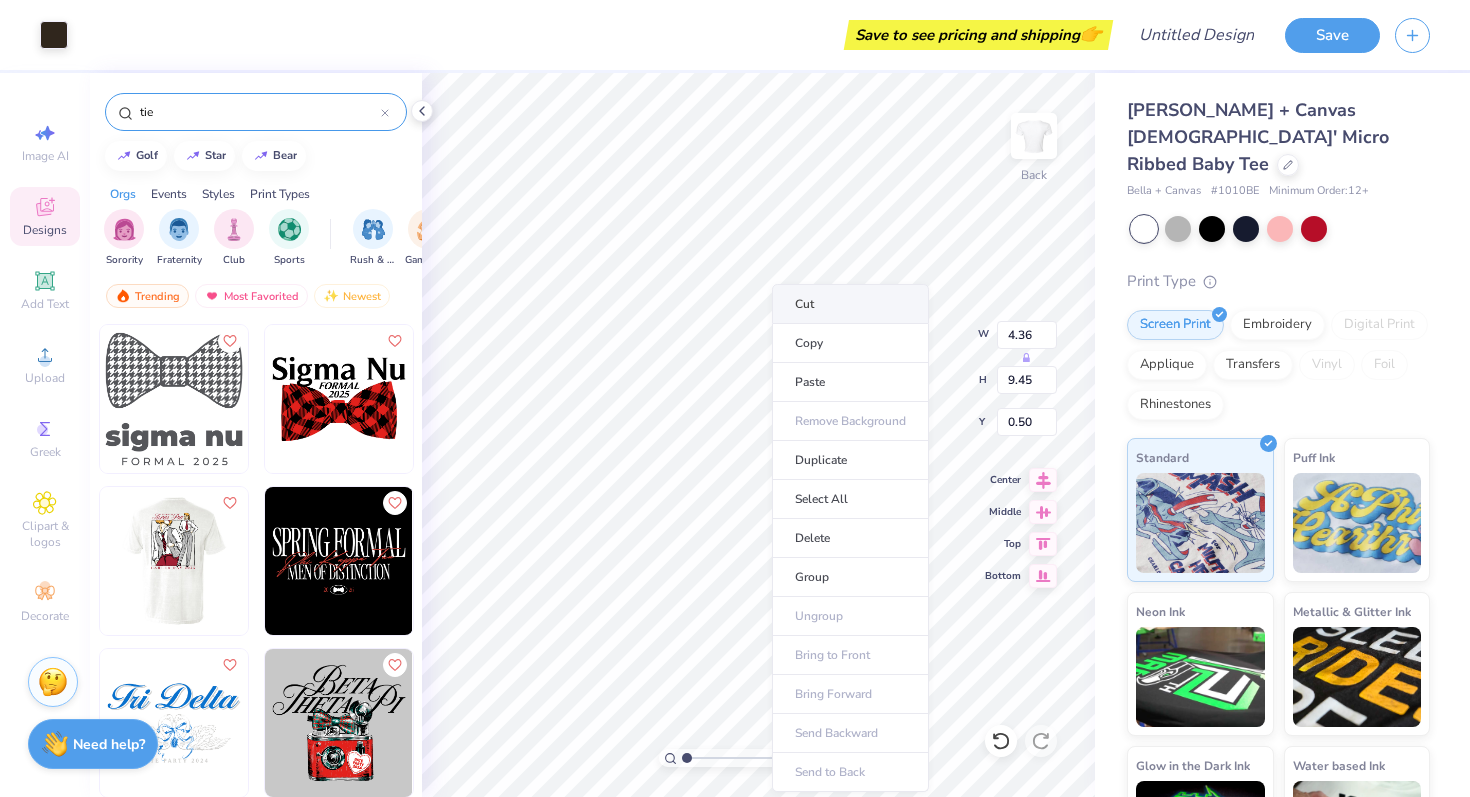 click on "Cut" at bounding box center [850, 304] 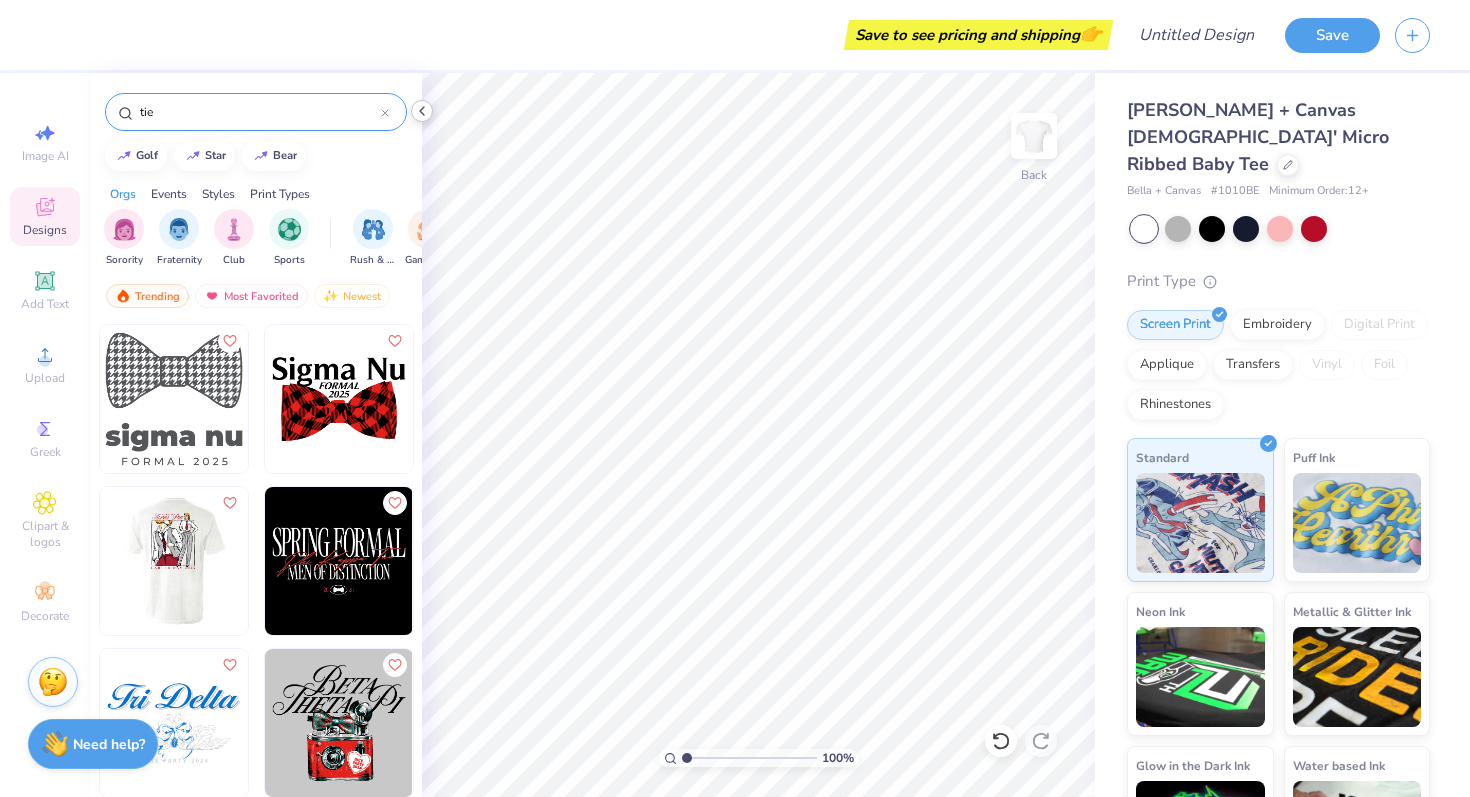 click on "Save to see pricing and shipping  👉 Design Title Save Image AI Designs Add Text Upload Greek Clipart & logos Decorate tie golf star bear Orgs Events Styles Print Types Sorority Fraternity Club Sports Rush & Bid Game Day PR & General Parent's Weekend Philanthropy Big Little Reveal Holidays Retreat Greek Week Date Parties & Socials Formal & Semi Founder’s Day Spring Break Graduation Classic Minimalist Varsity Y2K 80s & 90s Handdrawn Typography Grunge 60s & 70s Cartoons Embroidery Screen Print Patches Applique Digital Print Transfers Vinyl Trending Most Favorited Newest 71 11 100  % Back Bella + Canvas [DEMOGRAPHIC_DATA]' Micro Ribbed Baby Tee Bella + Canvas # 1010BE Minimum Order:  12 +   Print Type Screen Print Embroidery Digital Print Applique Transfers Vinyl Foil Rhinestones Standard Puff Ink Neon Ink Metallic & Glitter Ink Glow in the Dark Ink Water based Ink Stuck?  Our Art team will finish your design for free. Need help?  Chat with us." at bounding box center [735, 398] 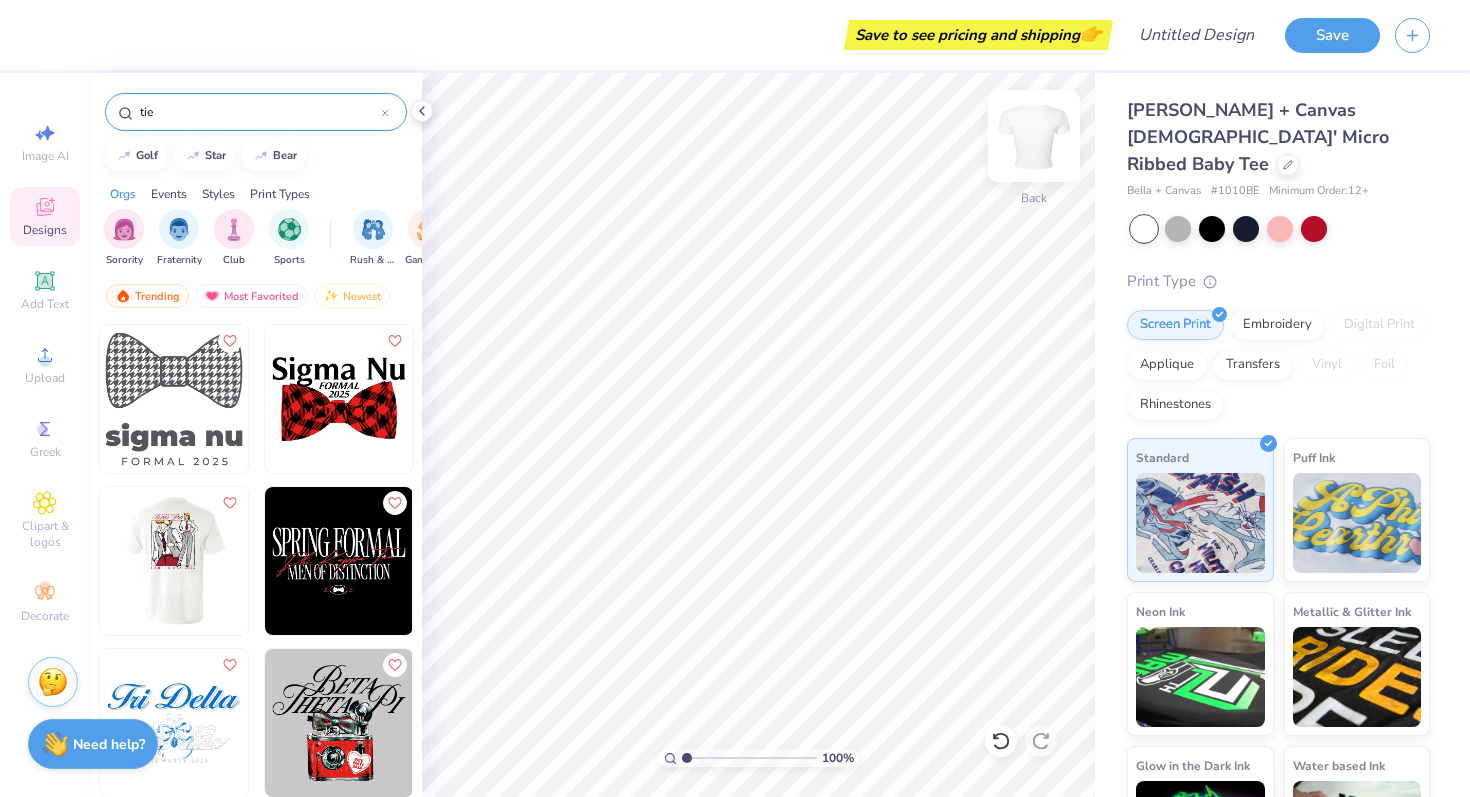 click at bounding box center (1034, 136) 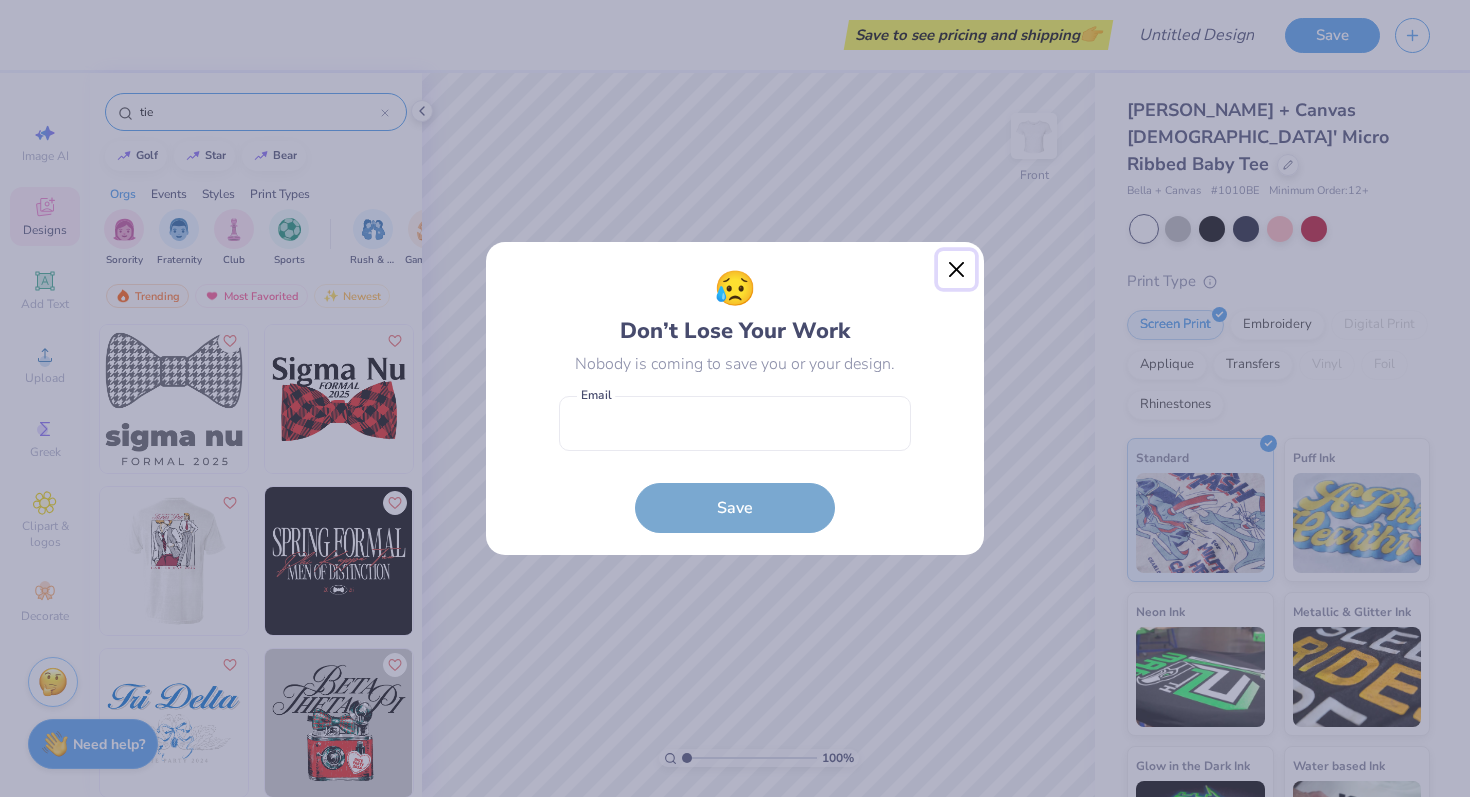 click at bounding box center [957, 270] 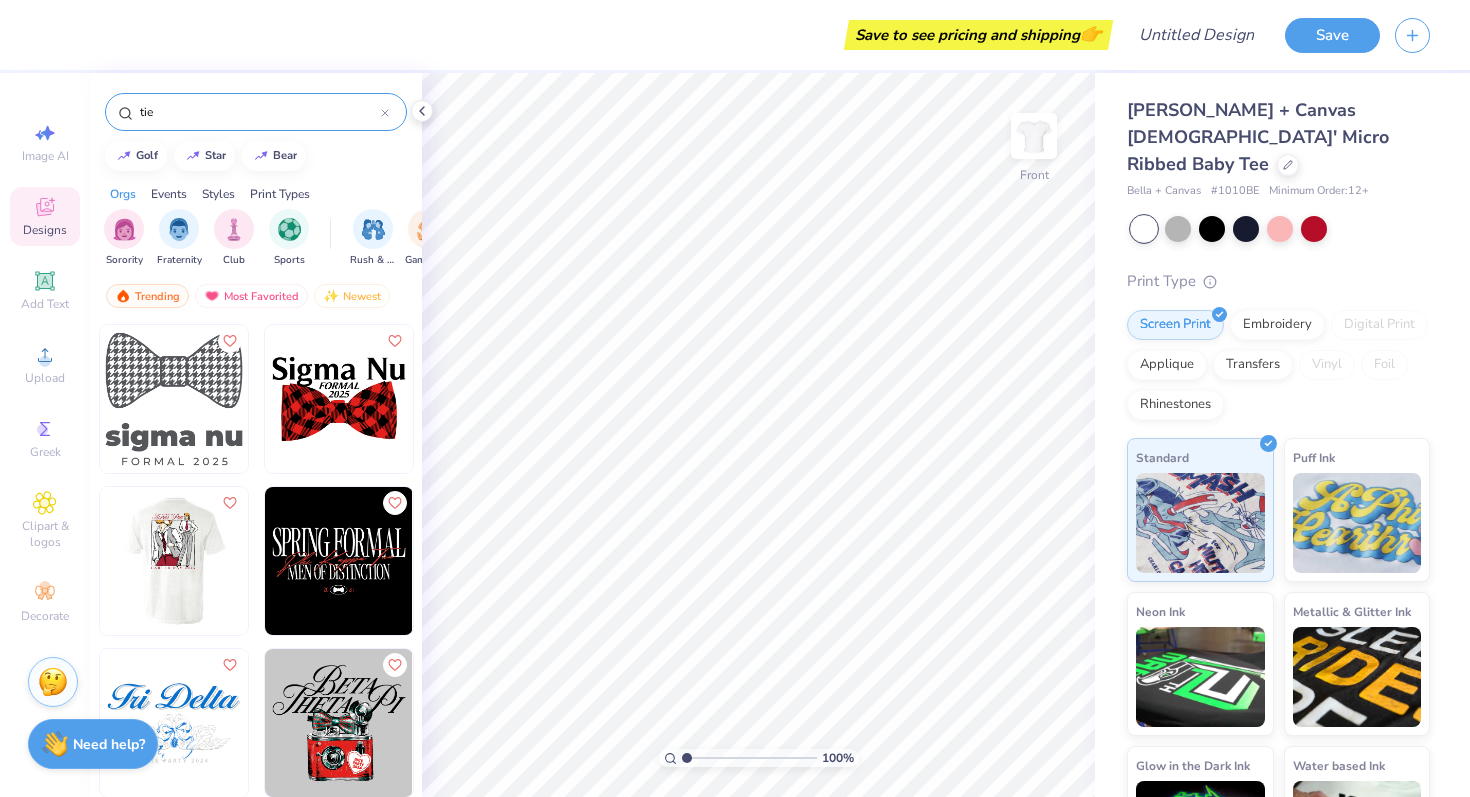 click on "tie" at bounding box center [259, 112] 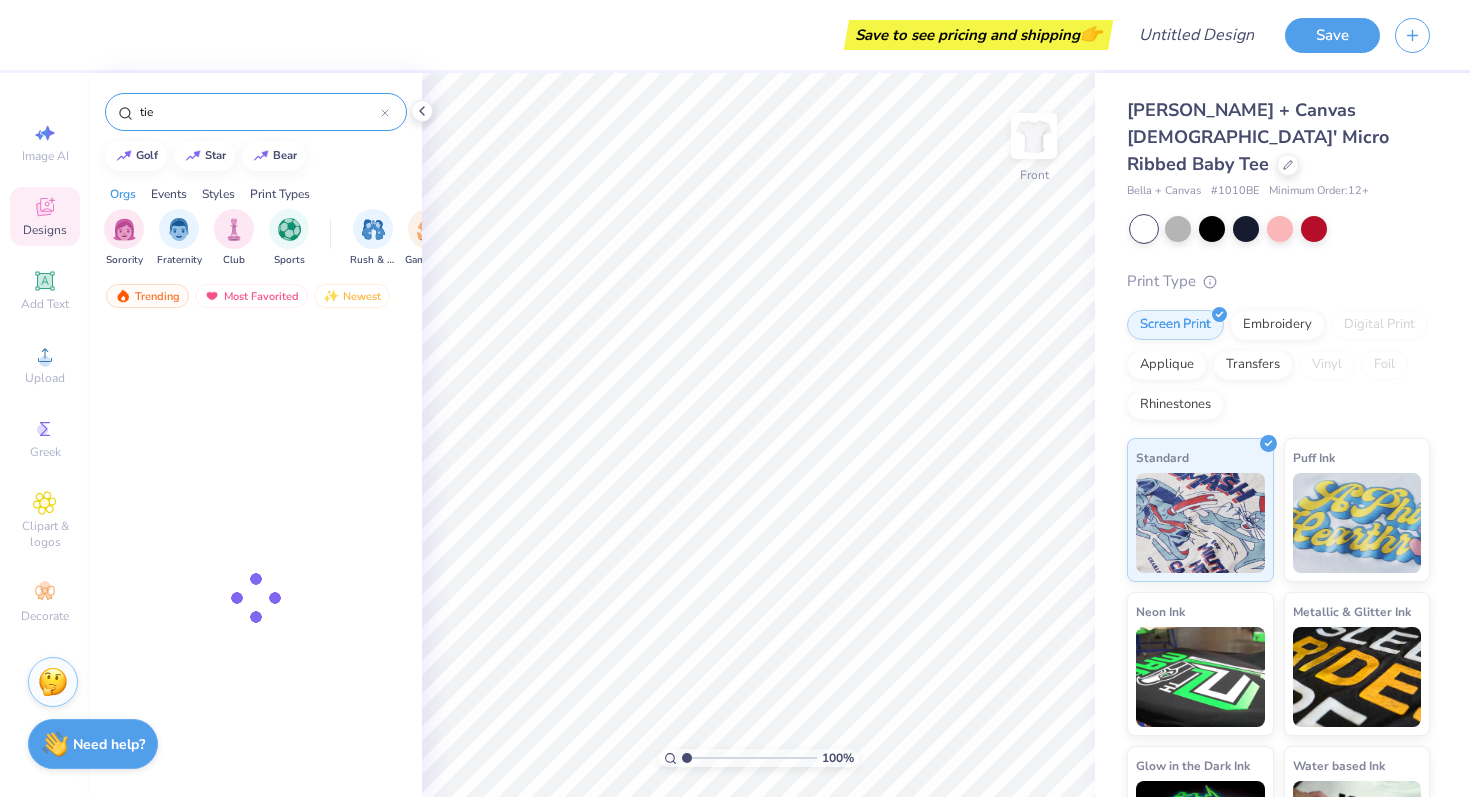 click on "tie" at bounding box center (259, 112) 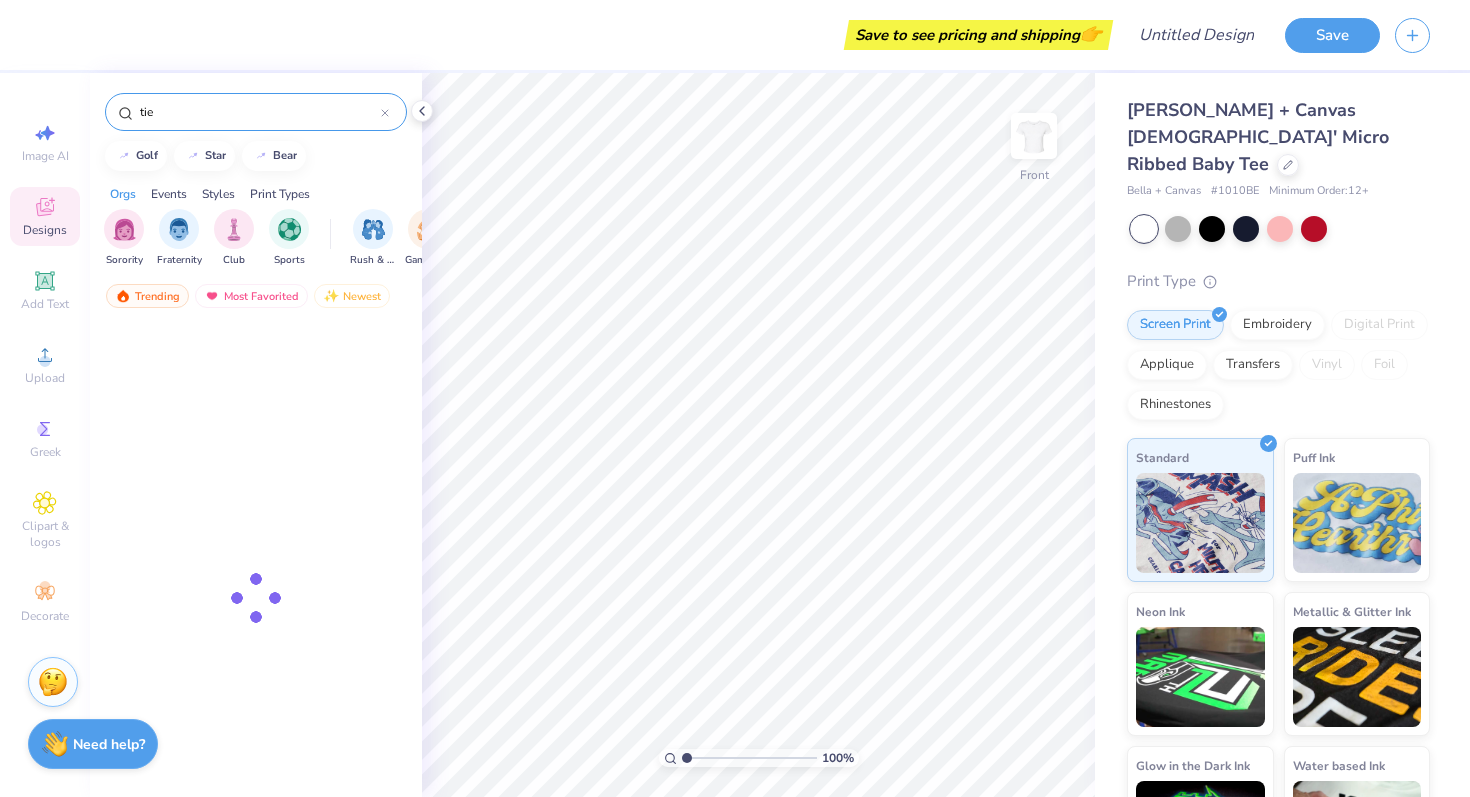click on "tie" at bounding box center (259, 112) 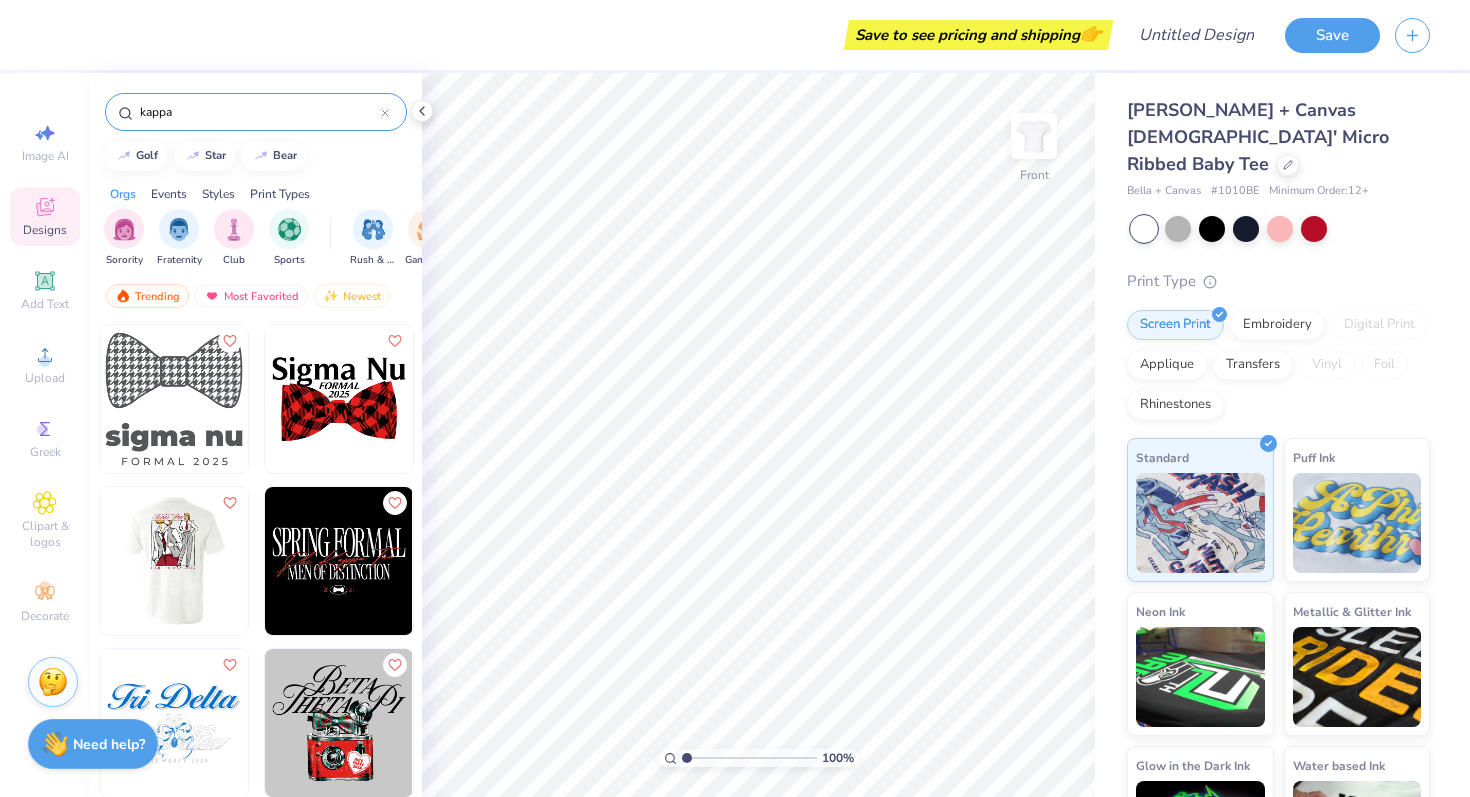 type on "kappa" 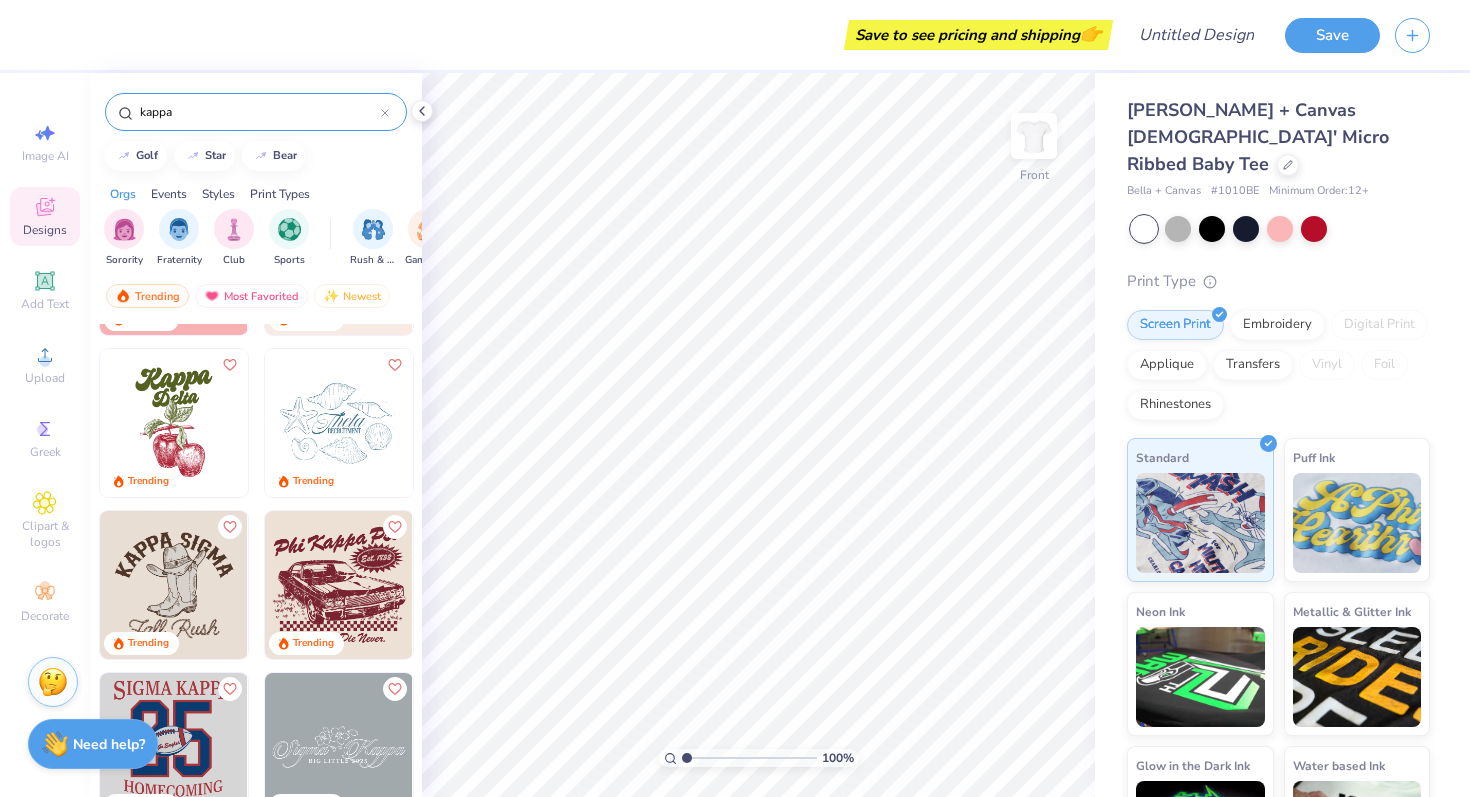 scroll, scrollTop: 937, scrollLeft: 0, axis: vertical 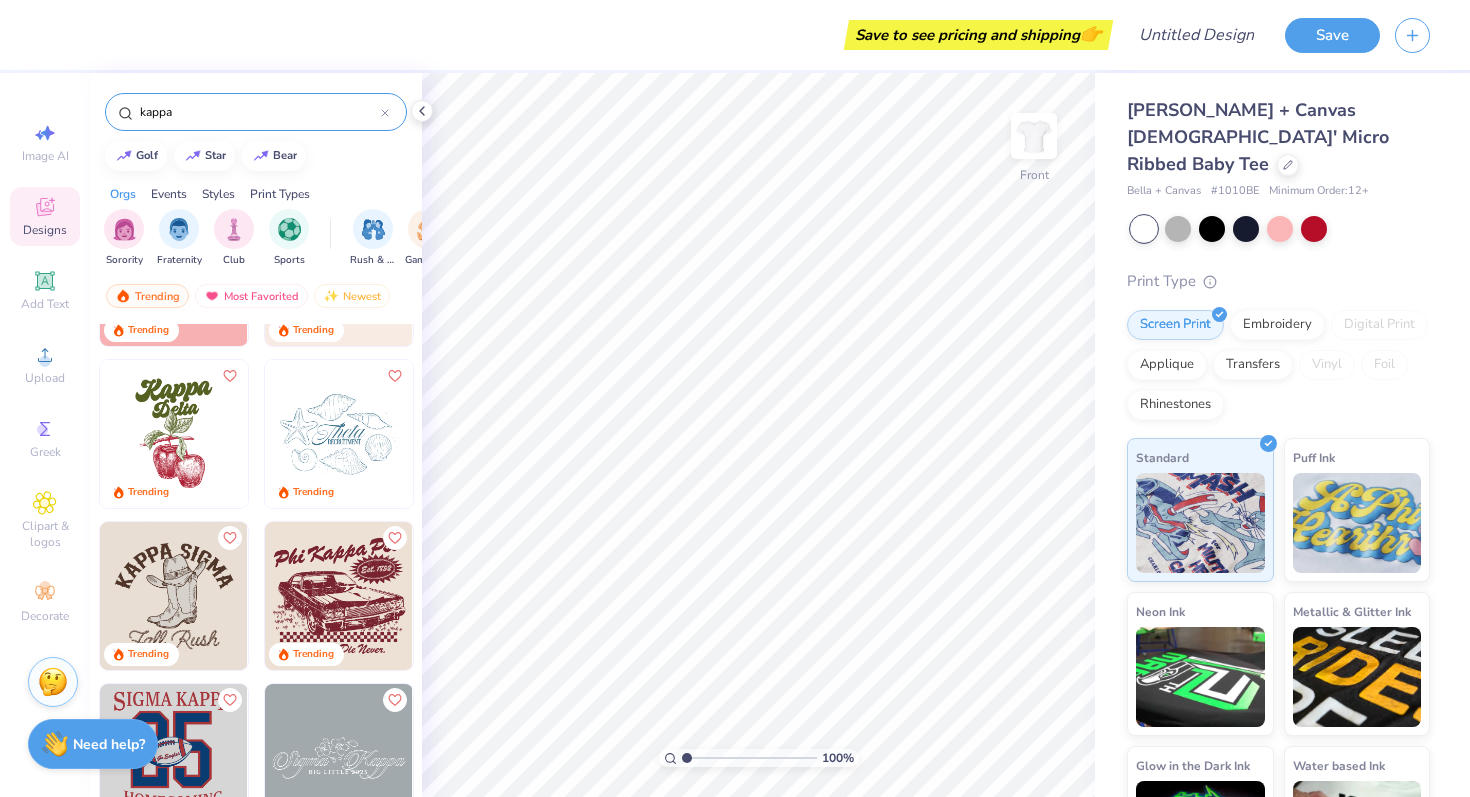 click at bounding box center [174, 434] 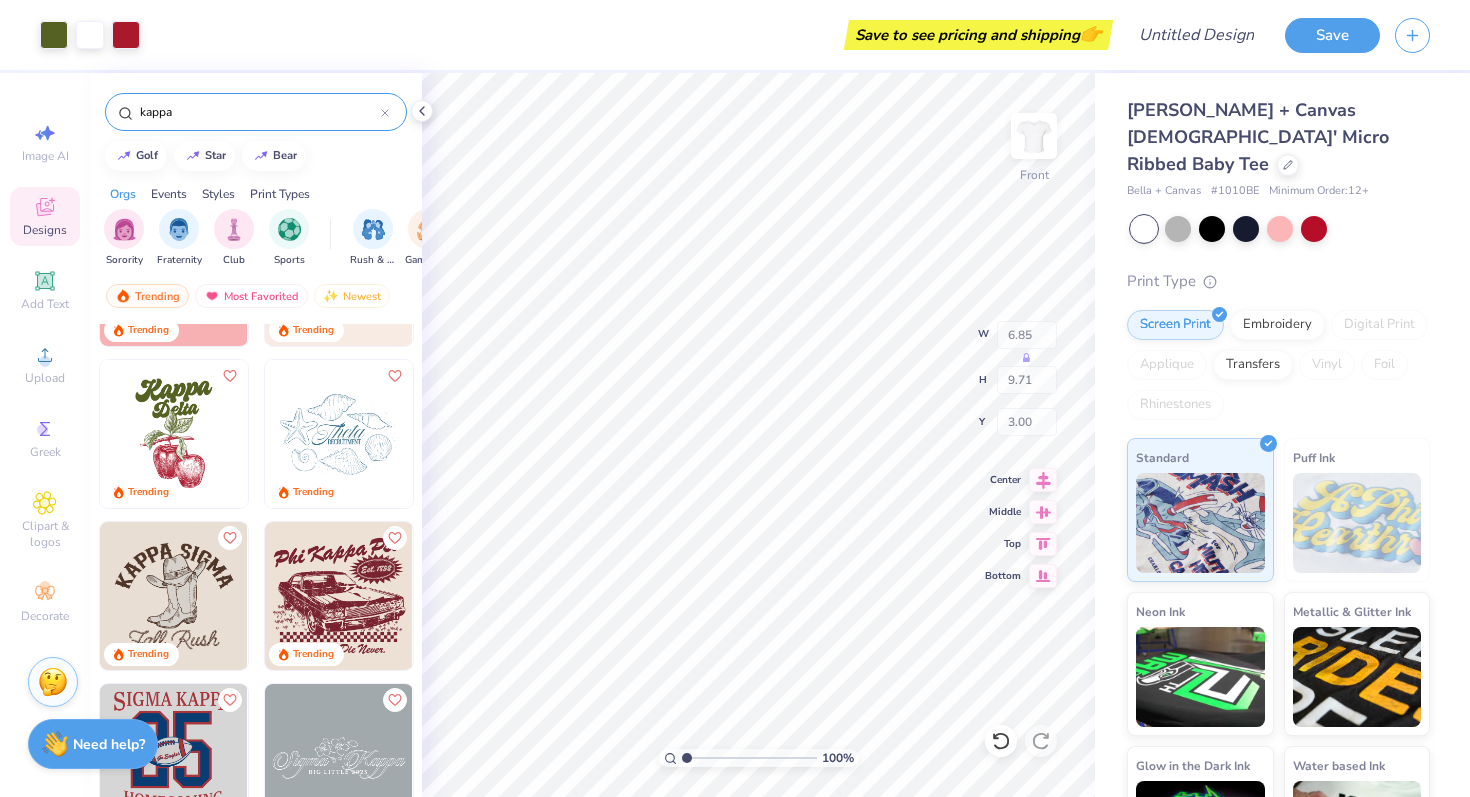 type on "2.16" 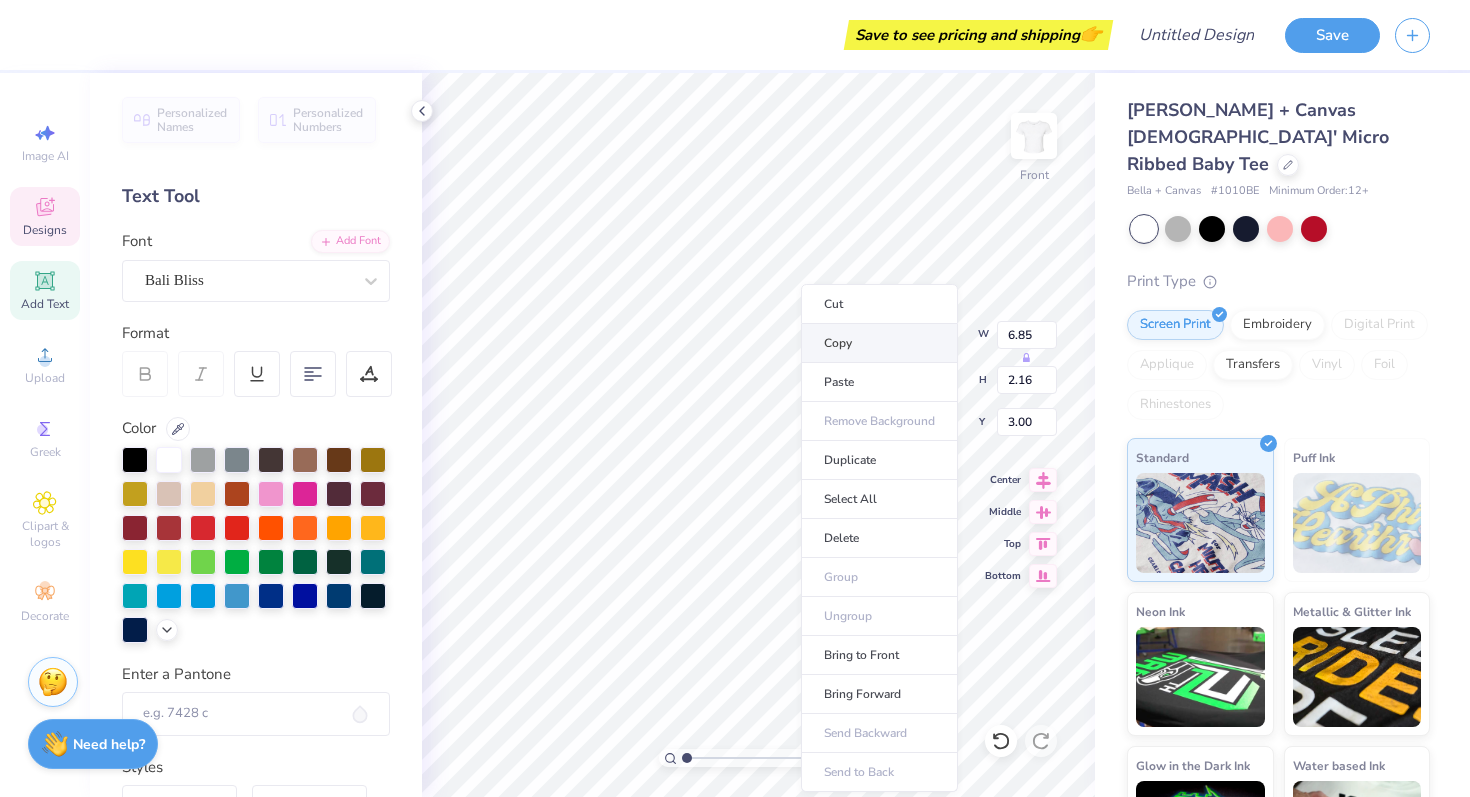 click on "Copy" at bounding box center [879, 343] 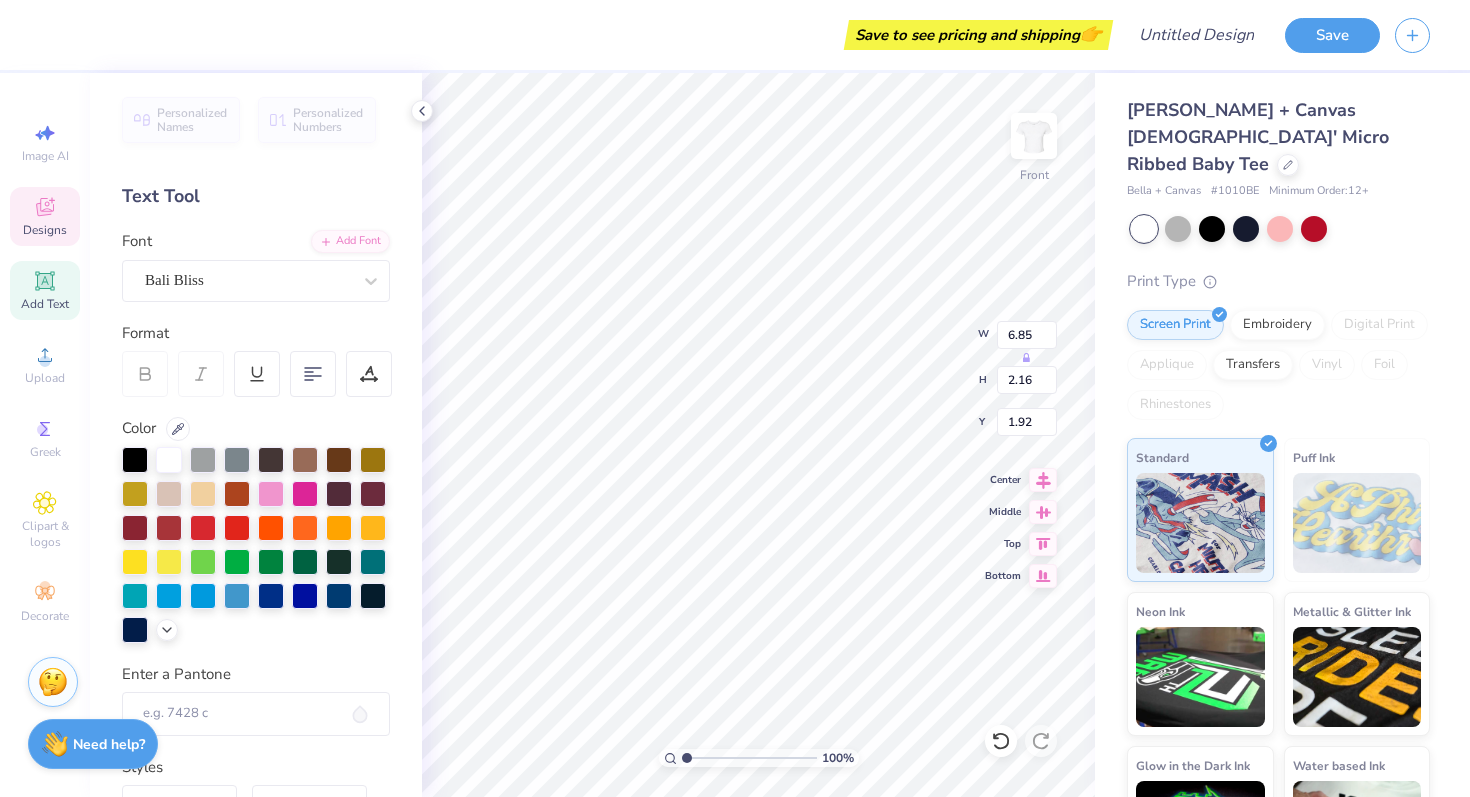 type on "1.92" 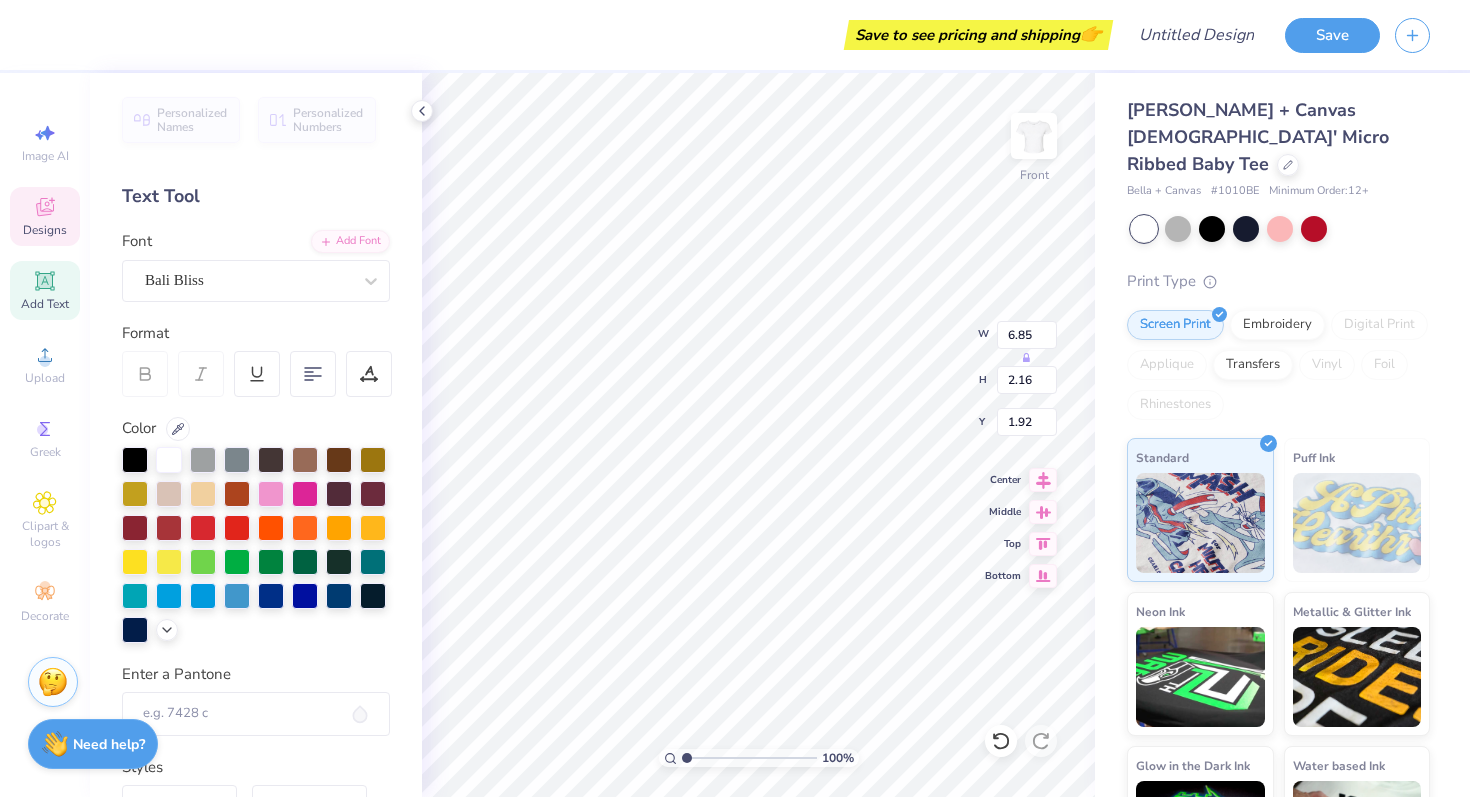 scroll, scrollTop: 1, scrollLeft: 0, axis: vertical 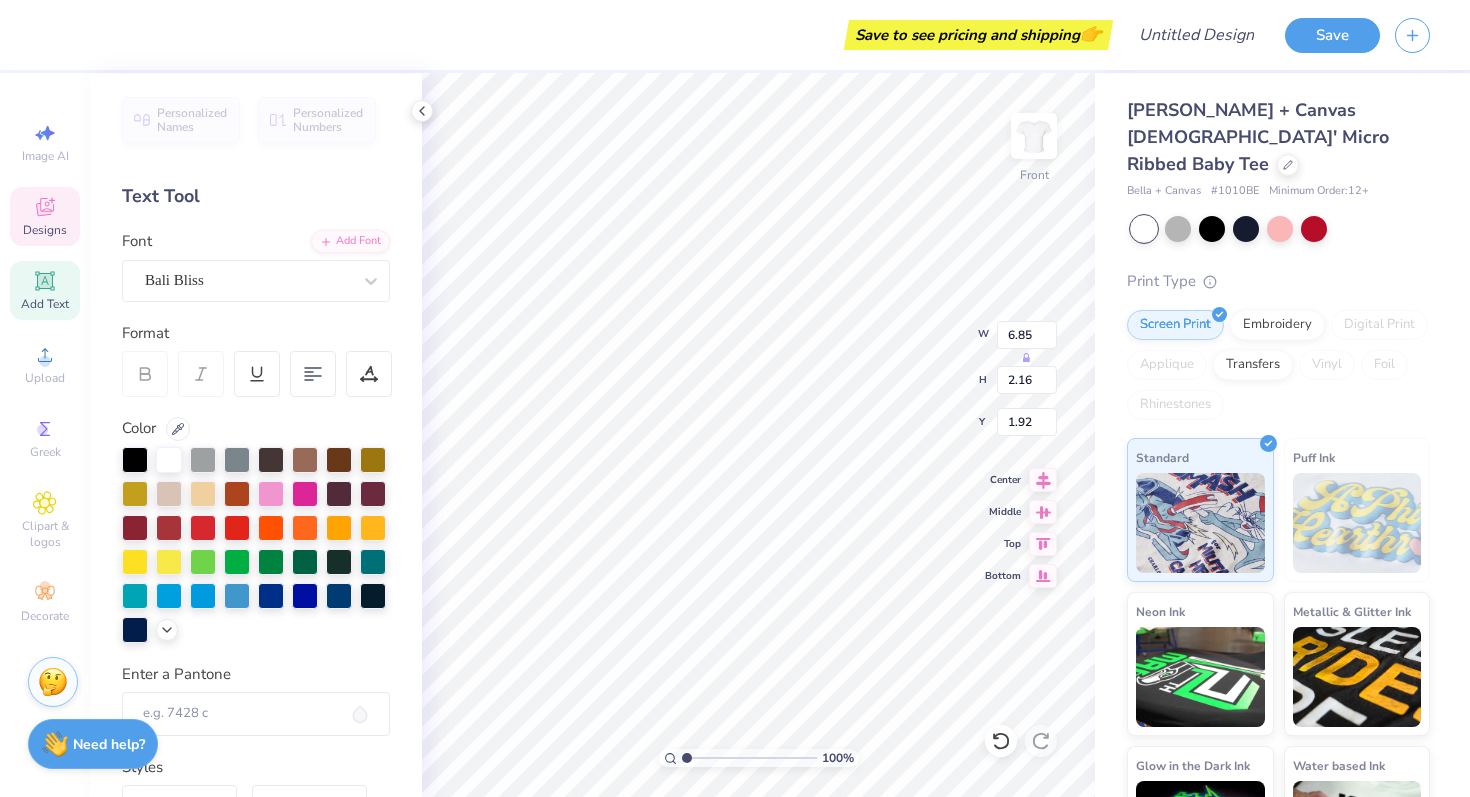 type on "Kappa" 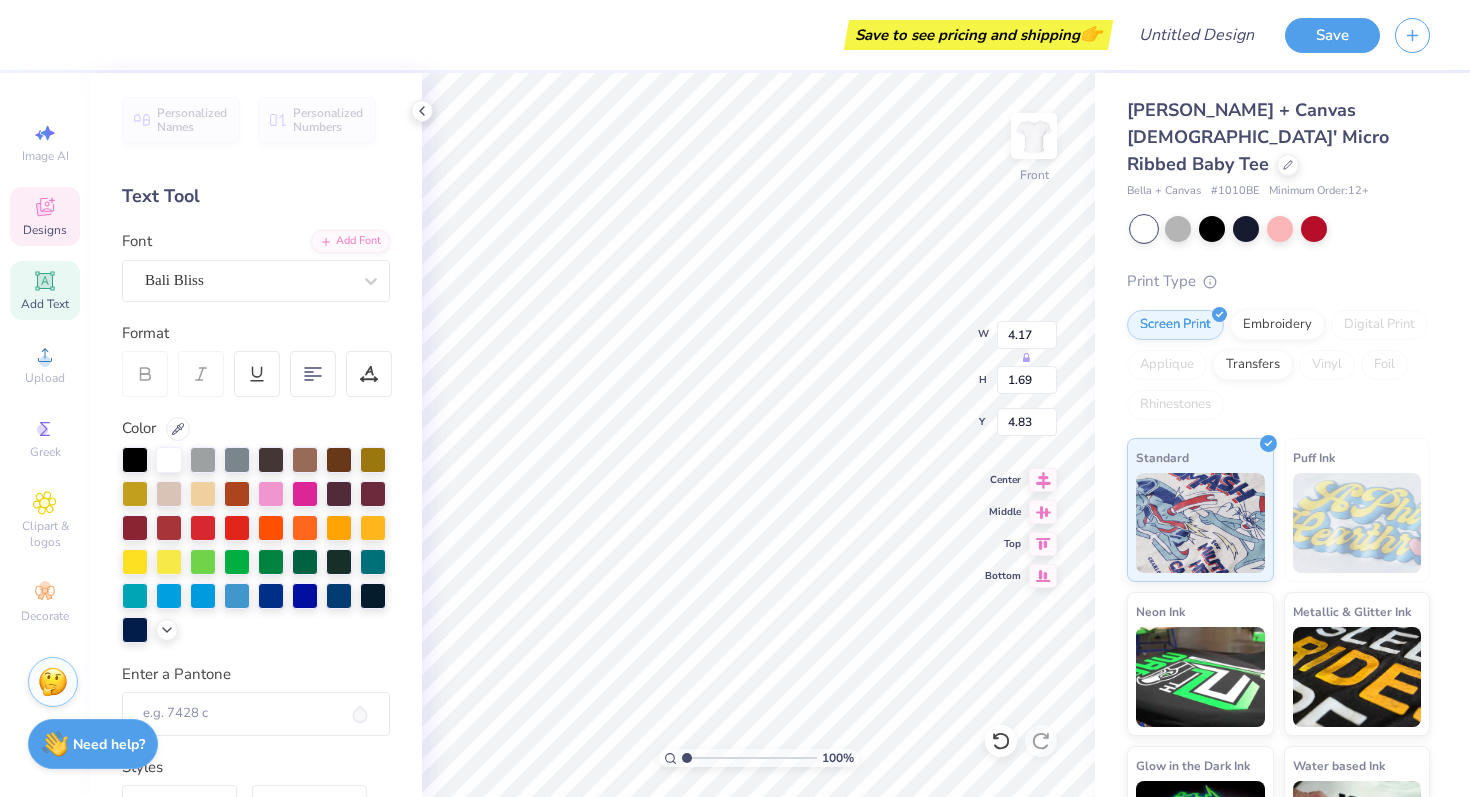 type on "3.00" 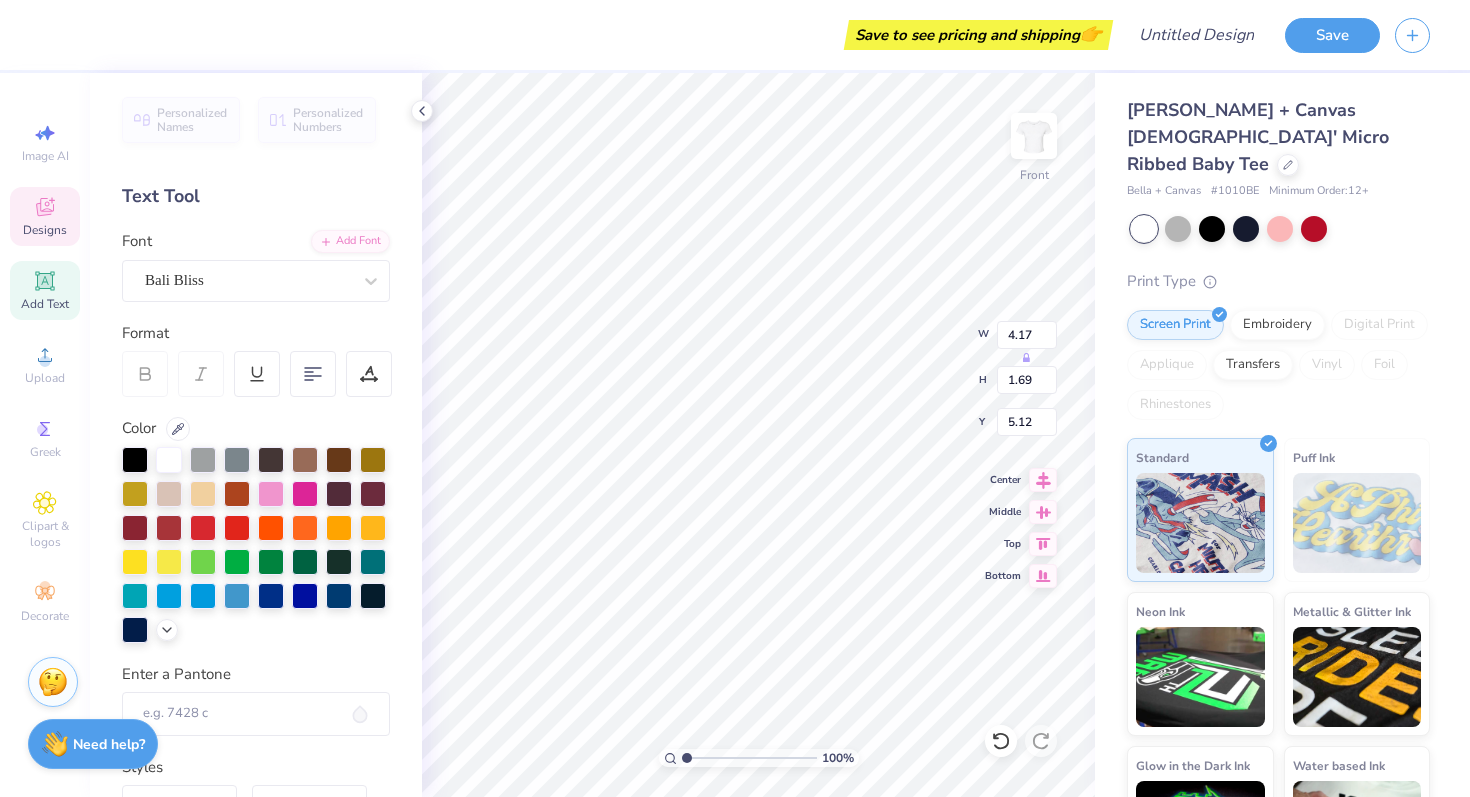 type on "5.12" 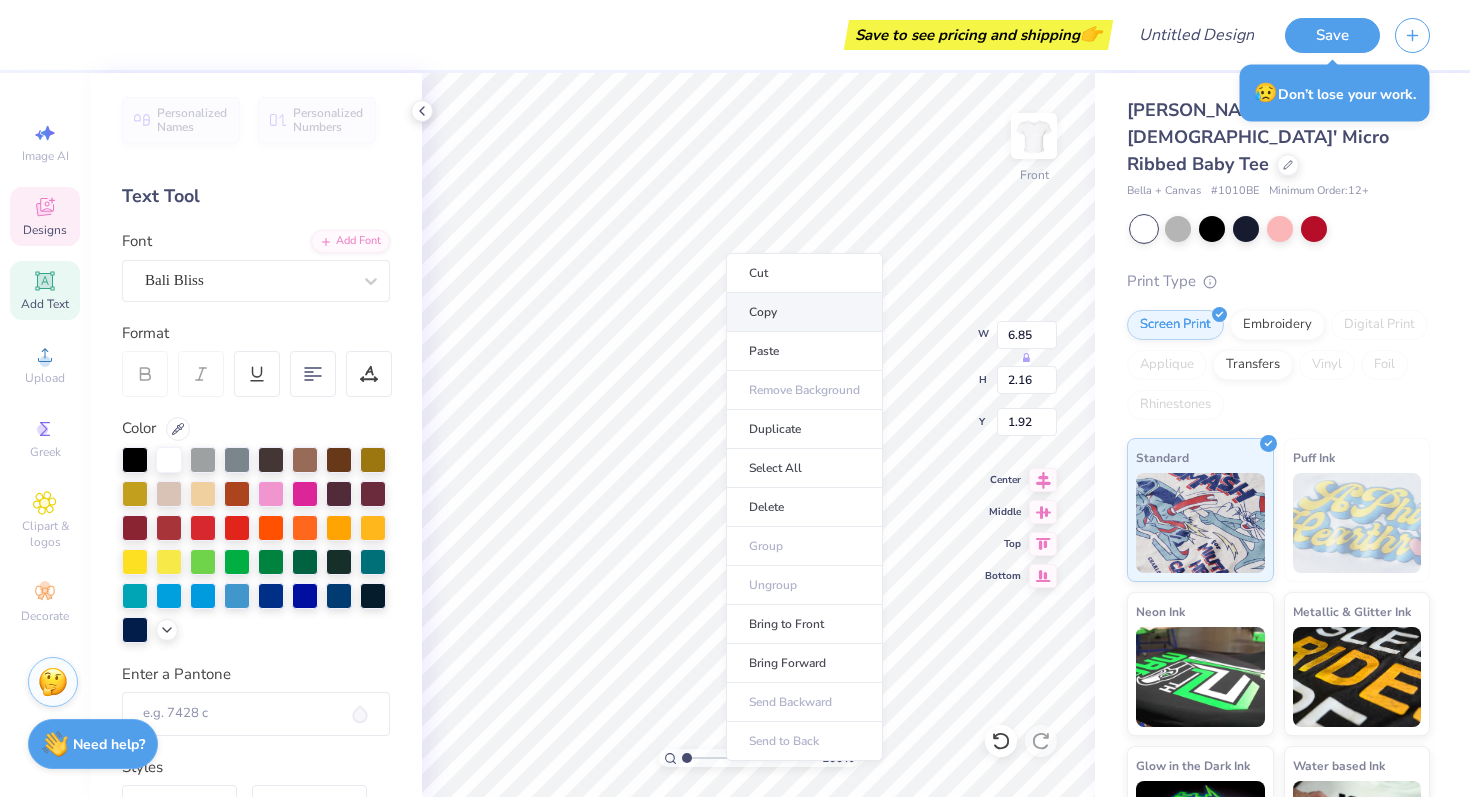 click on "Copy" at bounding box center [804, 312] 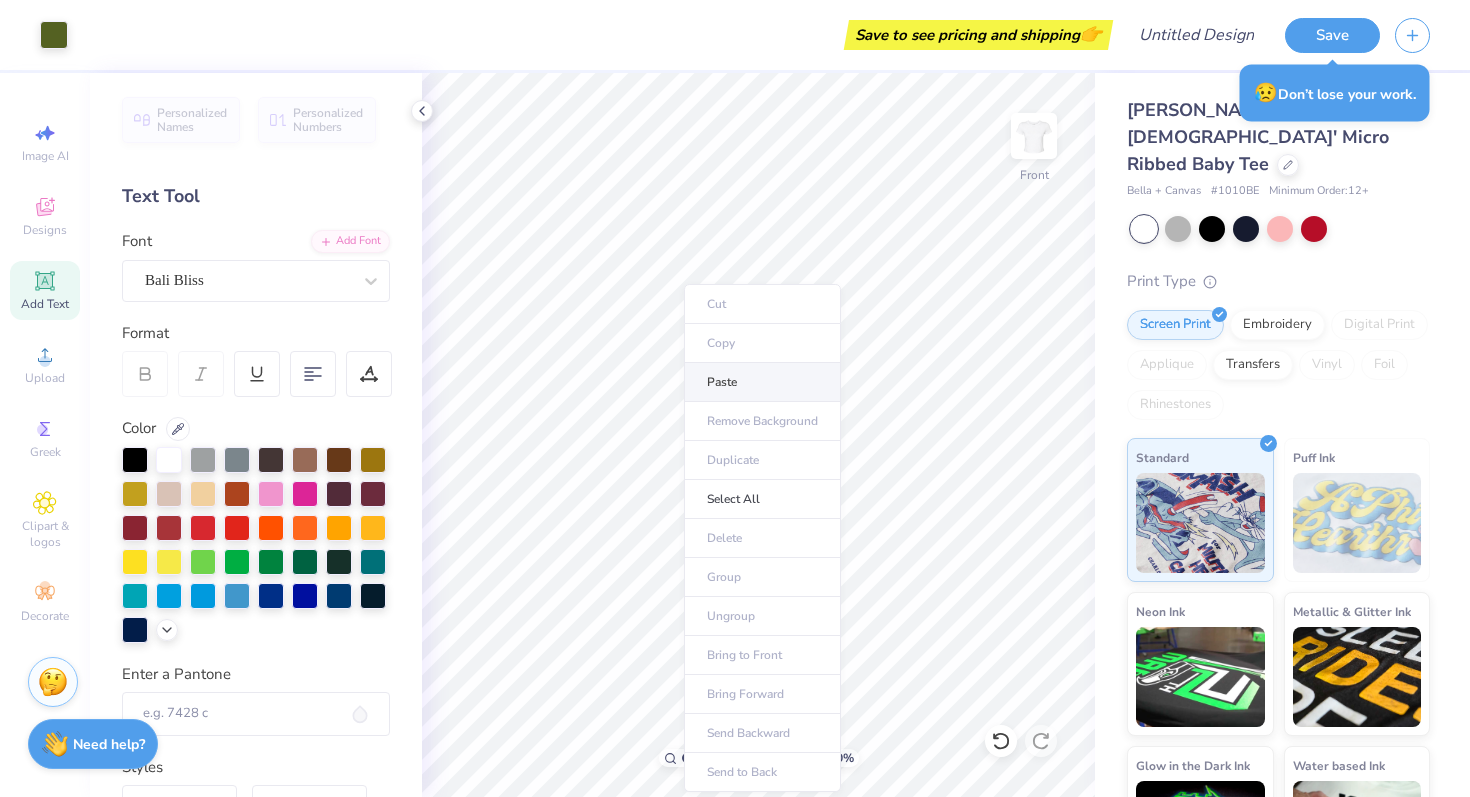 click on "Paste" at bounding box center (762, 382) 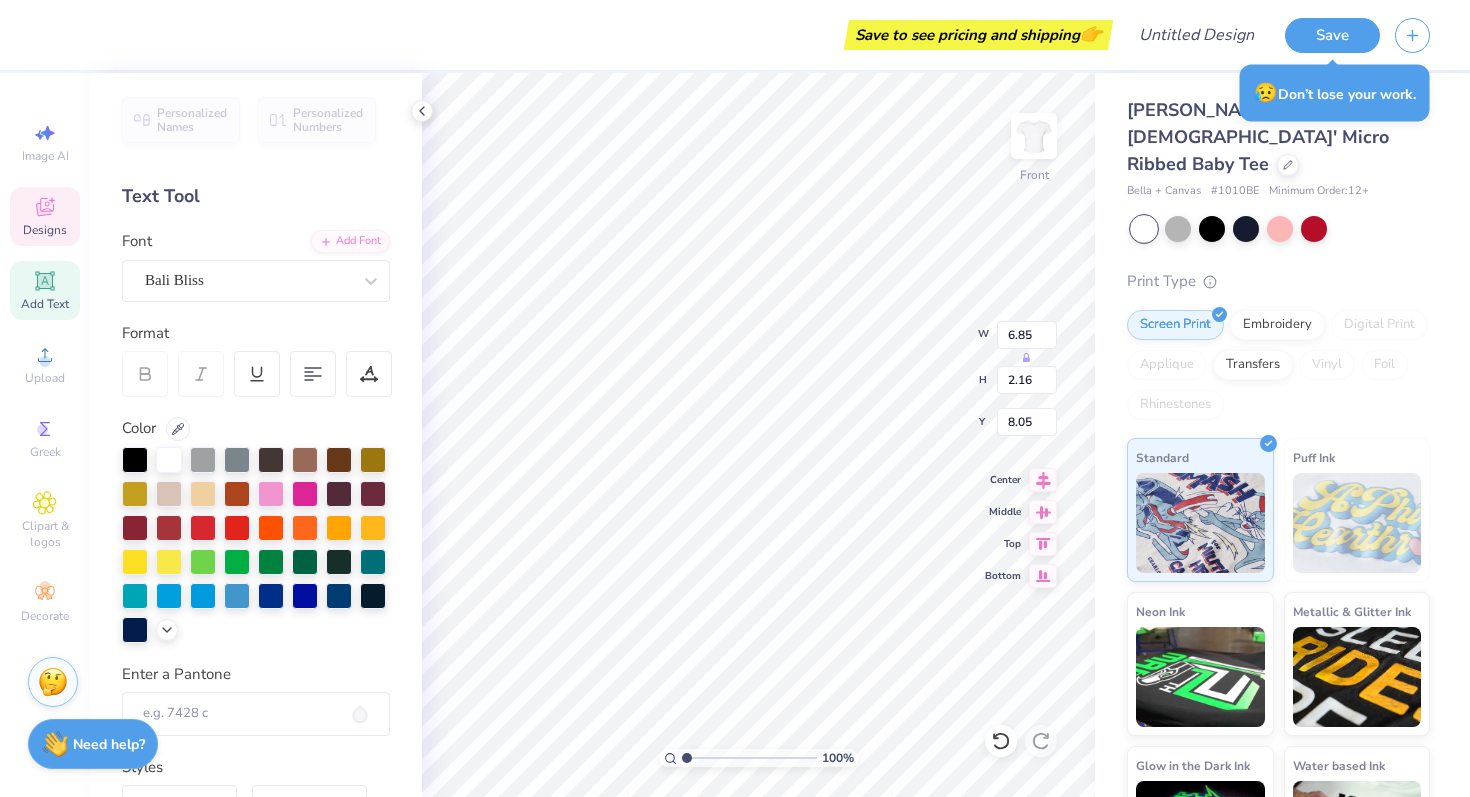 type on "Gamma" 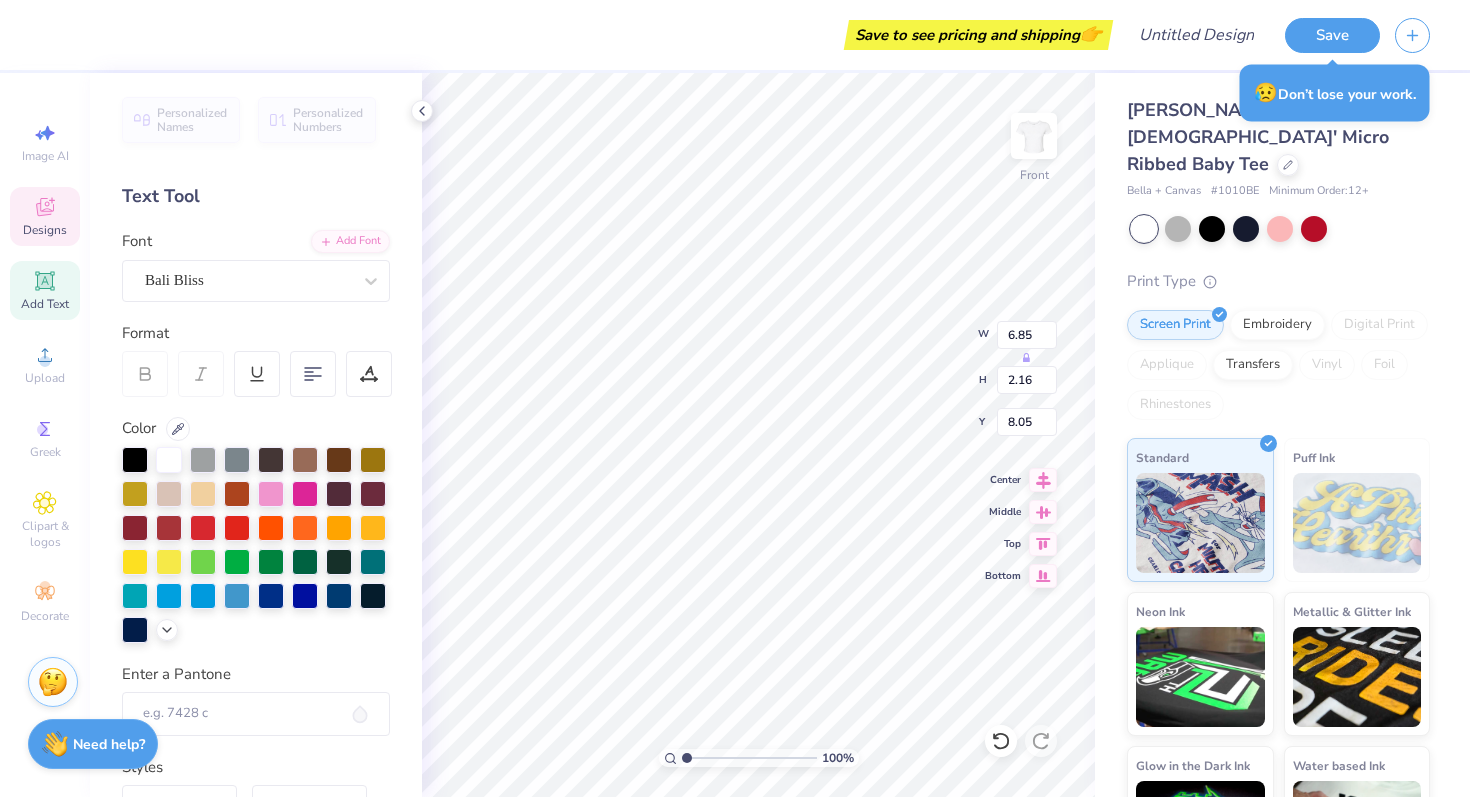 scroll, scrollTop: 0, scrollLeft: 1, axis: horizontal 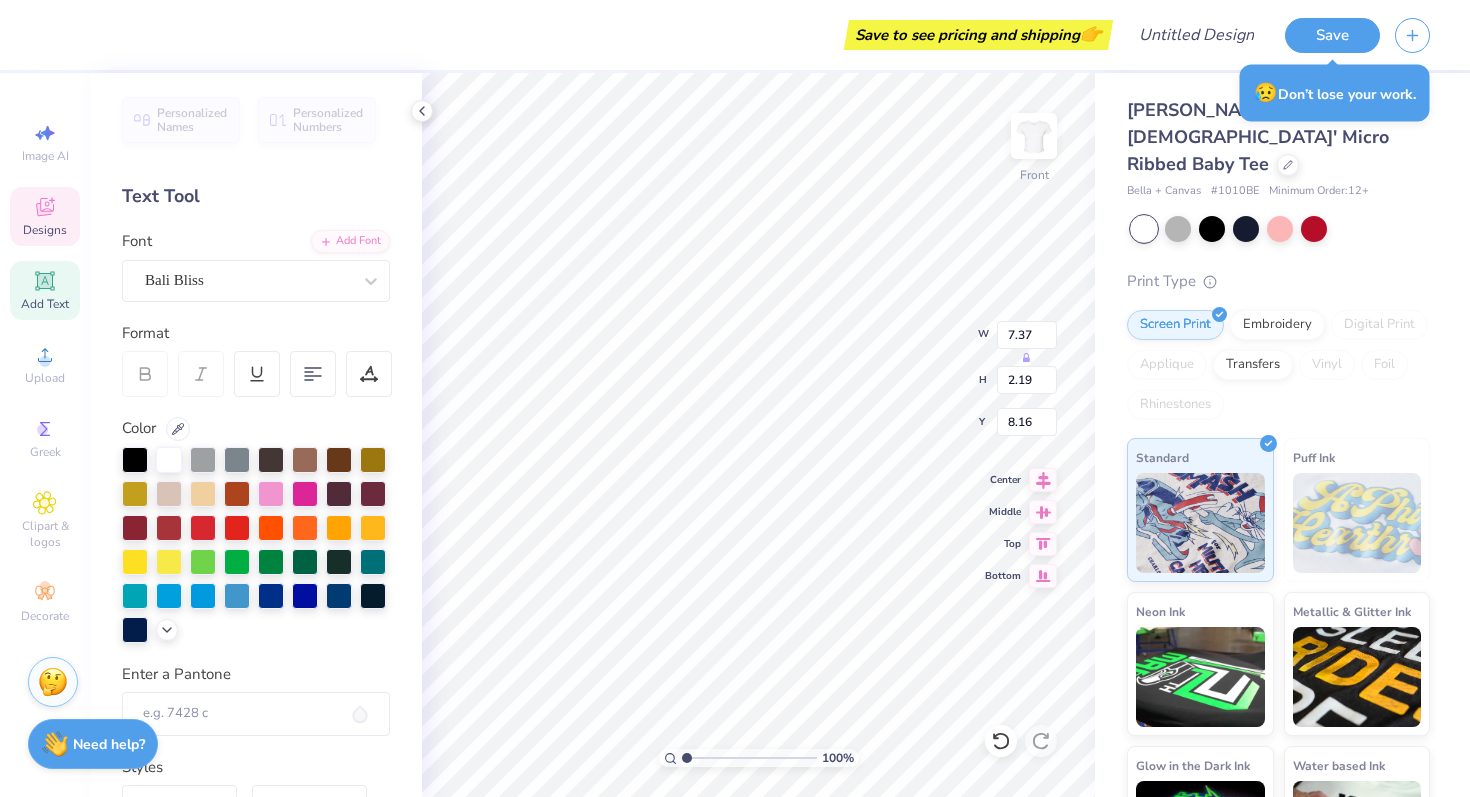 type on "7.81" 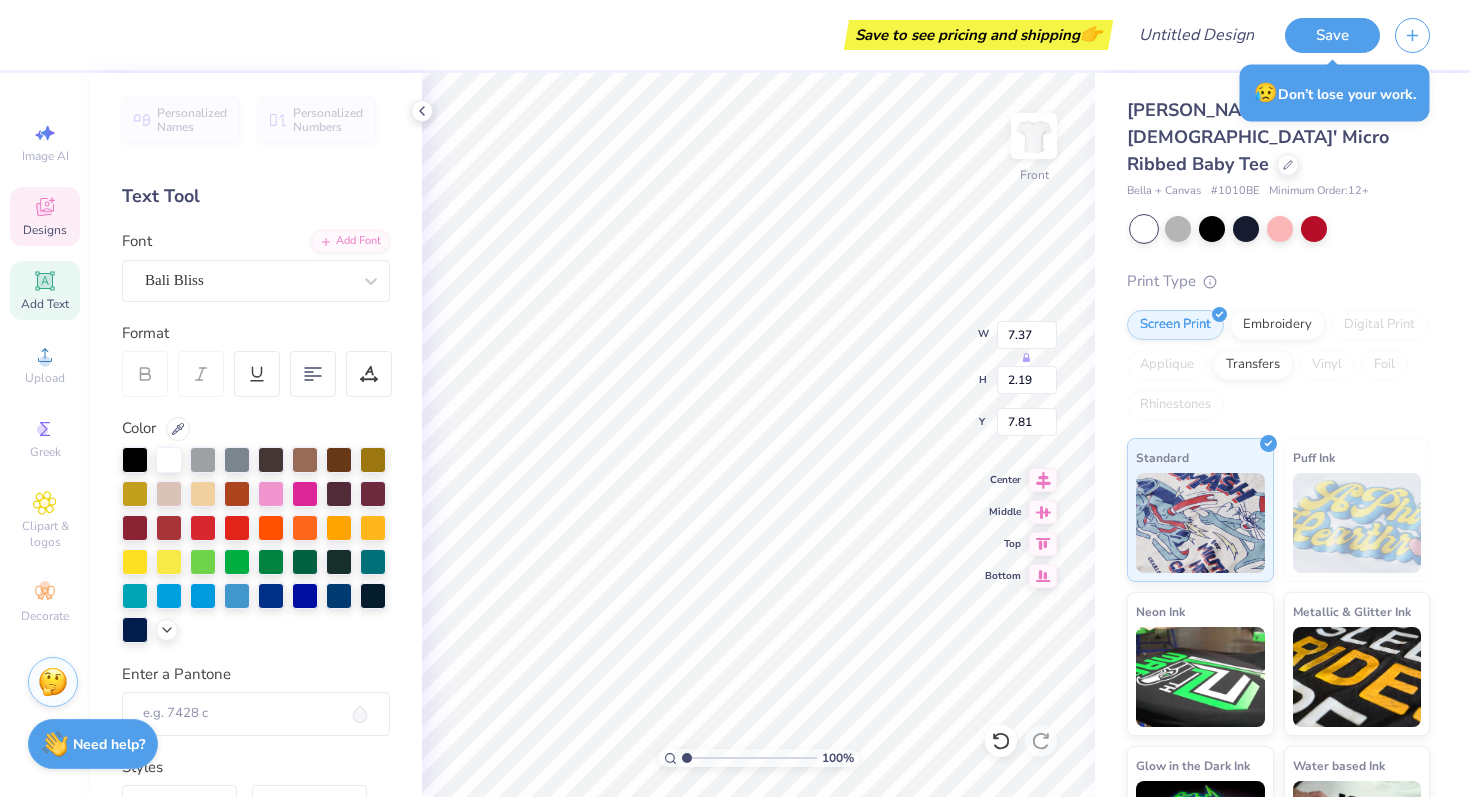 type on "5.76" 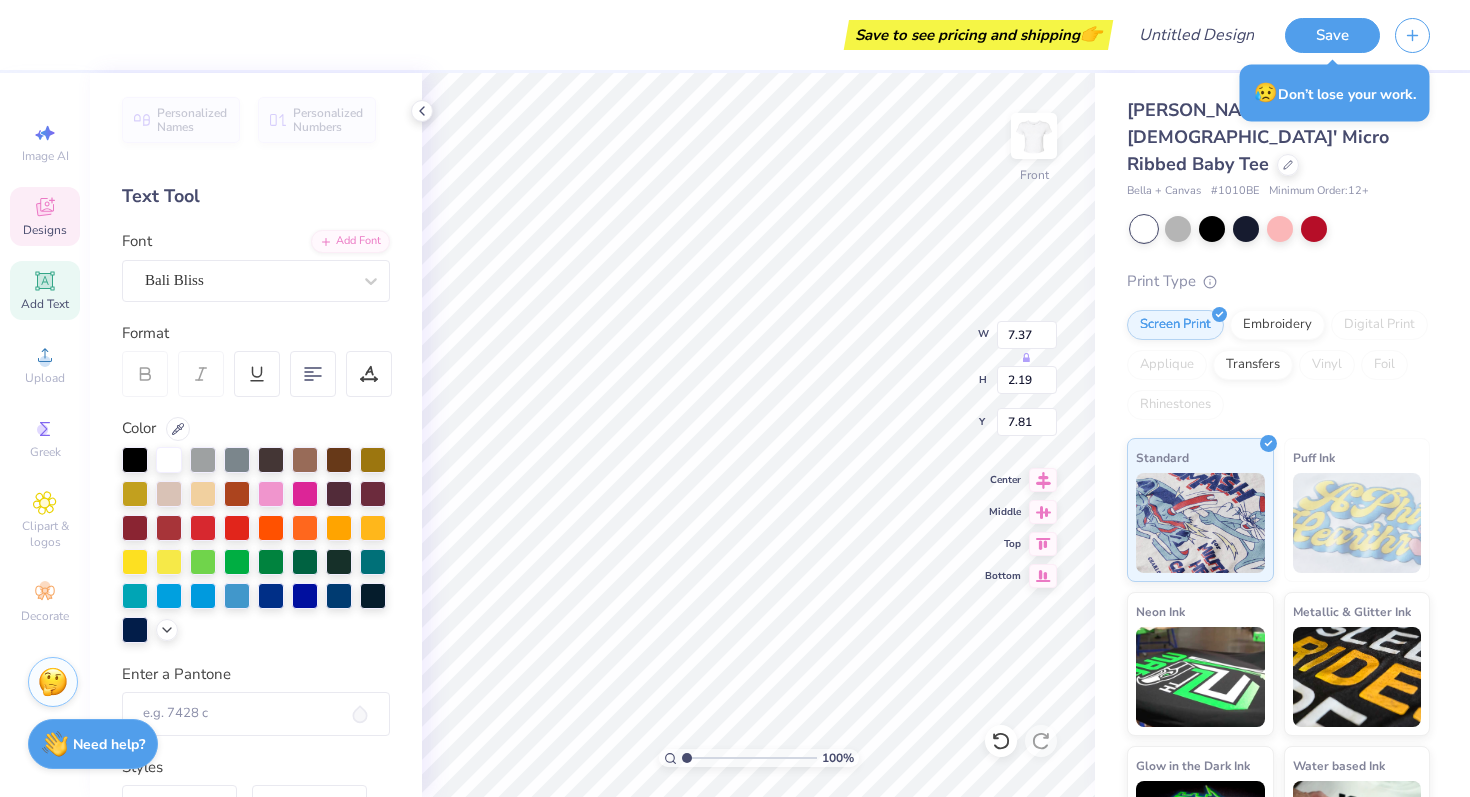 type on "1.71" 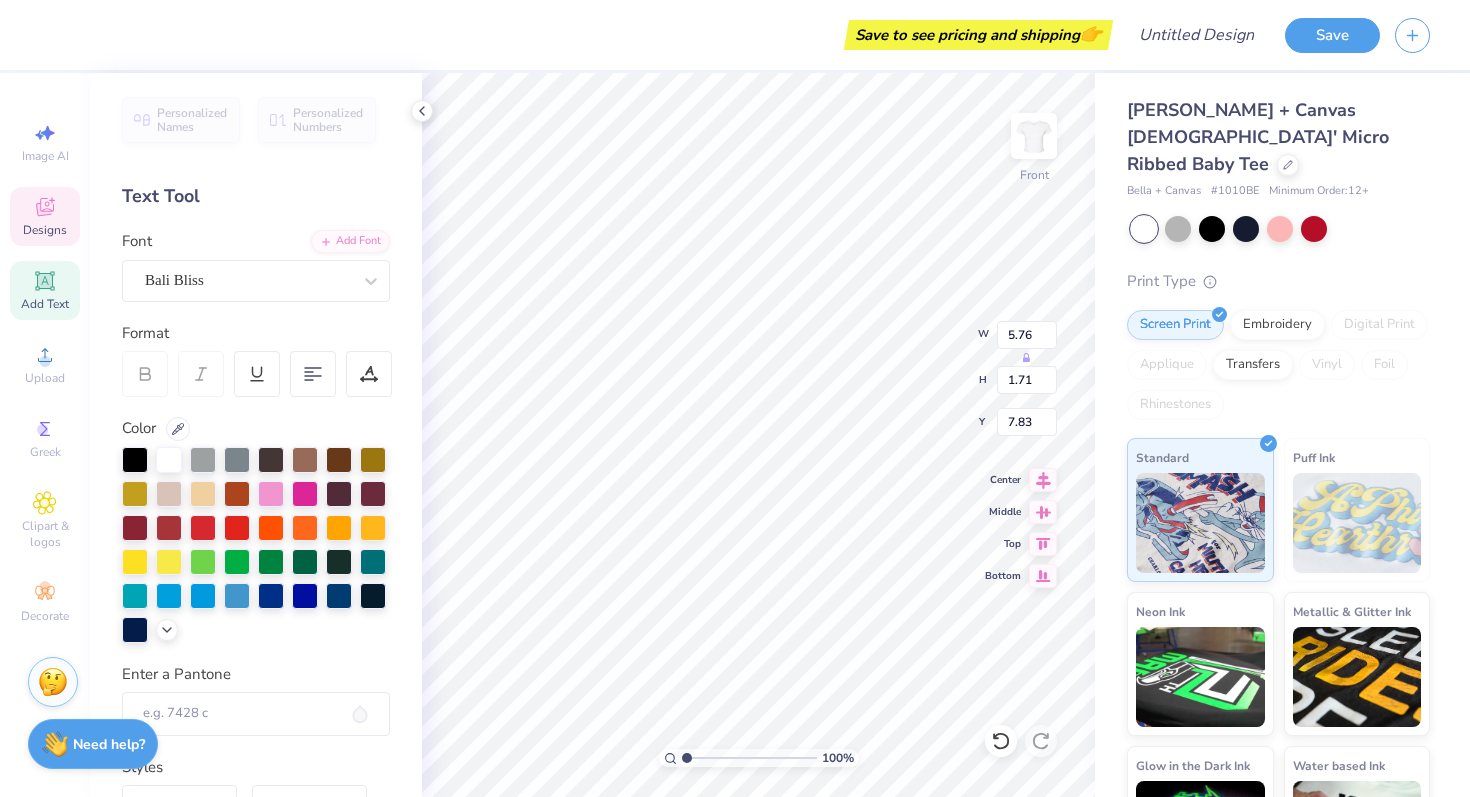 type on "3.76" 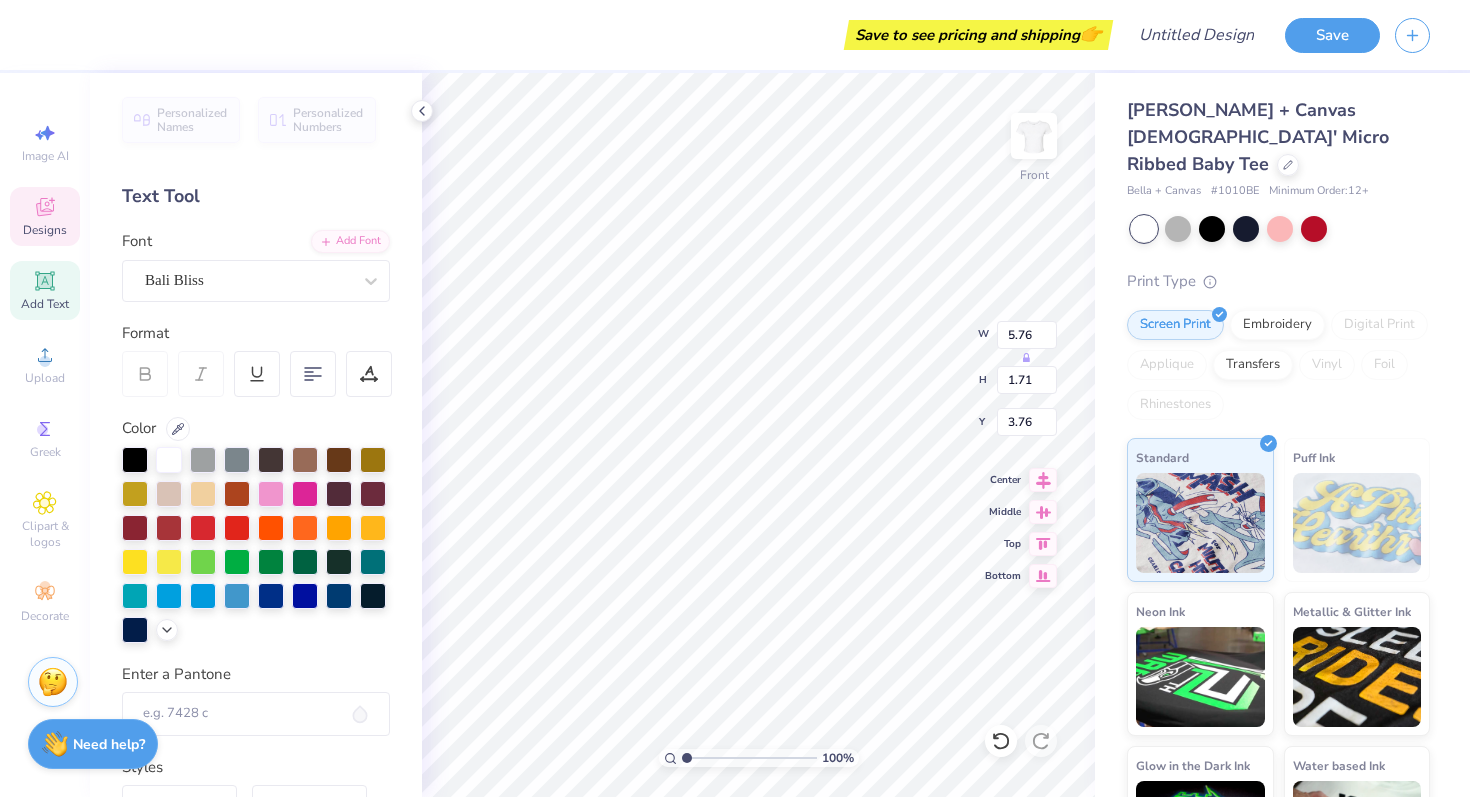 type on "4.17" 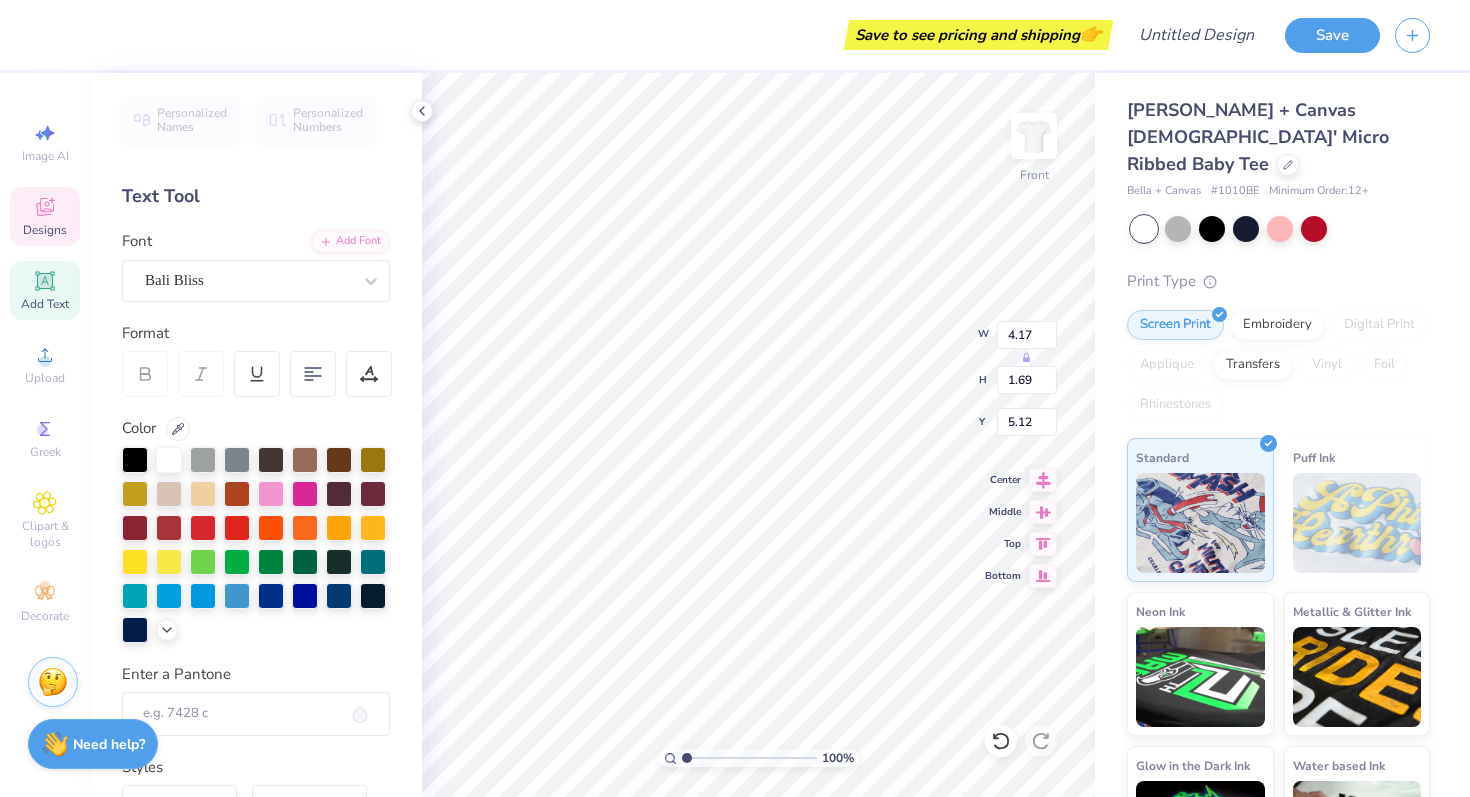 type on "4.63" 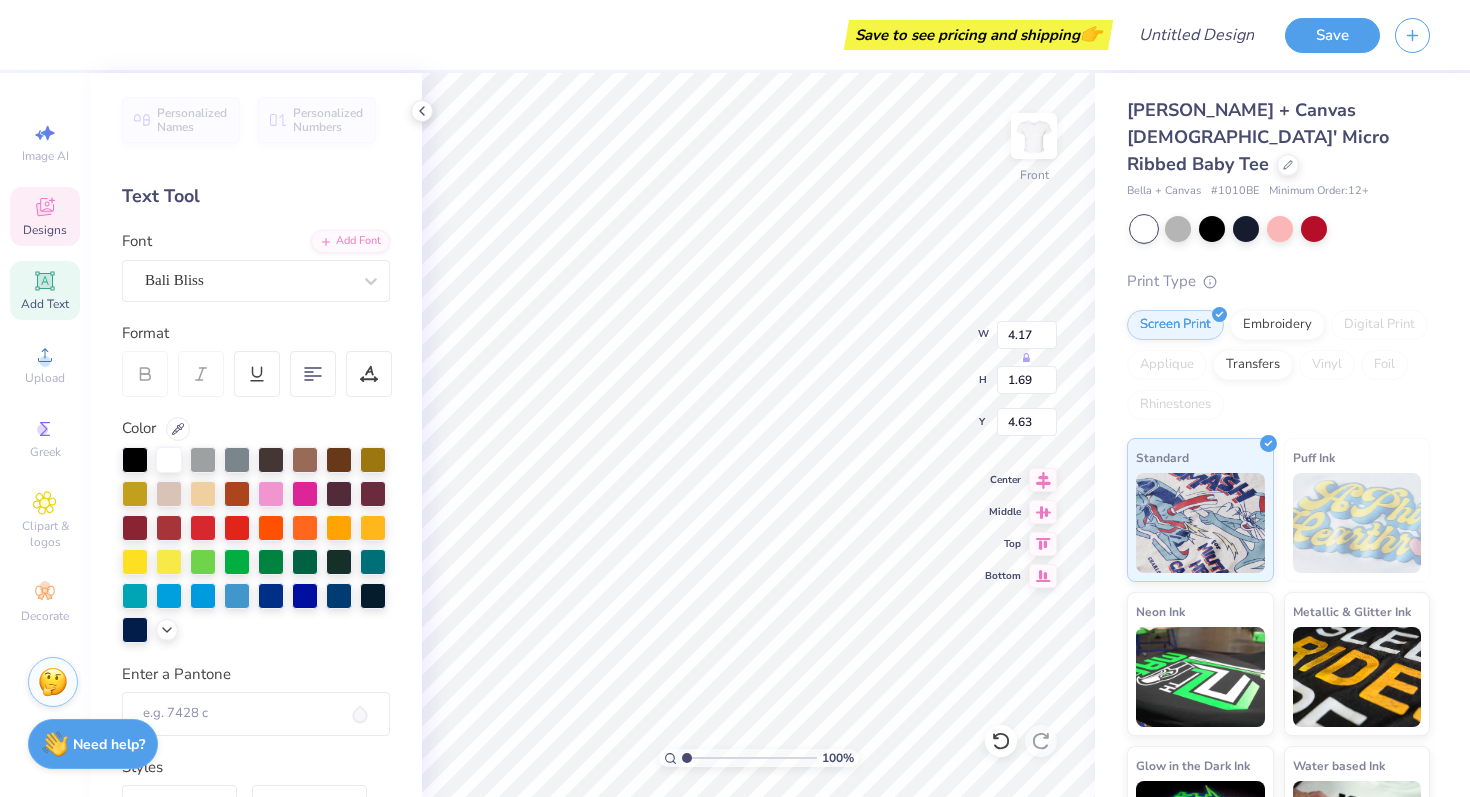 type on "3.73" 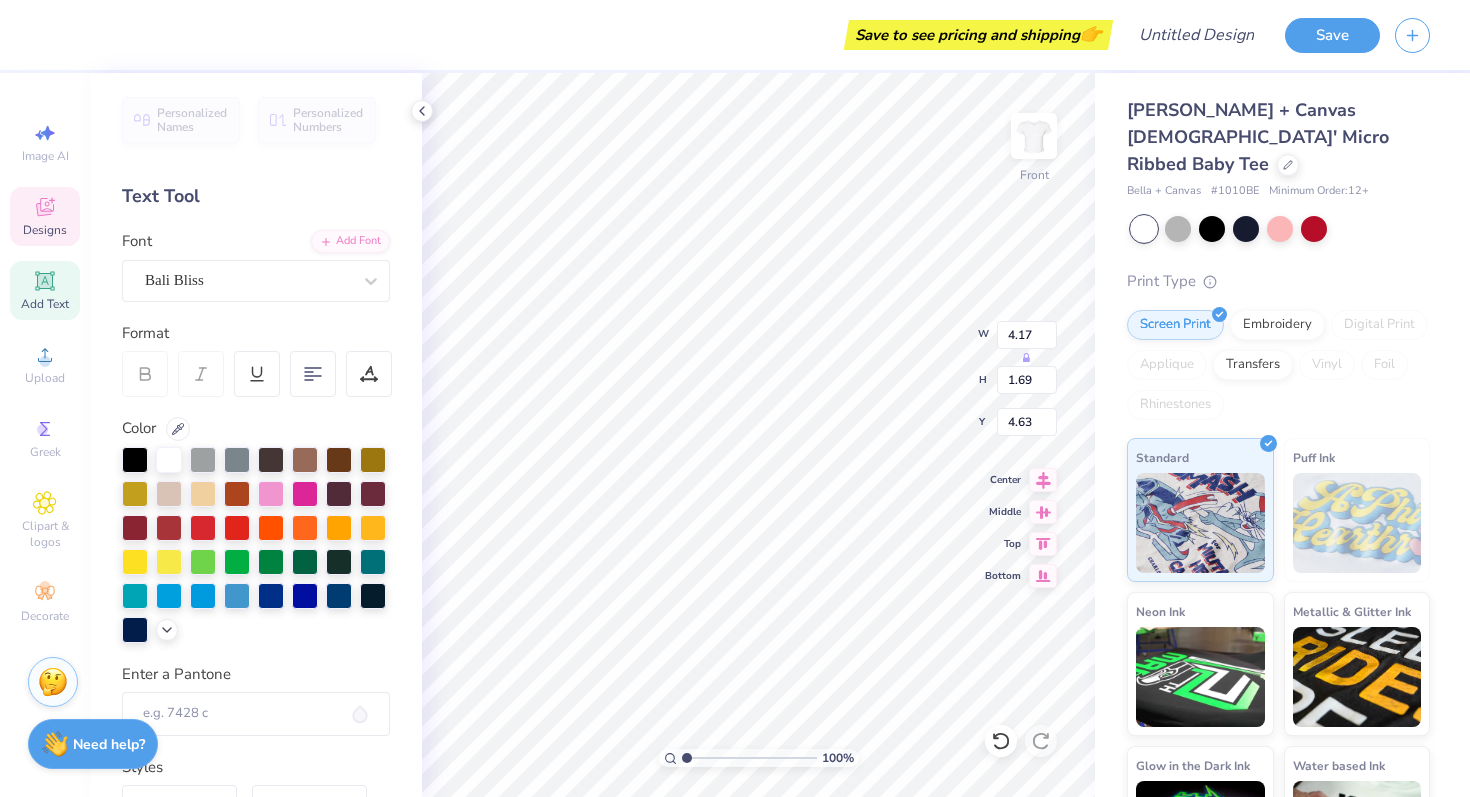 type on "1.51" 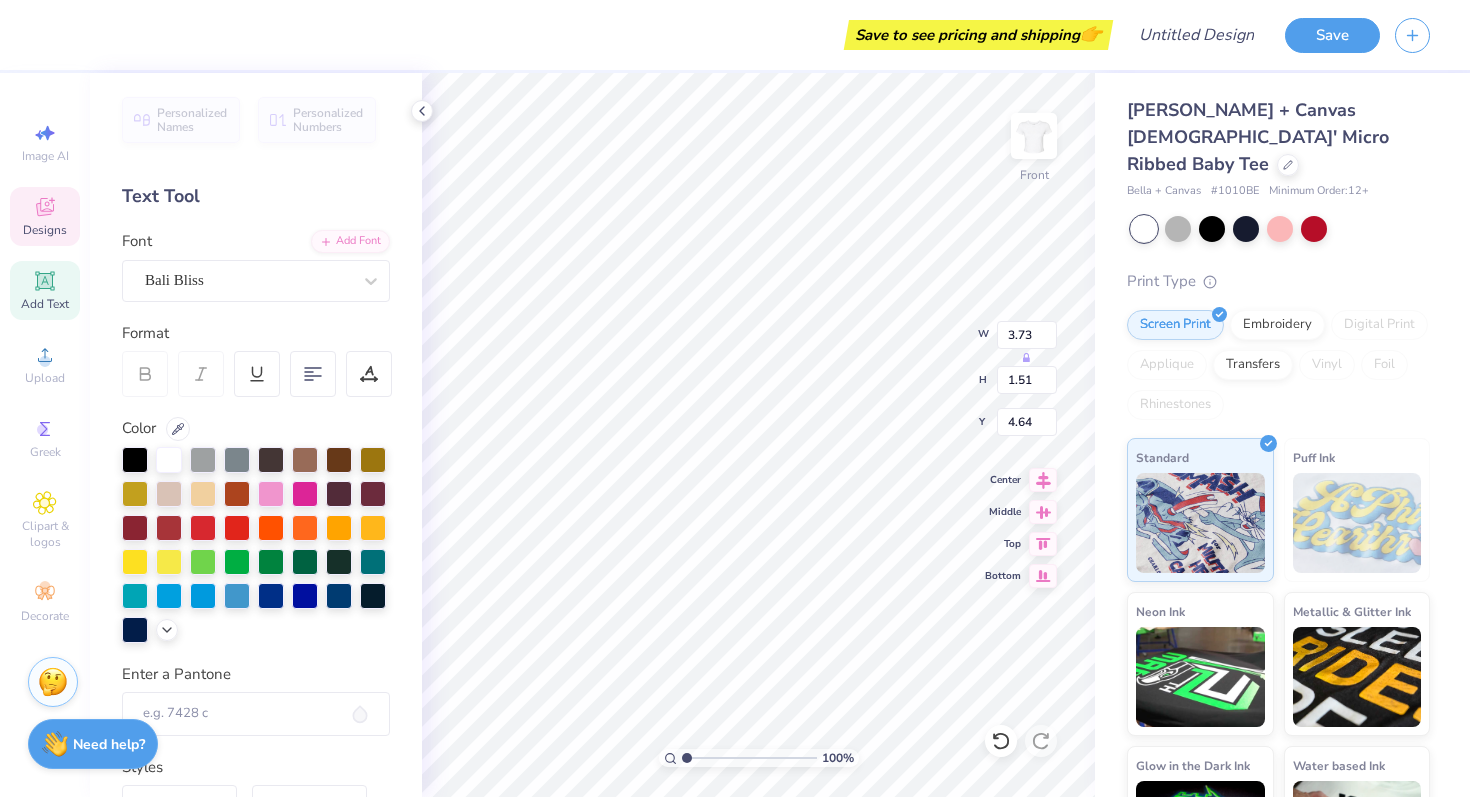 type on "5.00" 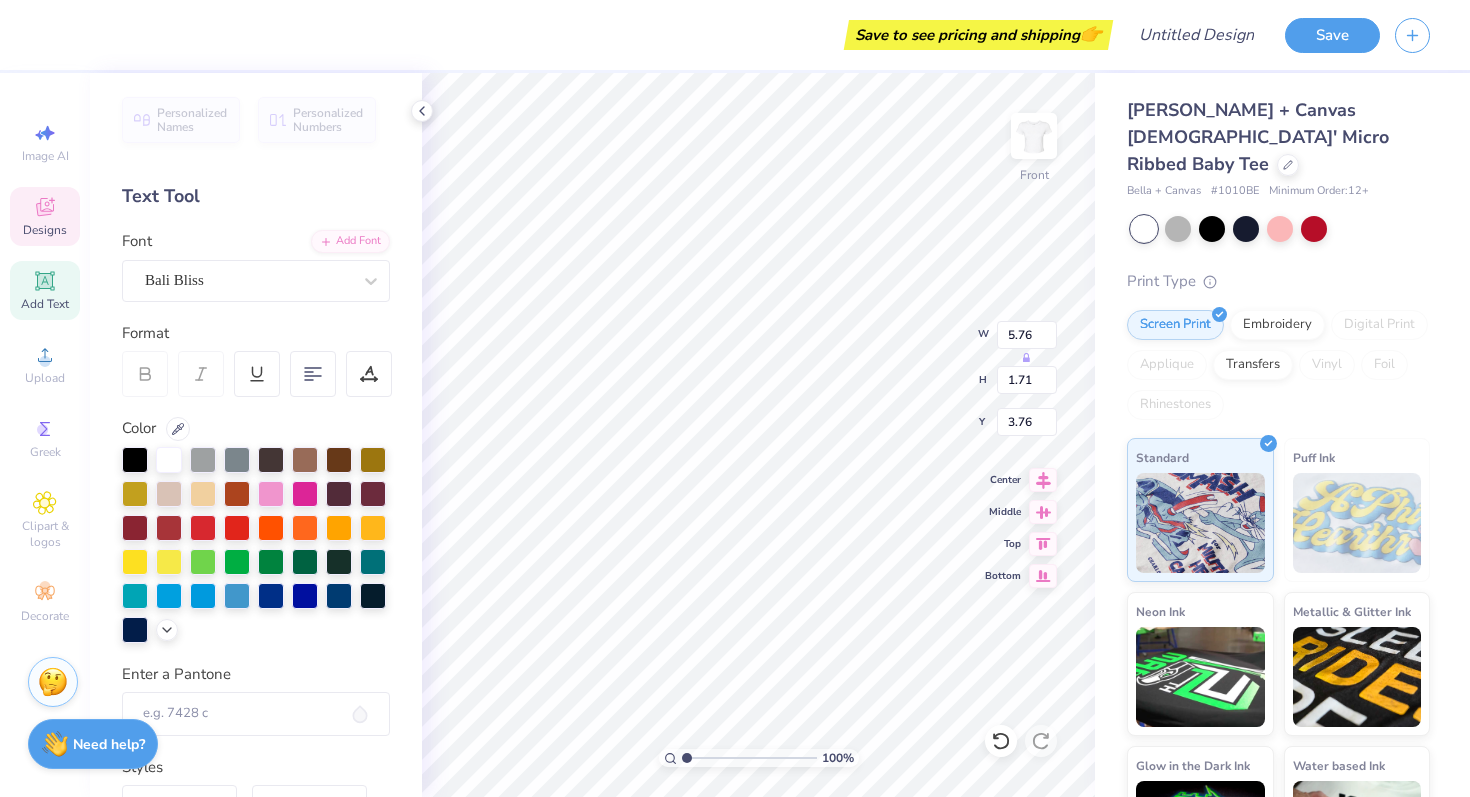 type on "3.86" 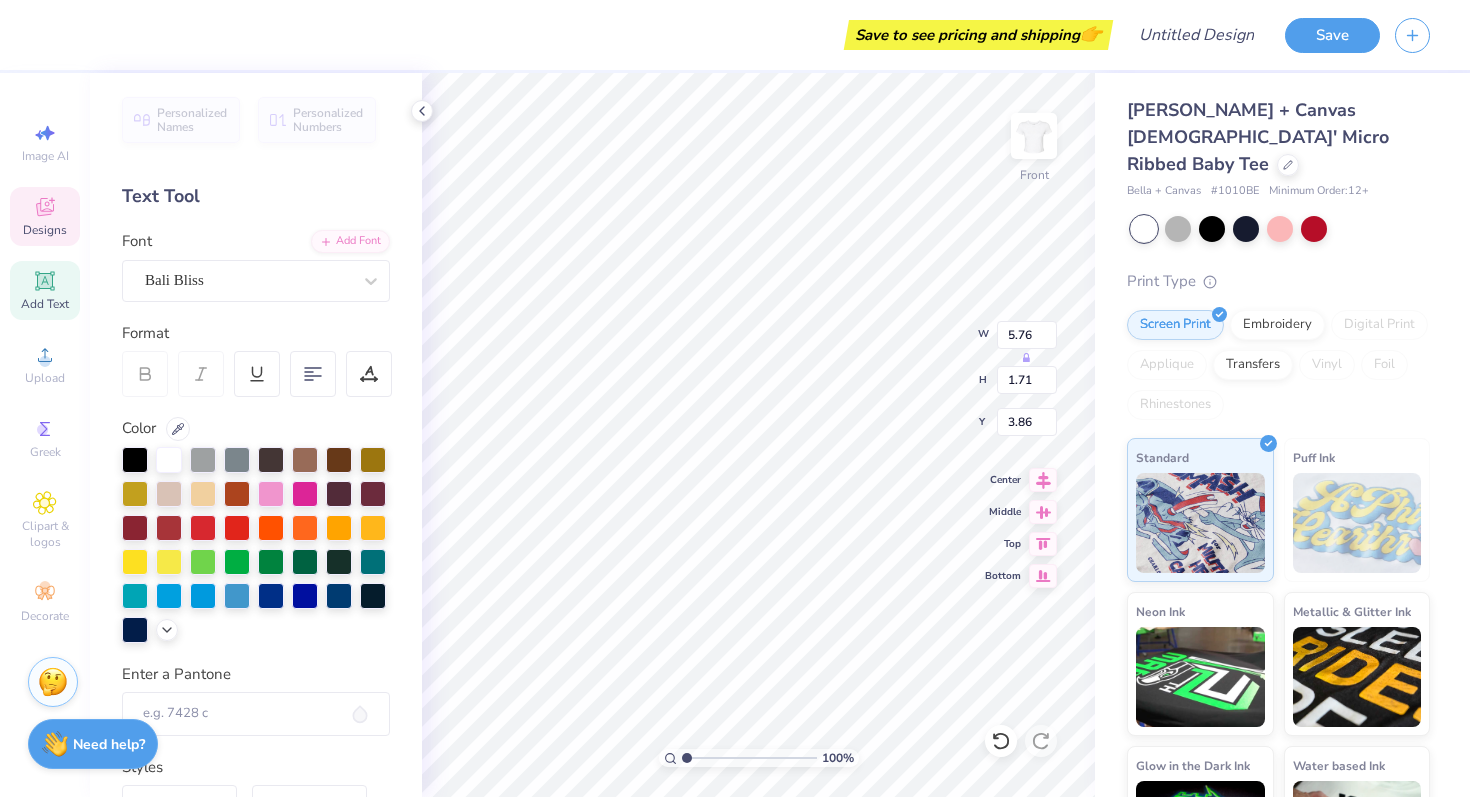 type on "3.82" 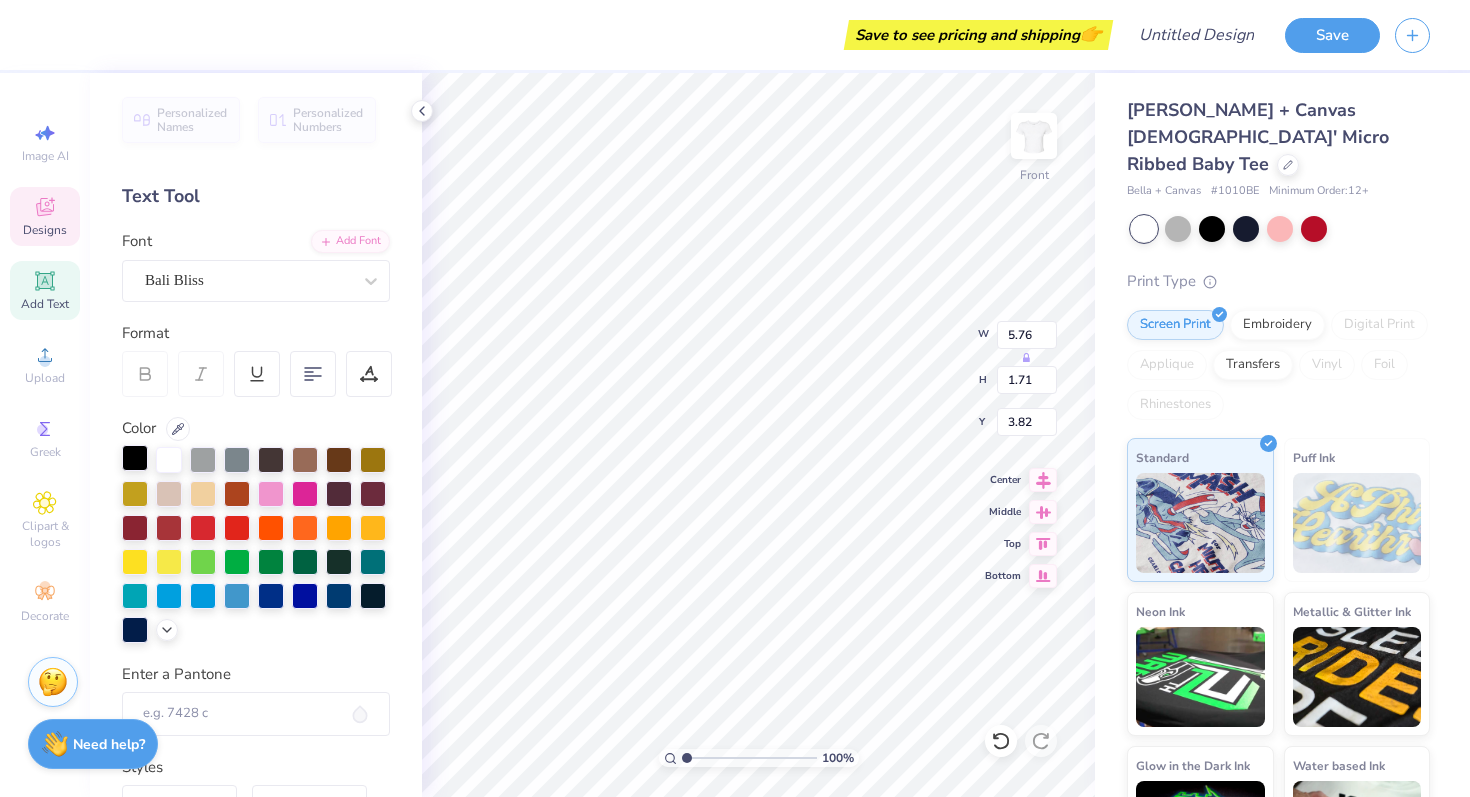 click at bounding box center (135, 458) 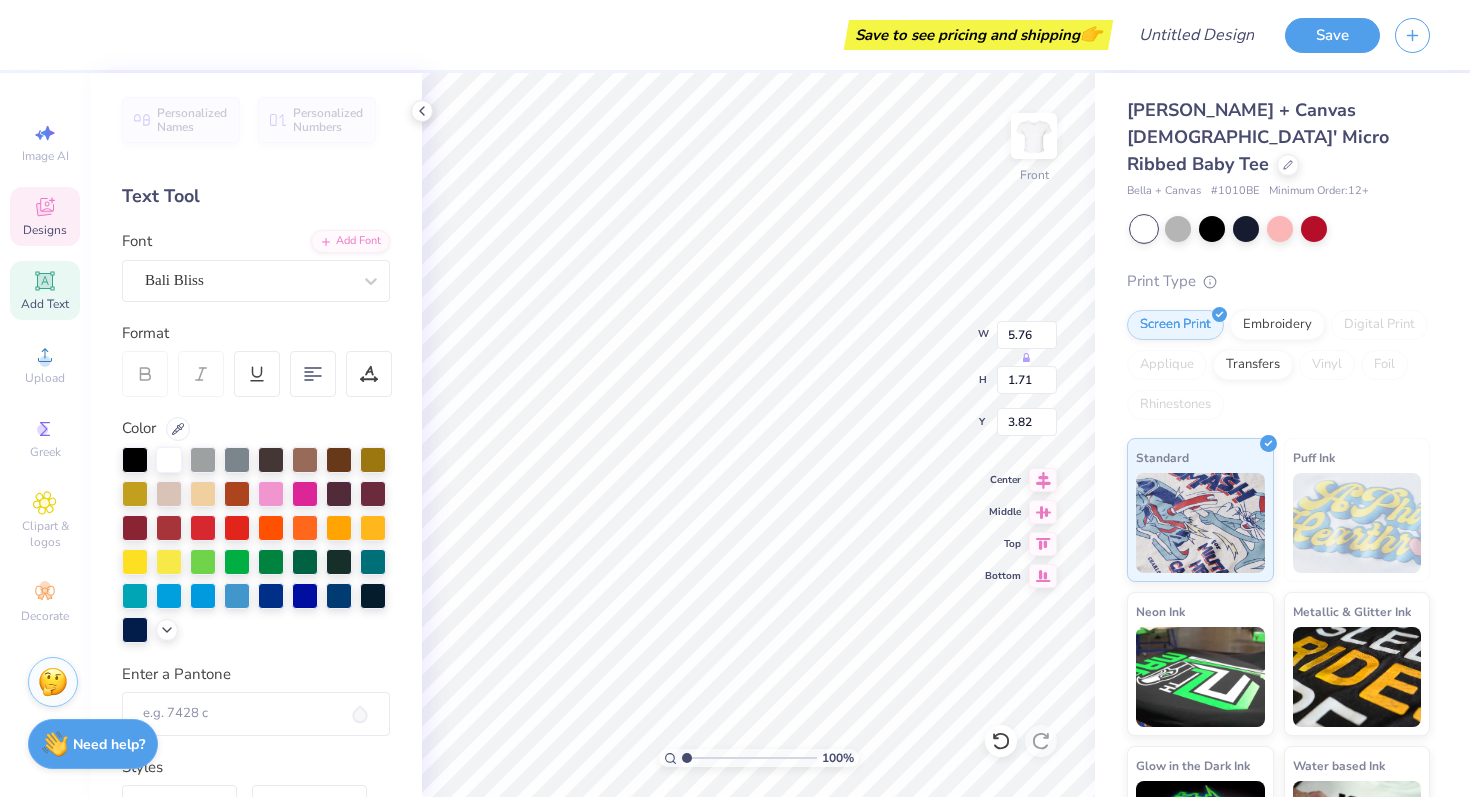 type on "6.85" 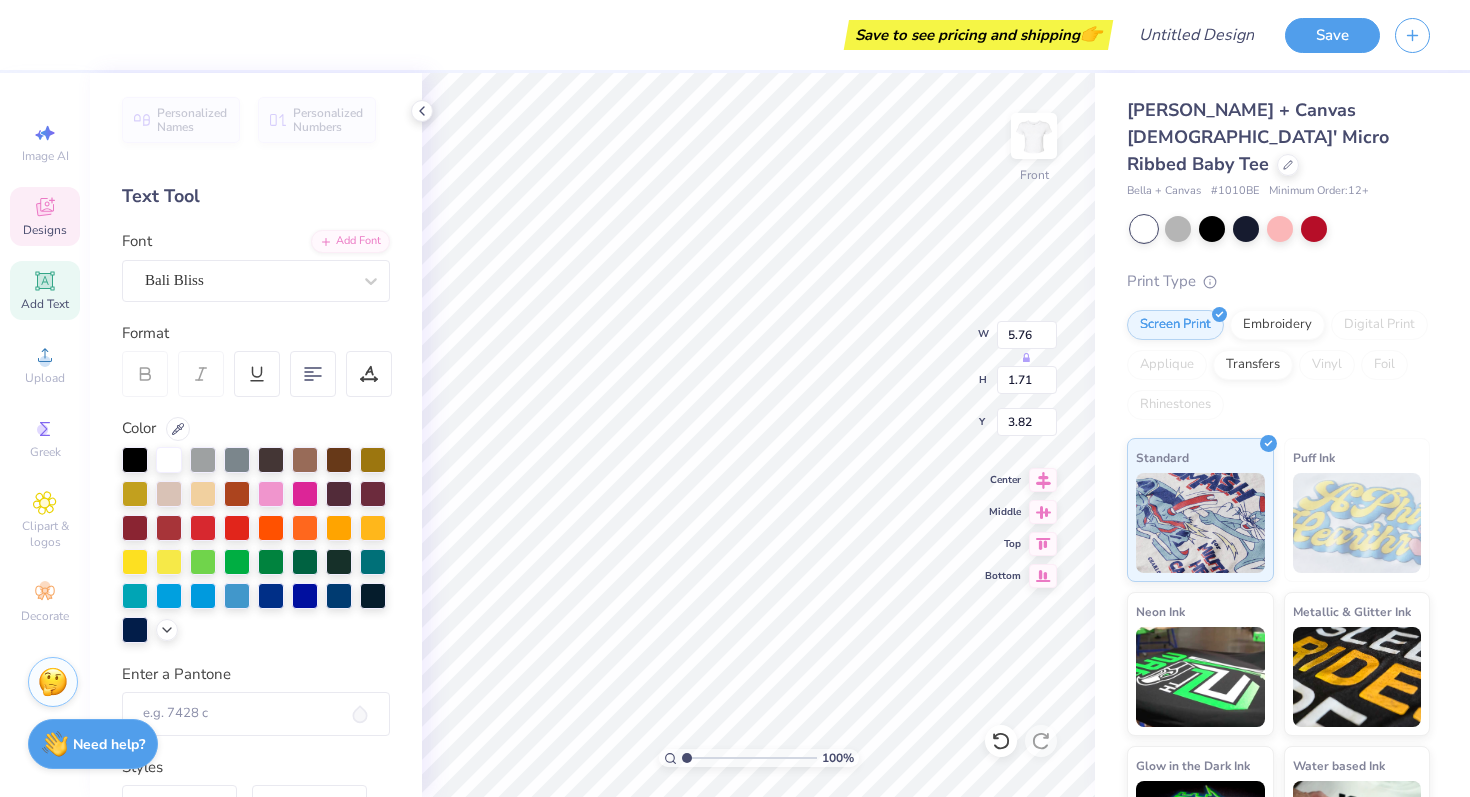 type on "2.16" 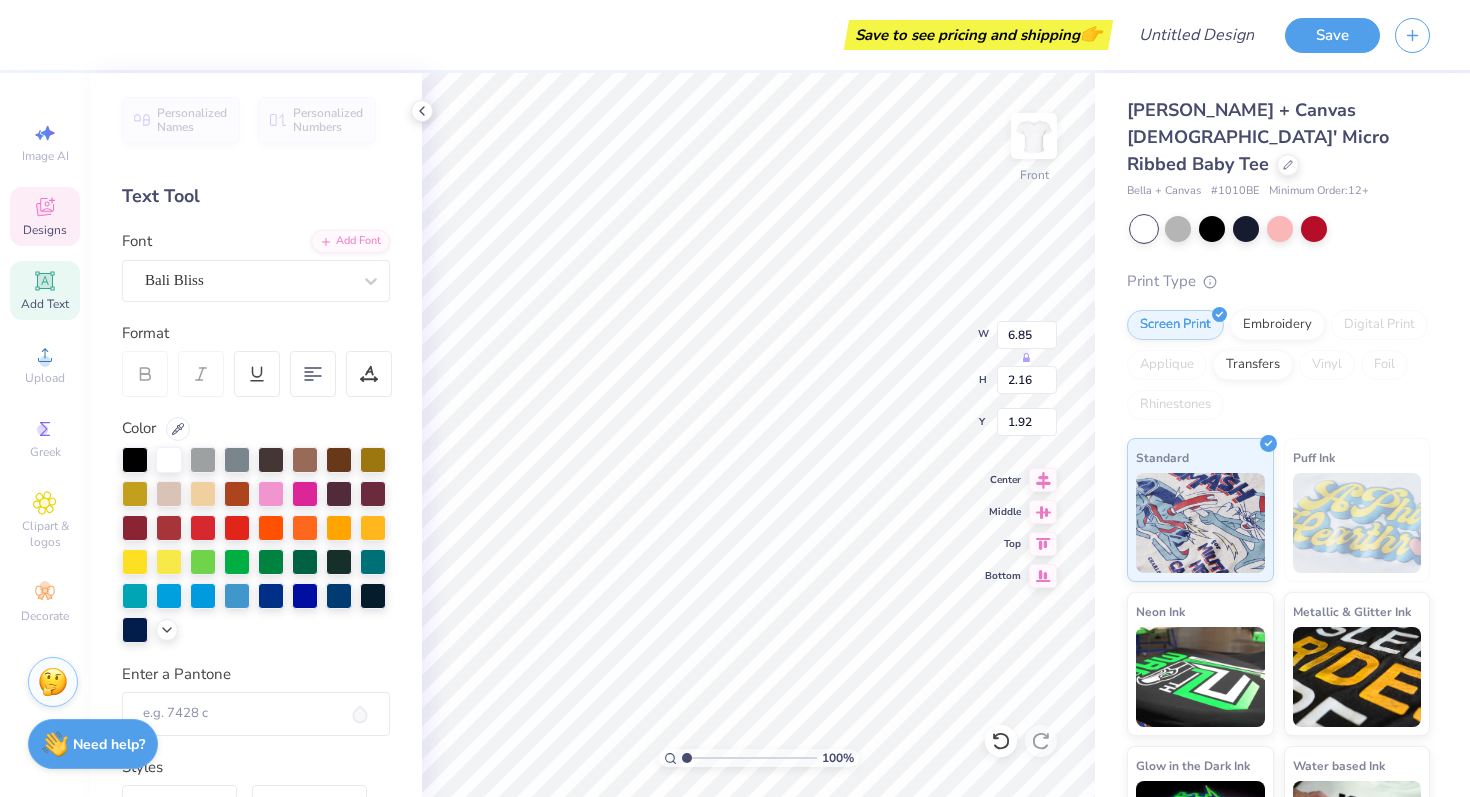 click at bounding box center [135, 460] 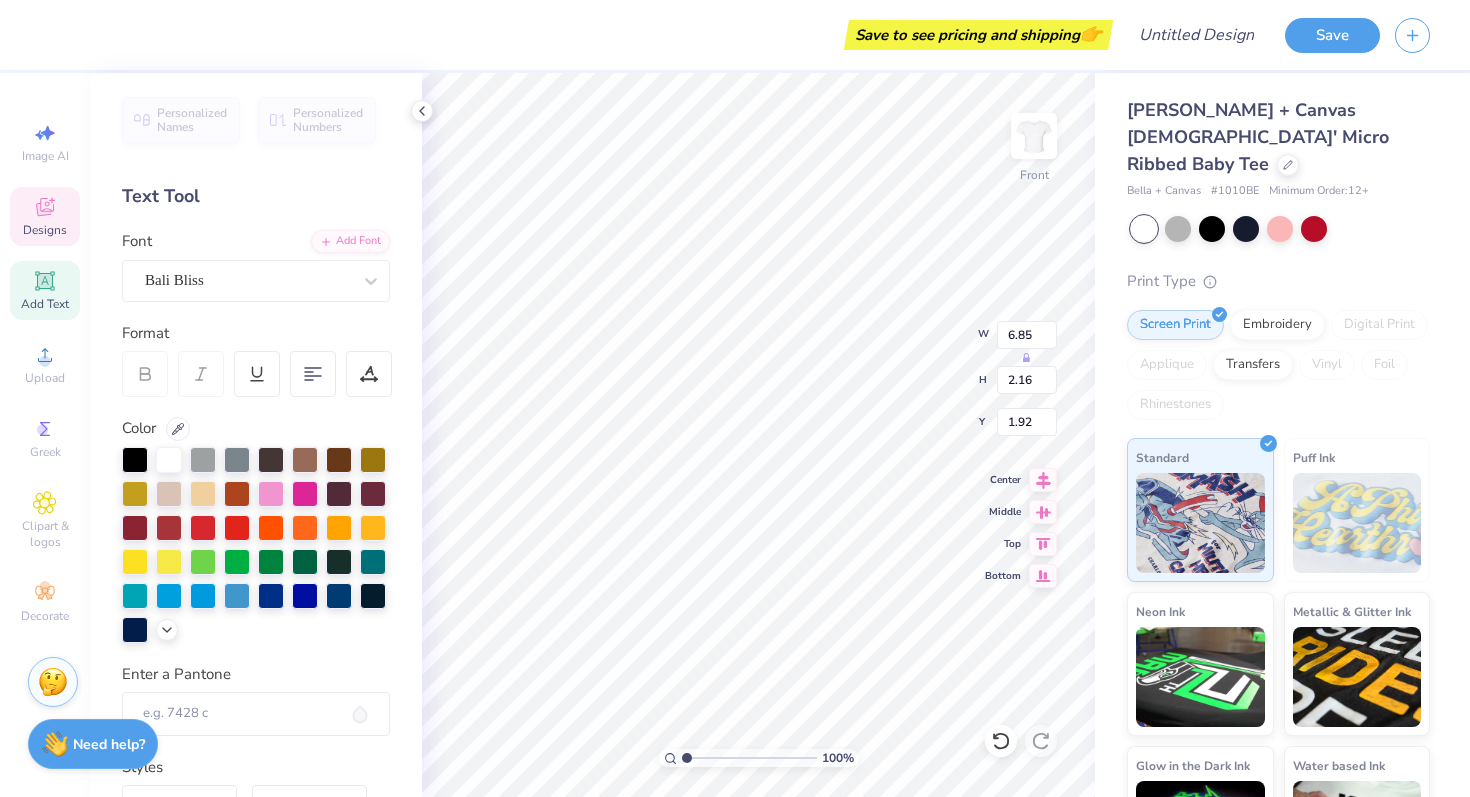 type on "3.73" 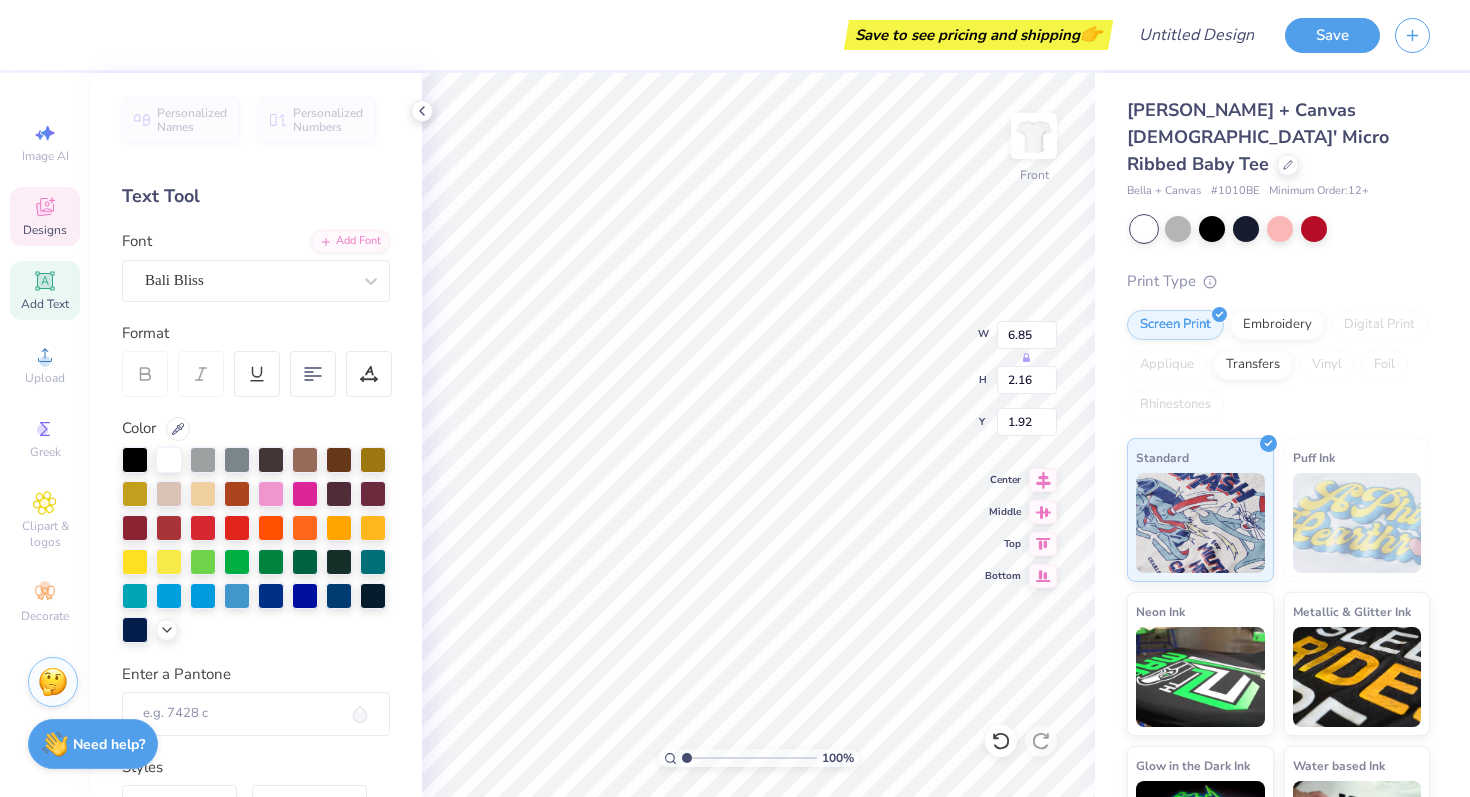 type on "1.51" 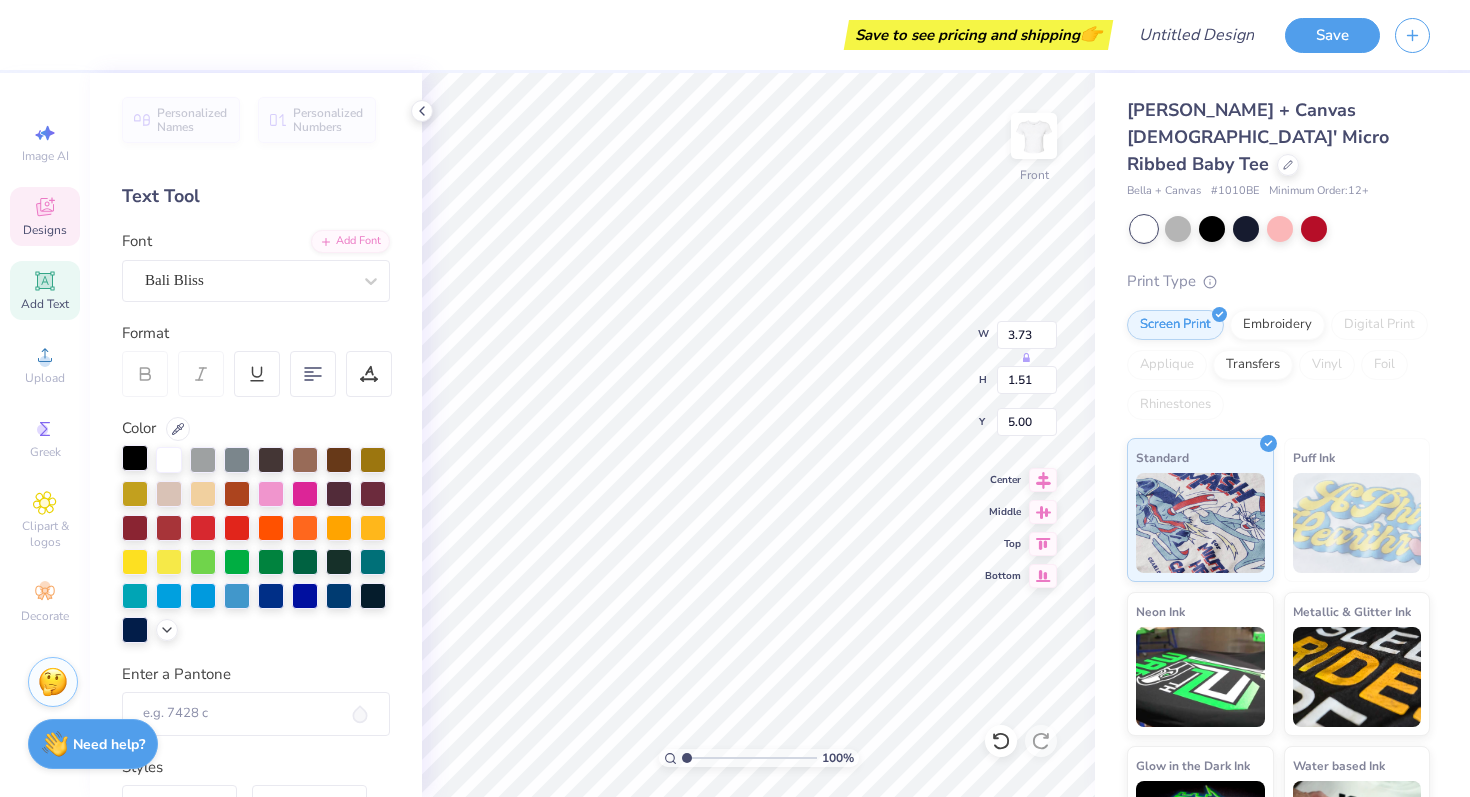 click at bounding box center (135, 458) 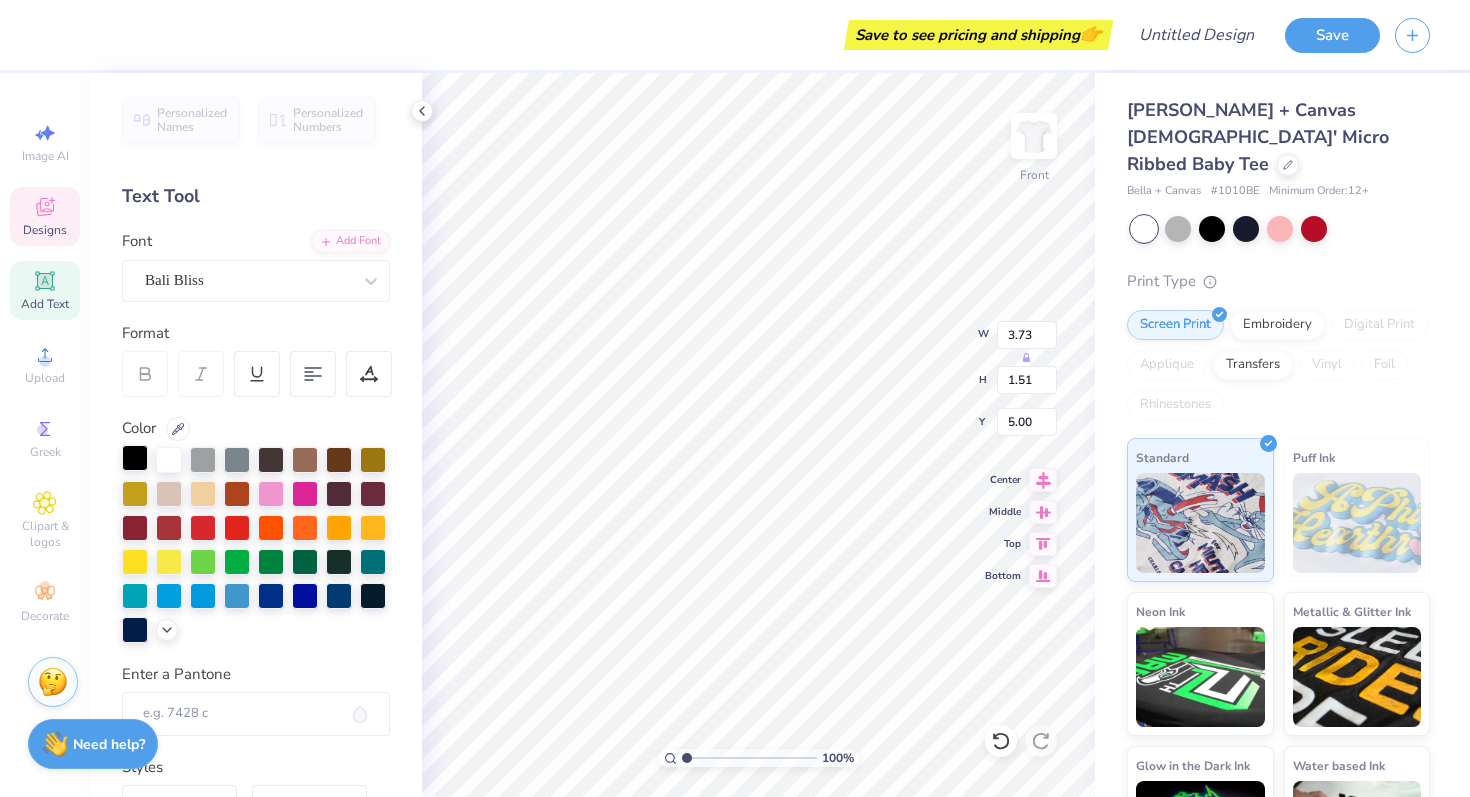 type on "5.12" 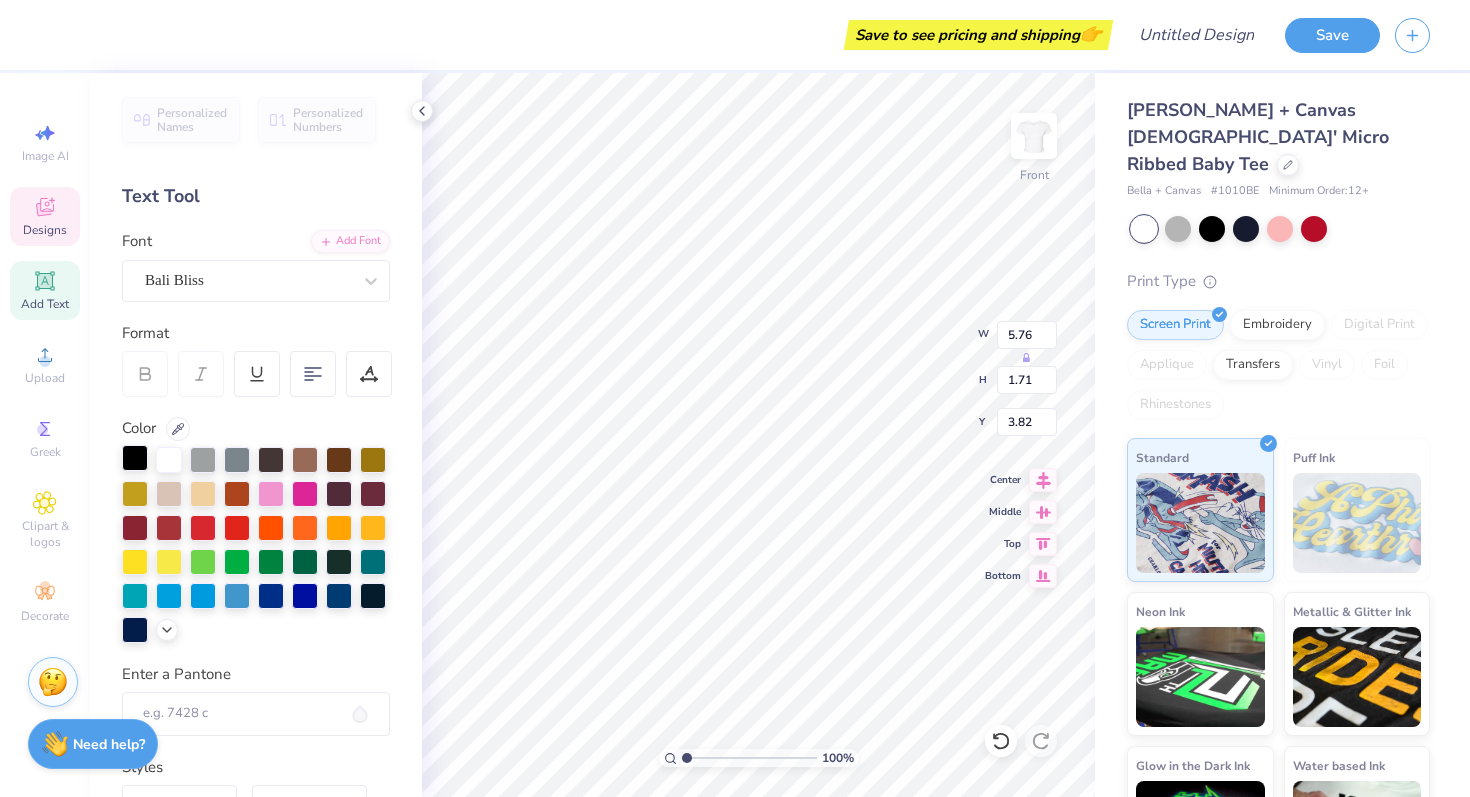 type on "3.87" 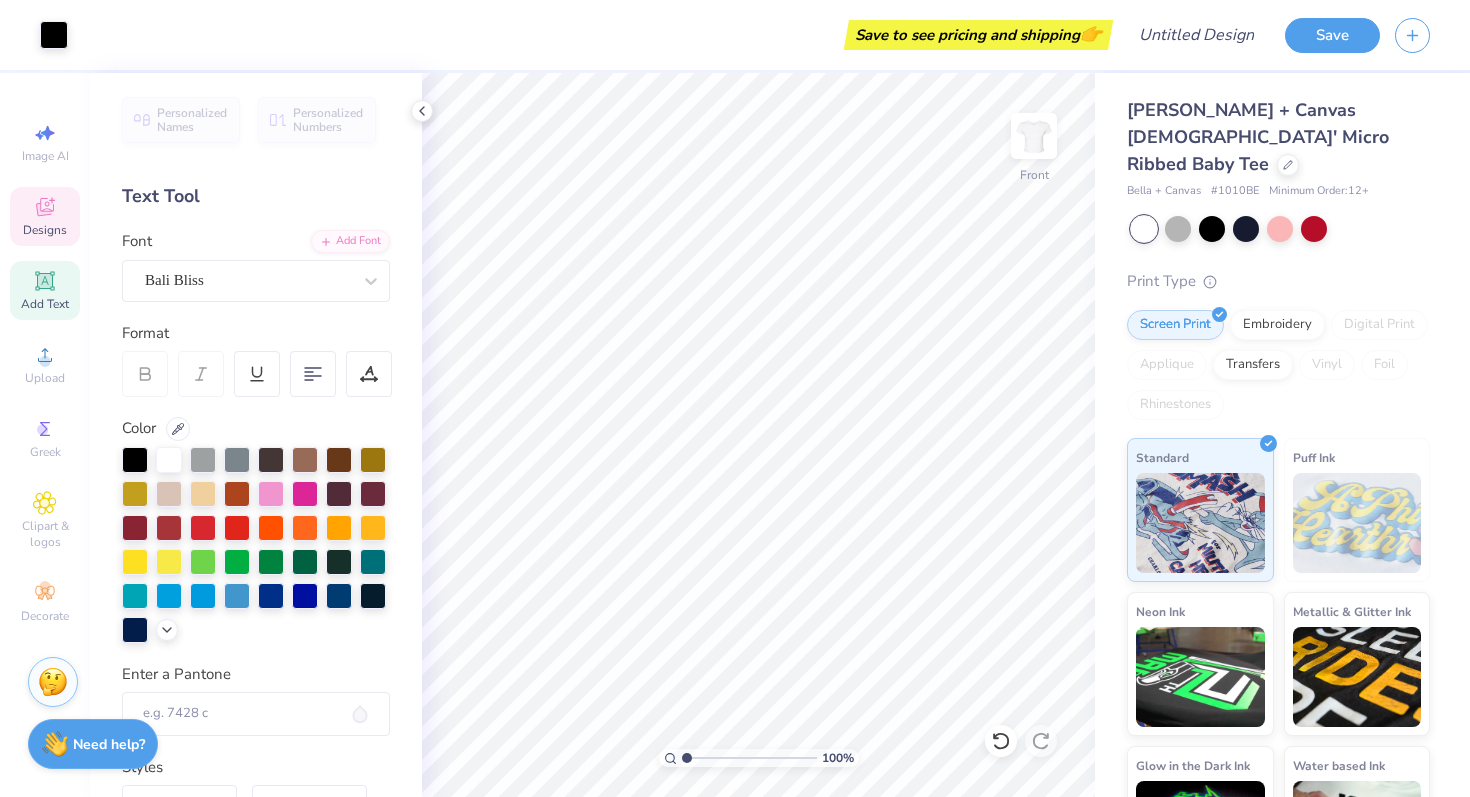 click 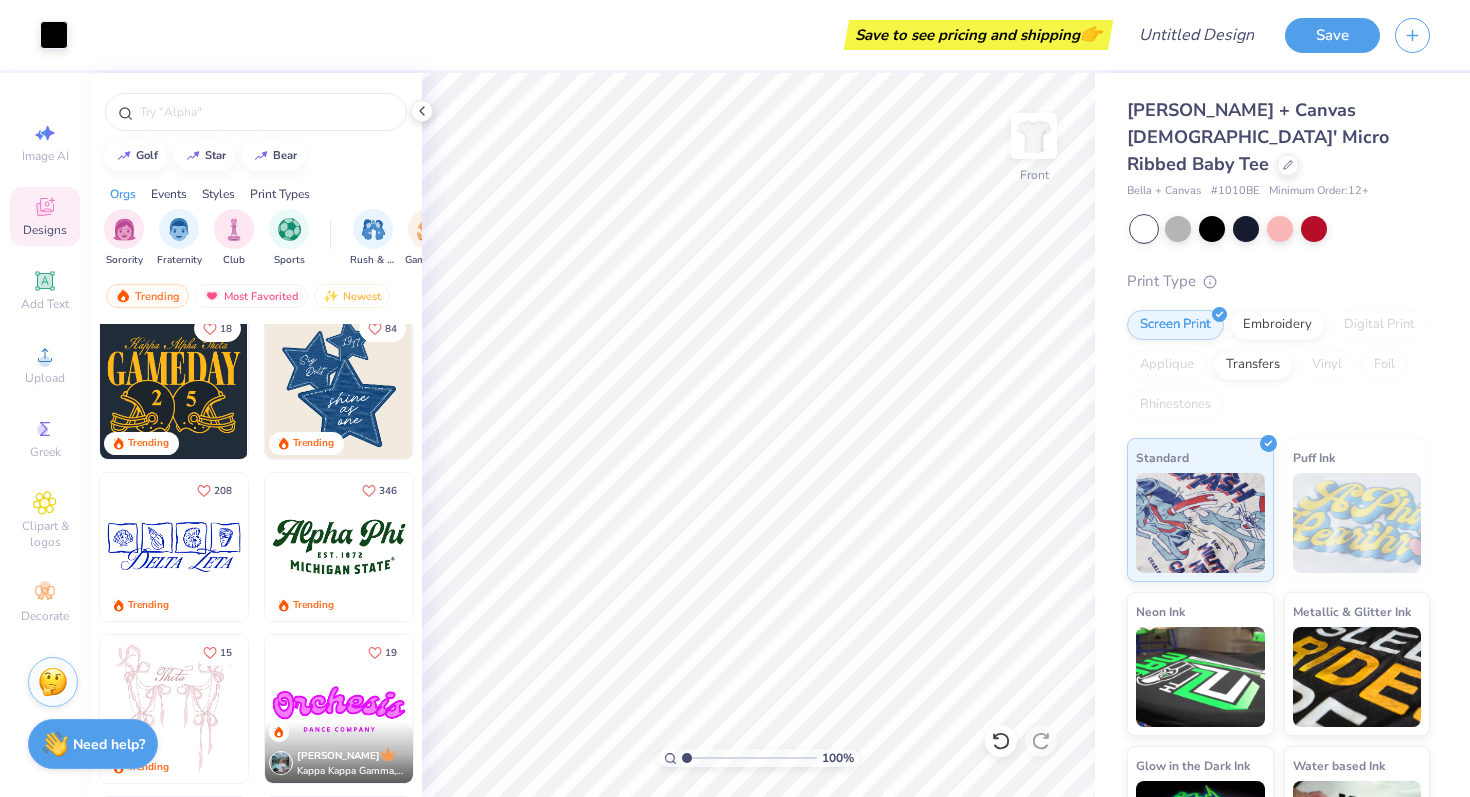 scroll, scrollTop: 19, scrollLeft: 0, axis: vertical 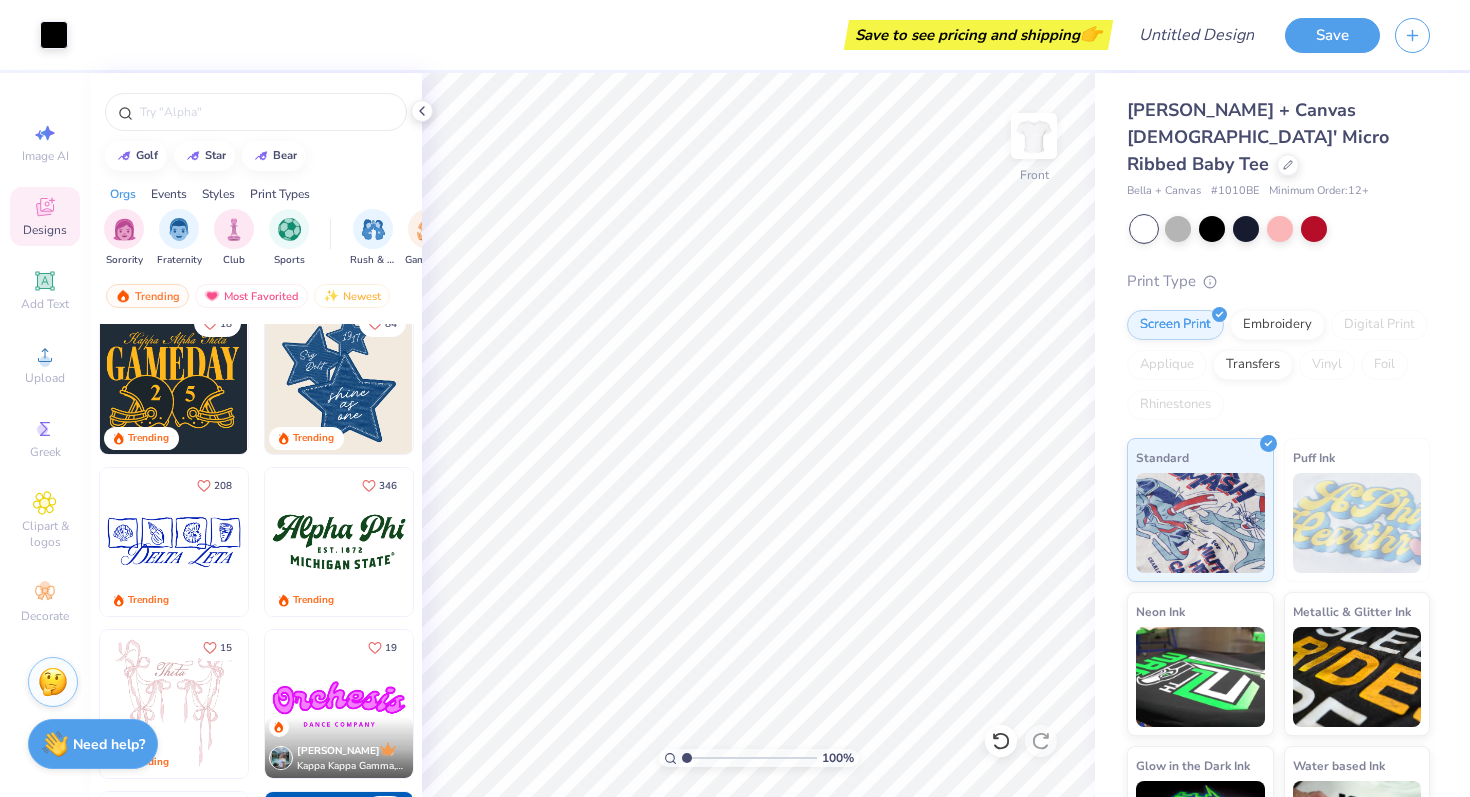 click at bounding box center (25, 380) 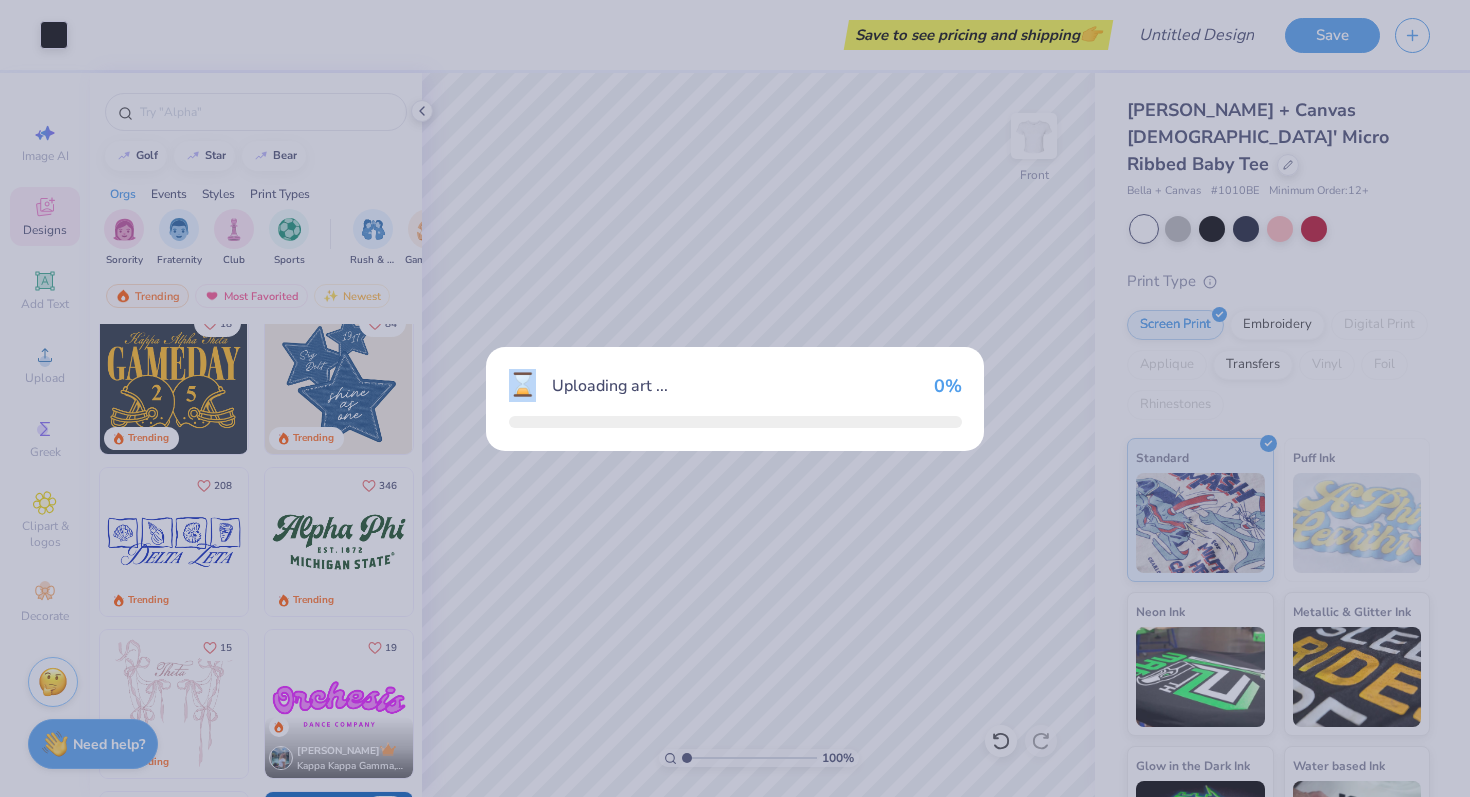 click on "⌛ Uploading art ... 0 %" at bounding box center [735, 398] 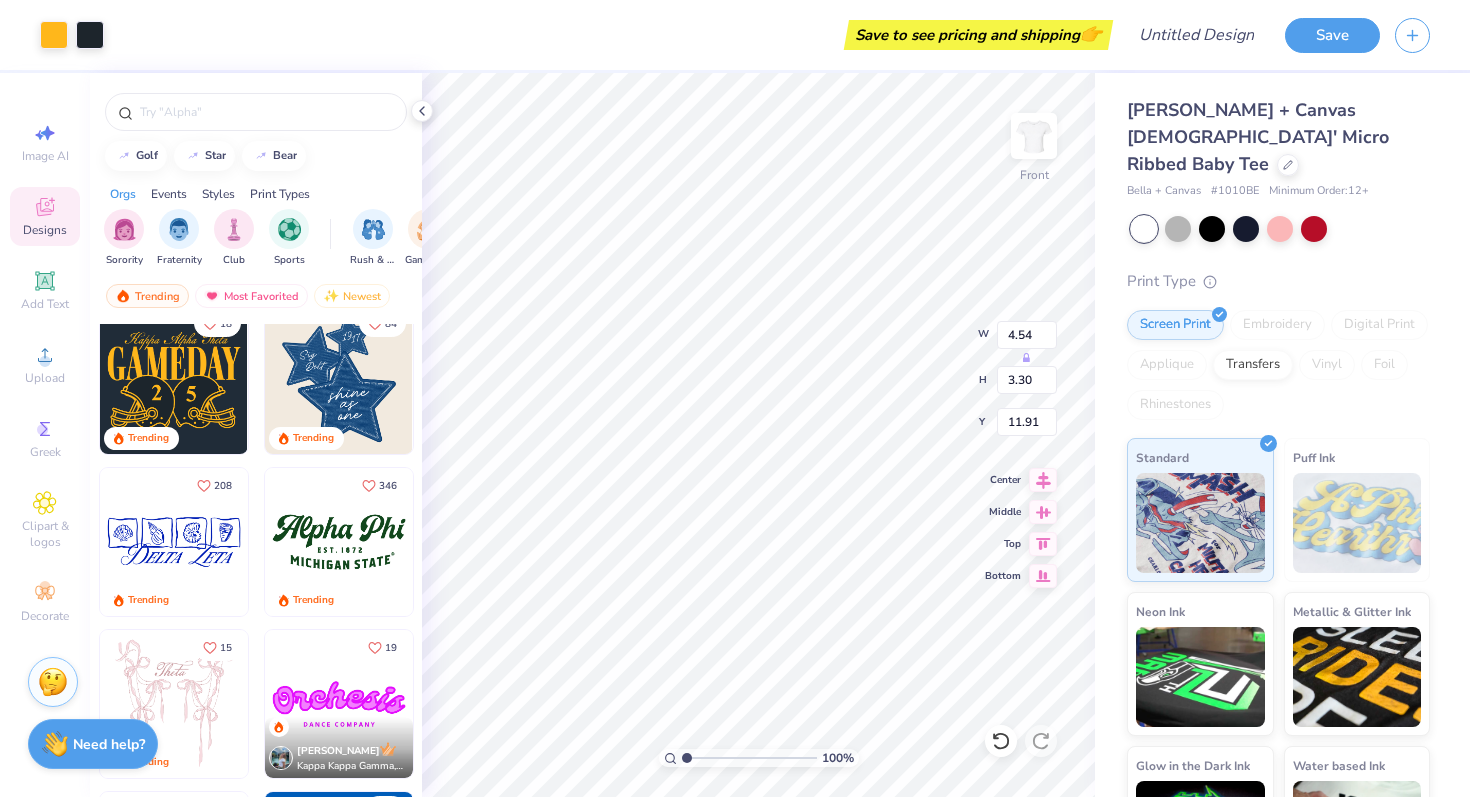 type on "11.34" 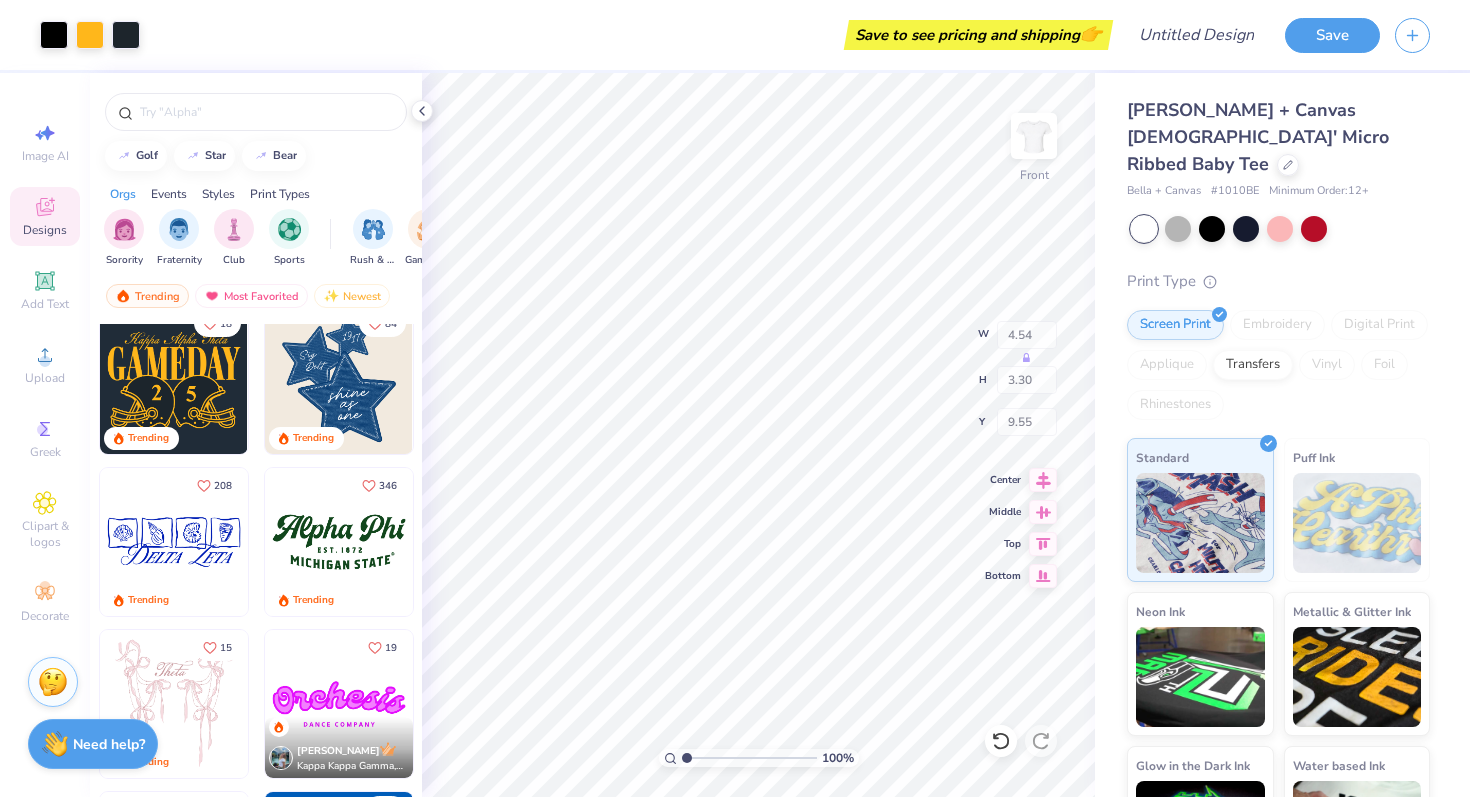 type on "9.52" 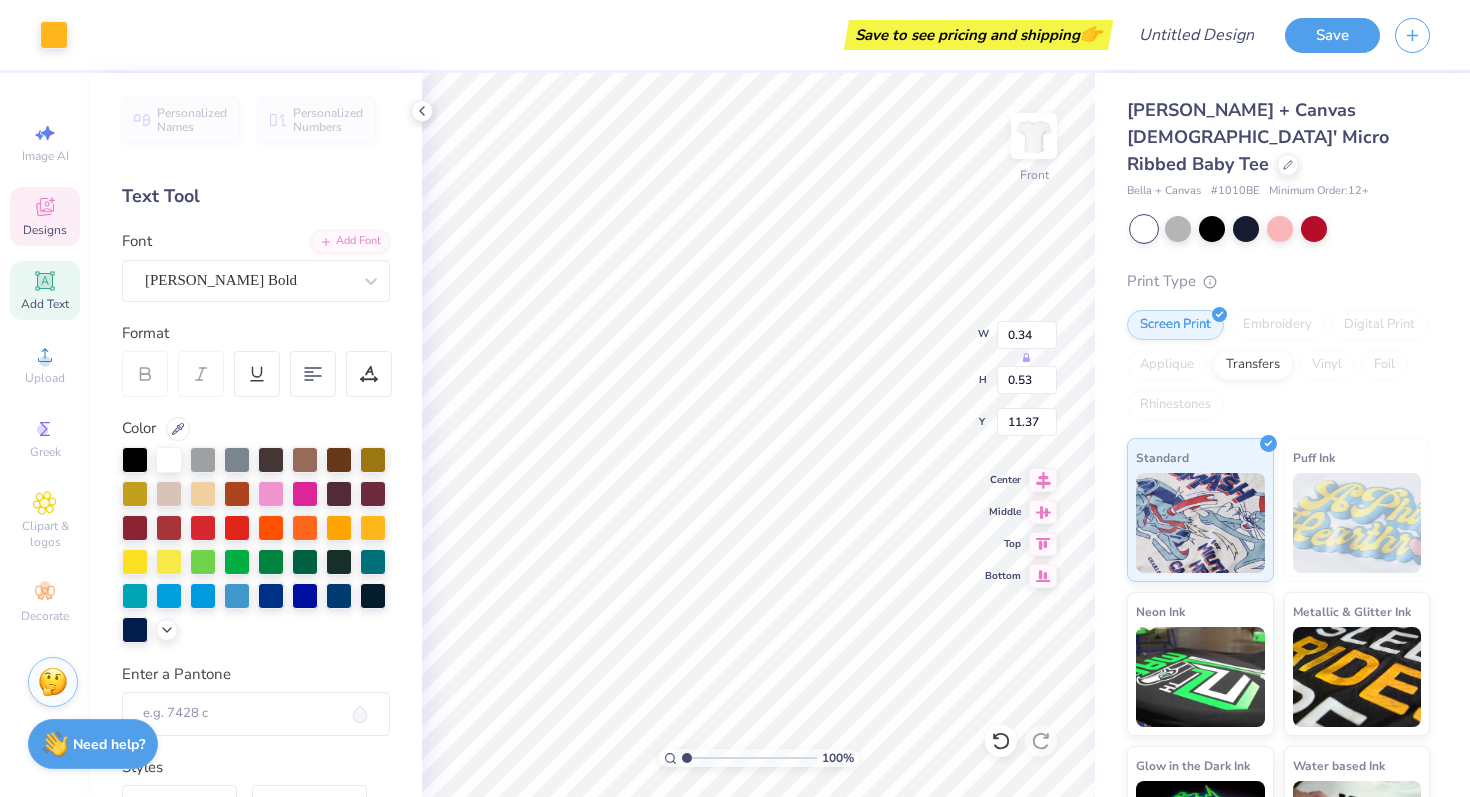 type on "4.54" 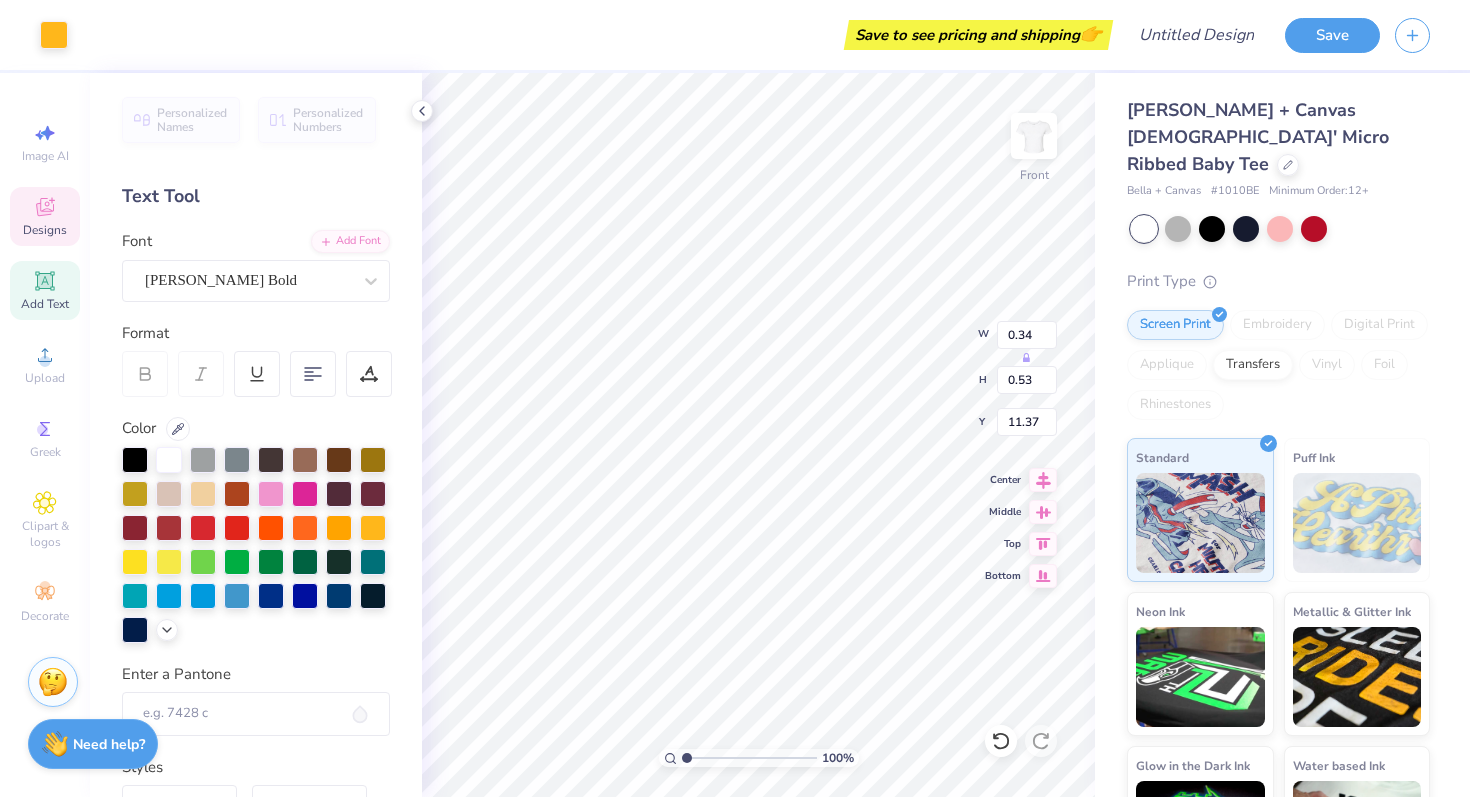 type on "1.16" 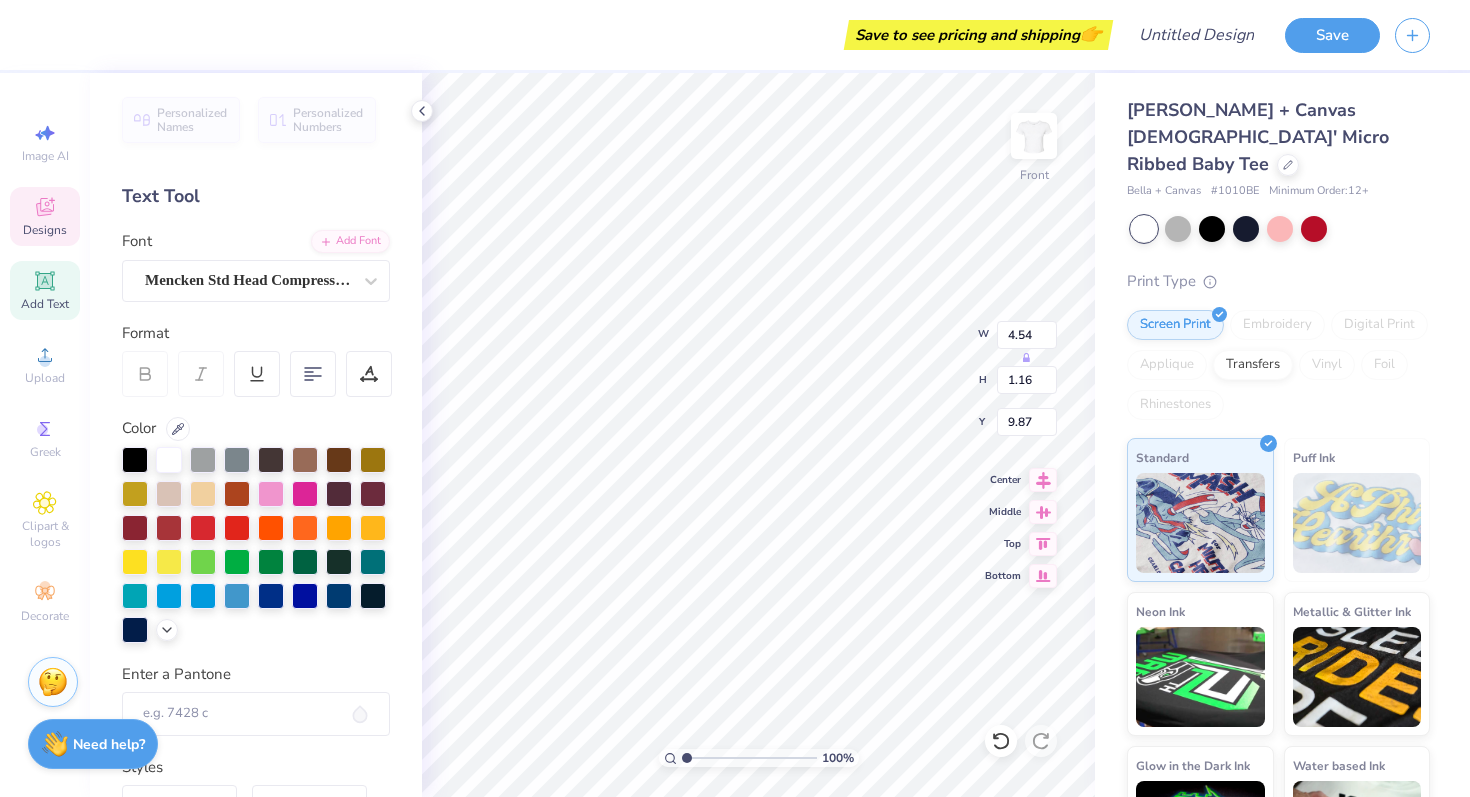 type on "4.87" 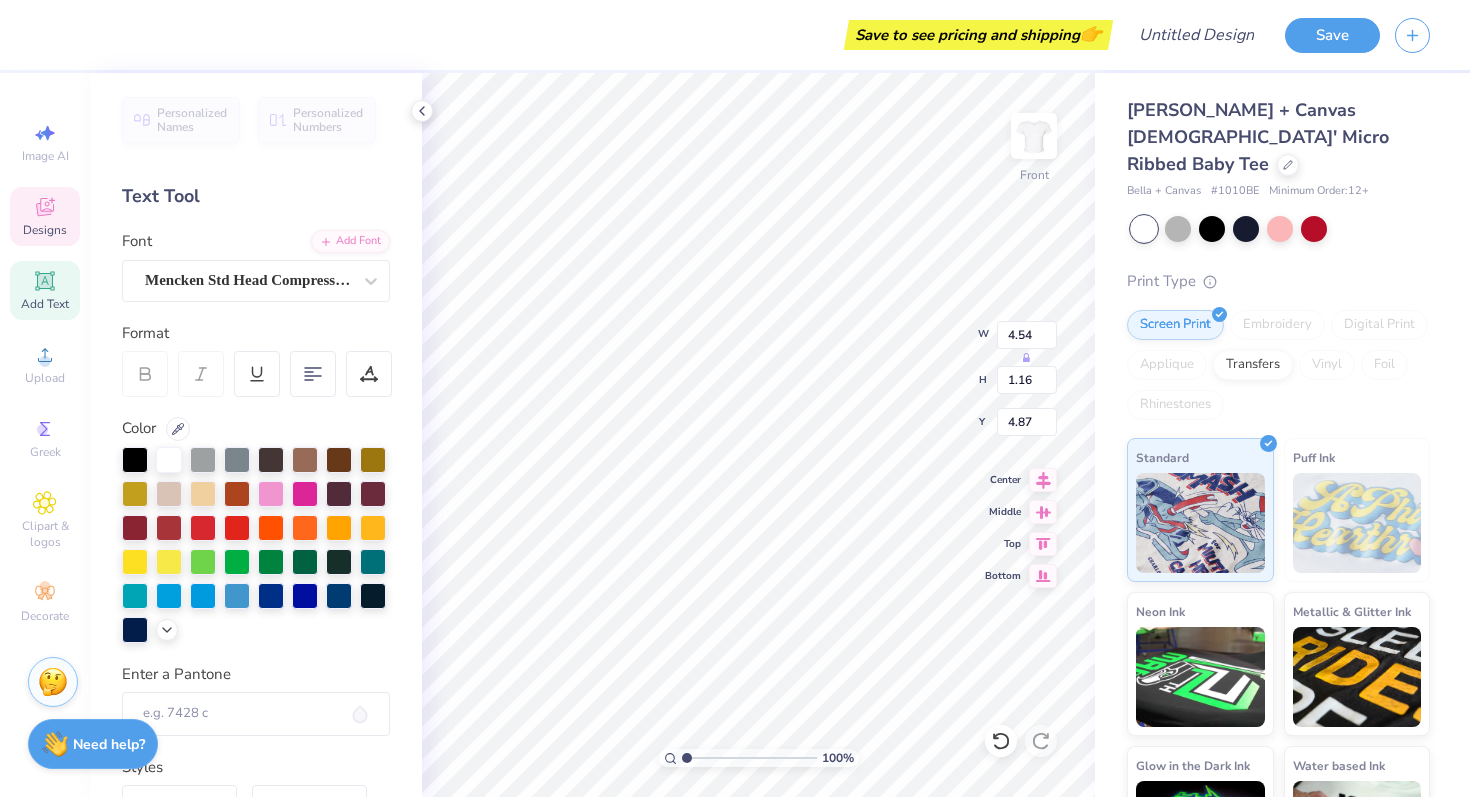 scroll, scrollTop: 0, scrollLeft: 3, axis: horizontal 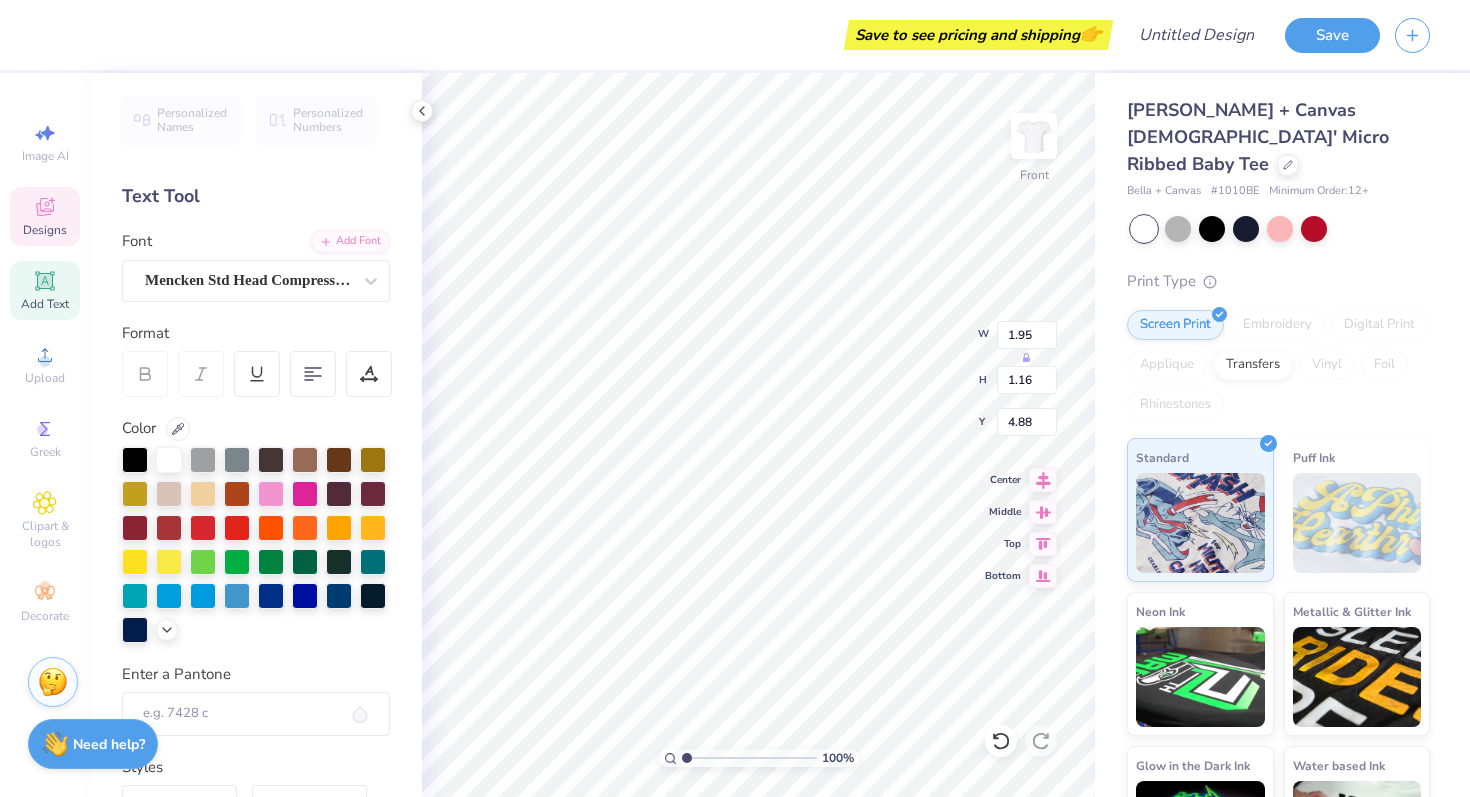 type on "3.70" 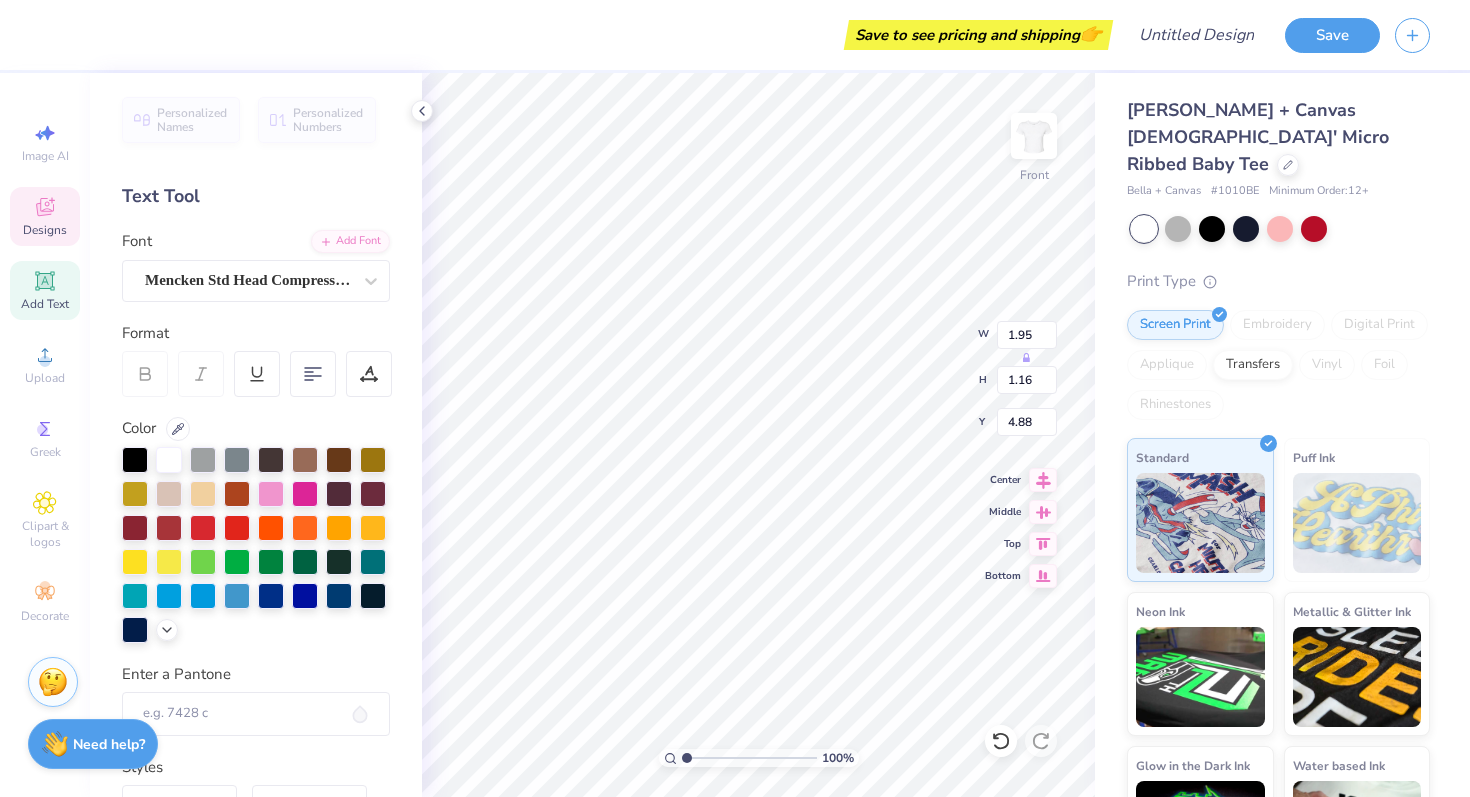 type on "2.21" 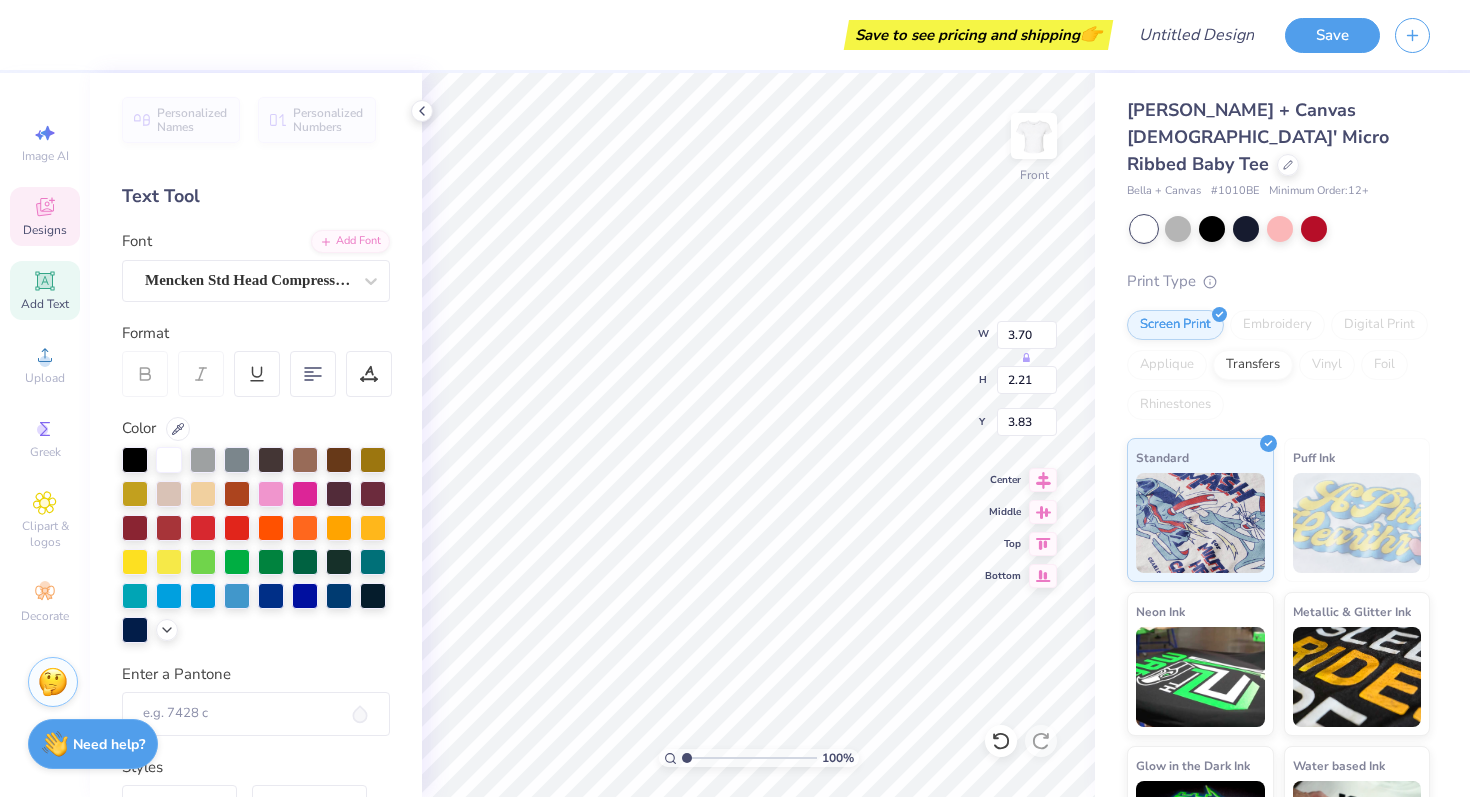 type on "4.13" 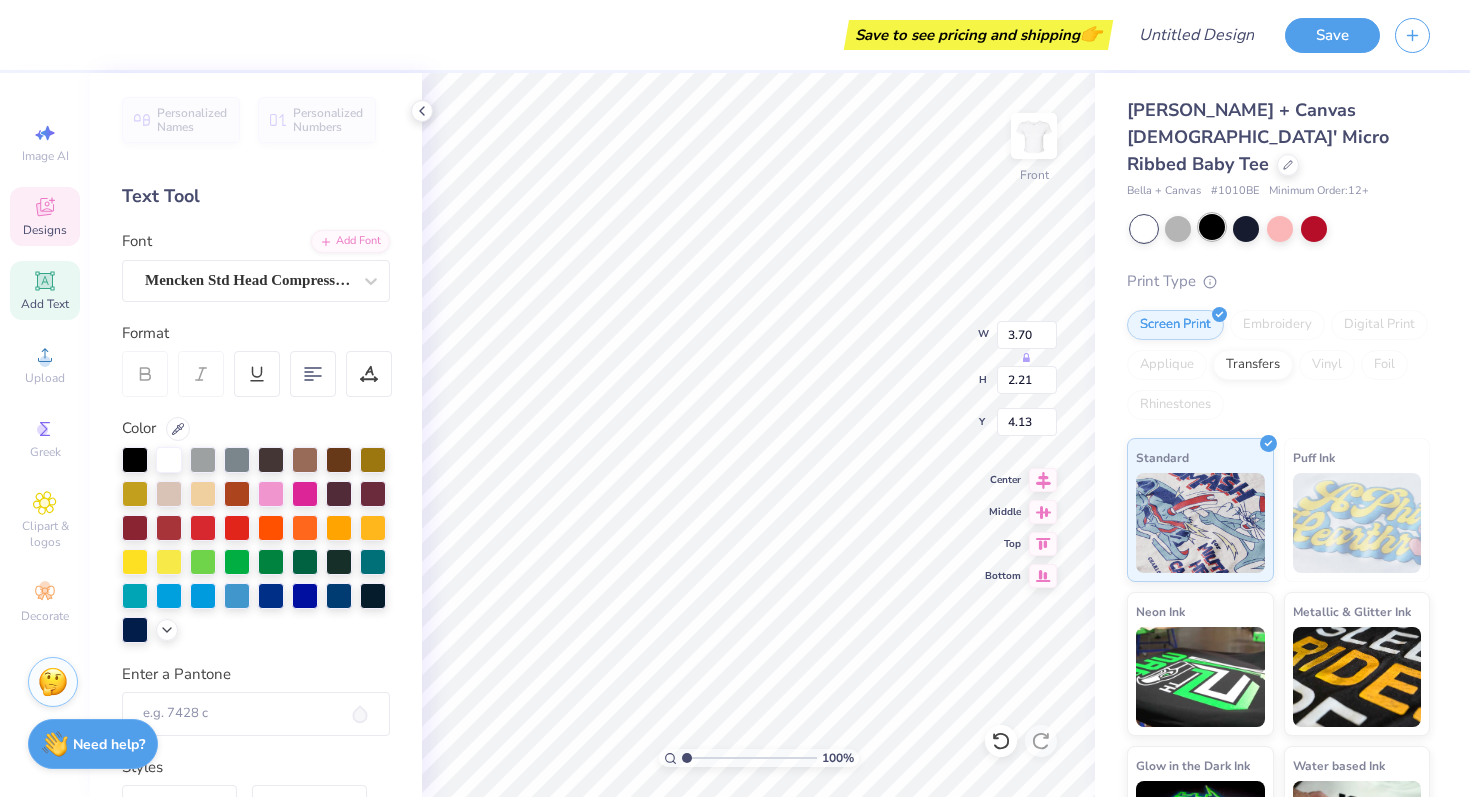 click at bounding box center [1212, 227] 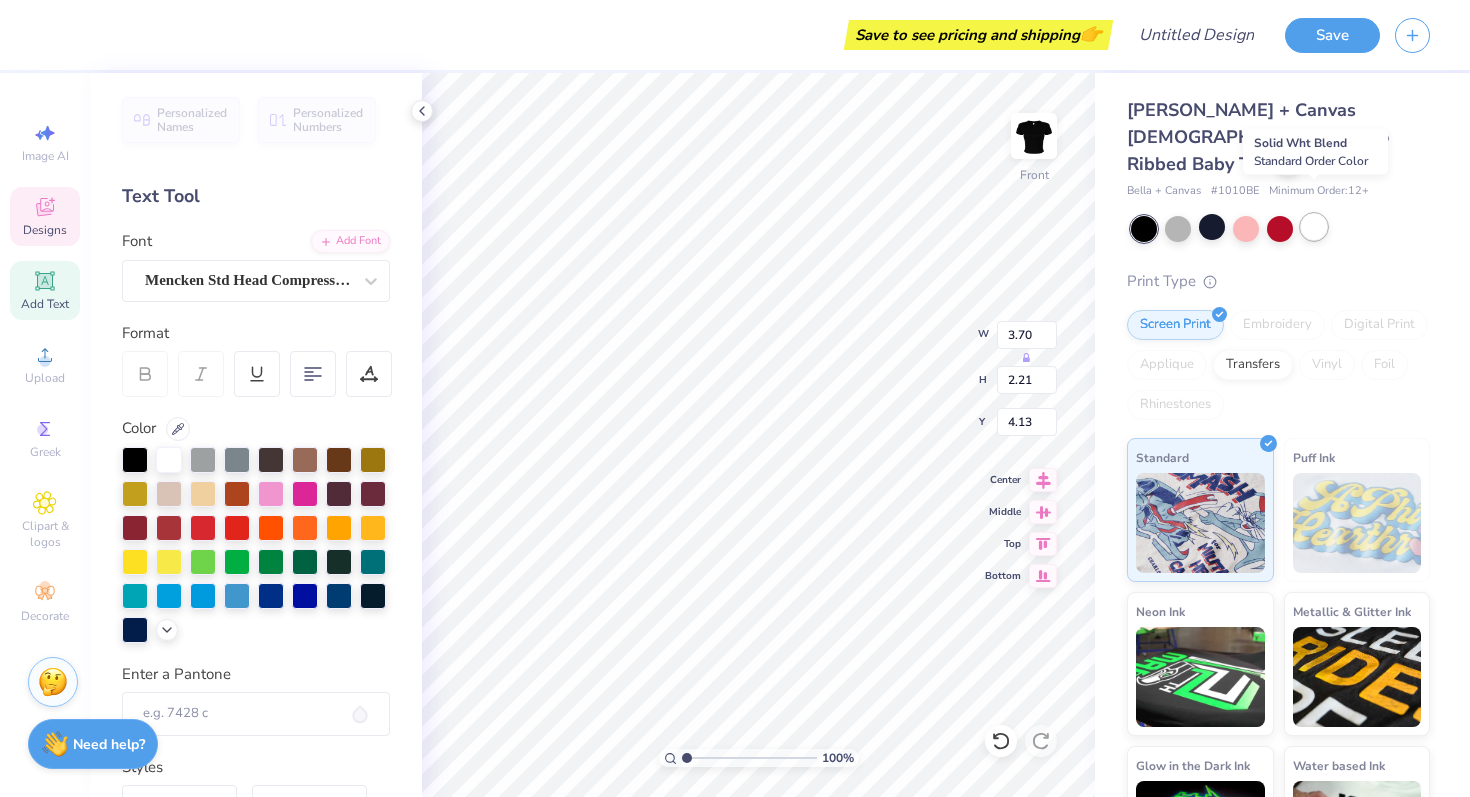 click at bounding box center (1314, 227) 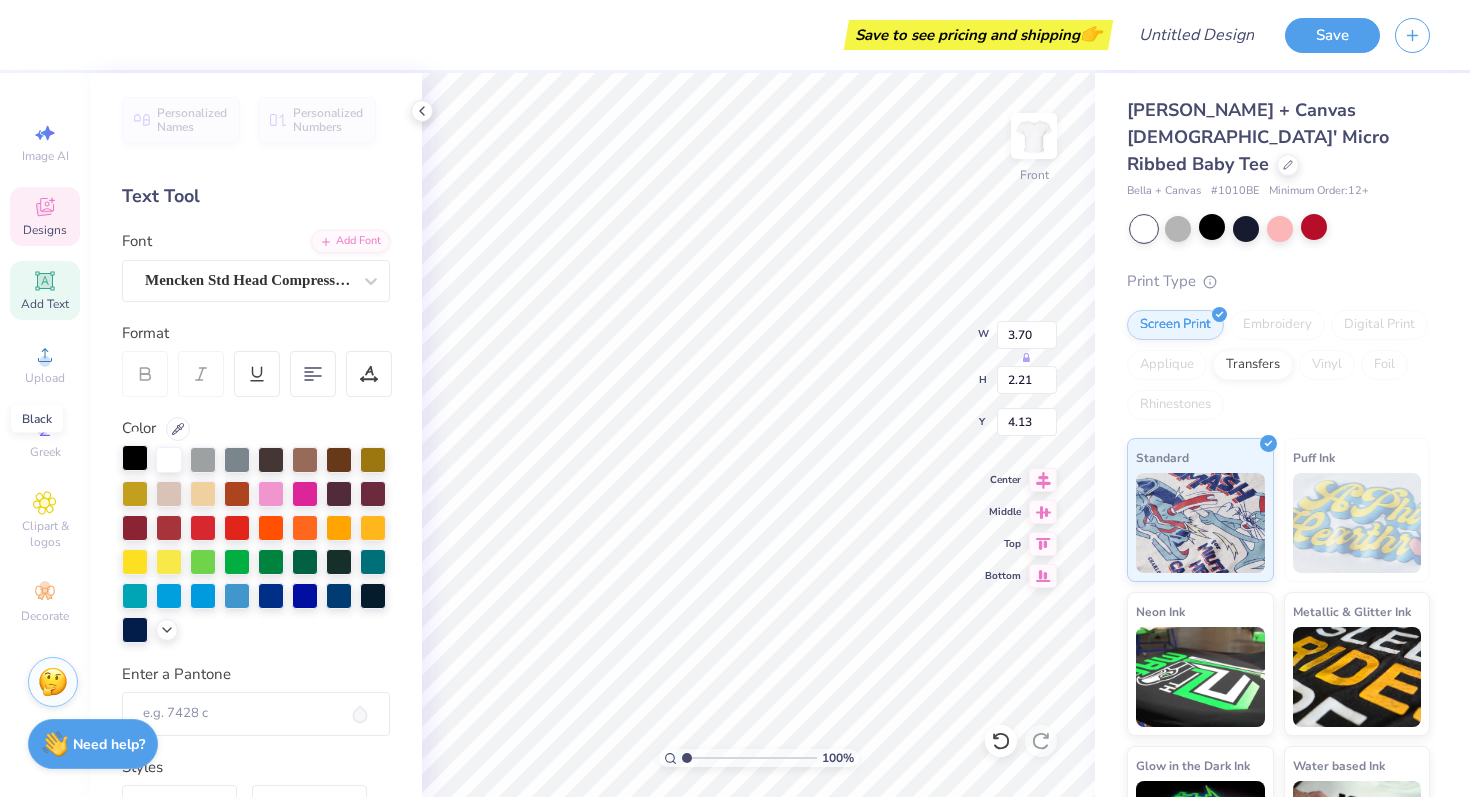 click at bounding box center (135, 458) 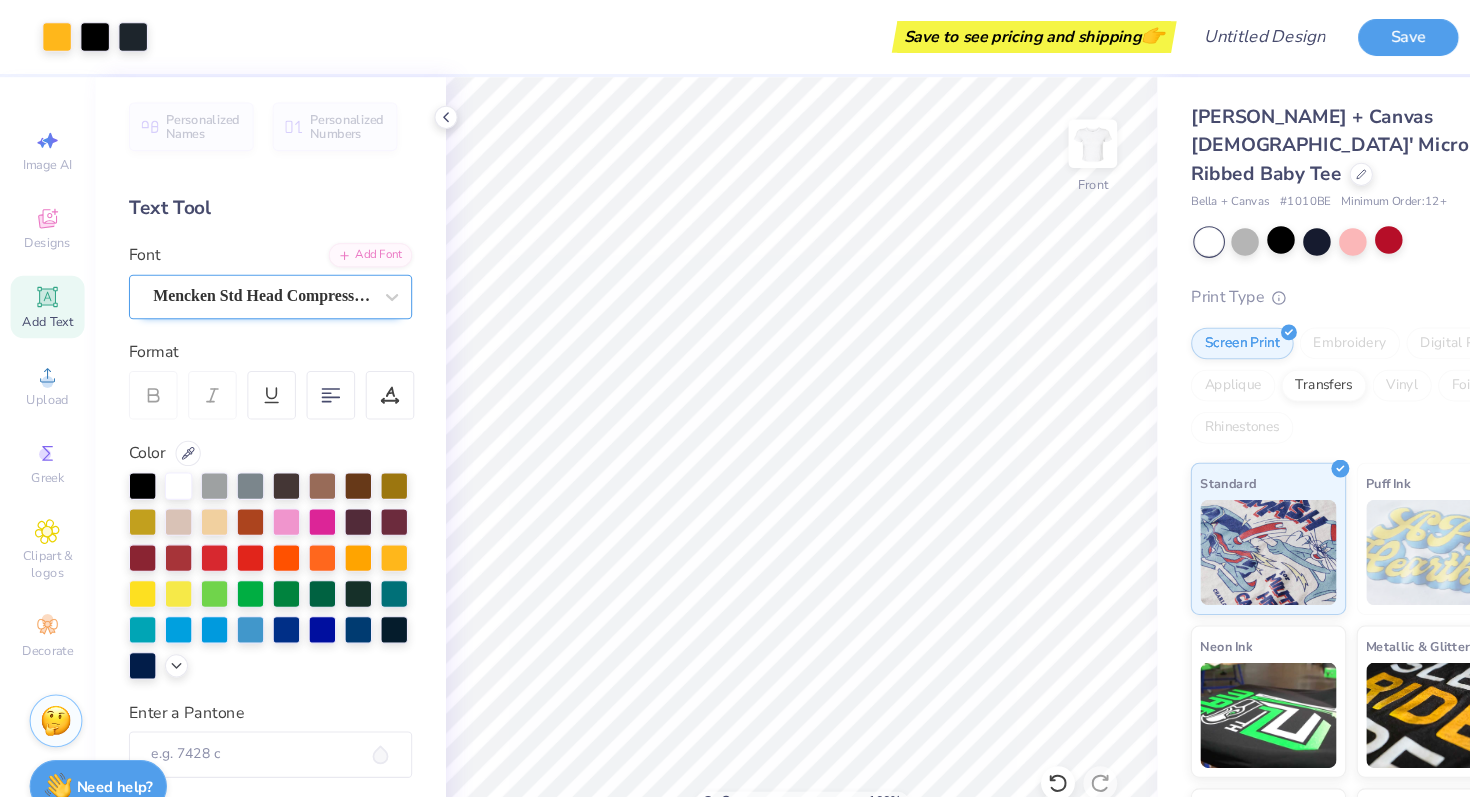 click on "Mencken Std Head Compress ExtraBold" at bounding box center [248, 280] 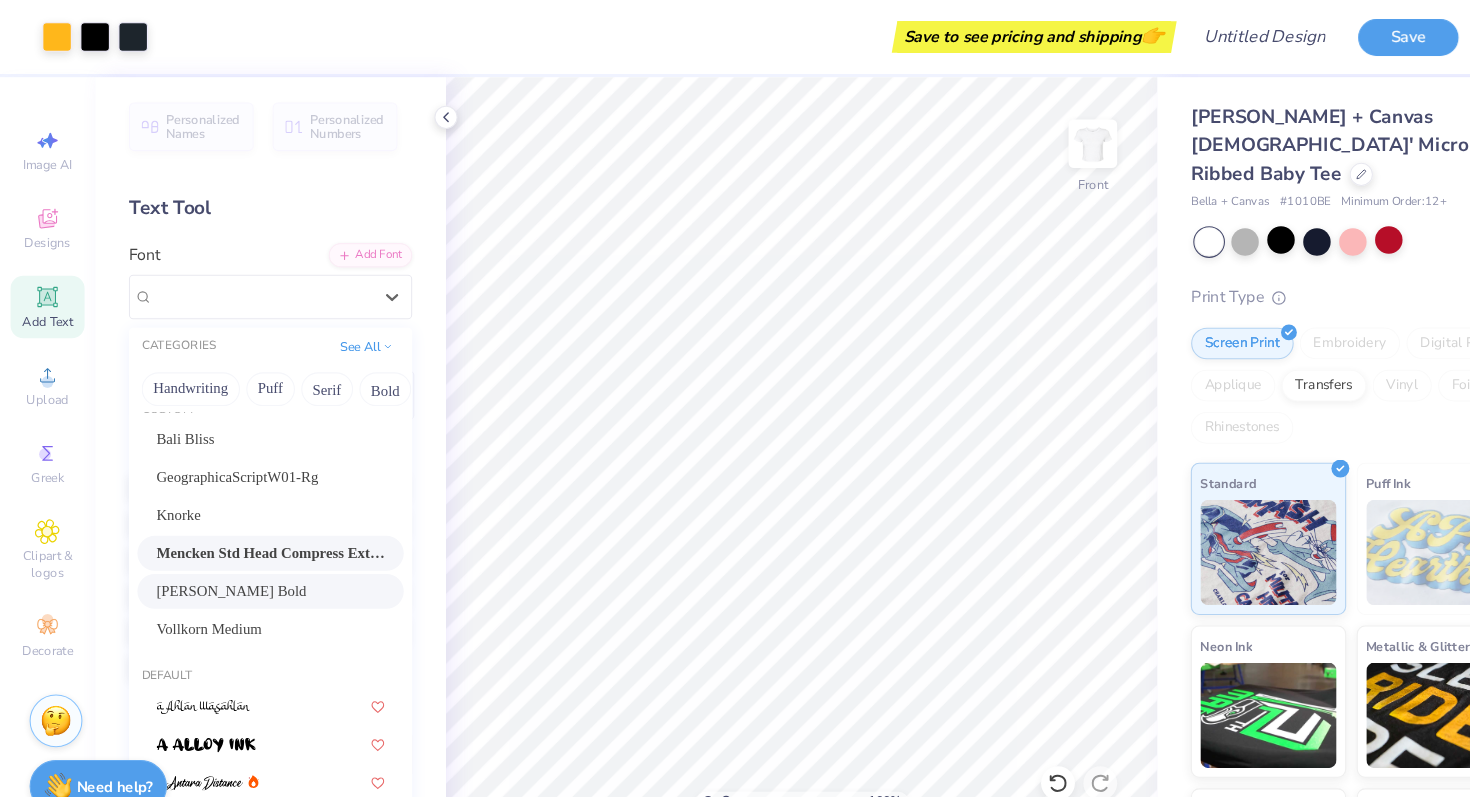 scroll, scrollTop: 60, scrollLeft: 0, axis: vertical 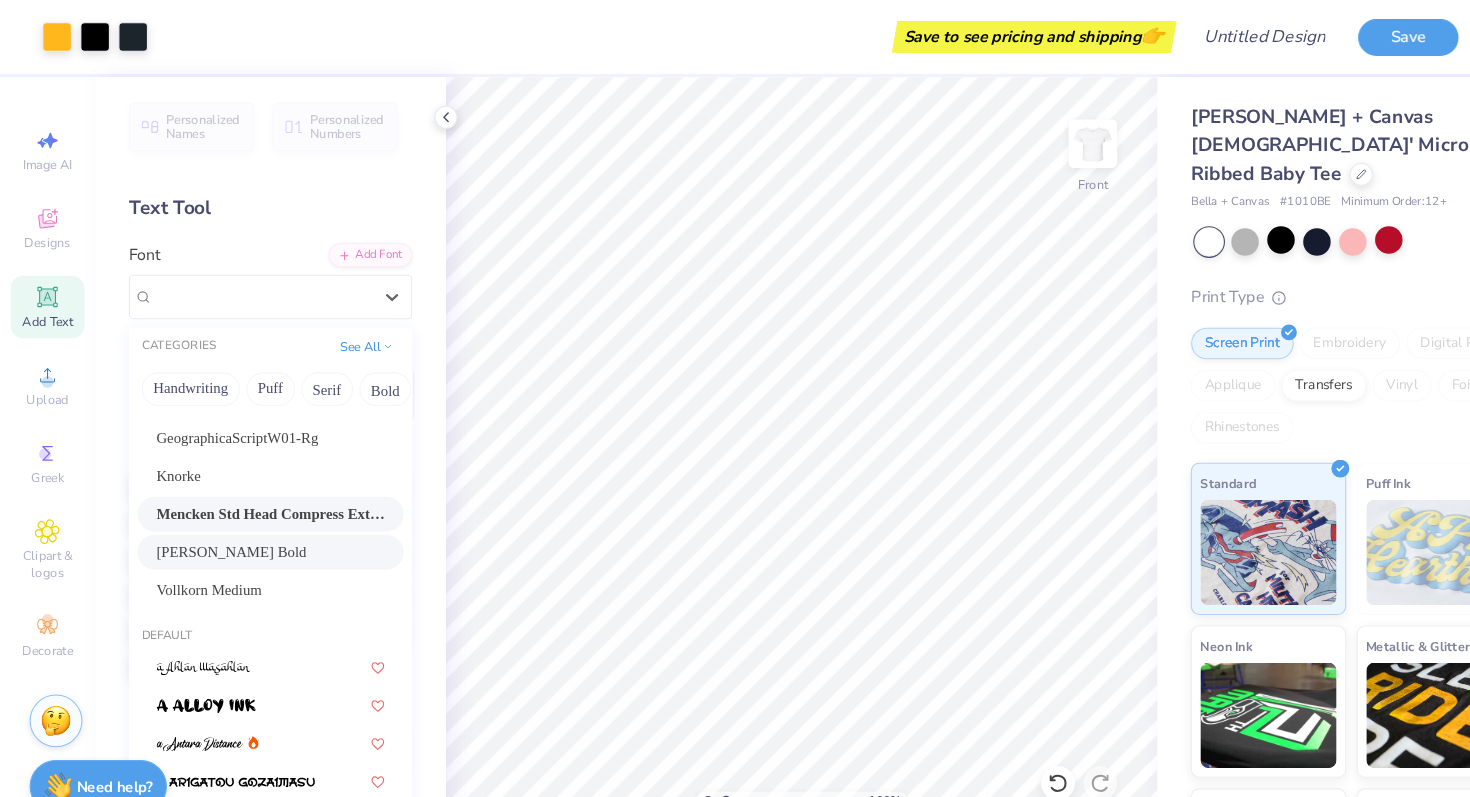 click on "[PERSON_NAME] Bold" at bounding box center [256, 522] 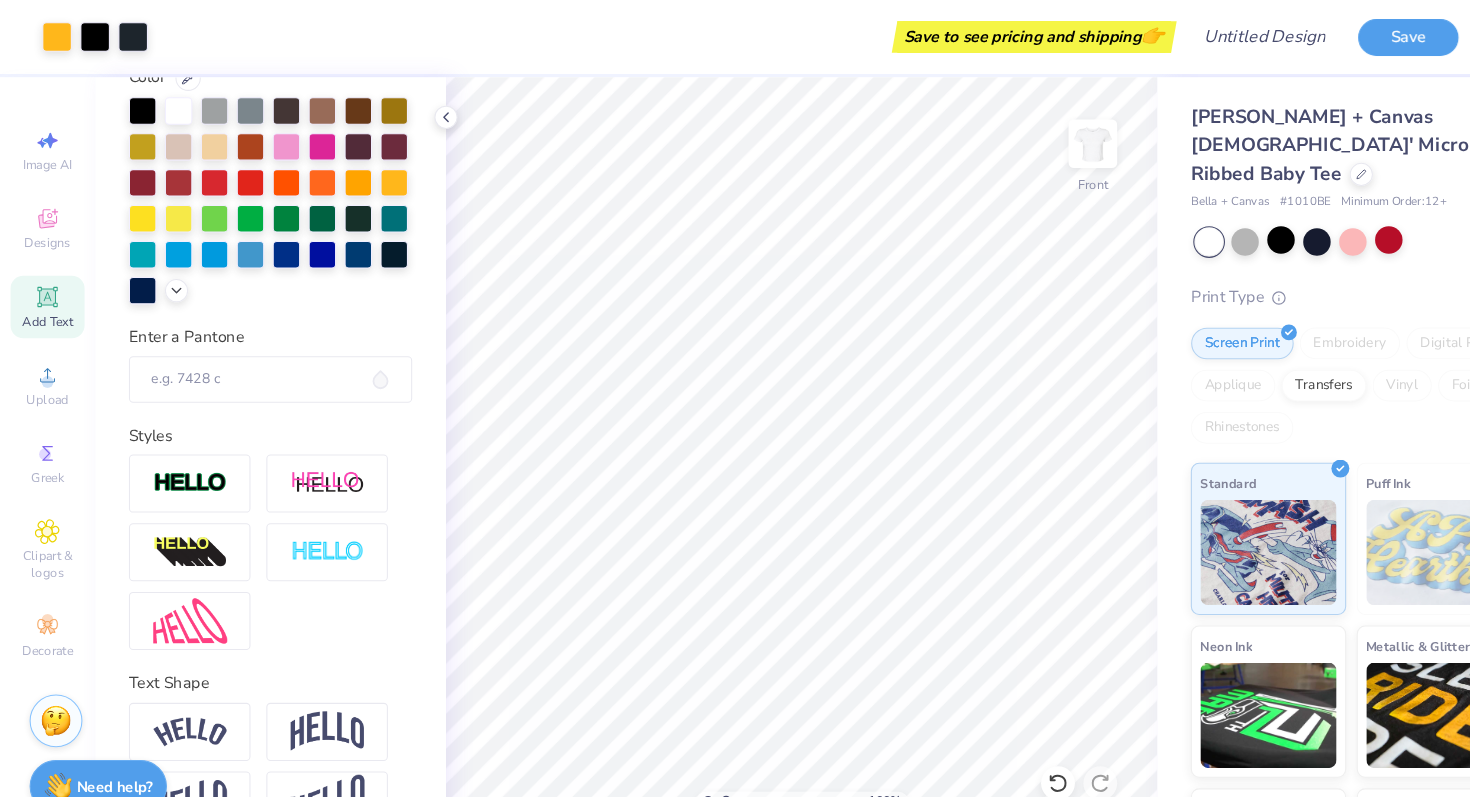 scroll, scrollTop: 365, scrollLeft: 0, axis: vertical 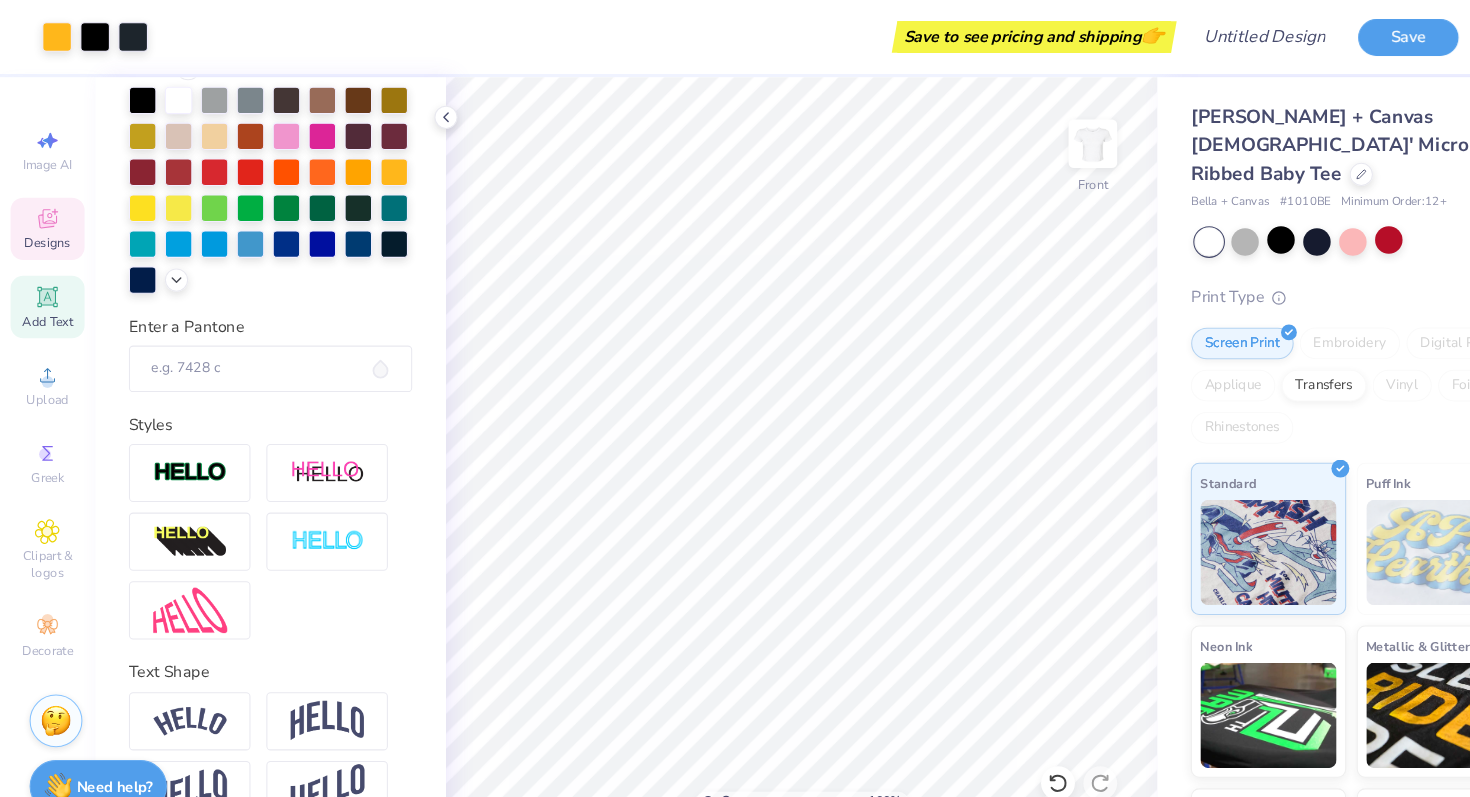 click on "Designs" at bounding box center [45, 216] 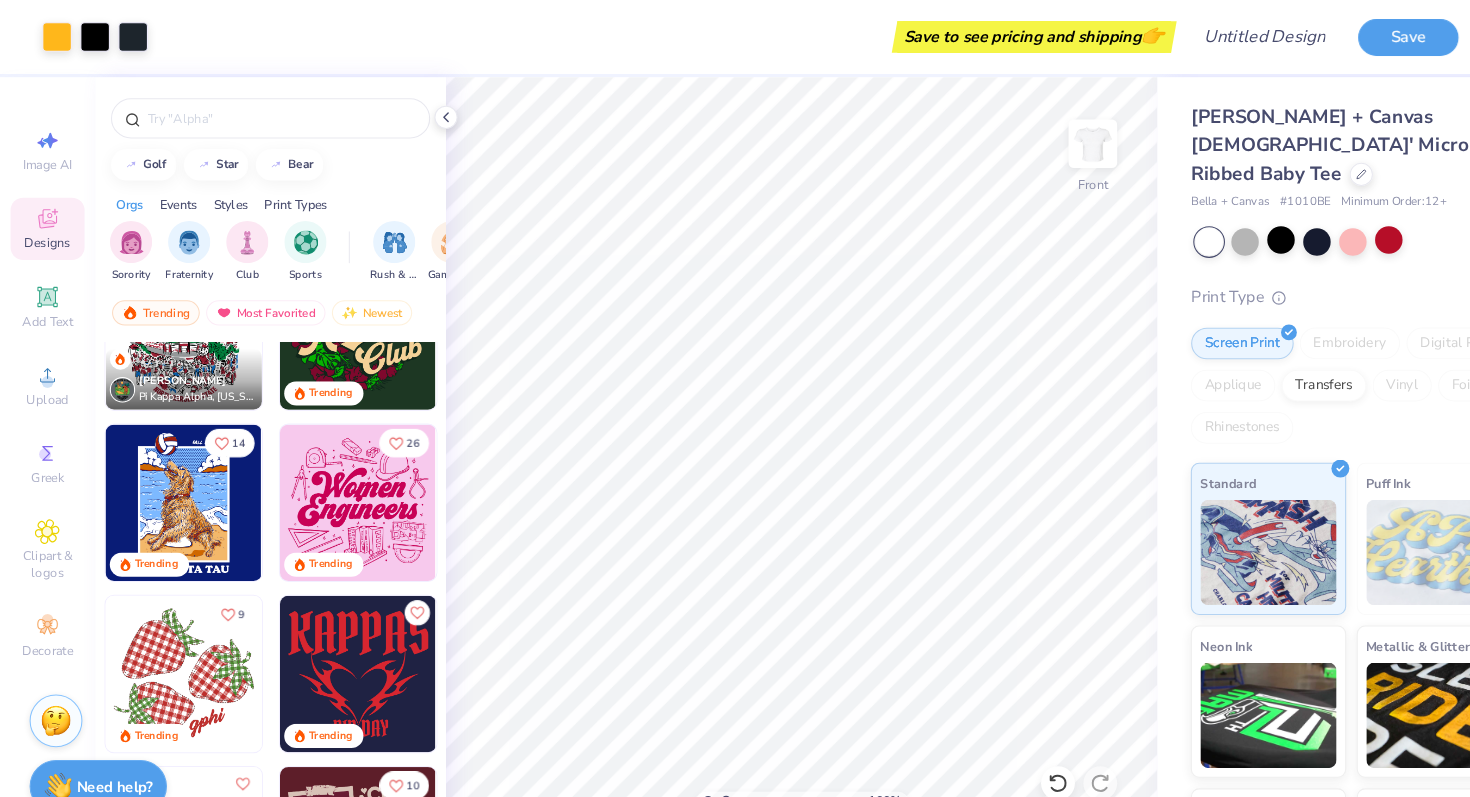 scroll, scrollTop: 2567, scrollLeft: 0, axis: vertical 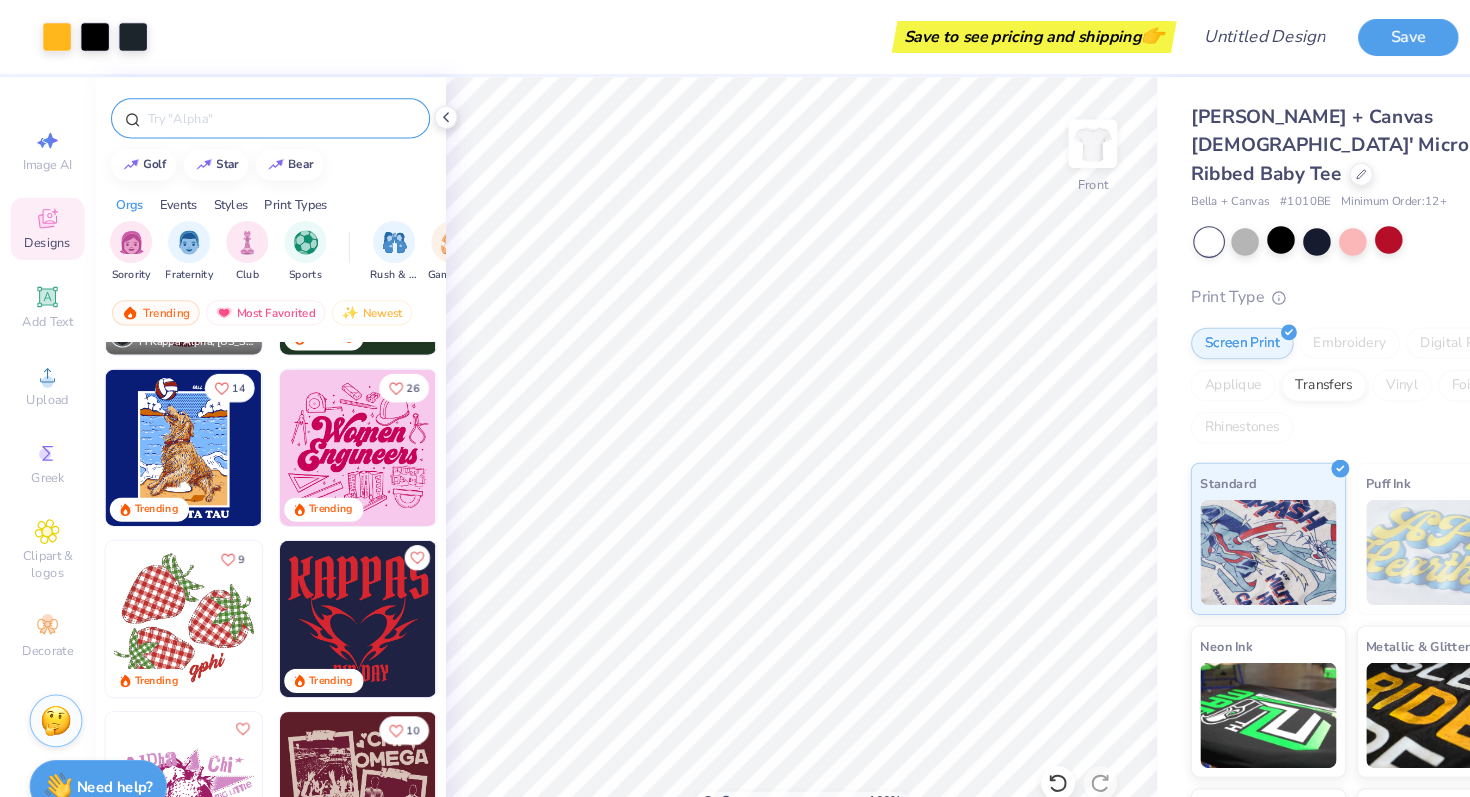 click at bounding box center [266, 112] 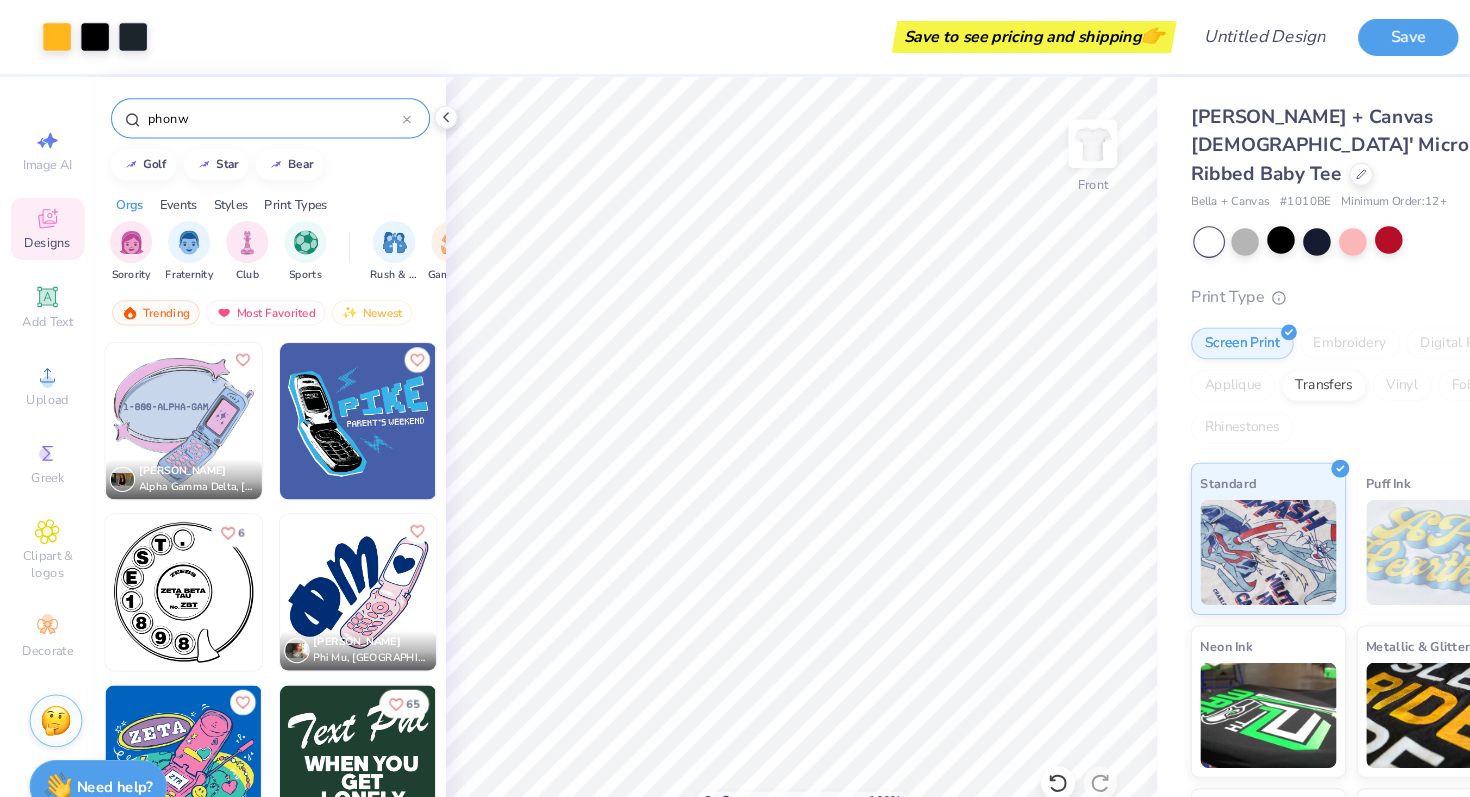 click on "phonw" at bounding box center (259, 112) 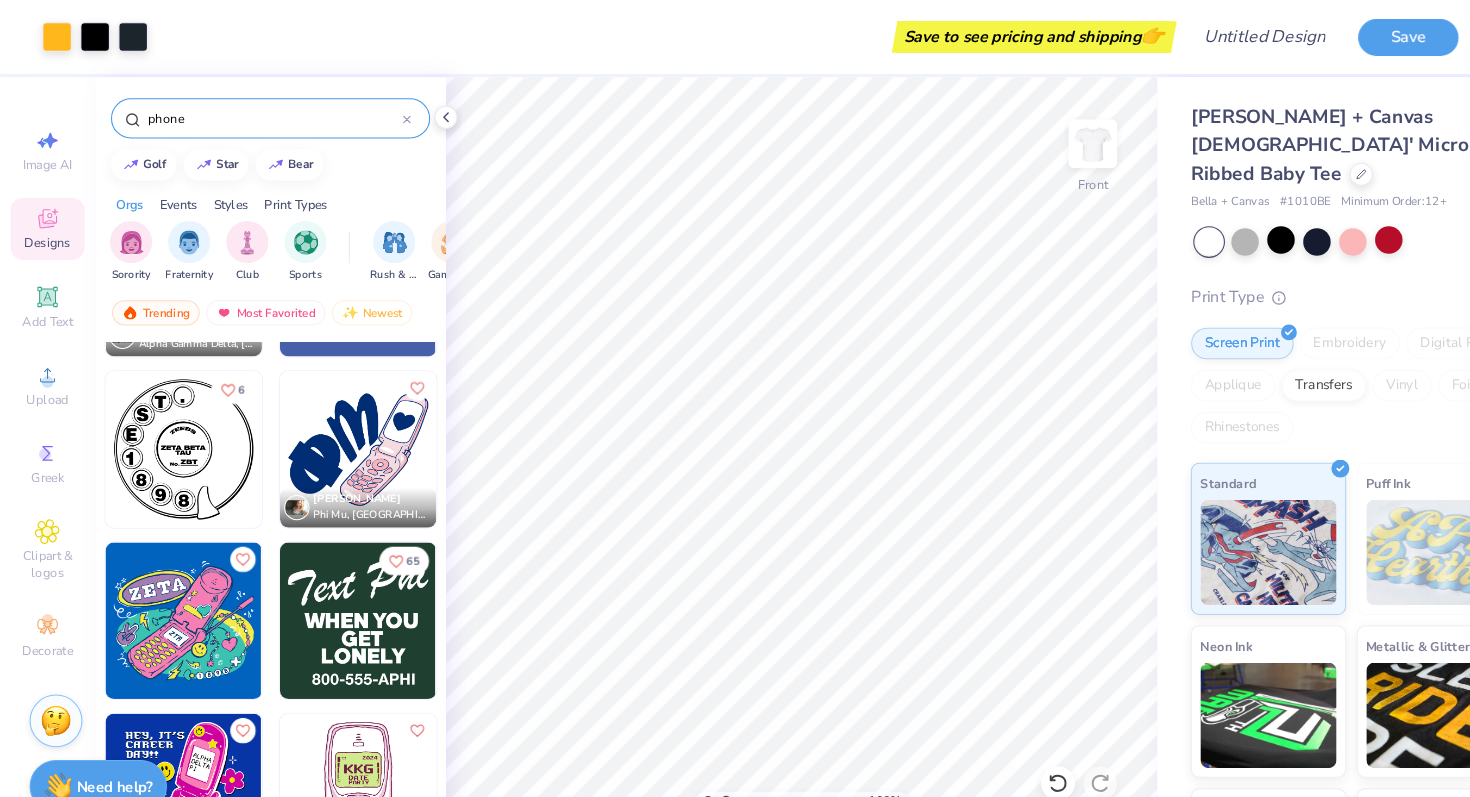 scroll, scrollTop: 323, scrollLeft: 0, axis: vertical 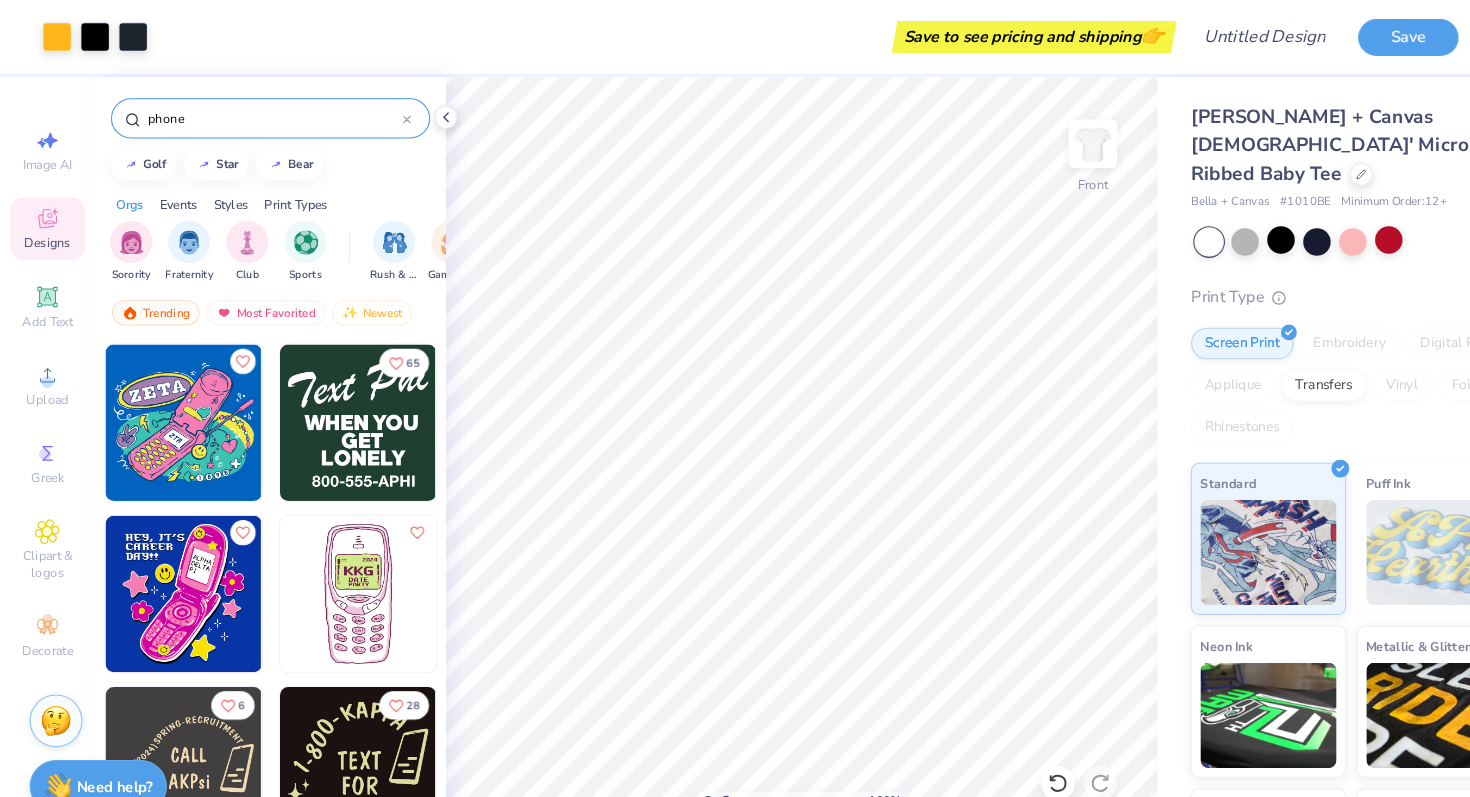 click on "phone" at bounding box center [256, 112] 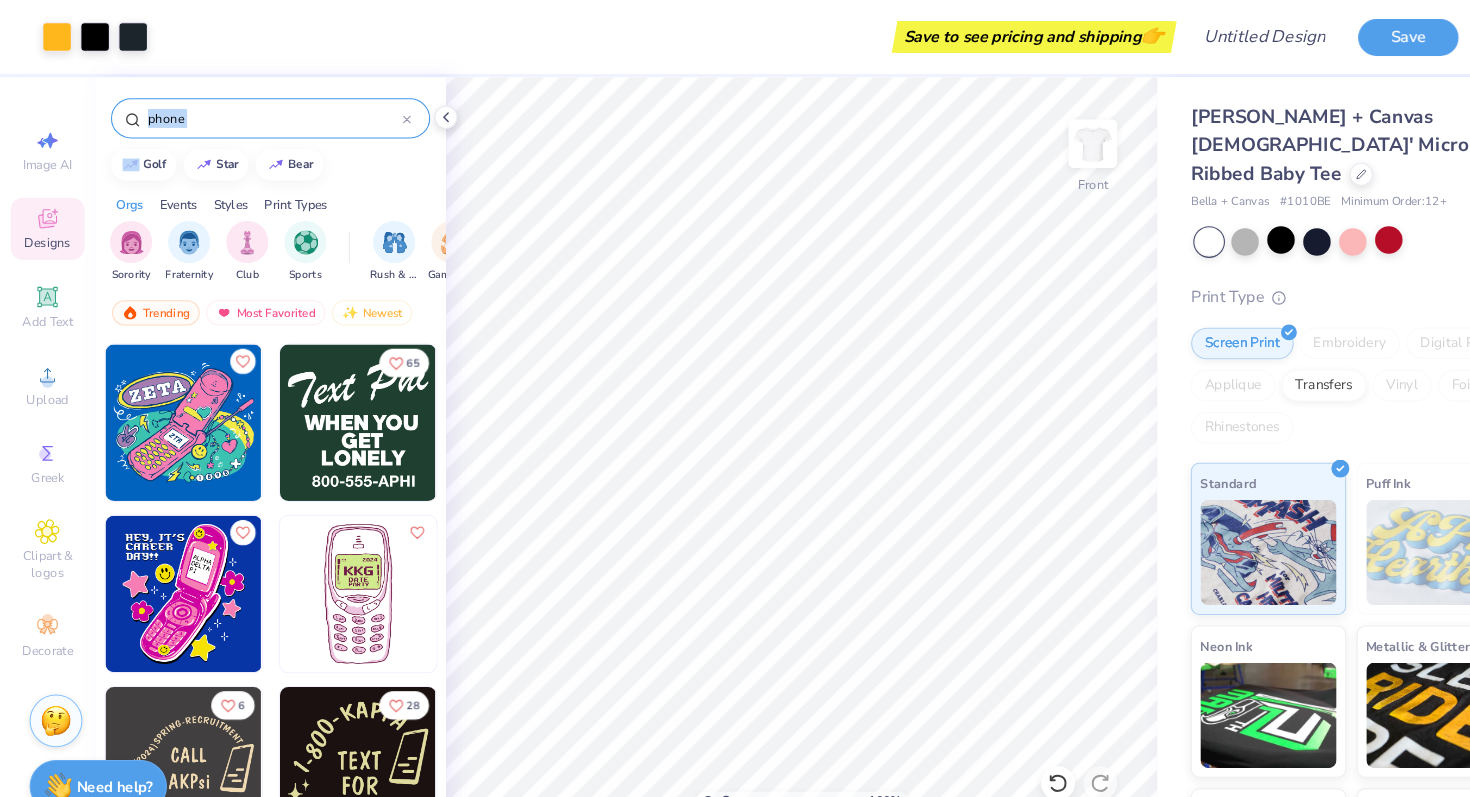click on "phone" at bounding box center [256, 112] 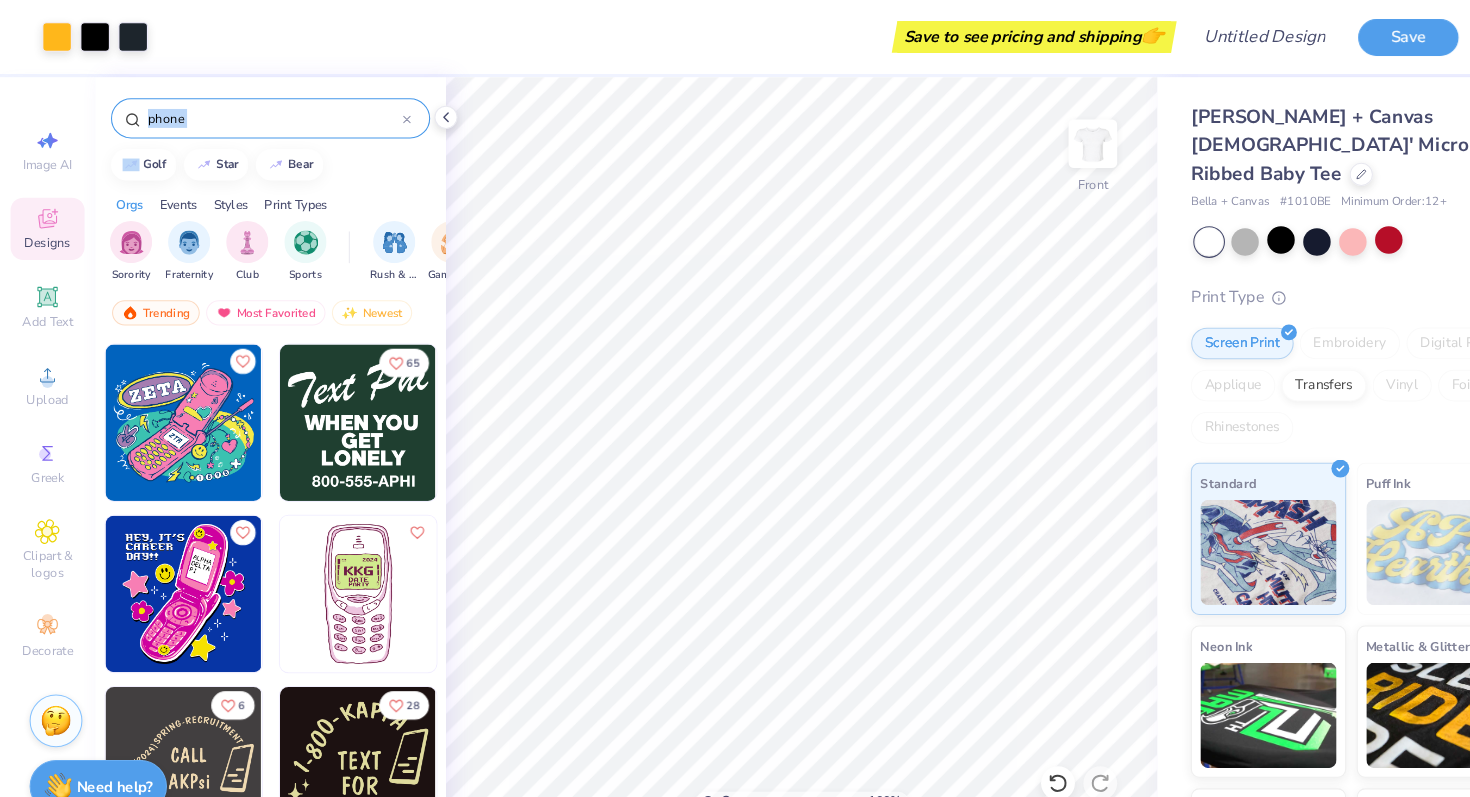 click on "phone" at bounding box center [259, 112] 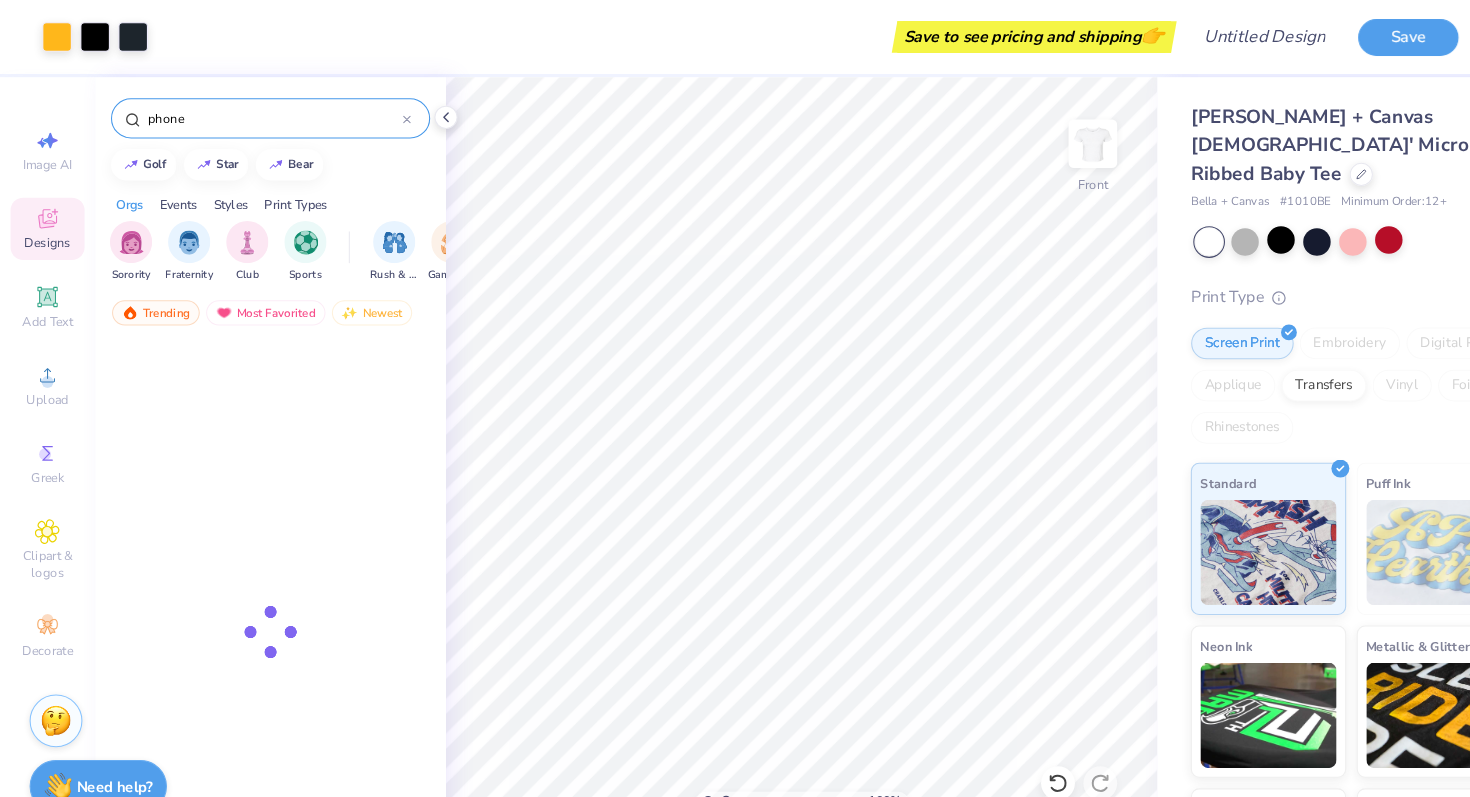 click on "phone" at bounding box center [259, 112] 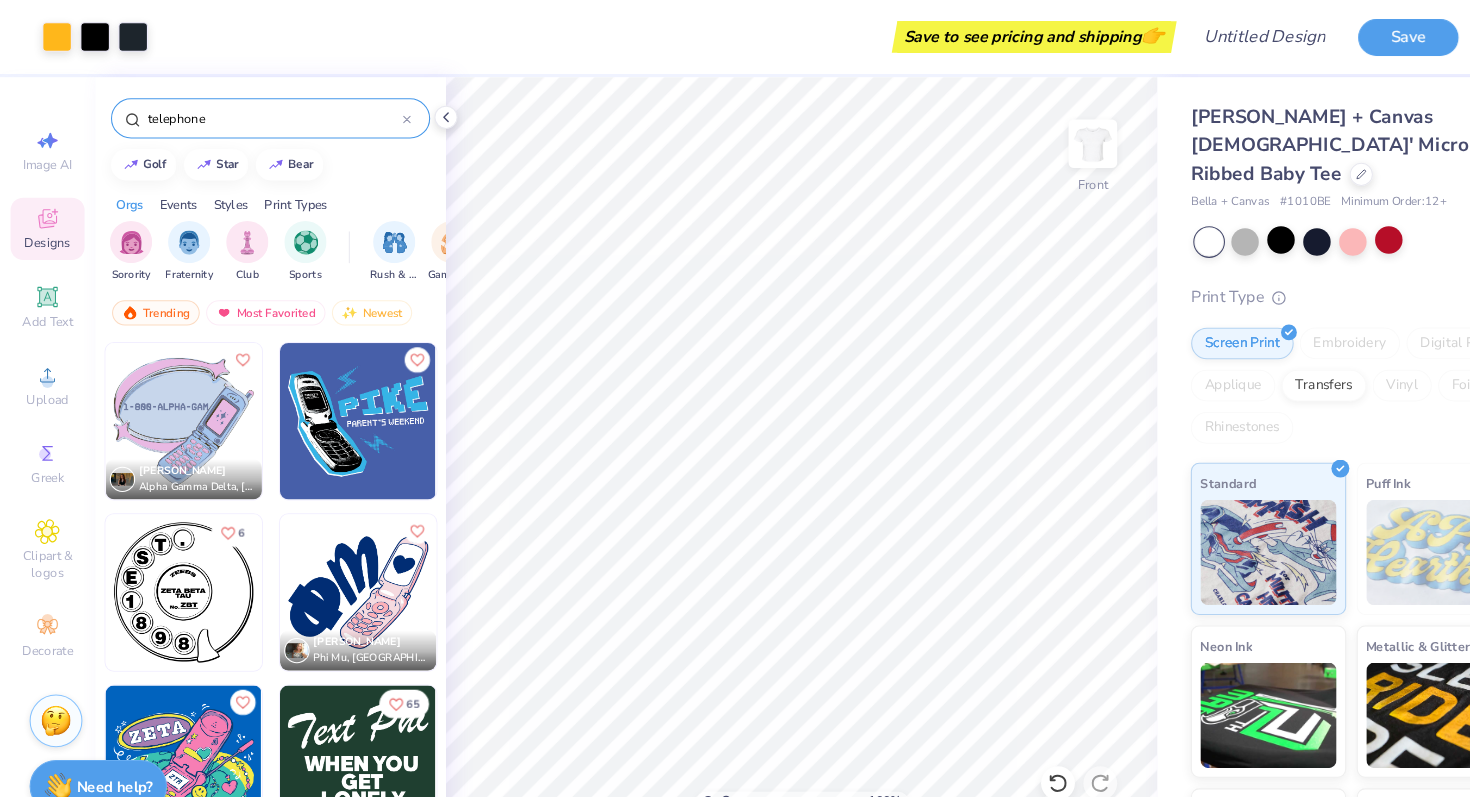 type on "telephone" 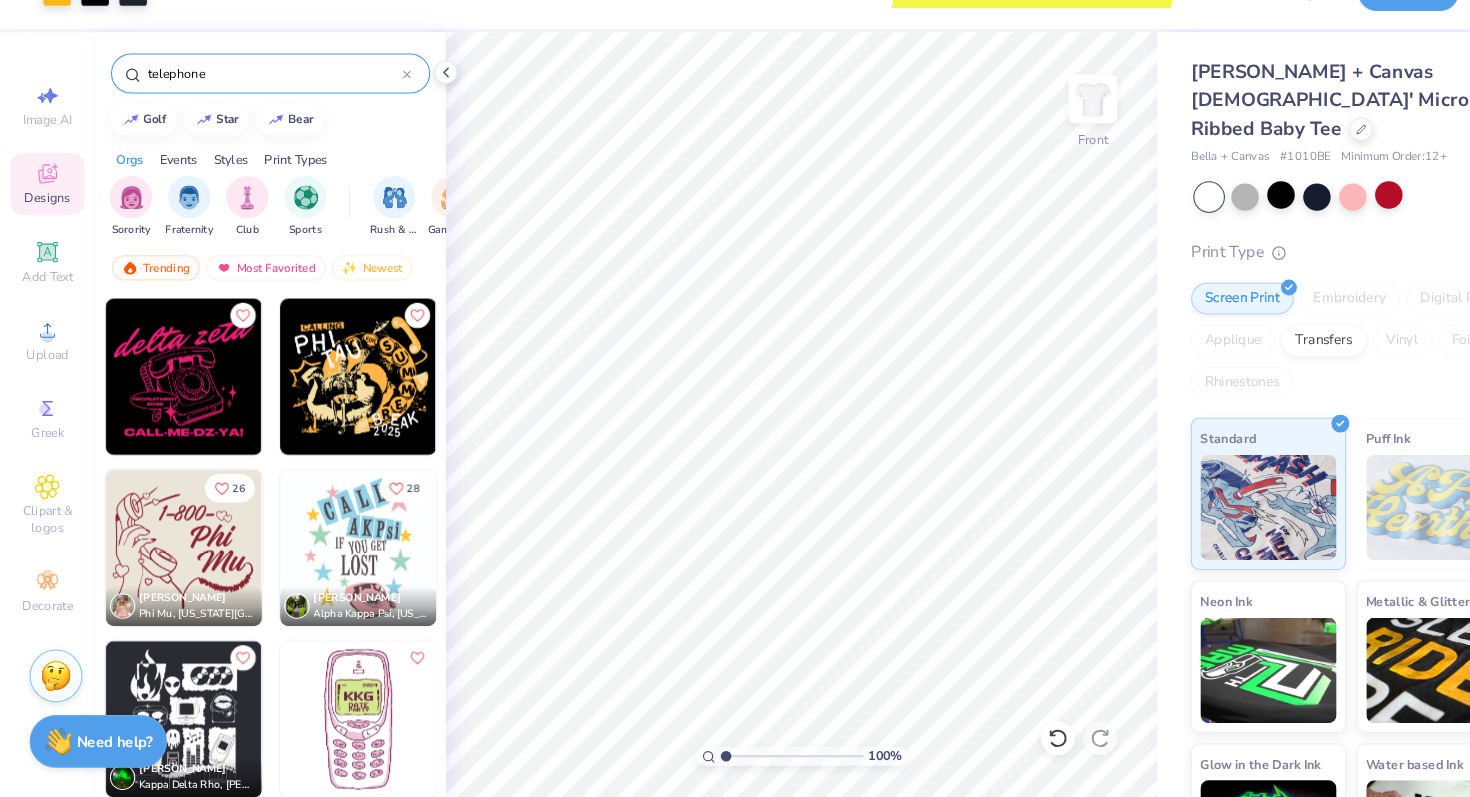 click at bounding box center [25, 561] 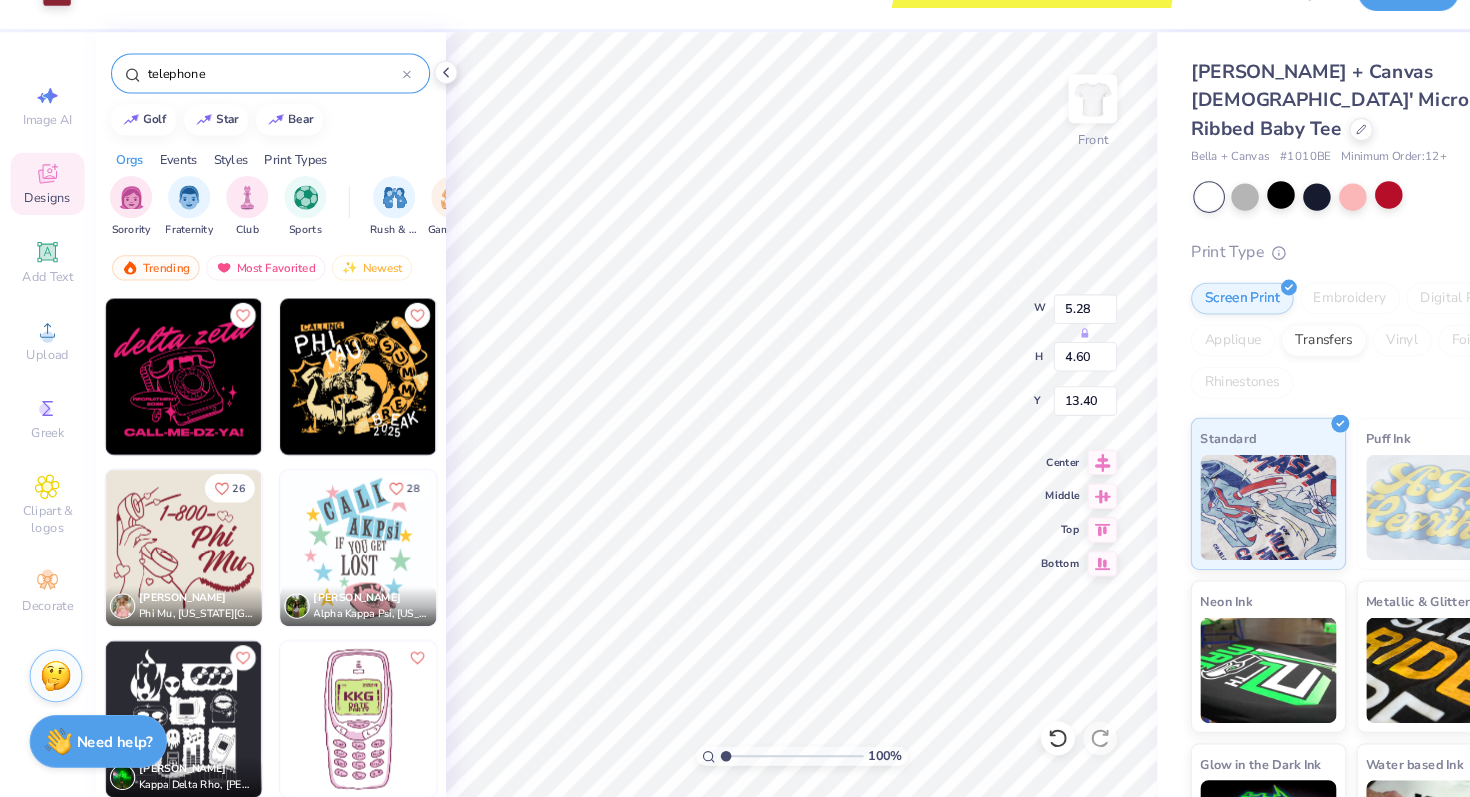type on "13.40" 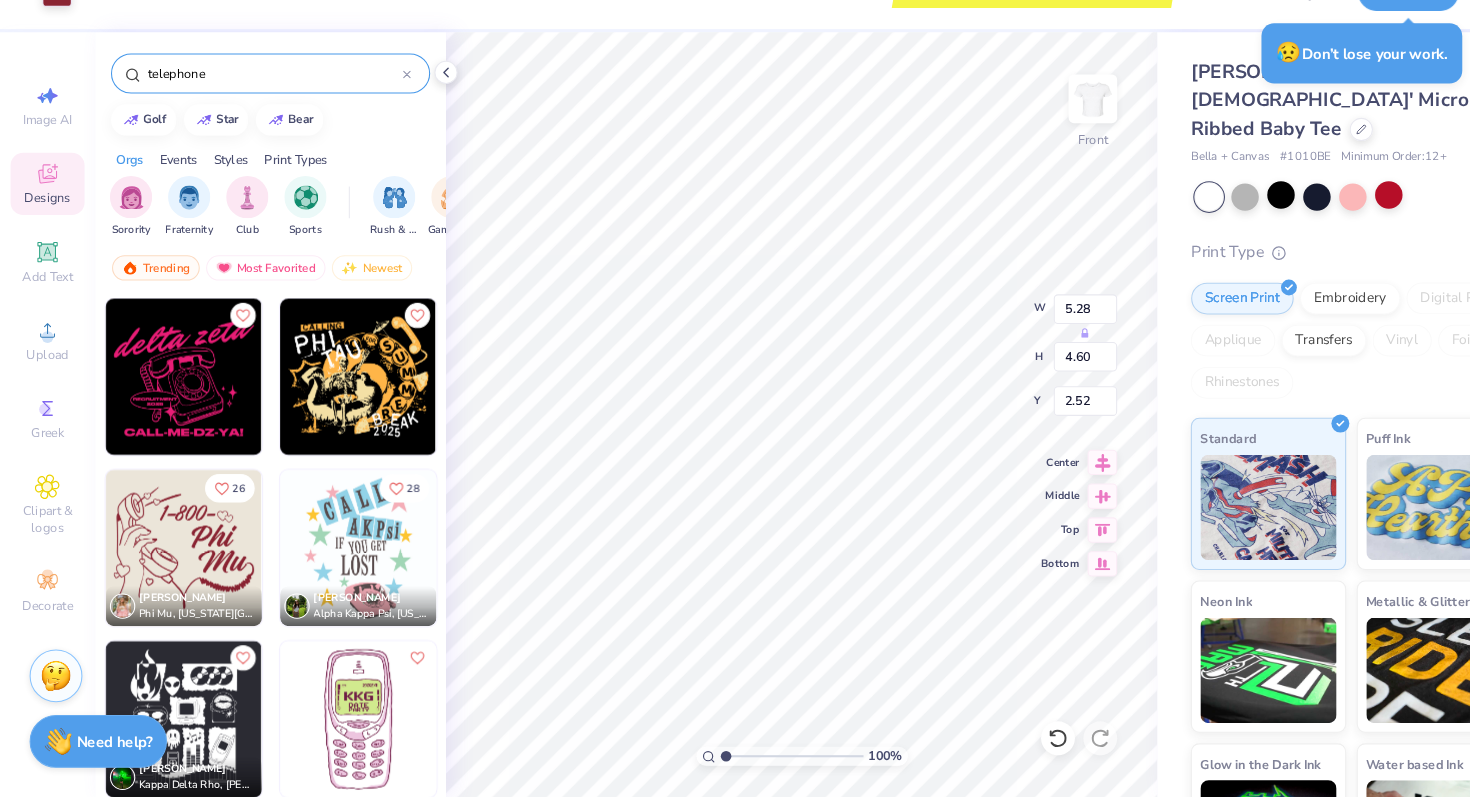 type on "2.52" 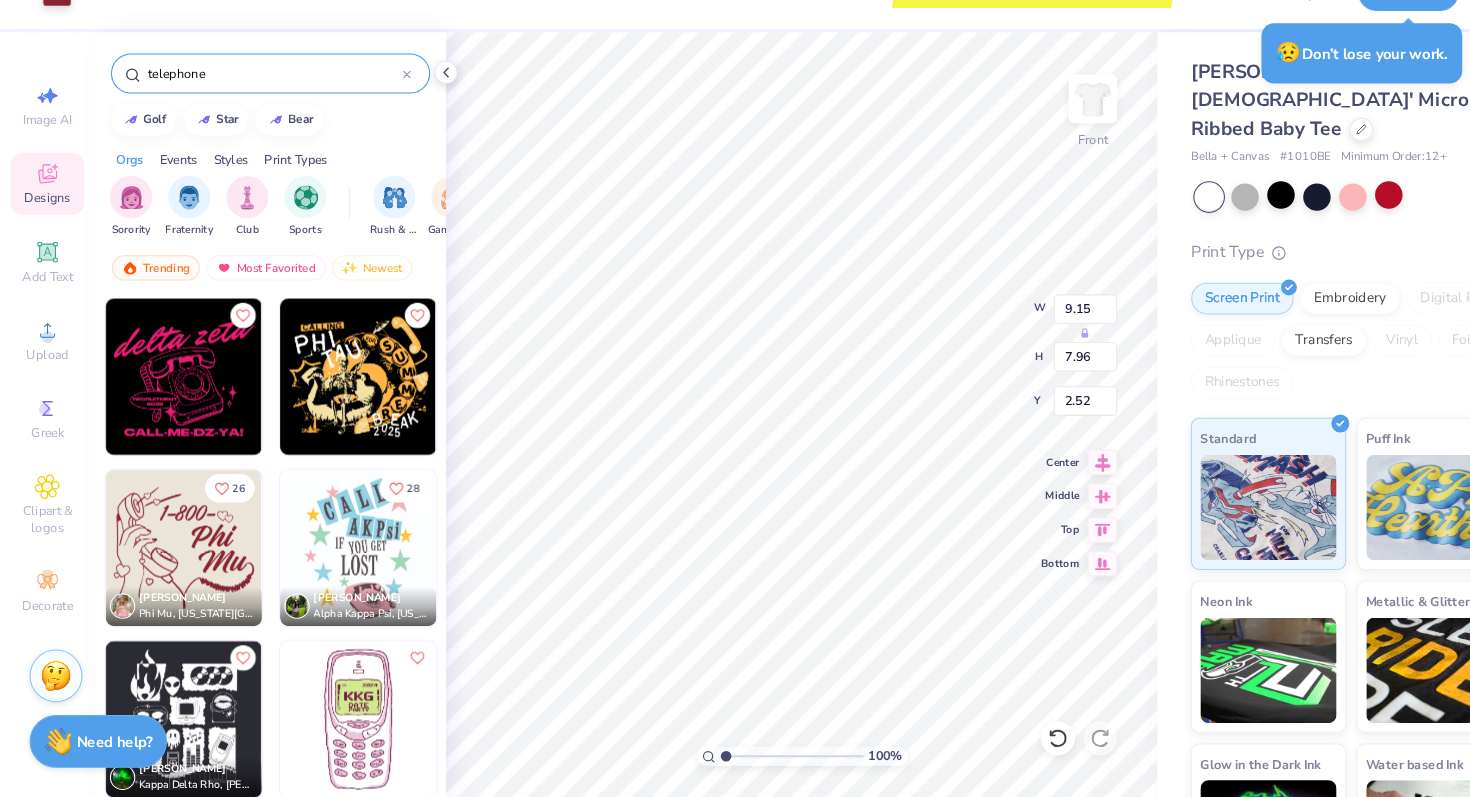 type on "9.15" 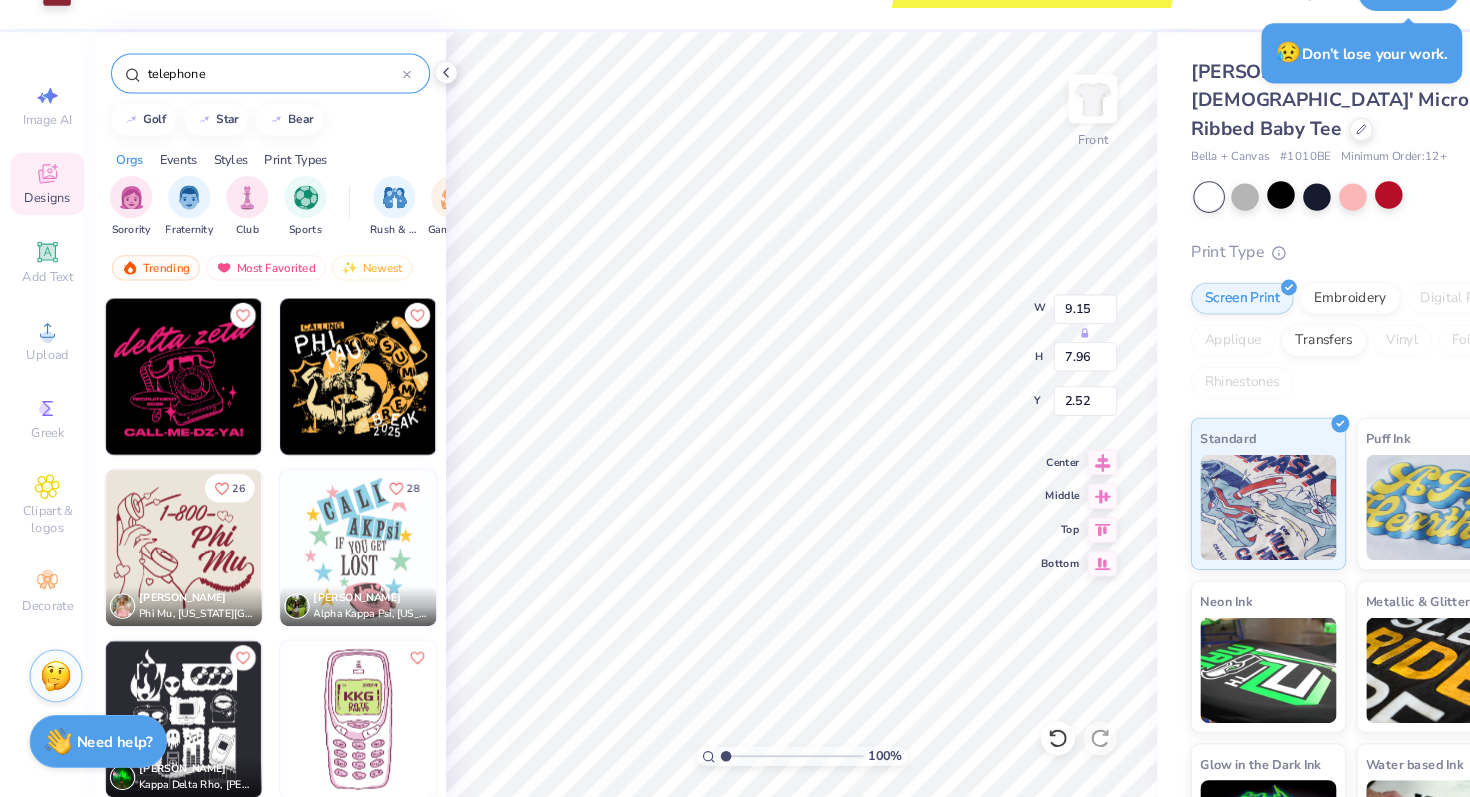 type on "7.96" 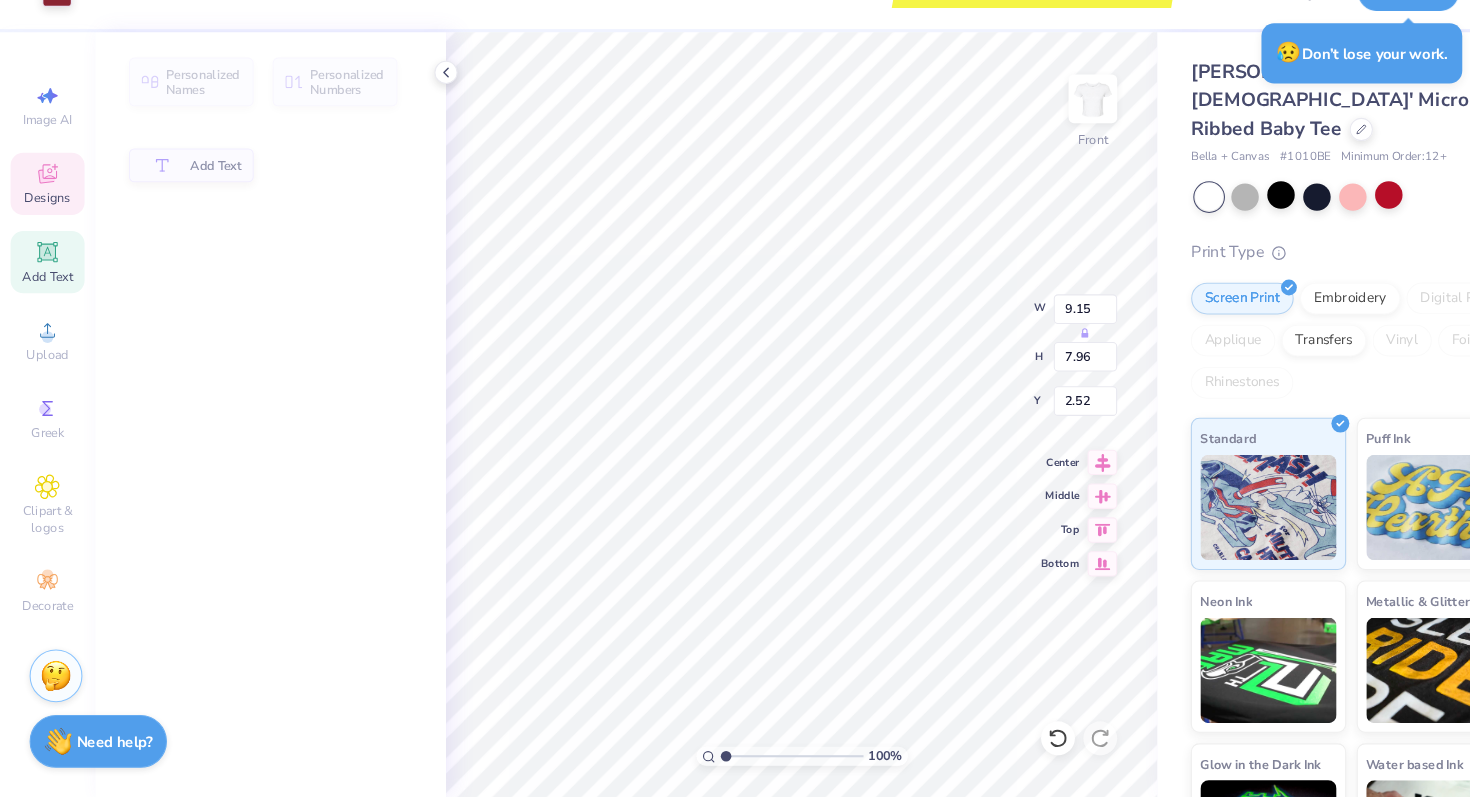 type on "2.94" 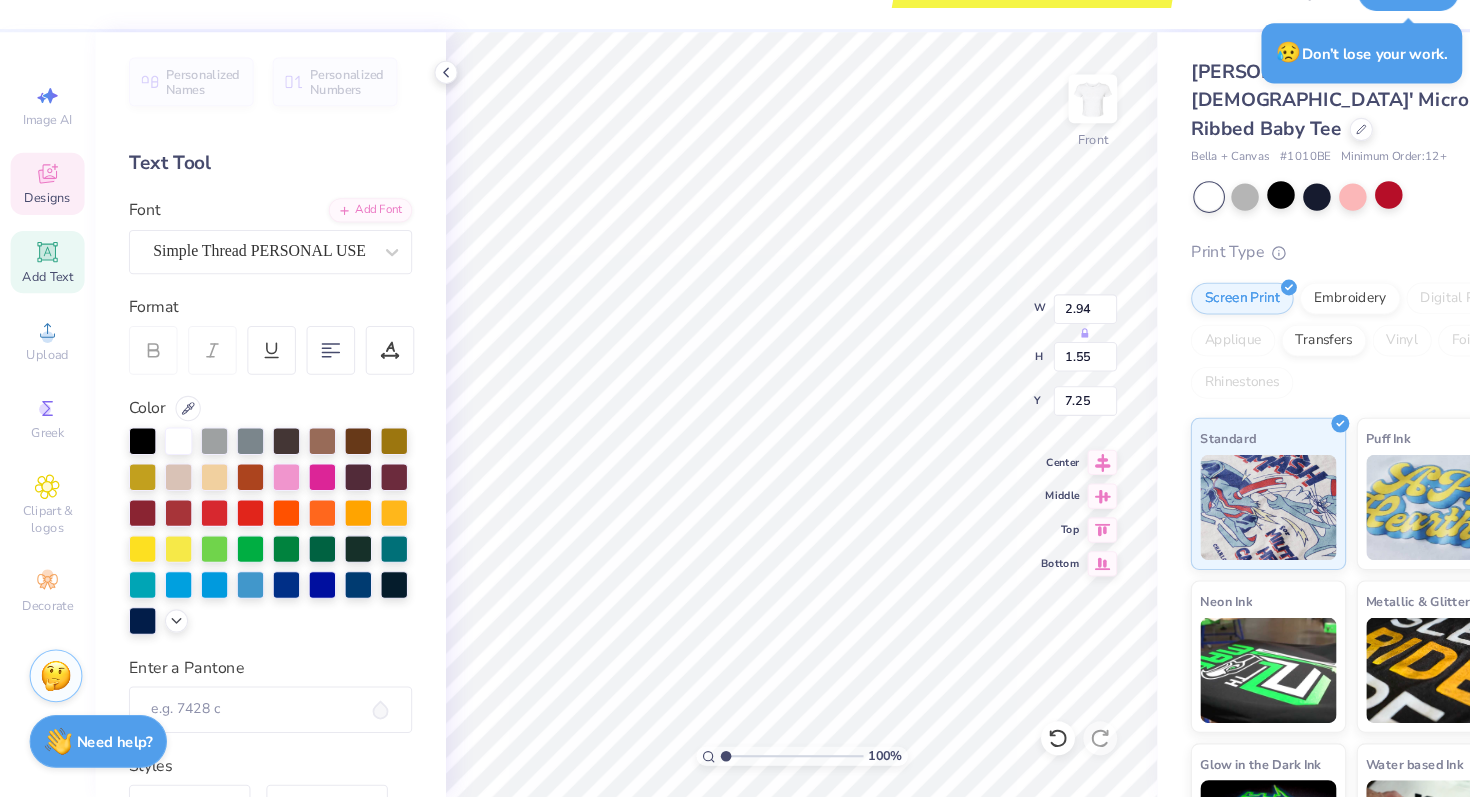 type on "k" 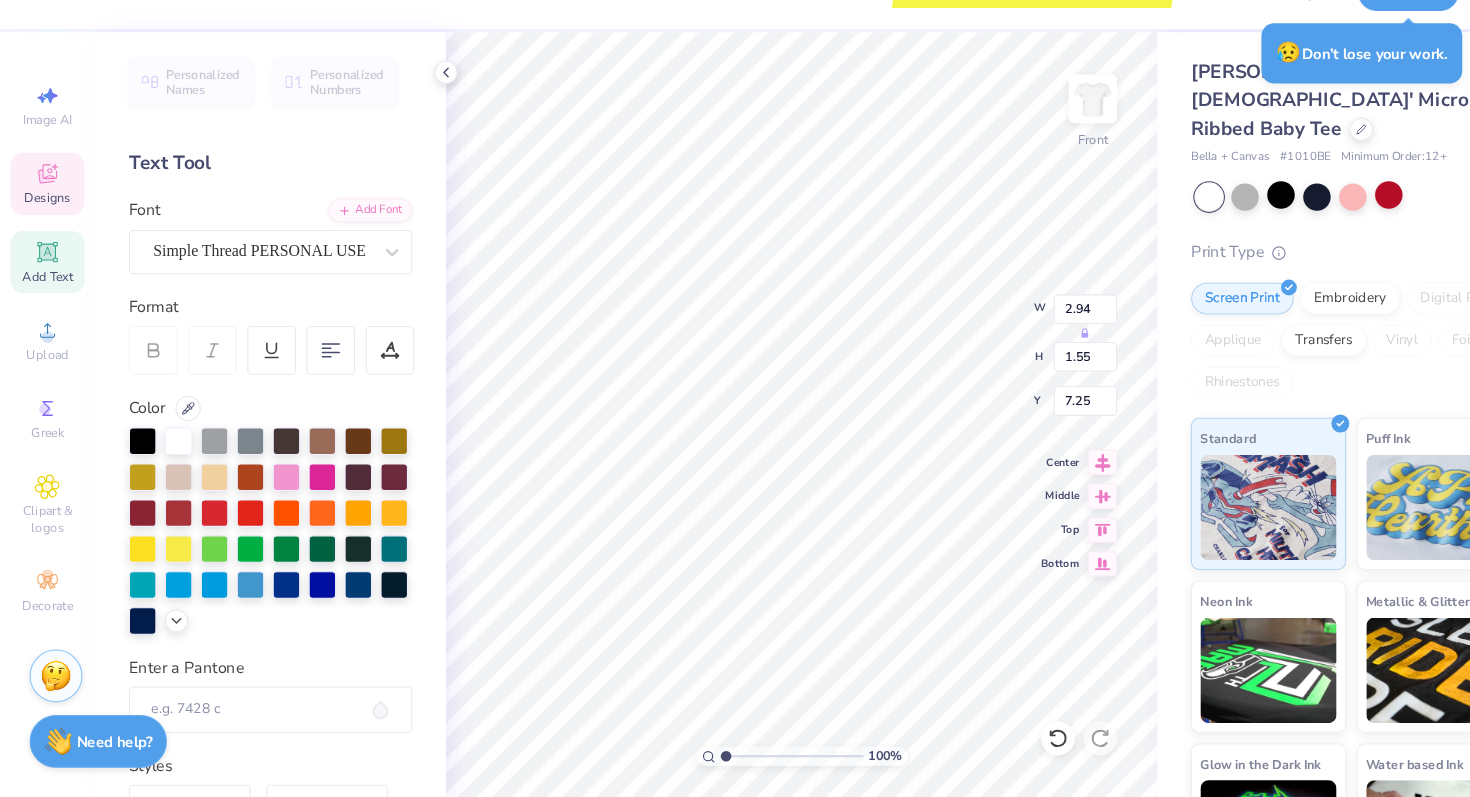 scroll, scrollTop: 1, scrollLeft: 0, axis: vertical 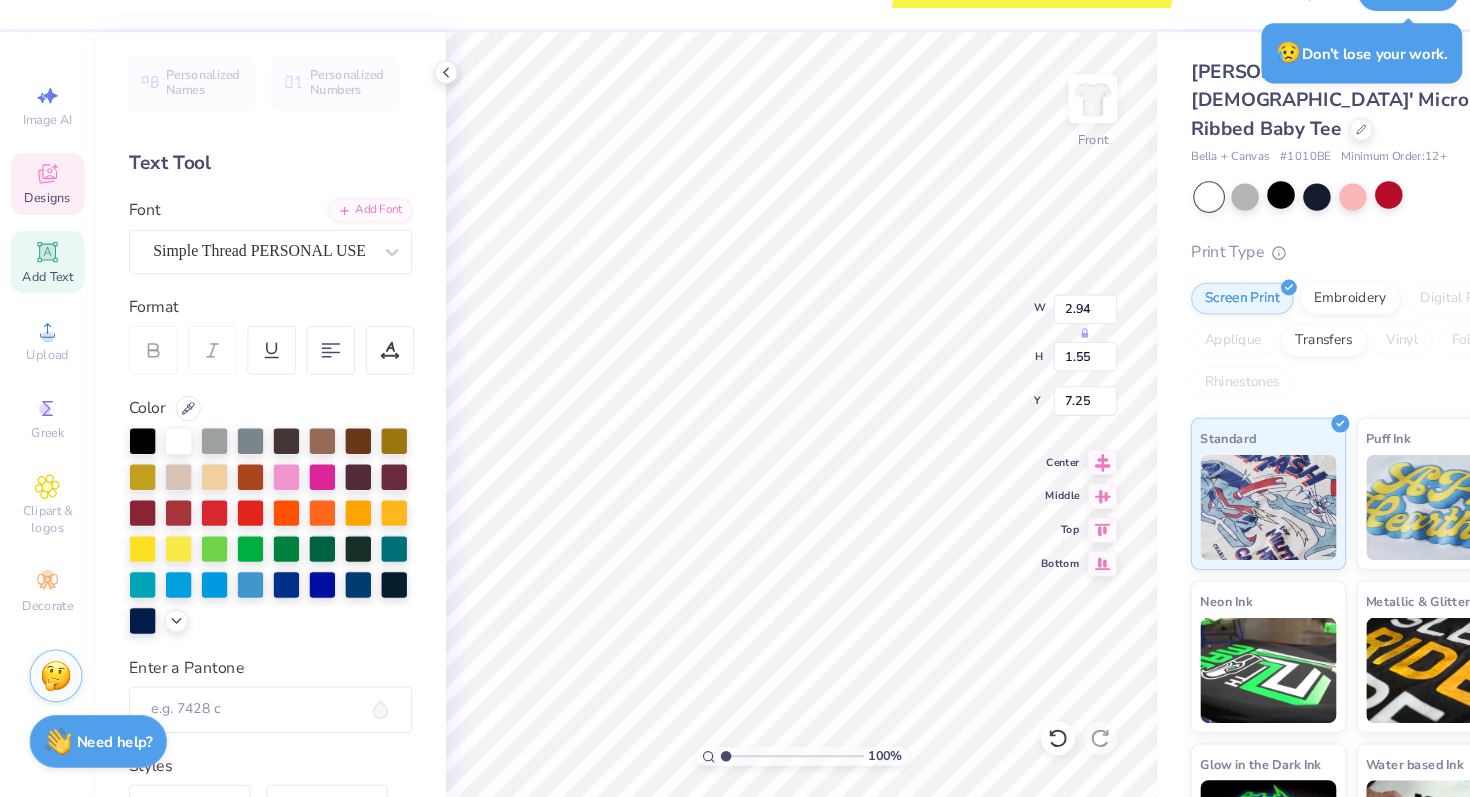 type on "Kappa" 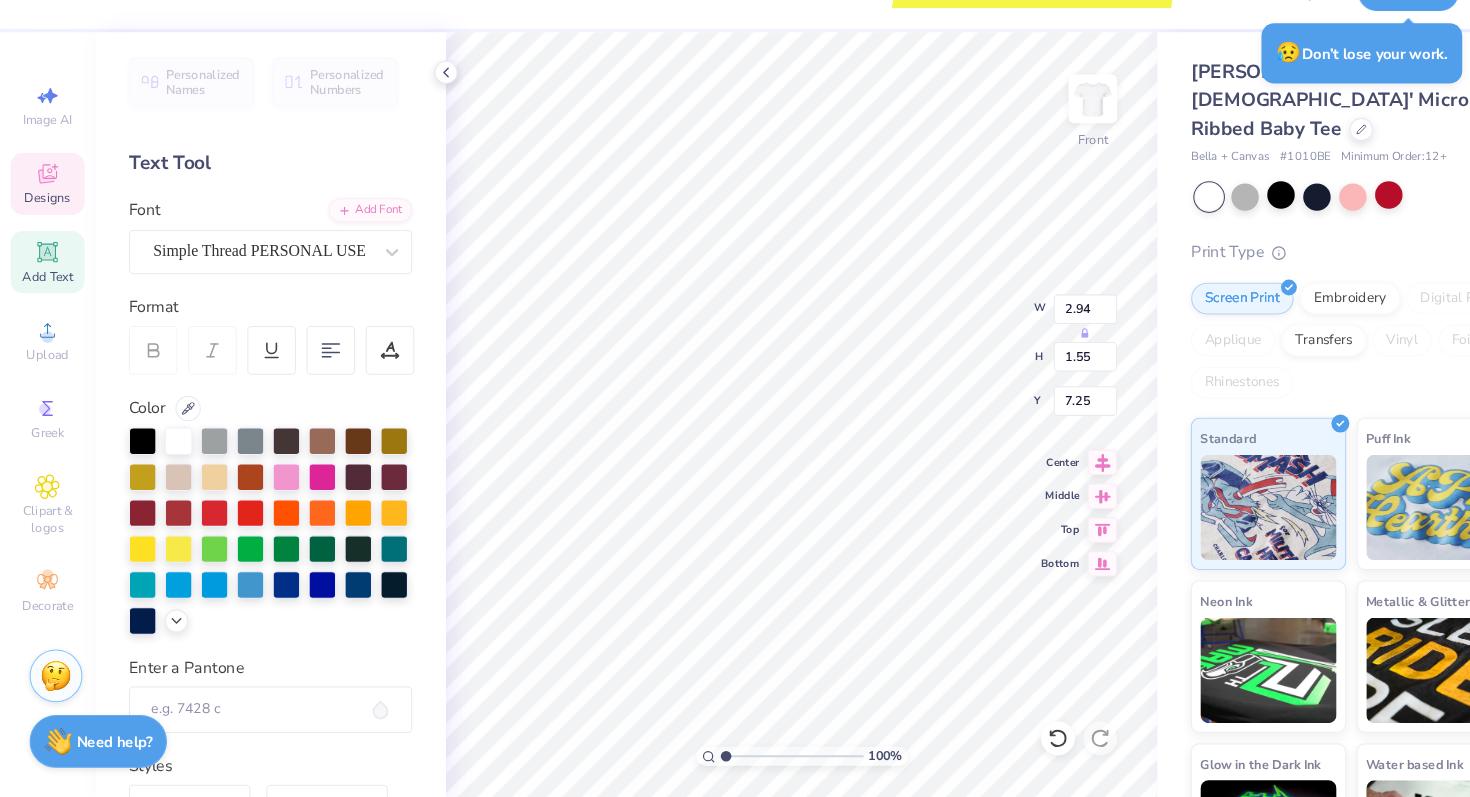 type on "3.16" 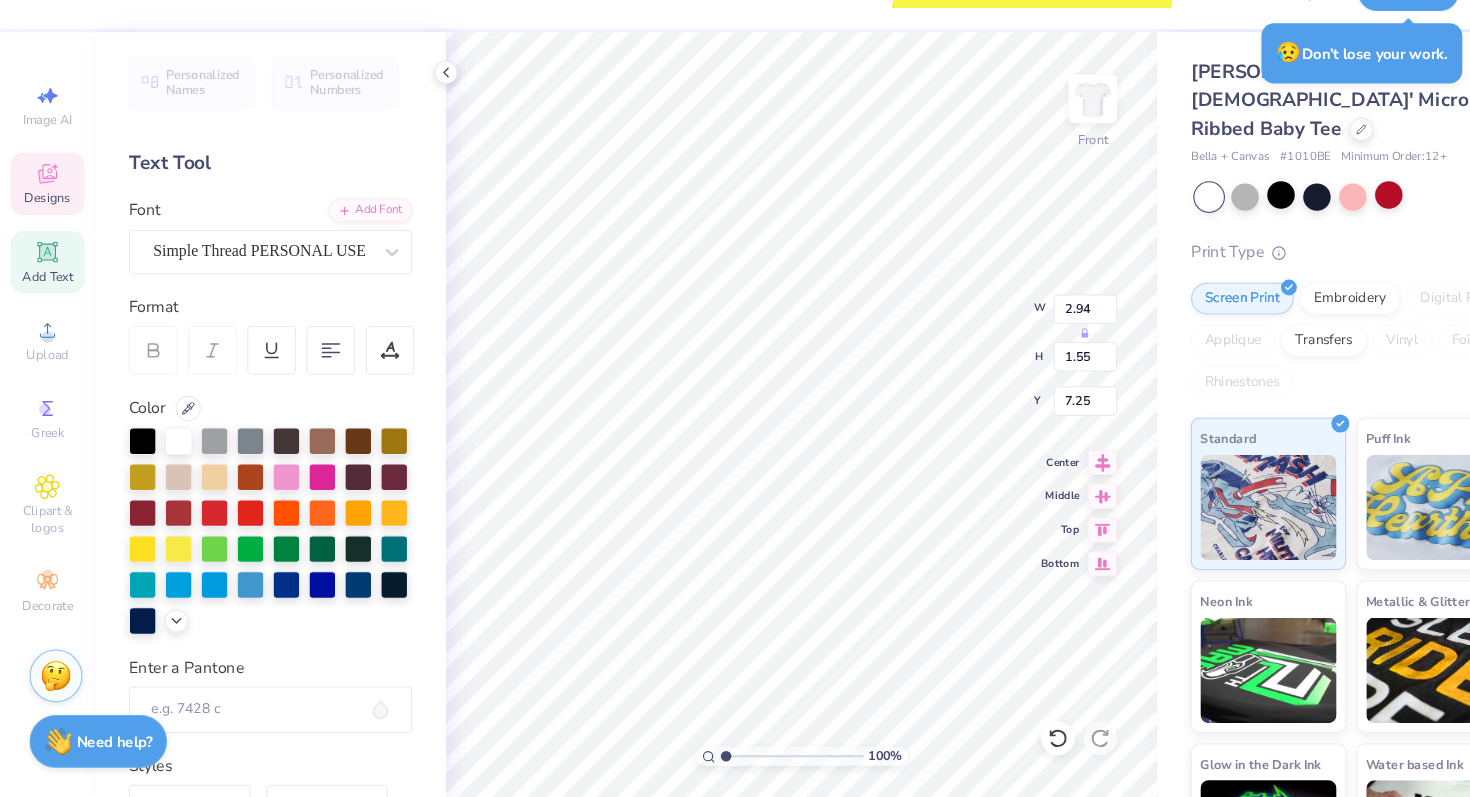 type on "1.45" 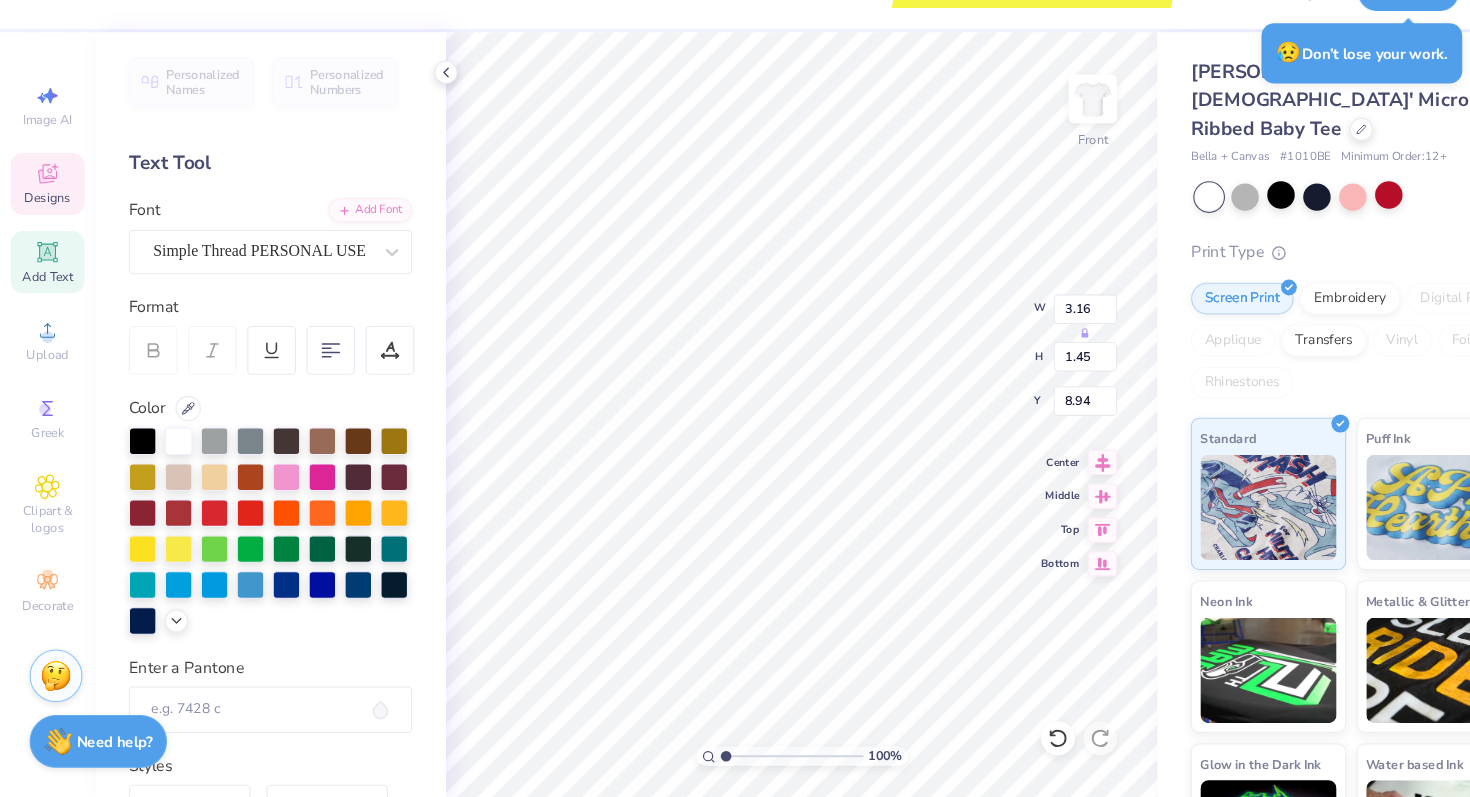 type on "Gamma Delta" 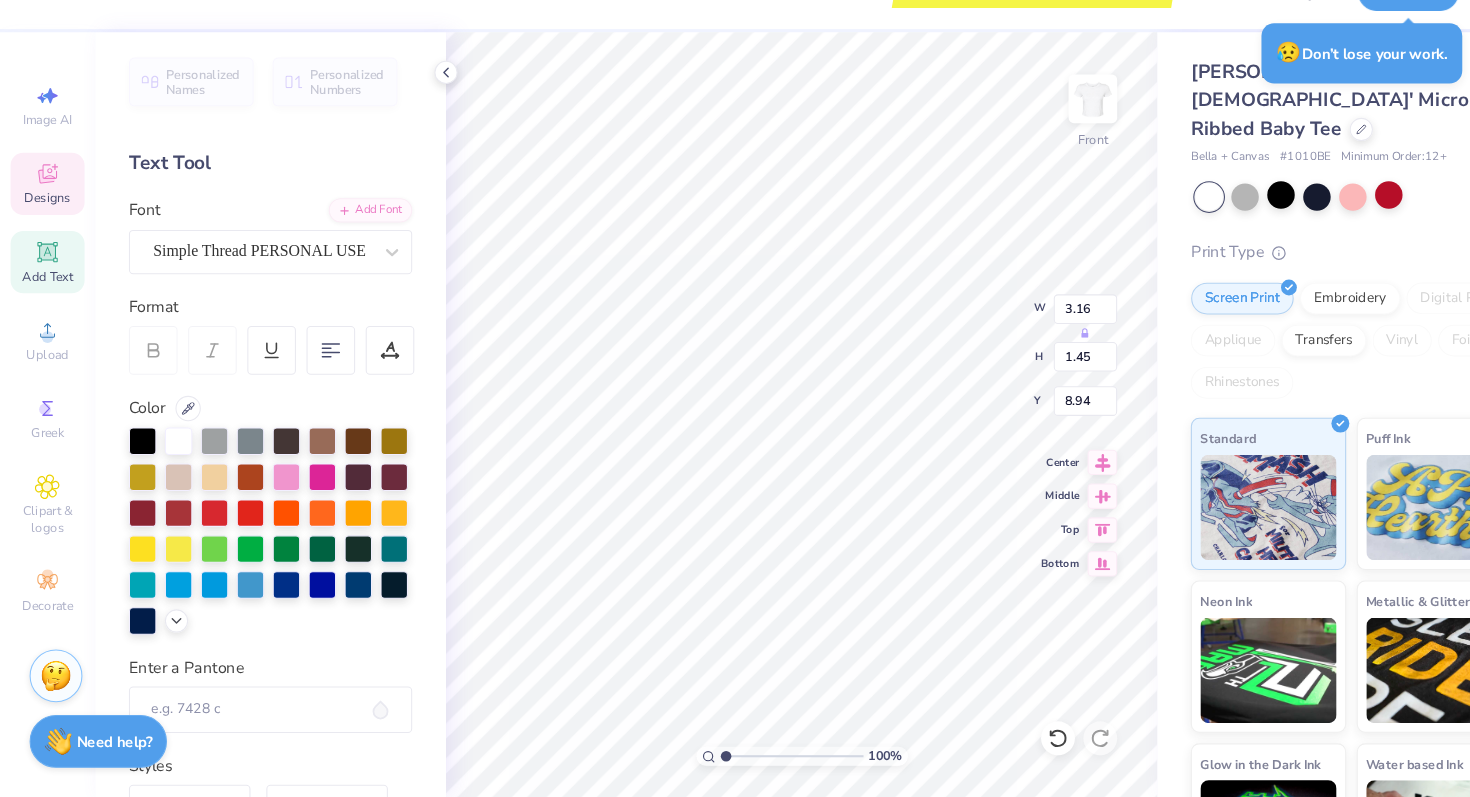 scroll, scrollTop: 0, scrollLeft: 4, axis: horizontal 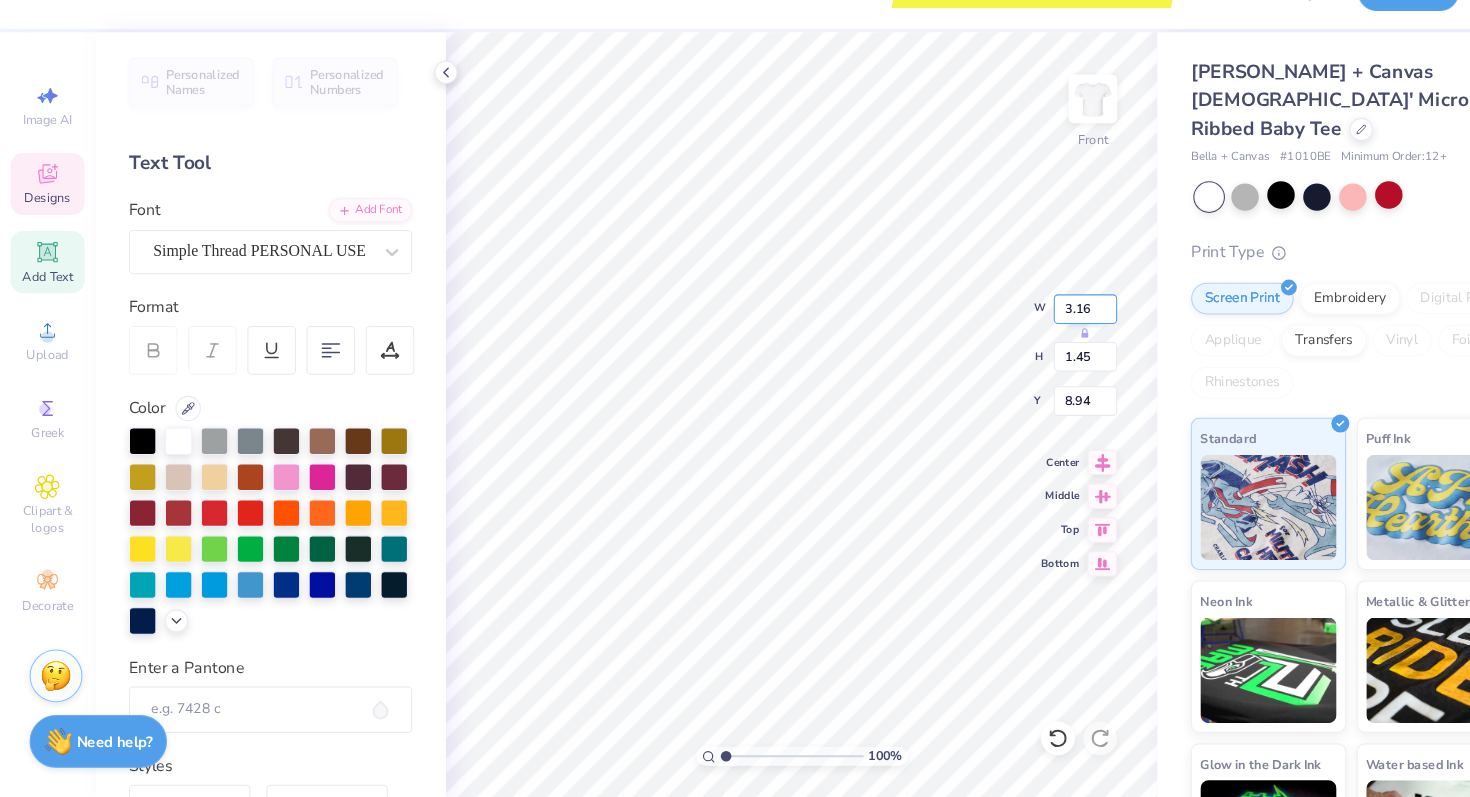 click on "3.15" at bounding box center (1027, 335) 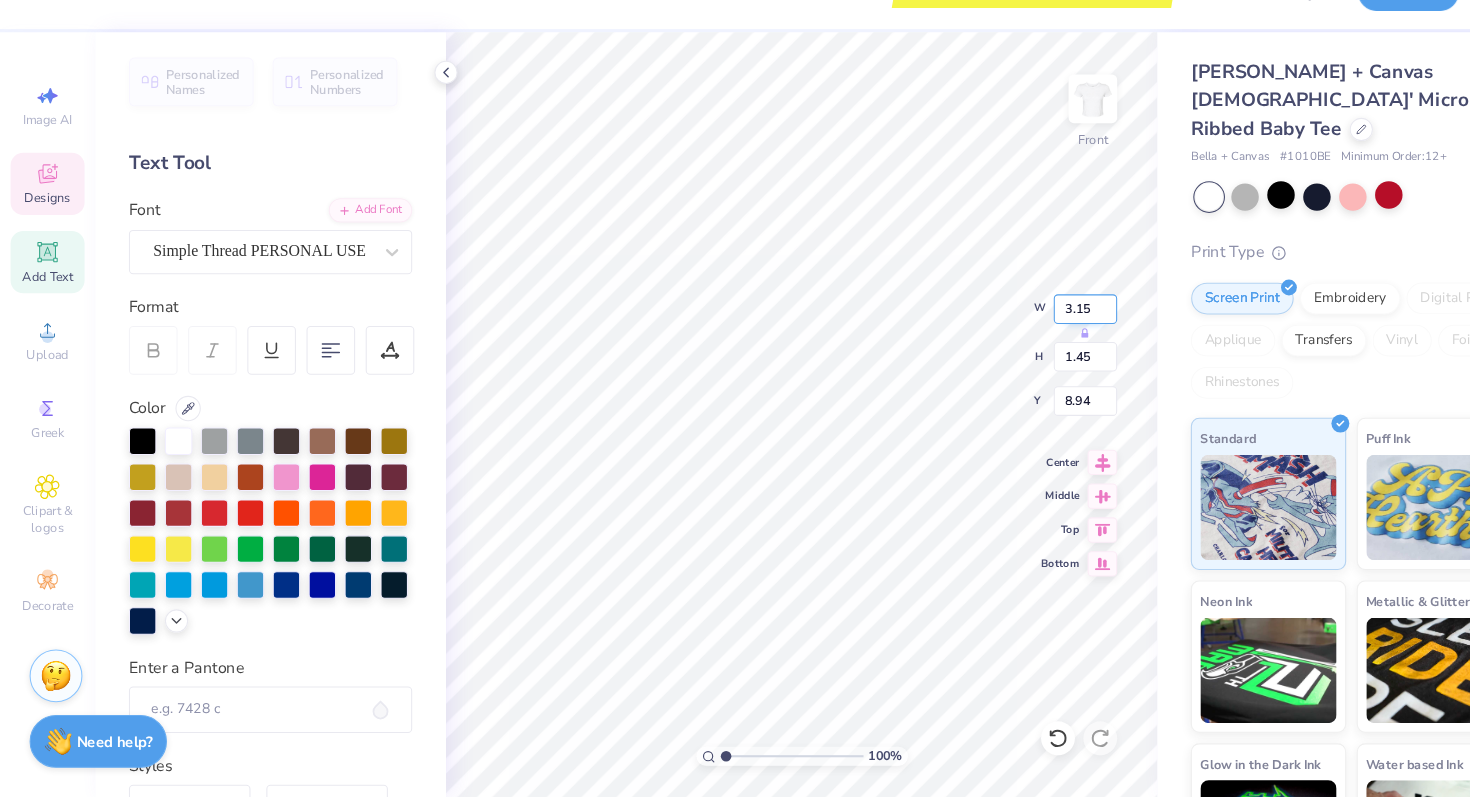 click on "3.14" at bounding box center [1027, 335] 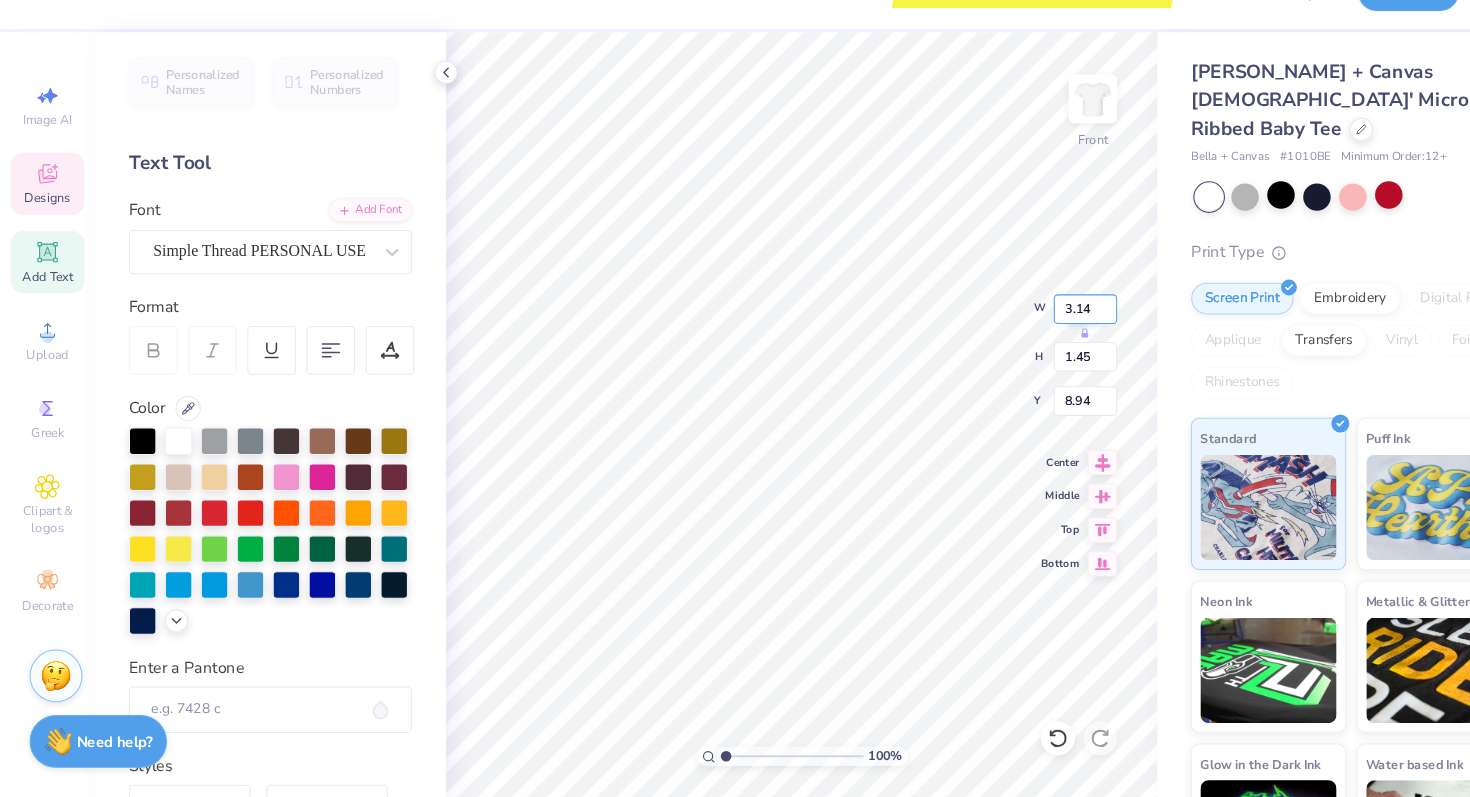 click on "3.13" at bounding box center (1027, 335) 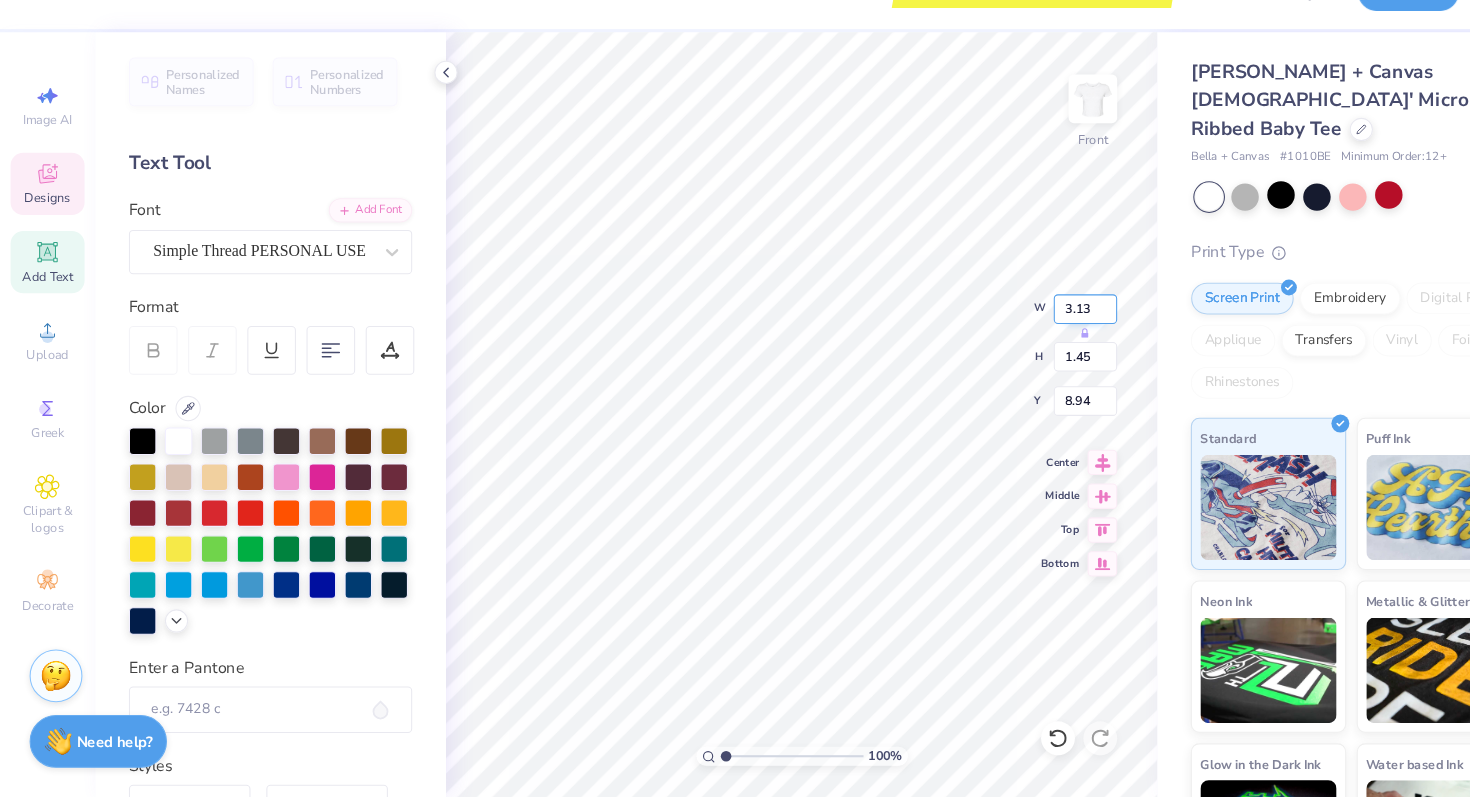 type on "3.12" 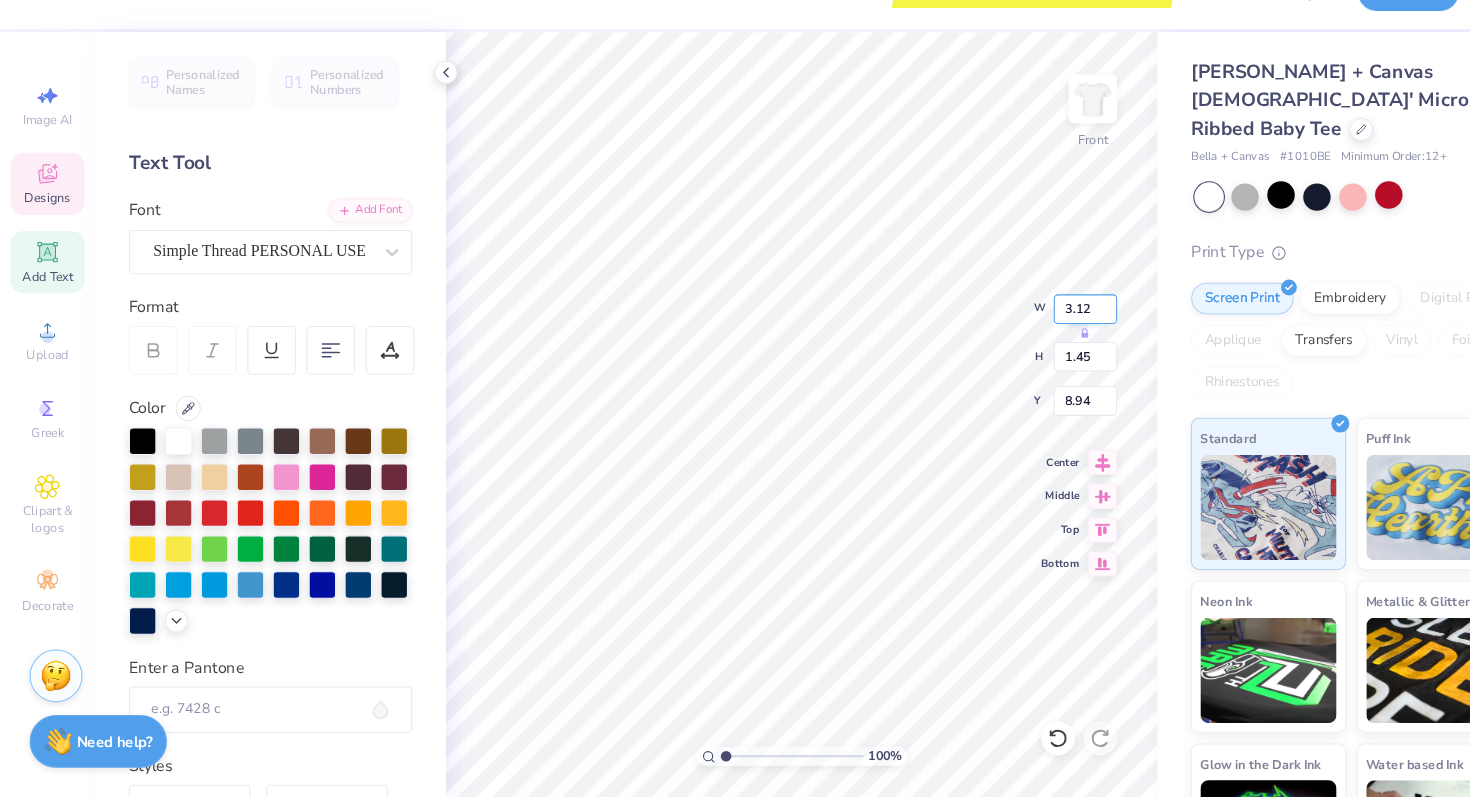 type on "1.55" 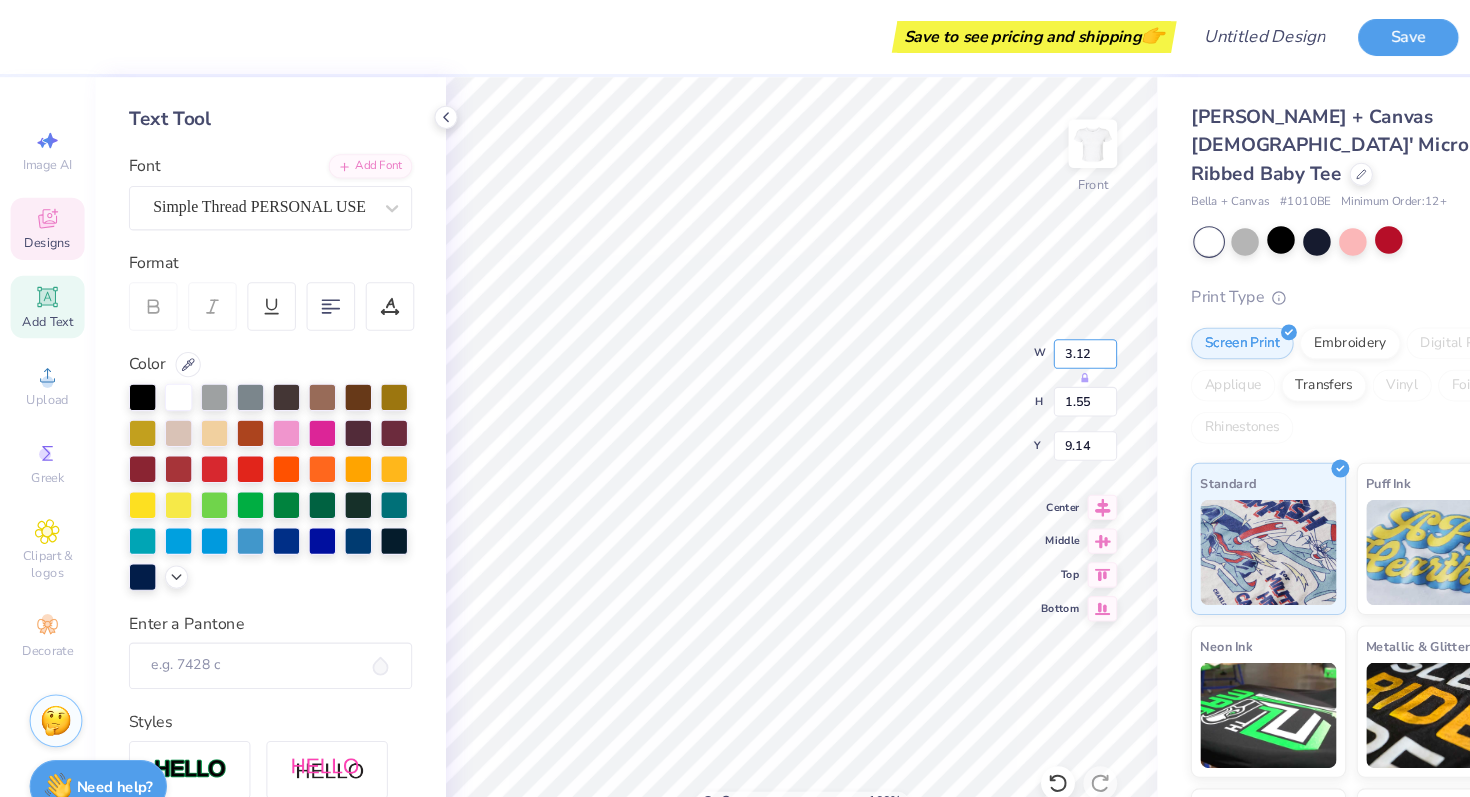scroll, scrollTop: 107, scrollLeft: 0, axis: vertical 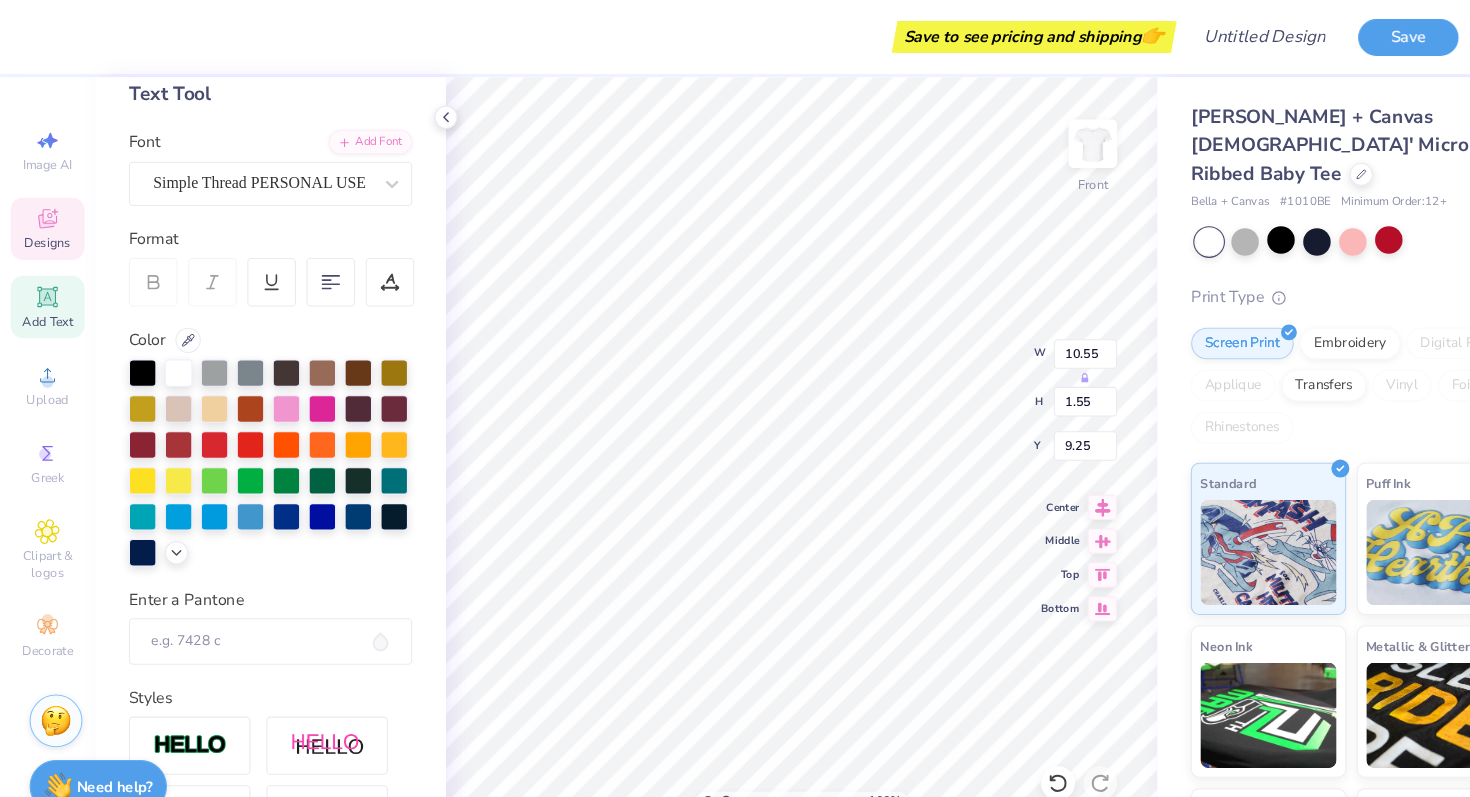 type on "8.93" 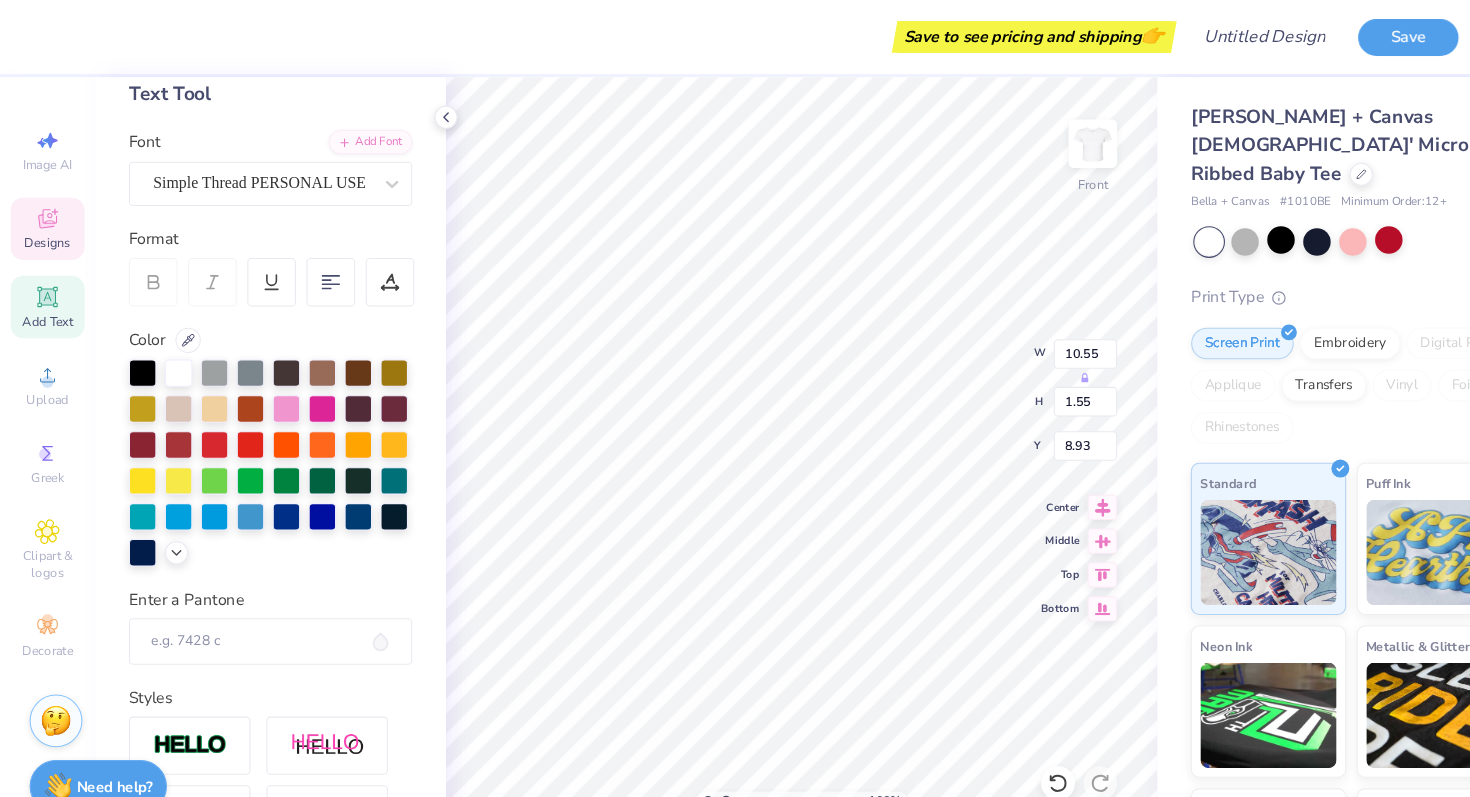 scroll, scrollTop: 0, scrollLeft: 4, axis: horizontal 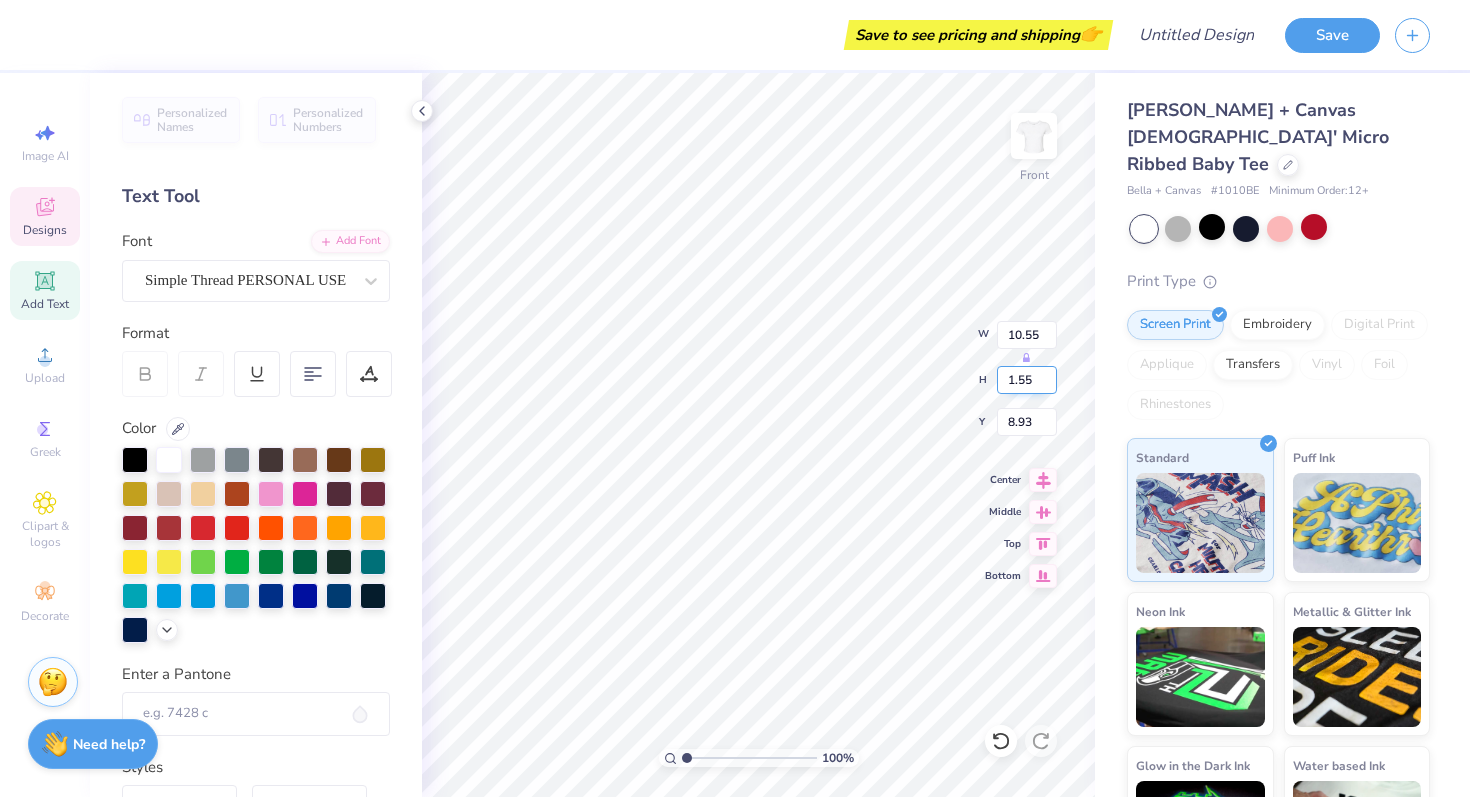 type on "1.54" 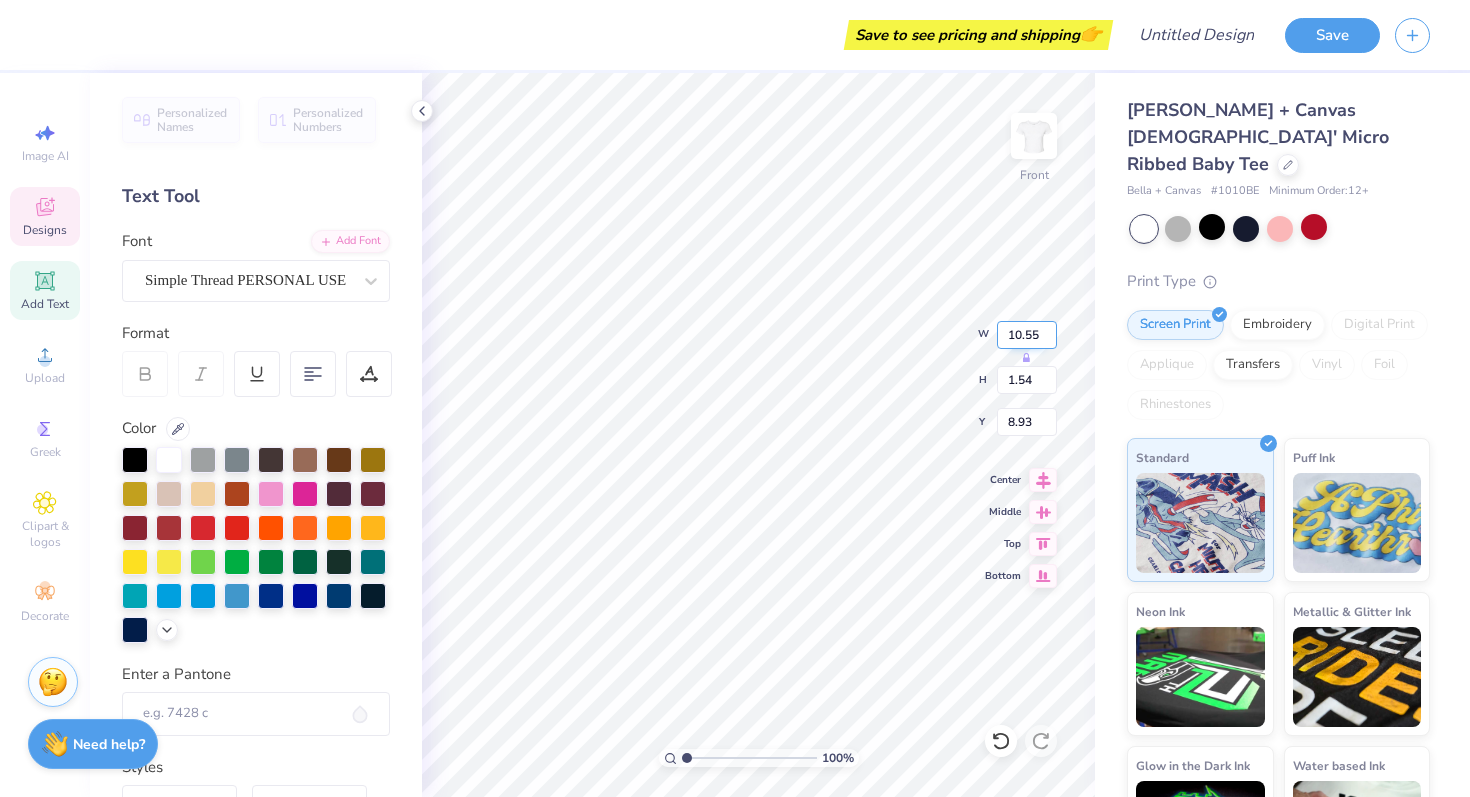 click on "10.55" at bounding box center [1027, 335] 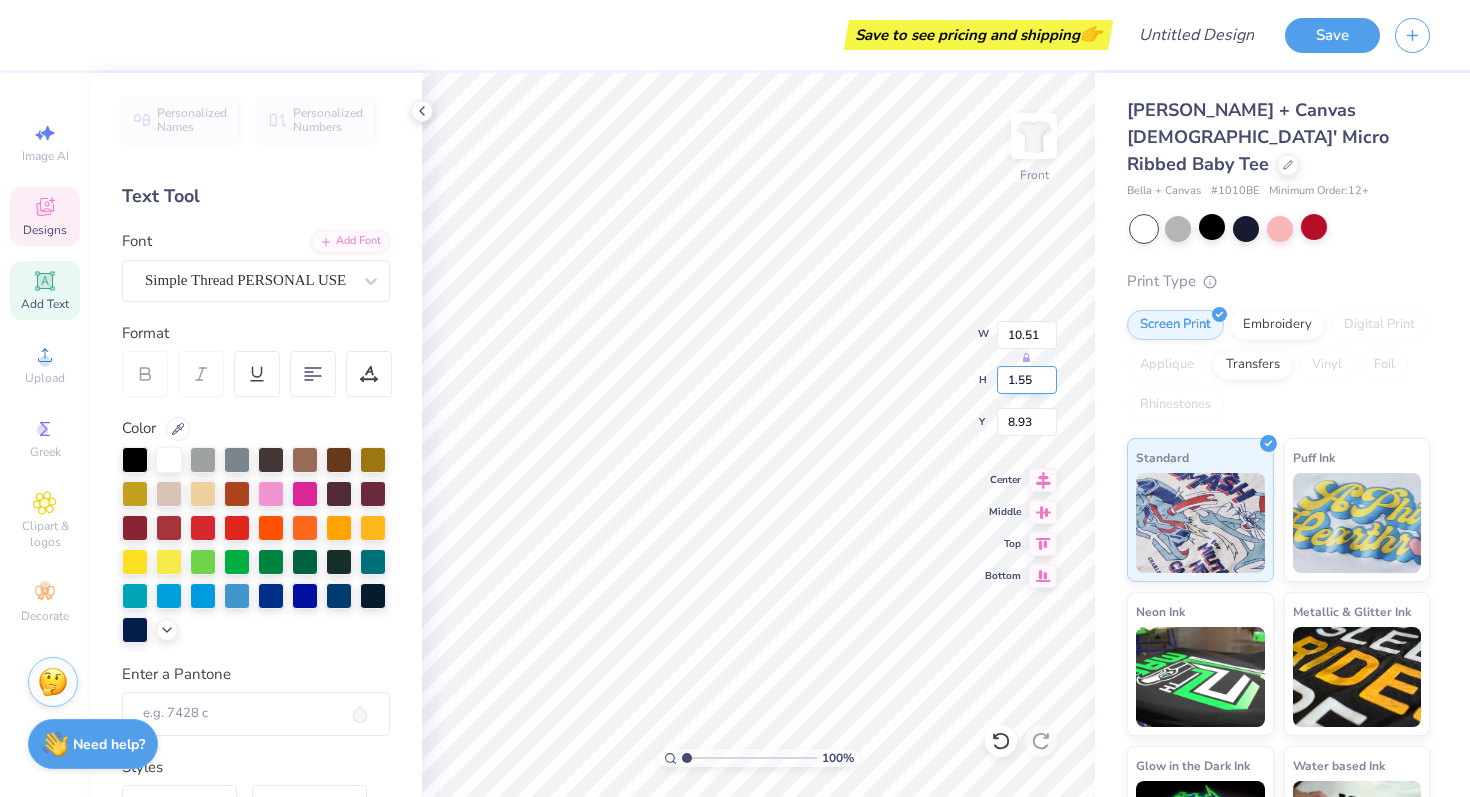 click on "1.55" at bounding box center [1027, 380] 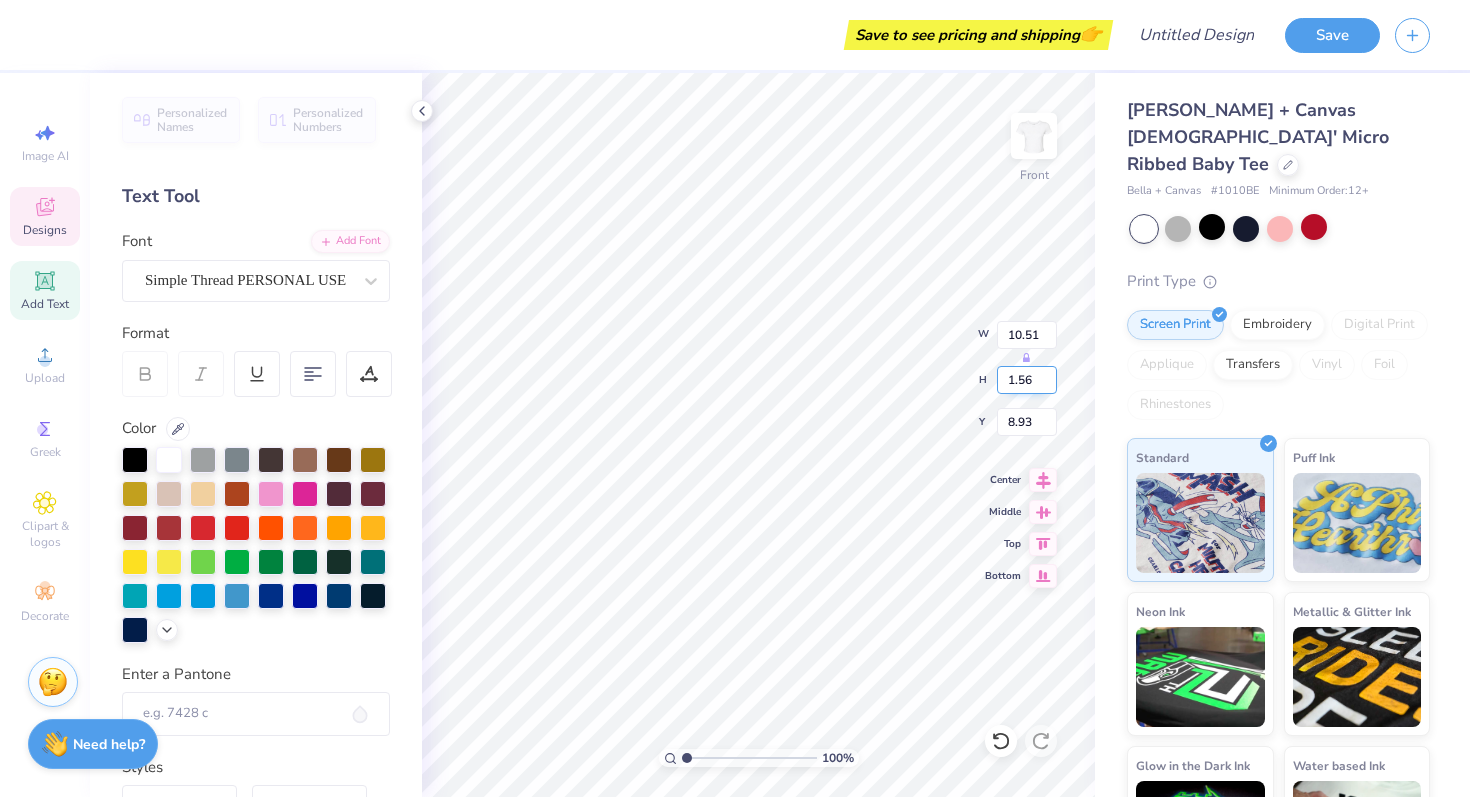 click on "1.56" at bounding box center [1027, 380] 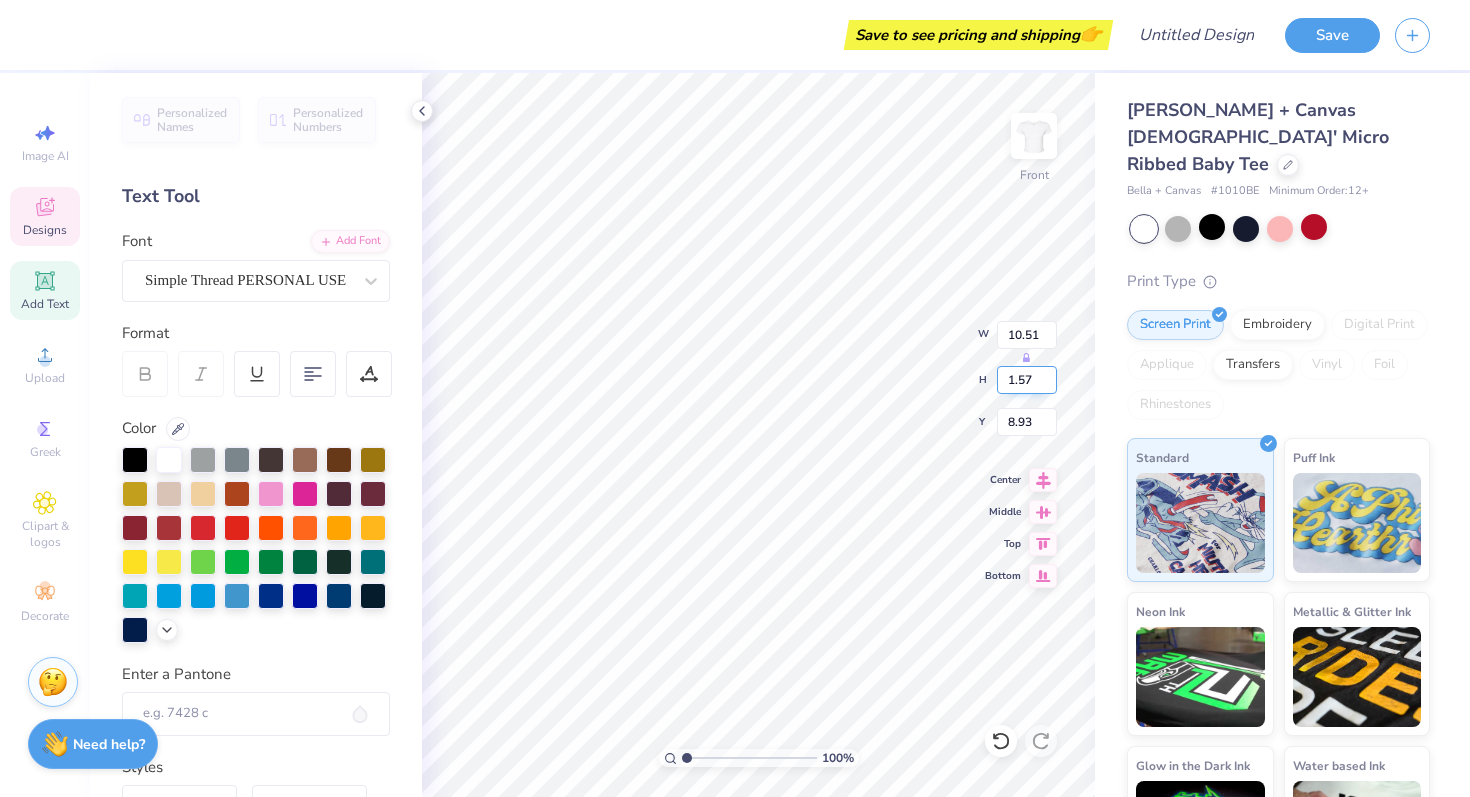 type on "1.57" 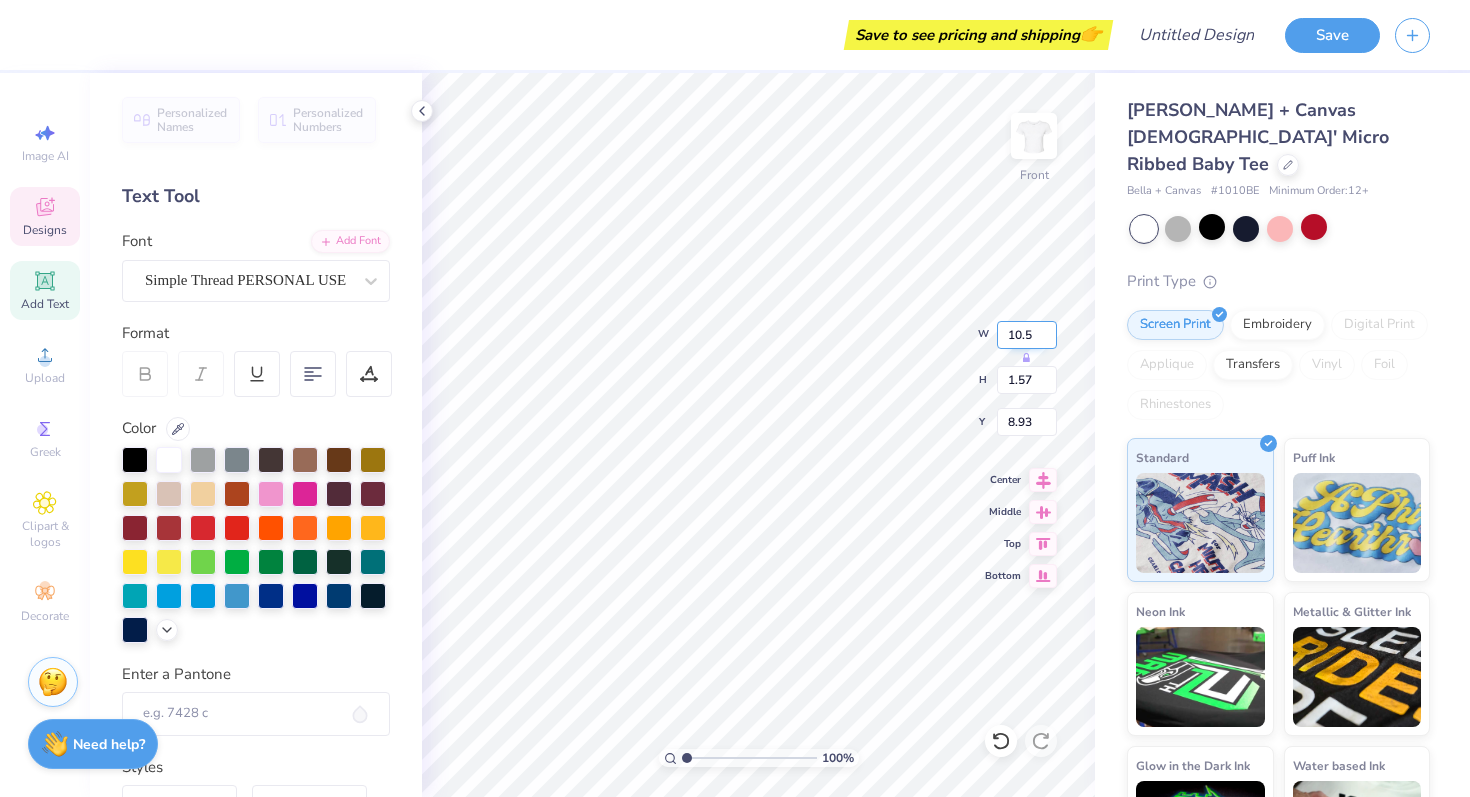 click on "10.5" at bounding box center [1027, 335] 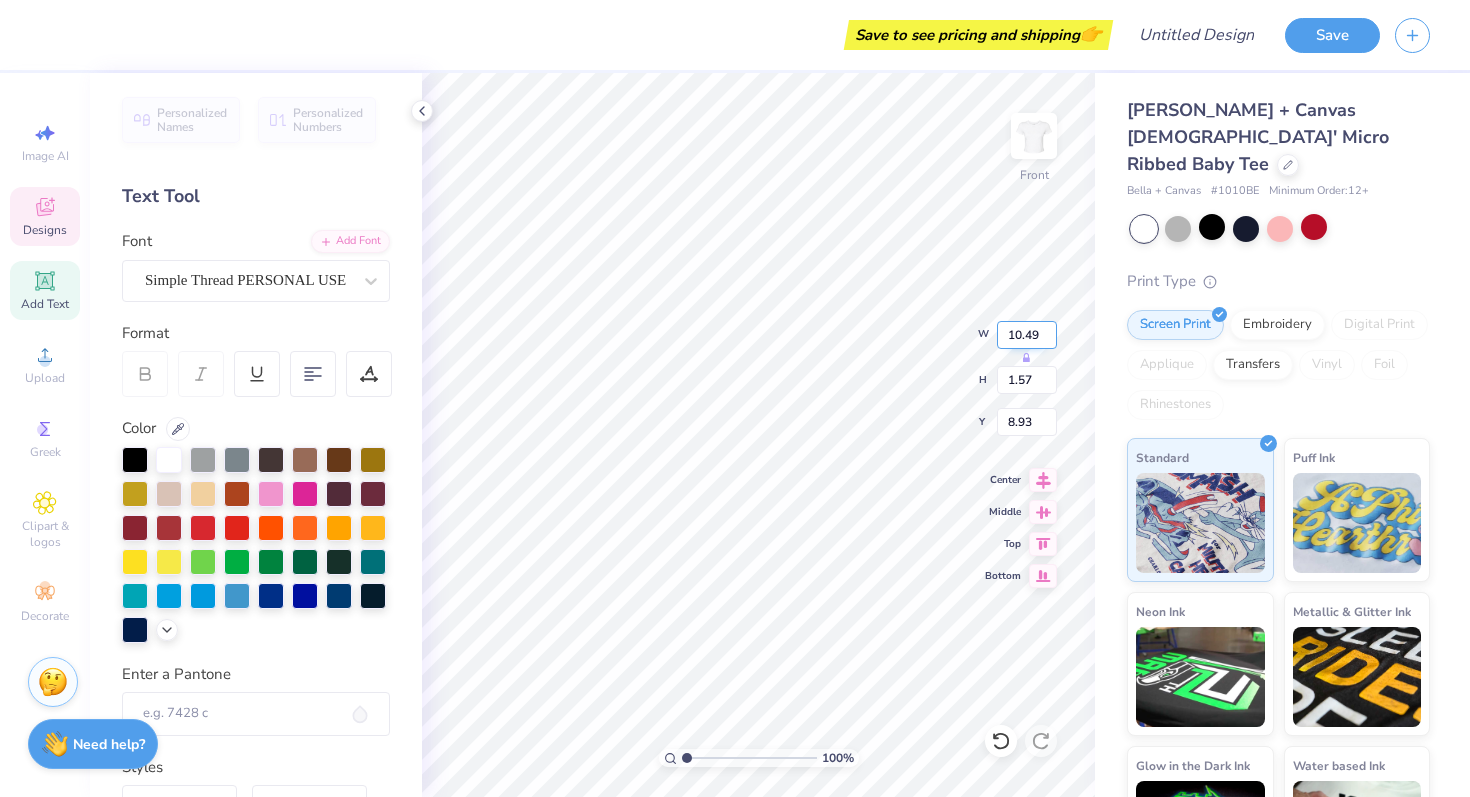 click on "10.49" at bounding box center [1027, 335] 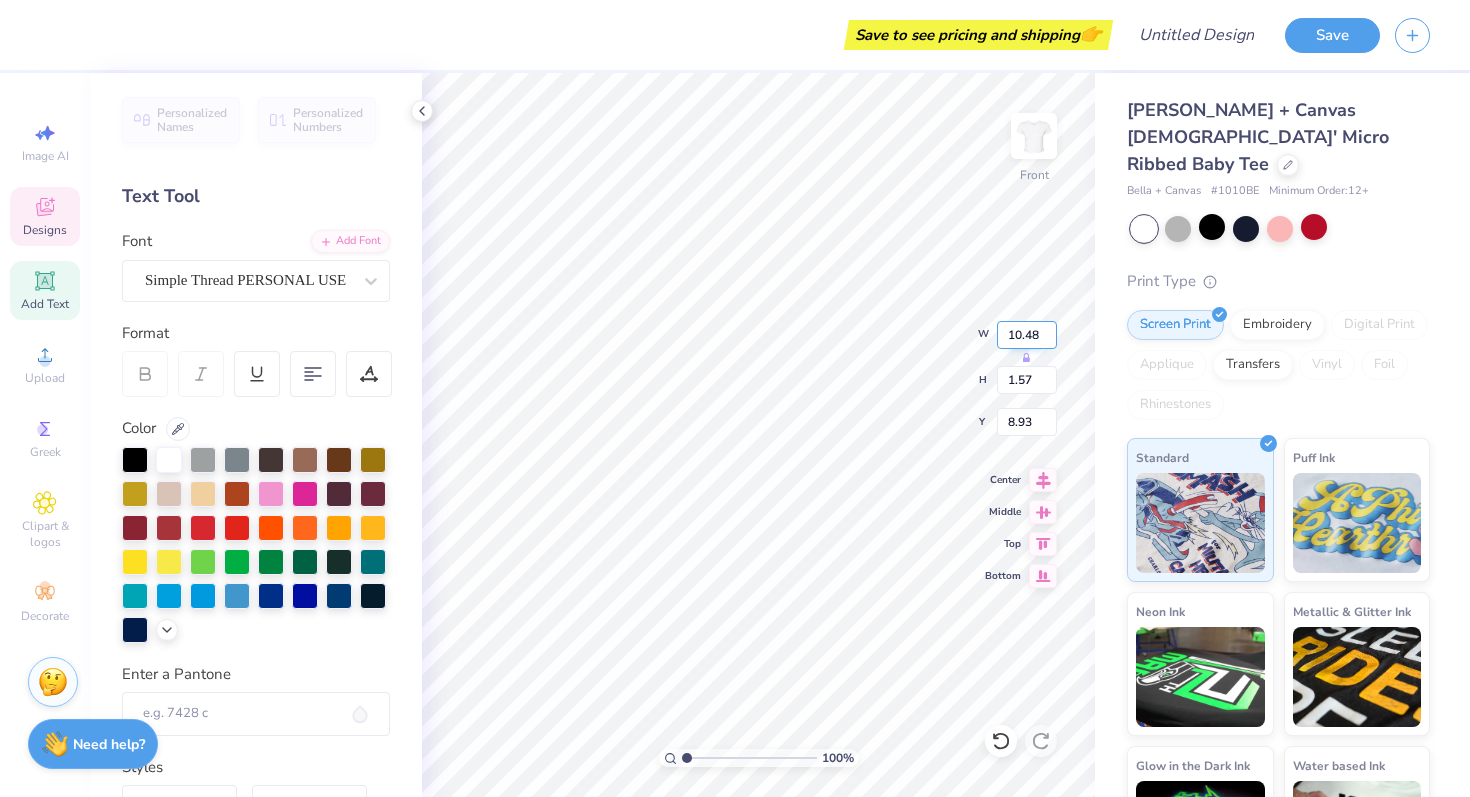 type on "10.47" 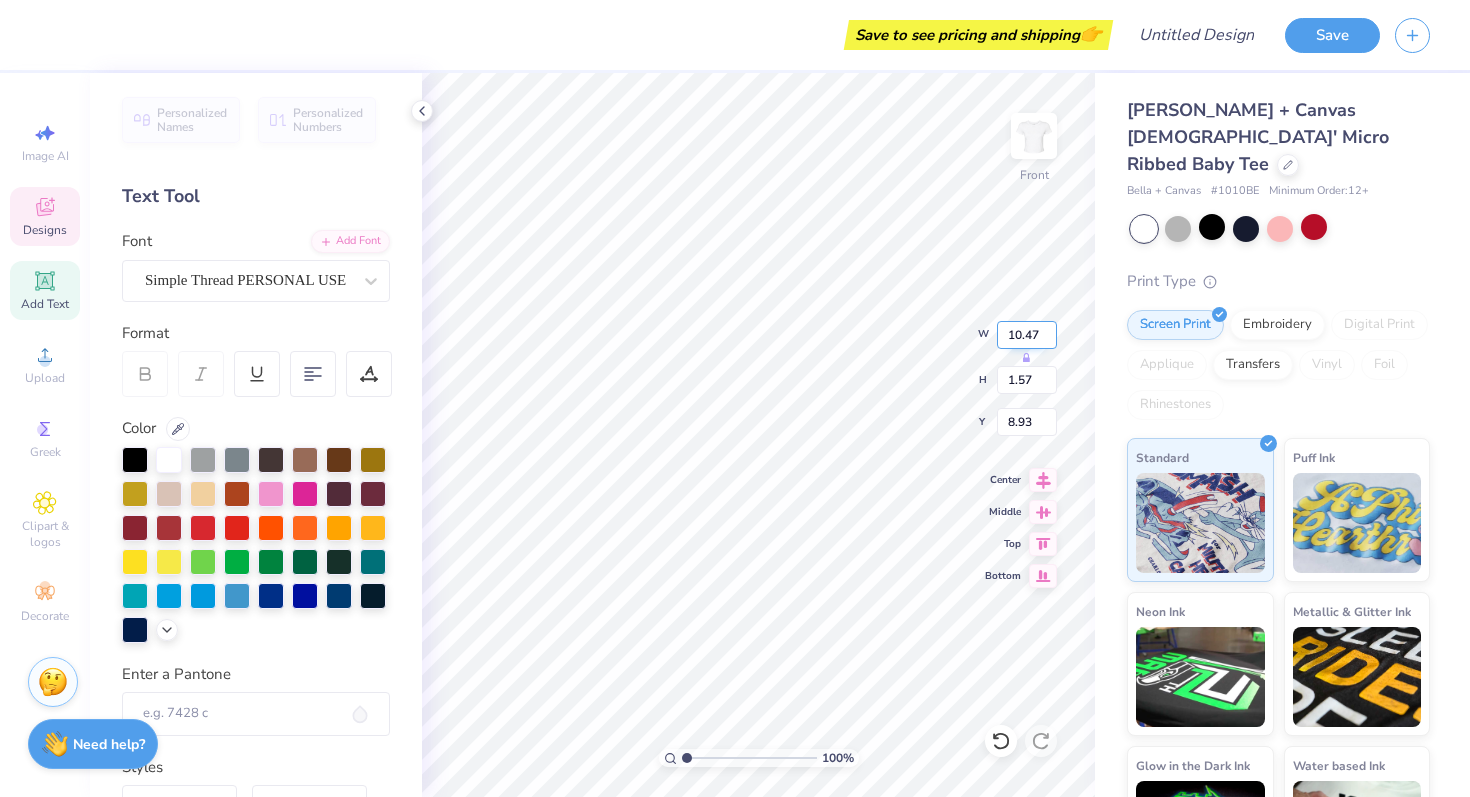 type on "8.92" 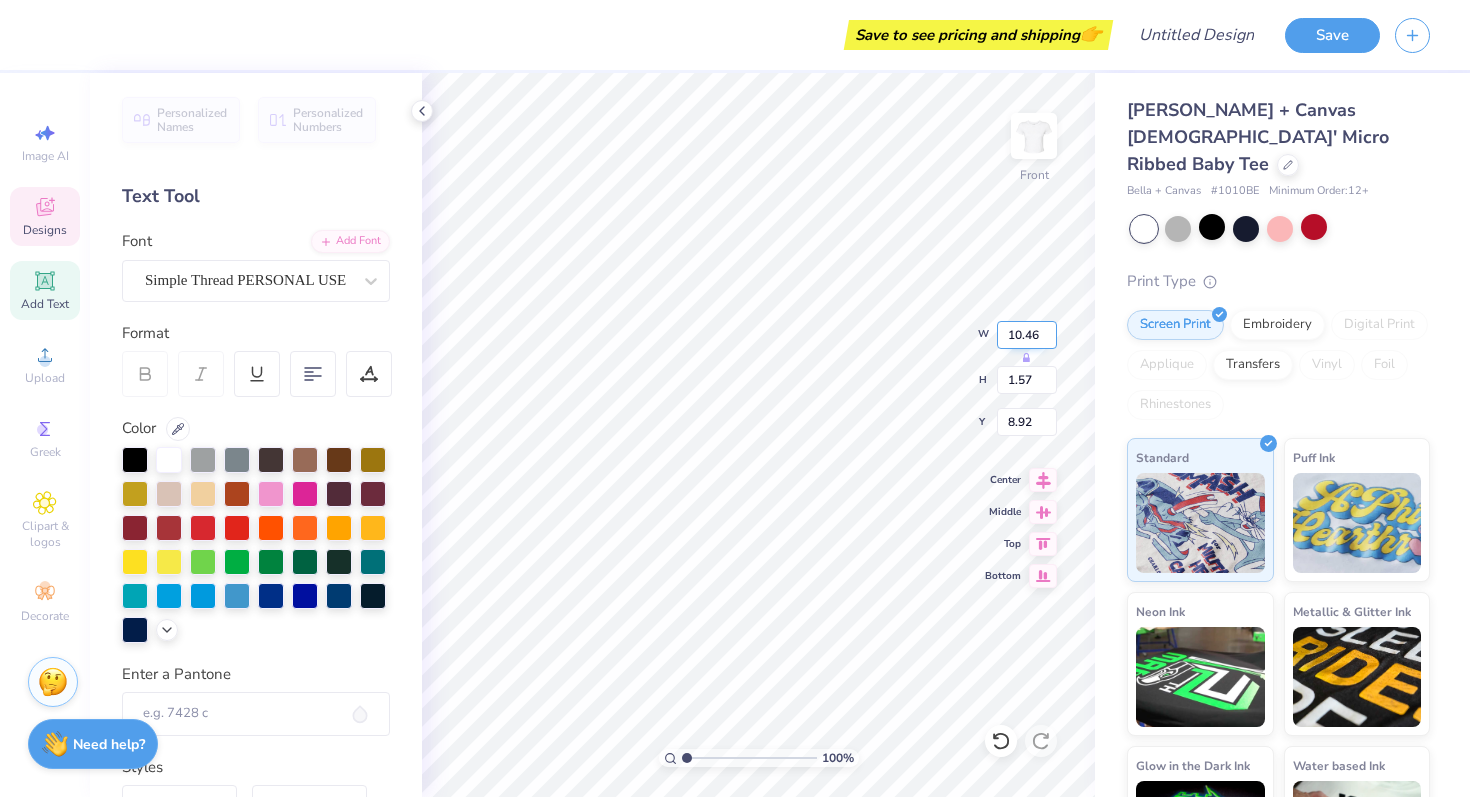 type on "10.46" 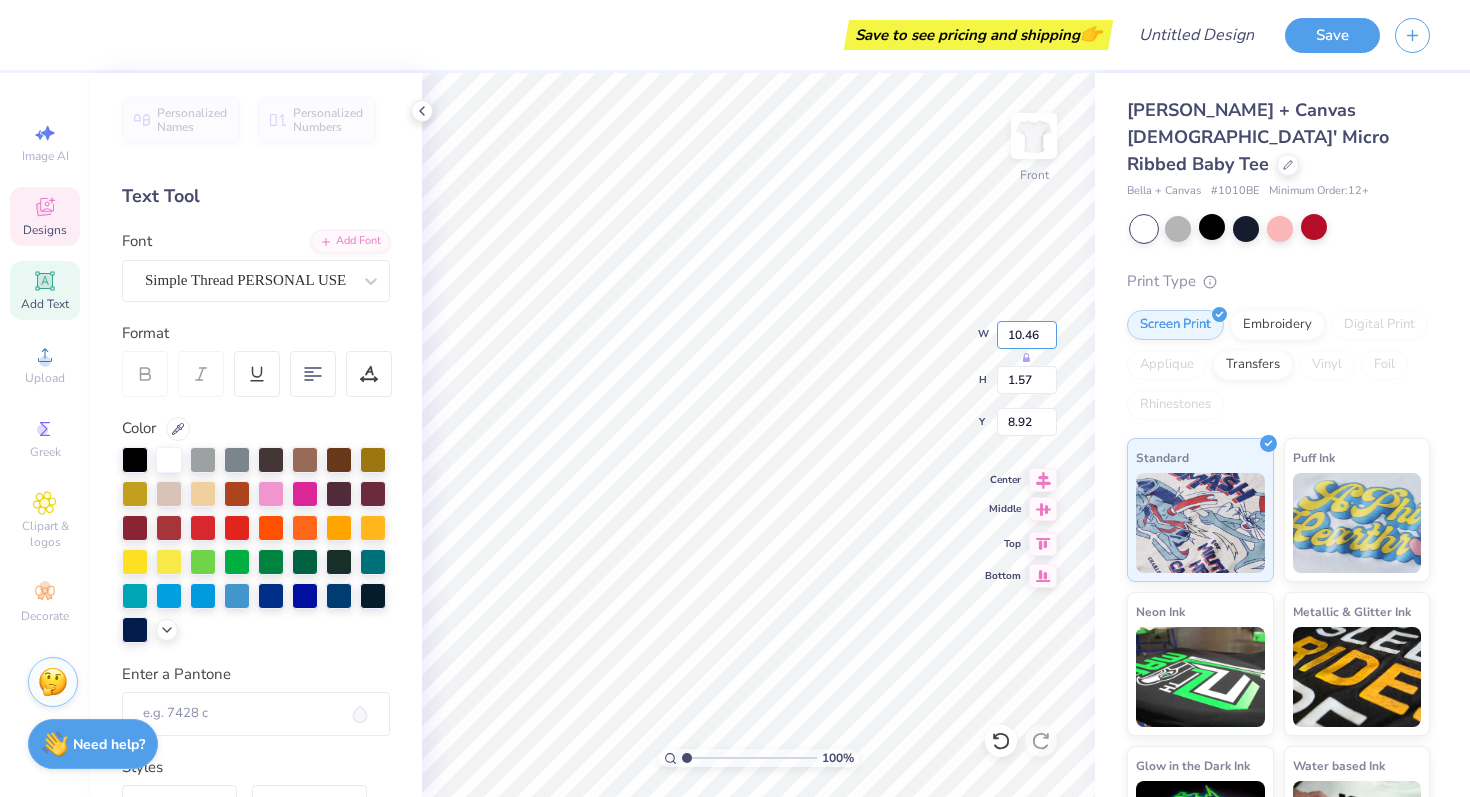 type on "1.53" 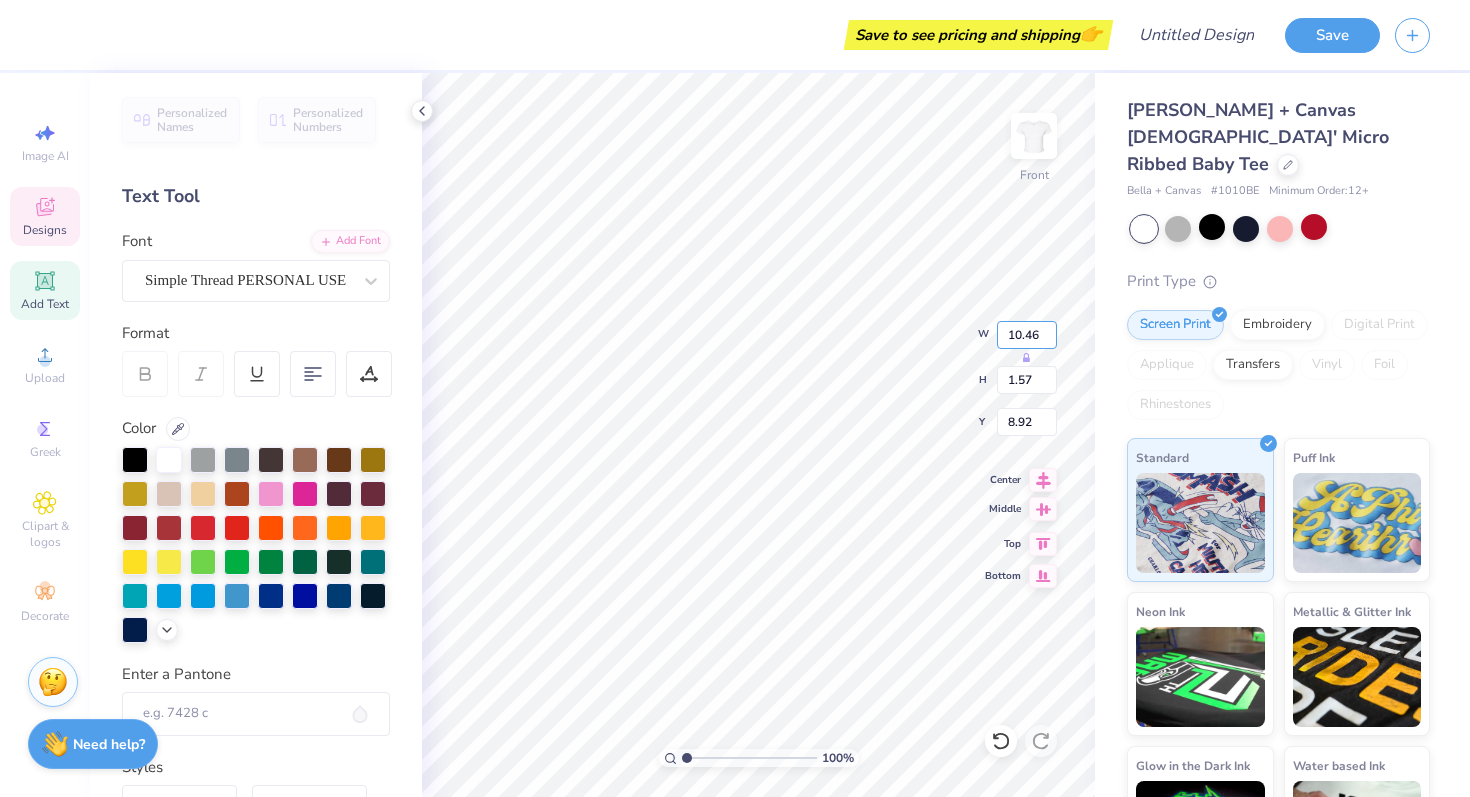 type on "8.94" 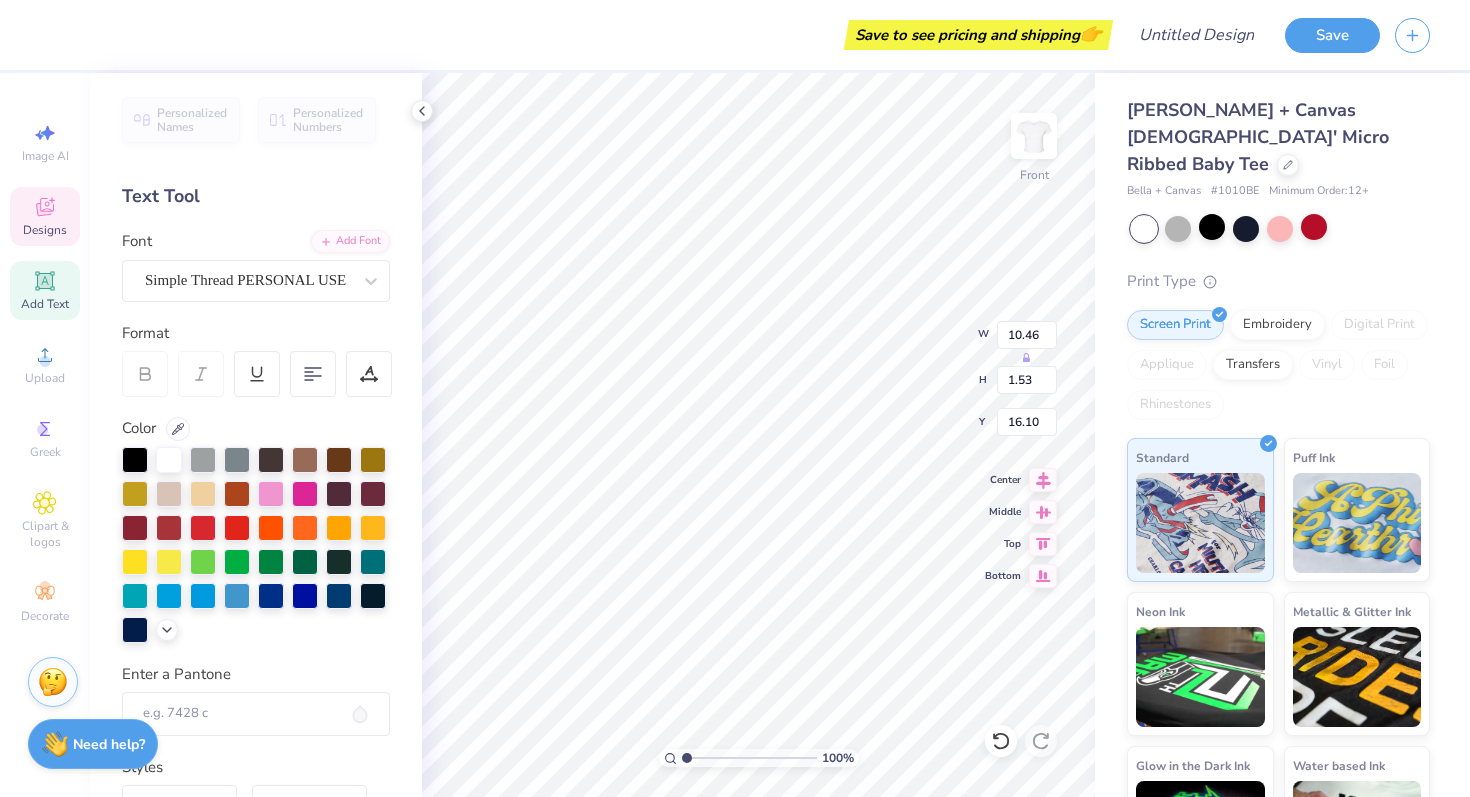 type on "16.10" 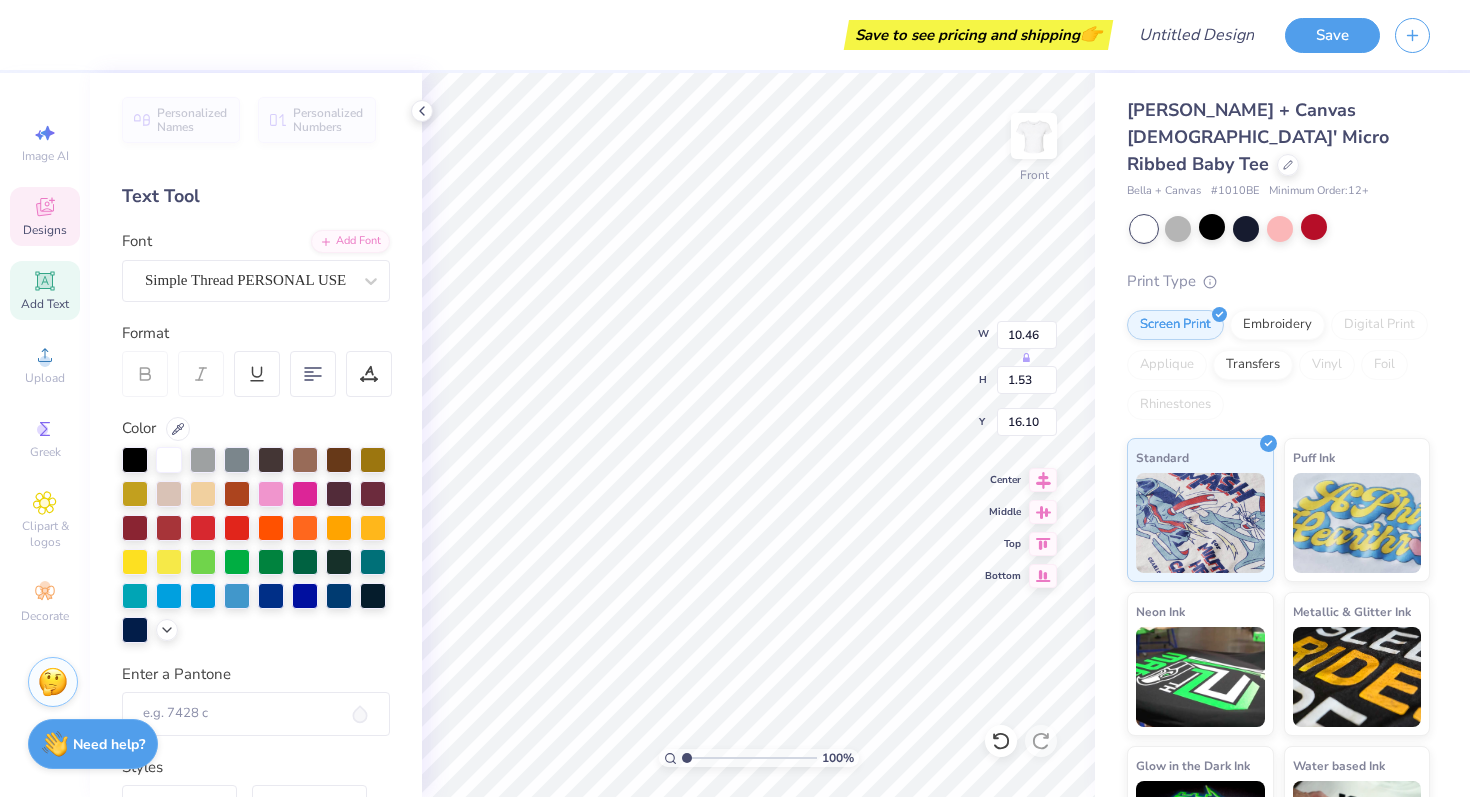 scroll, scrollTop: 0, scrollLeft: 4, axis: horizontal 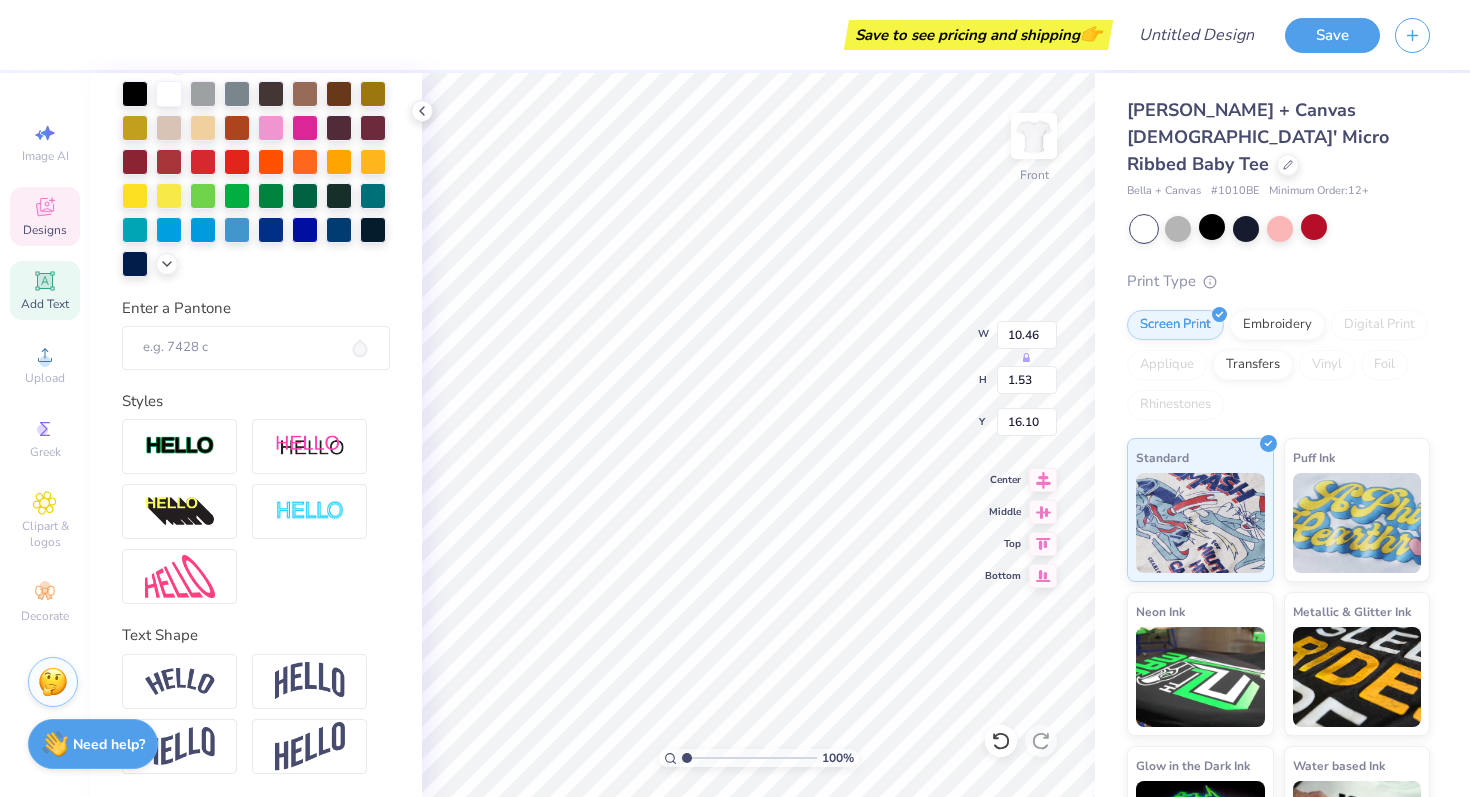 click on "Need help?  Chat with us." at bounding box center [93, 744] 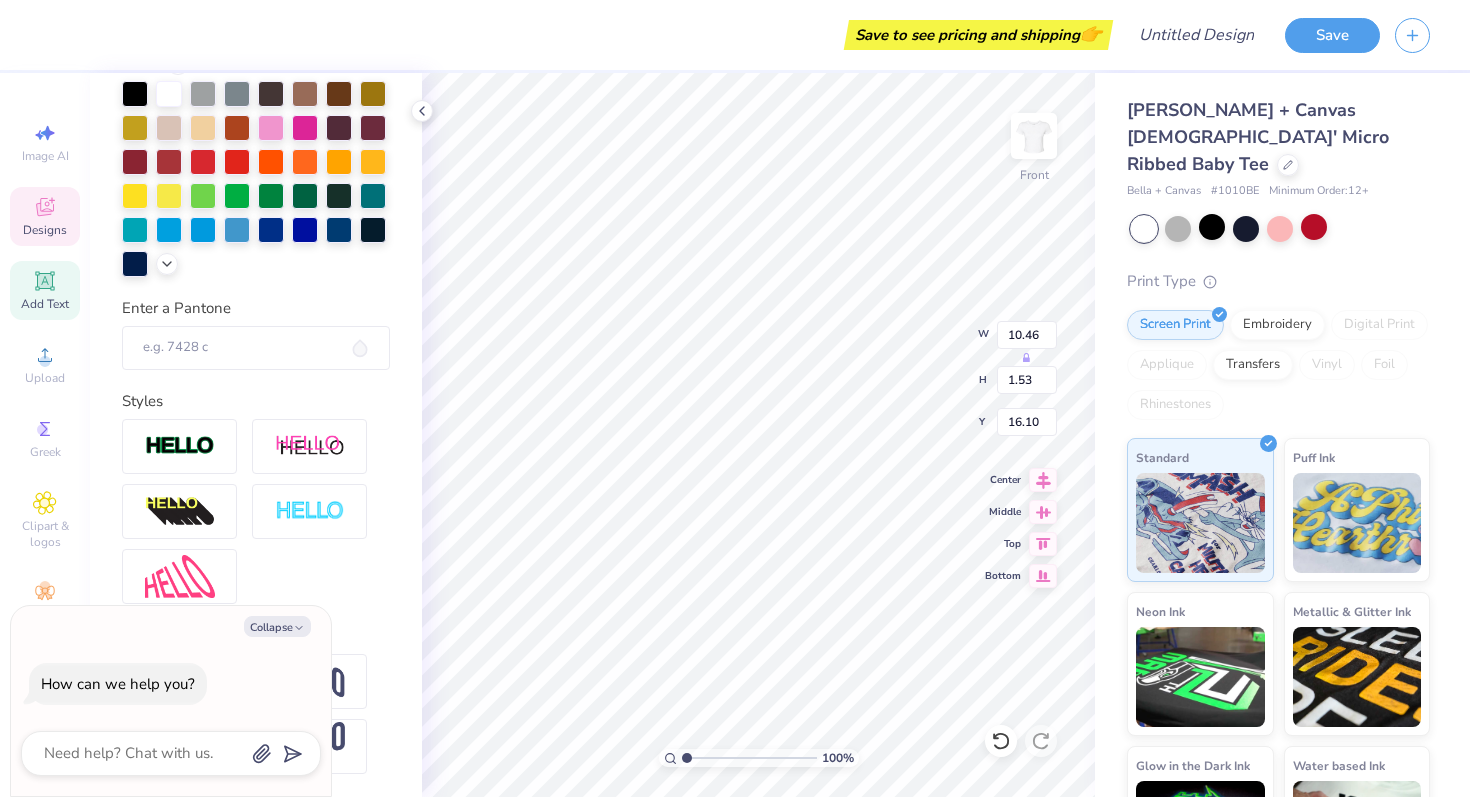 type on "x" 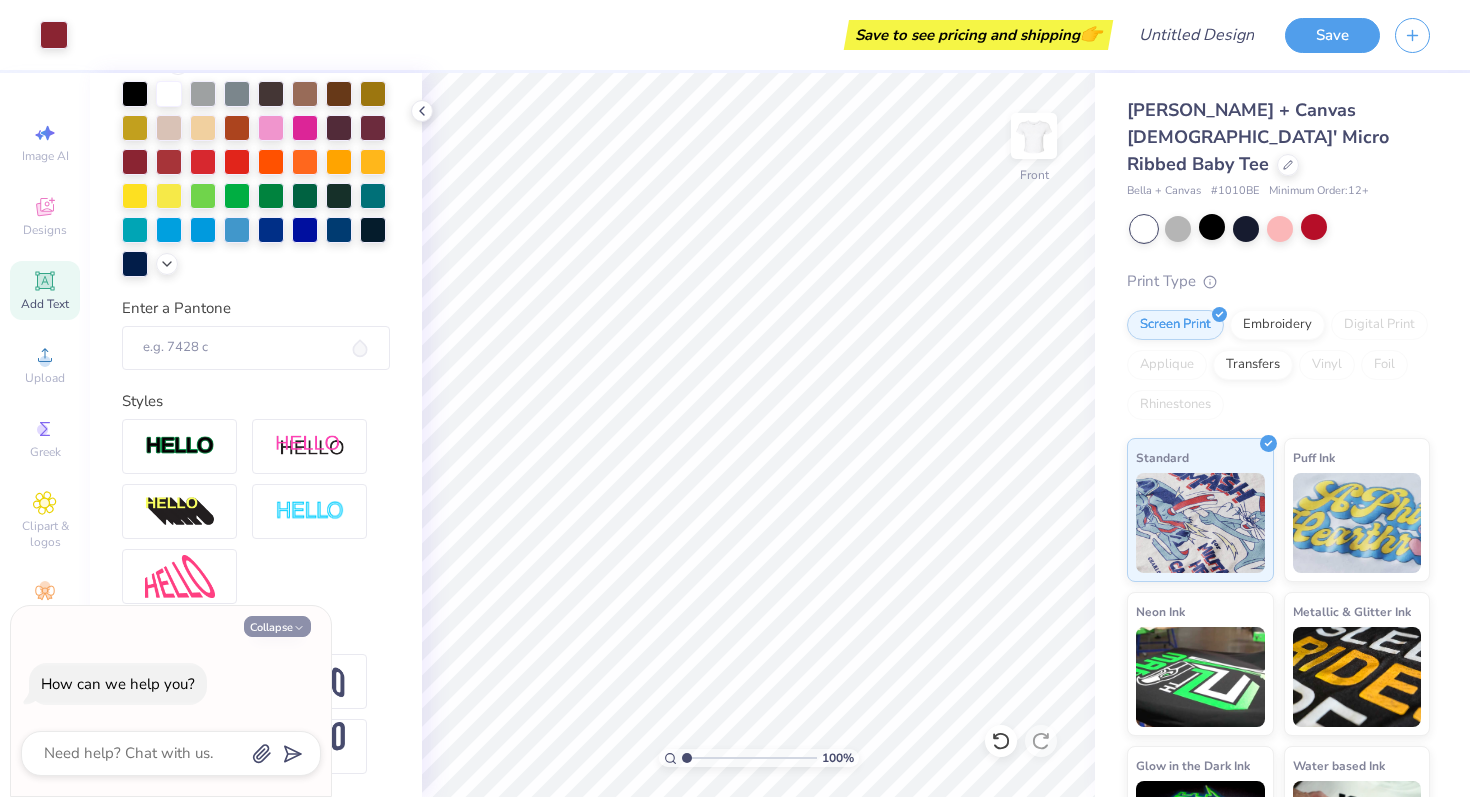 click 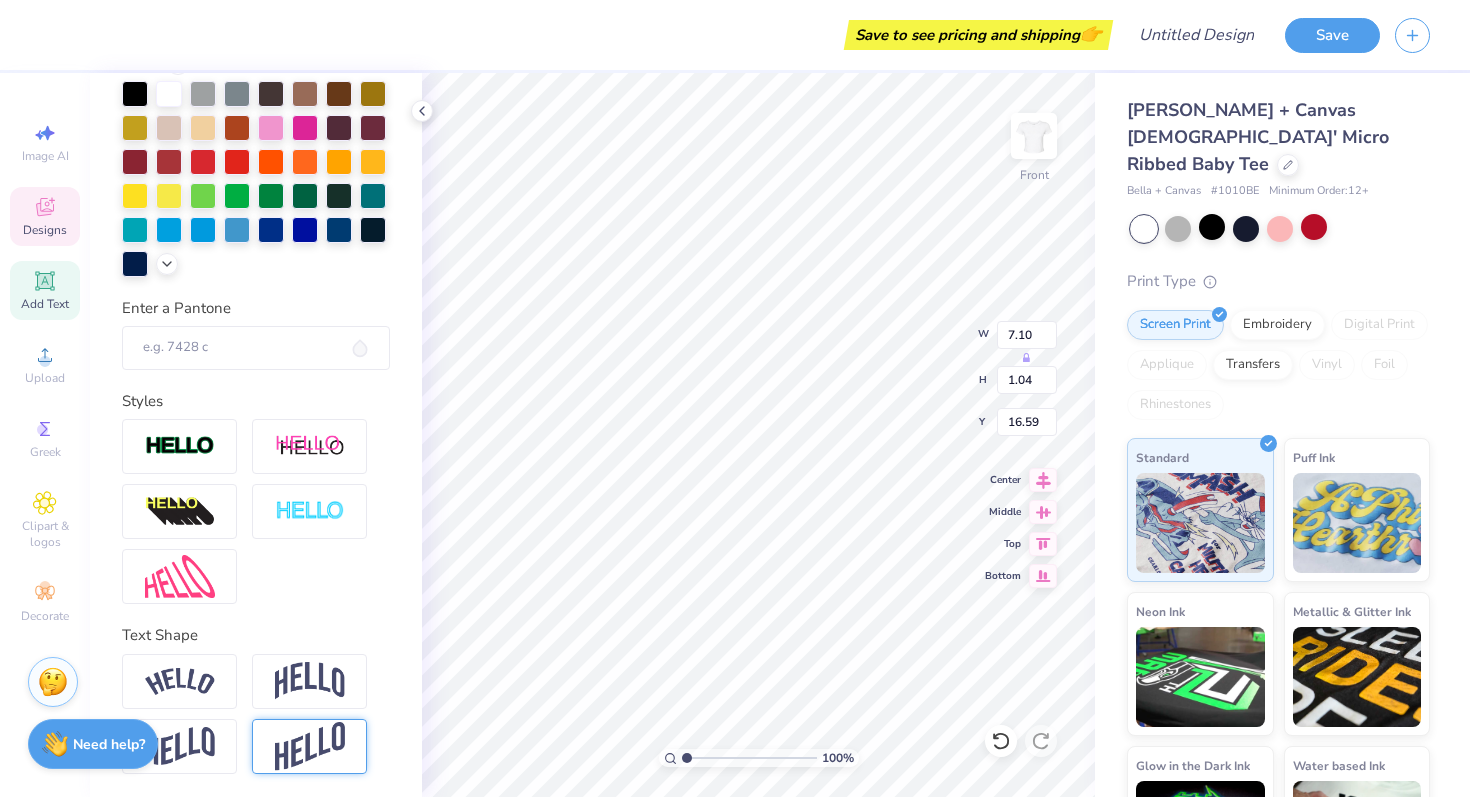 type on "13.91" 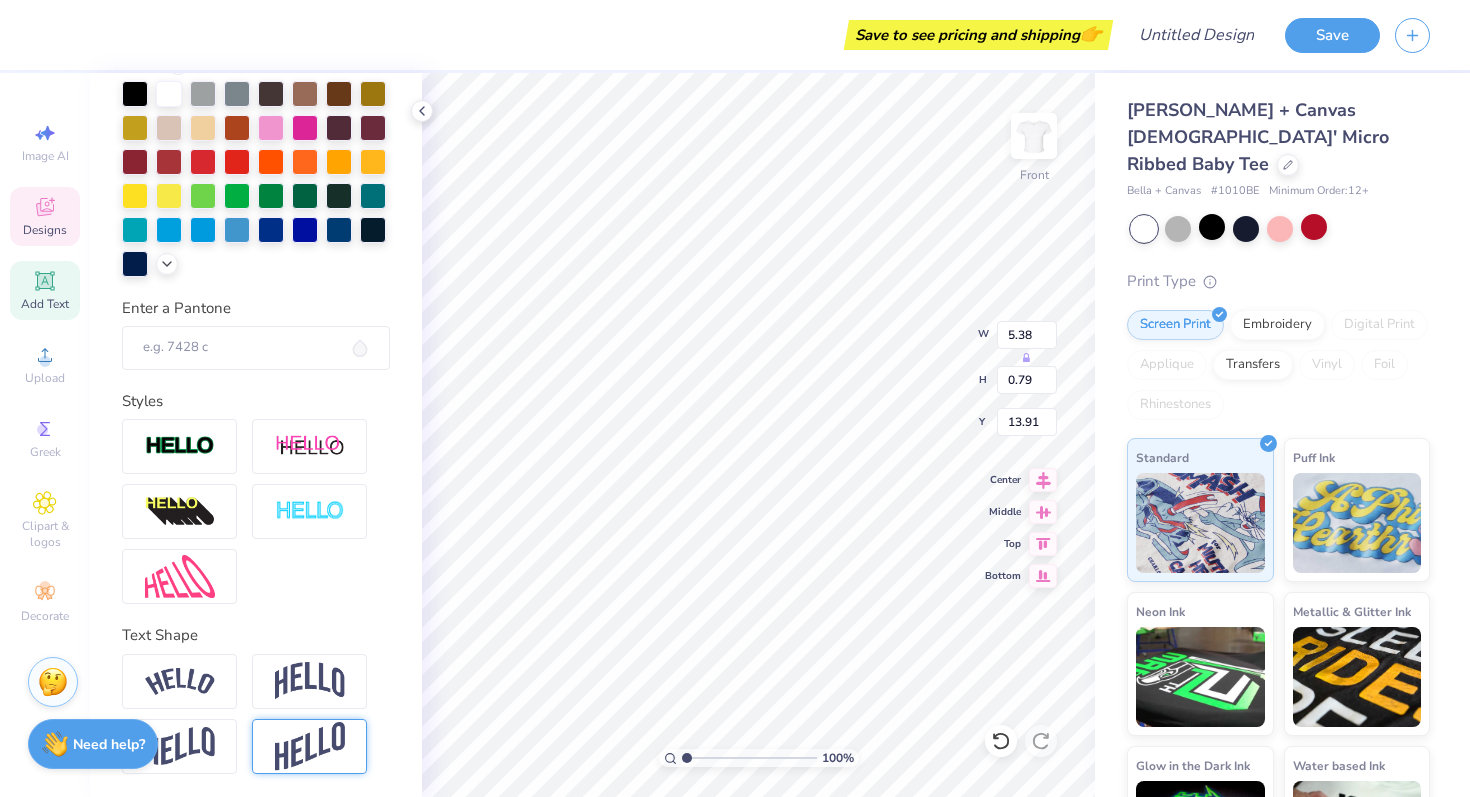 type on "5.38" 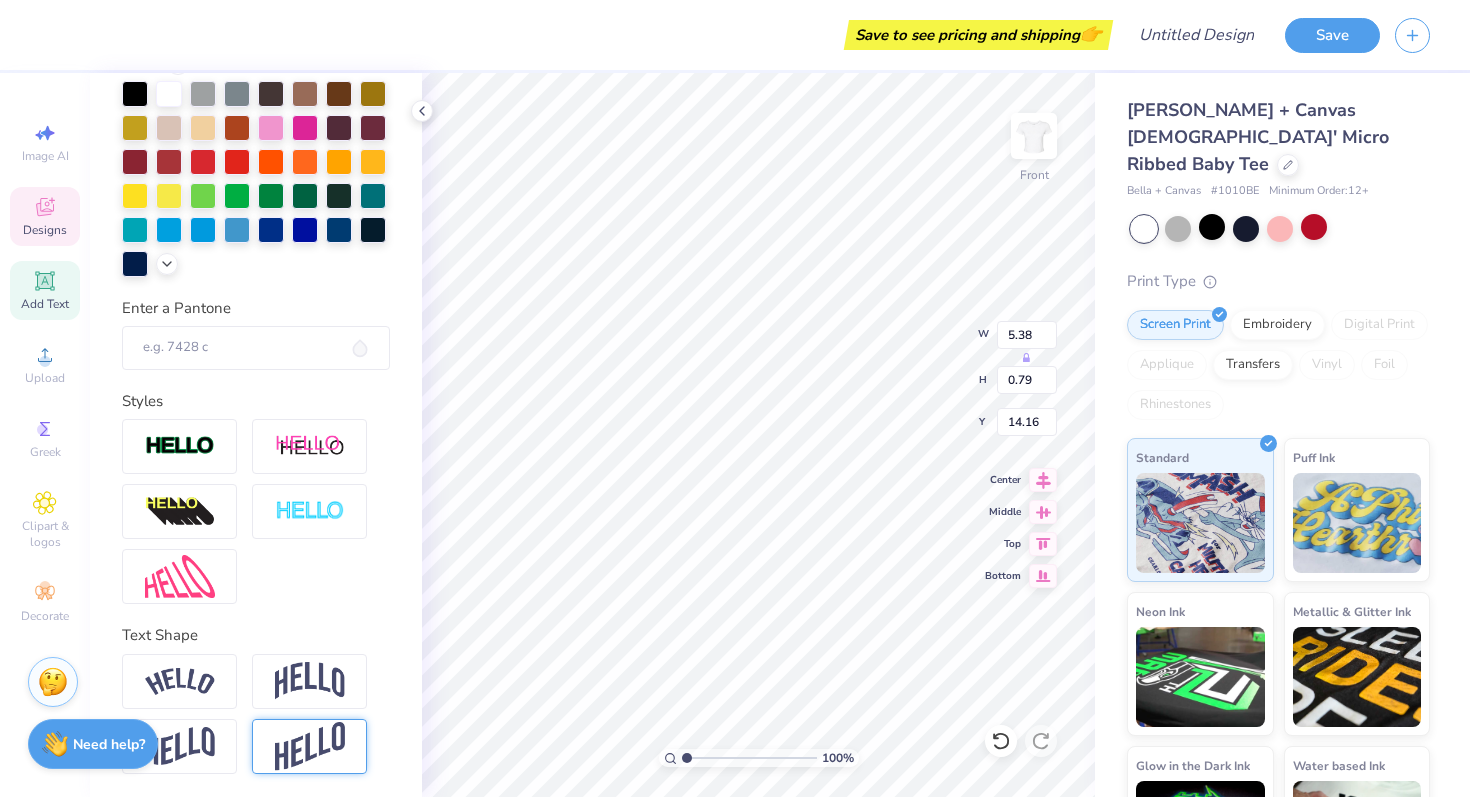type on "5.17" 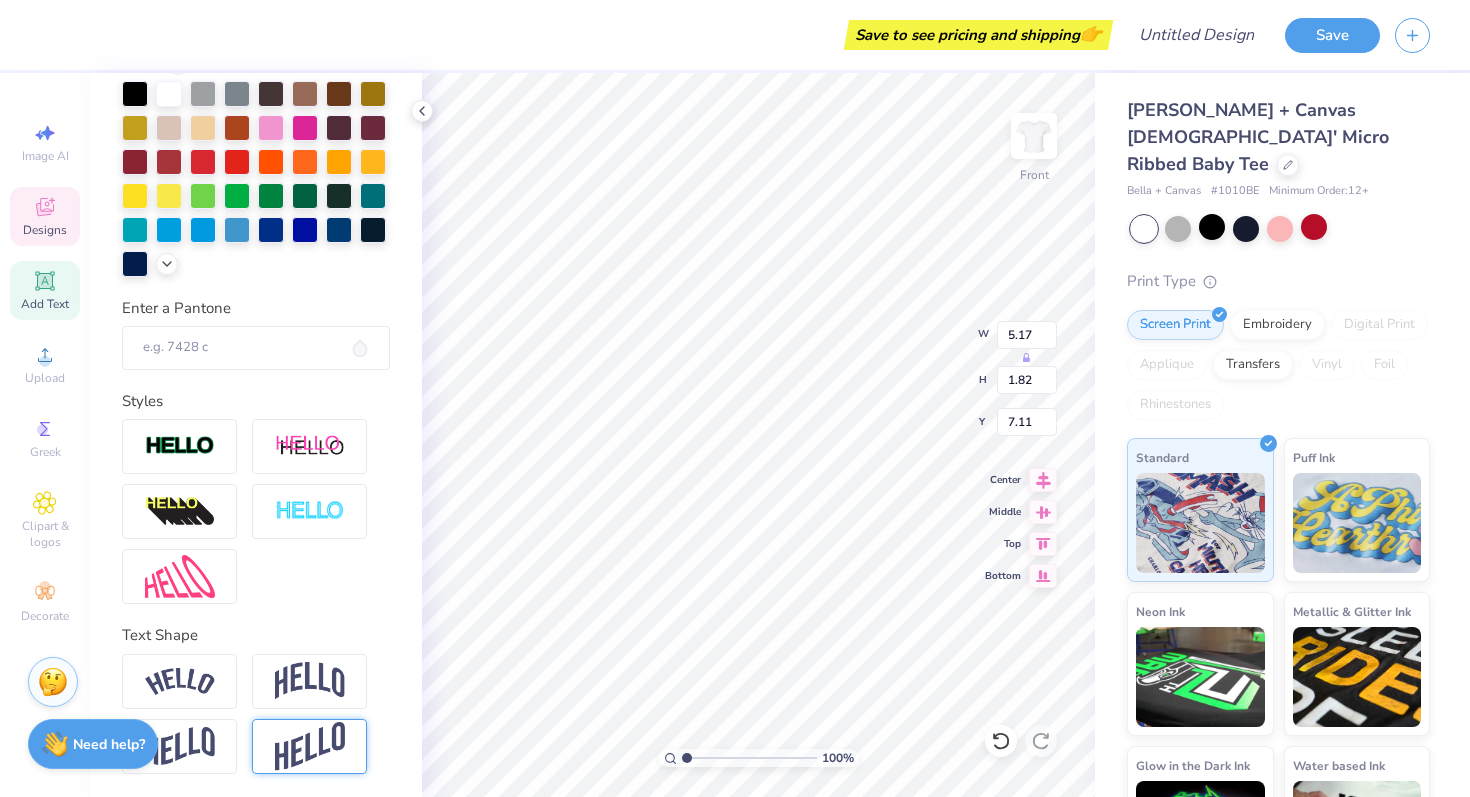type on "7.00" 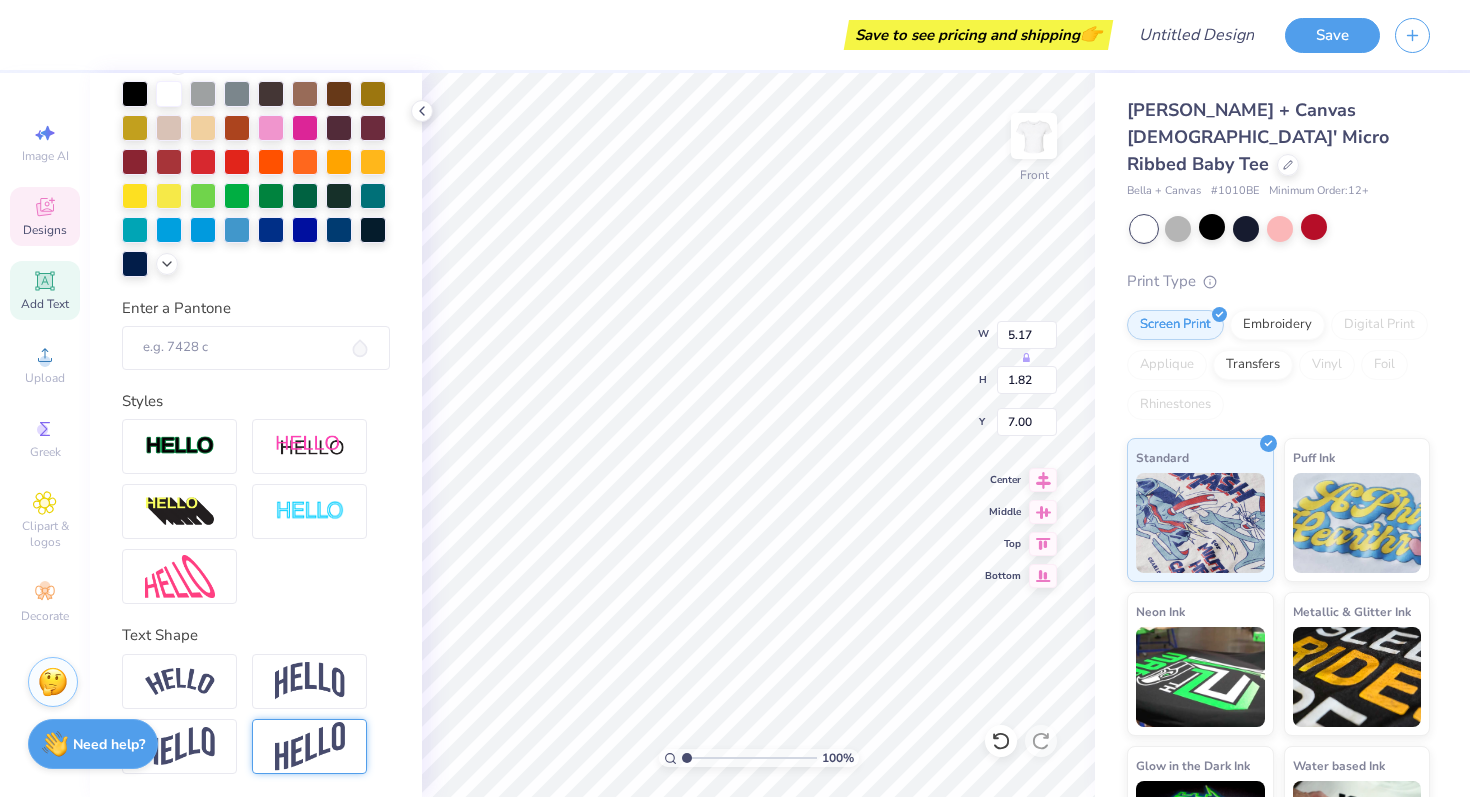 type on "4.20" 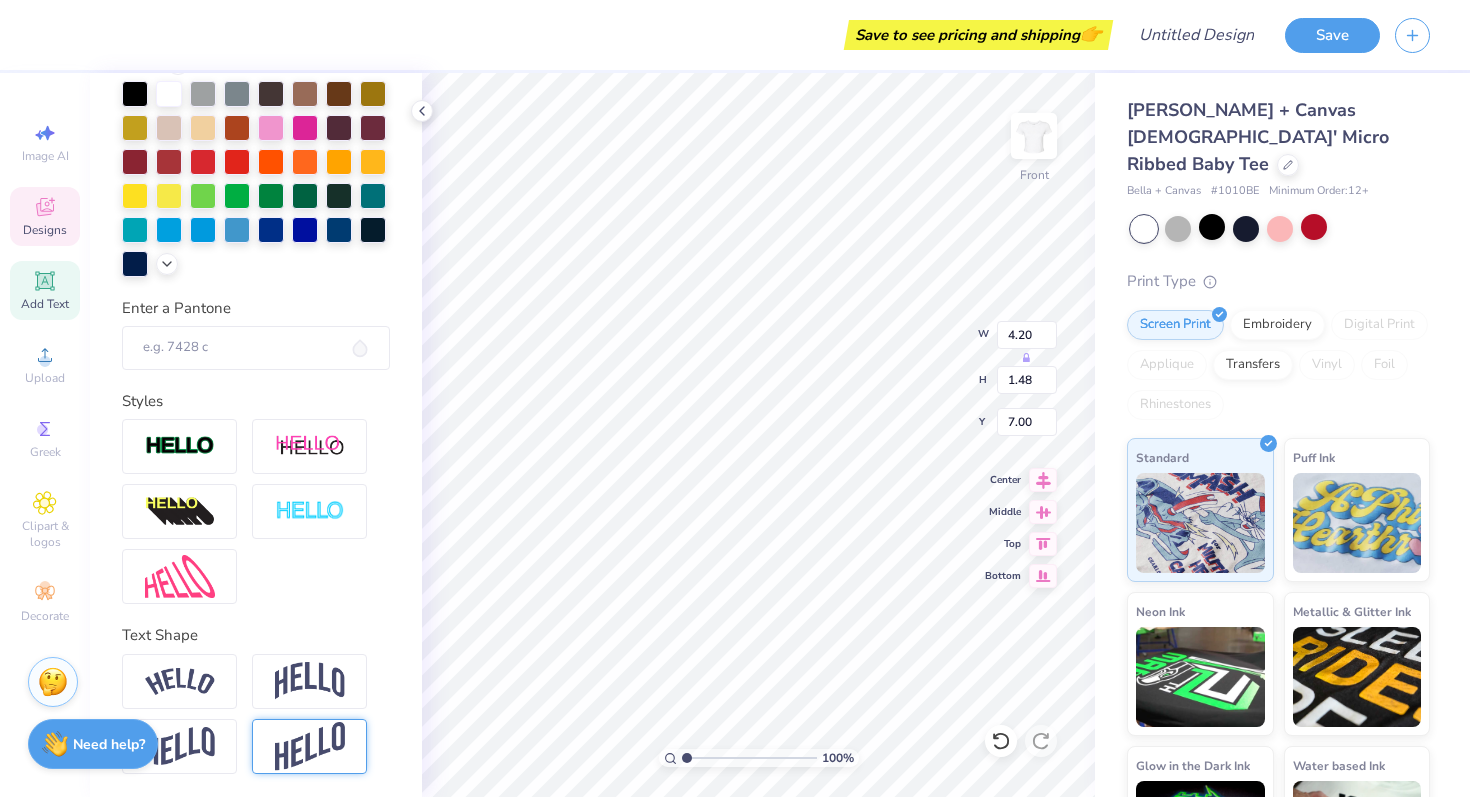 type on "7.32" 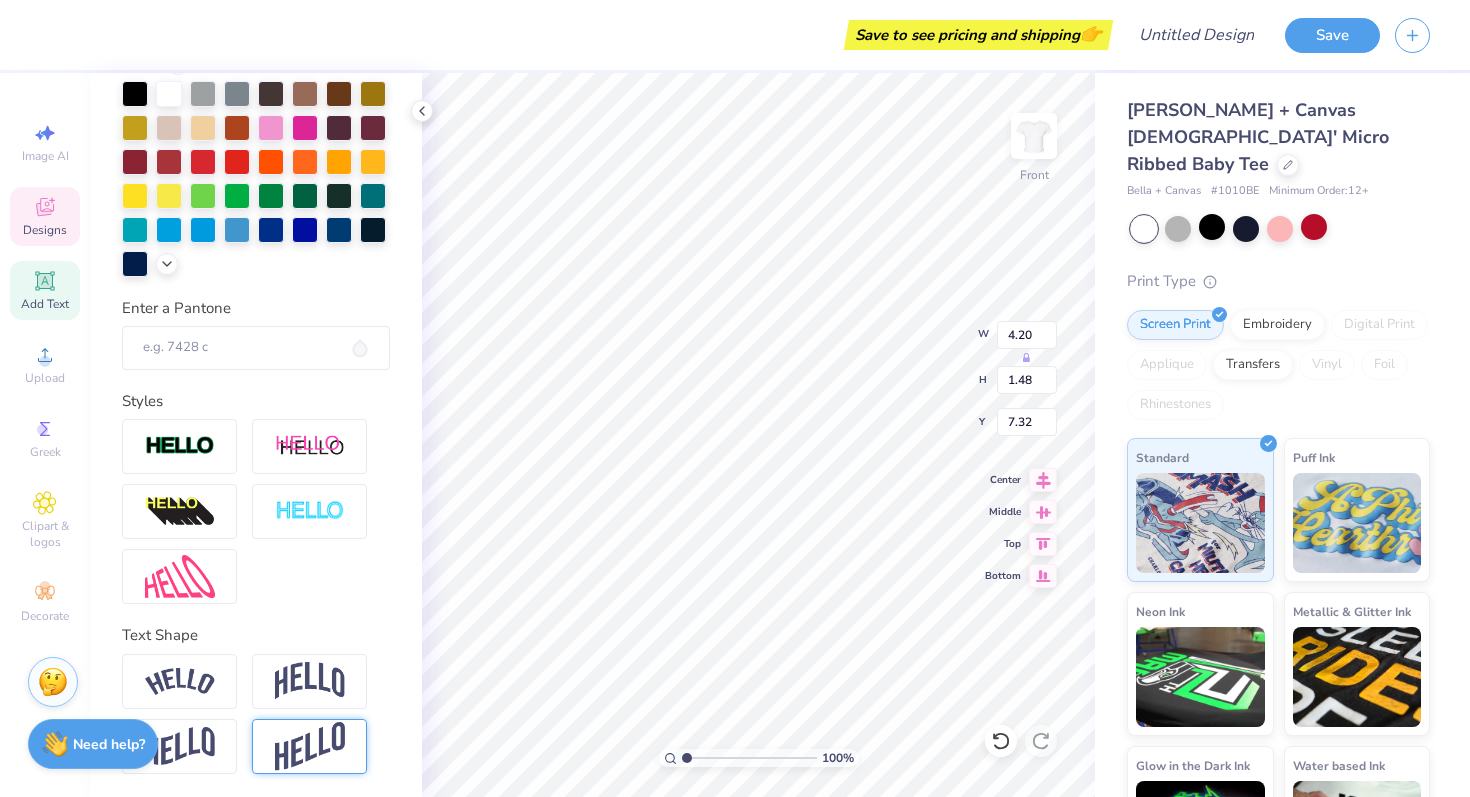 type on "5.38" 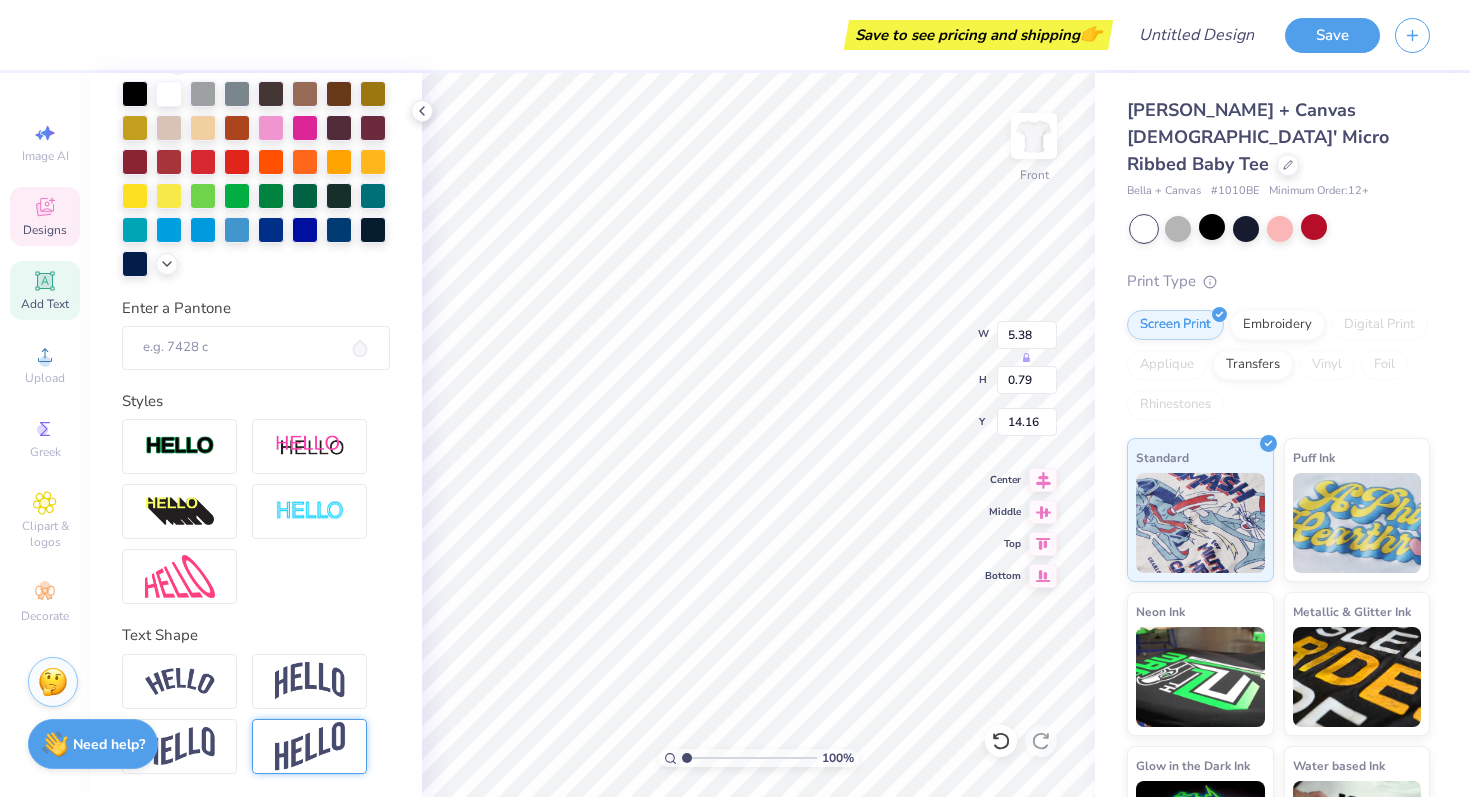 type on "8.86" 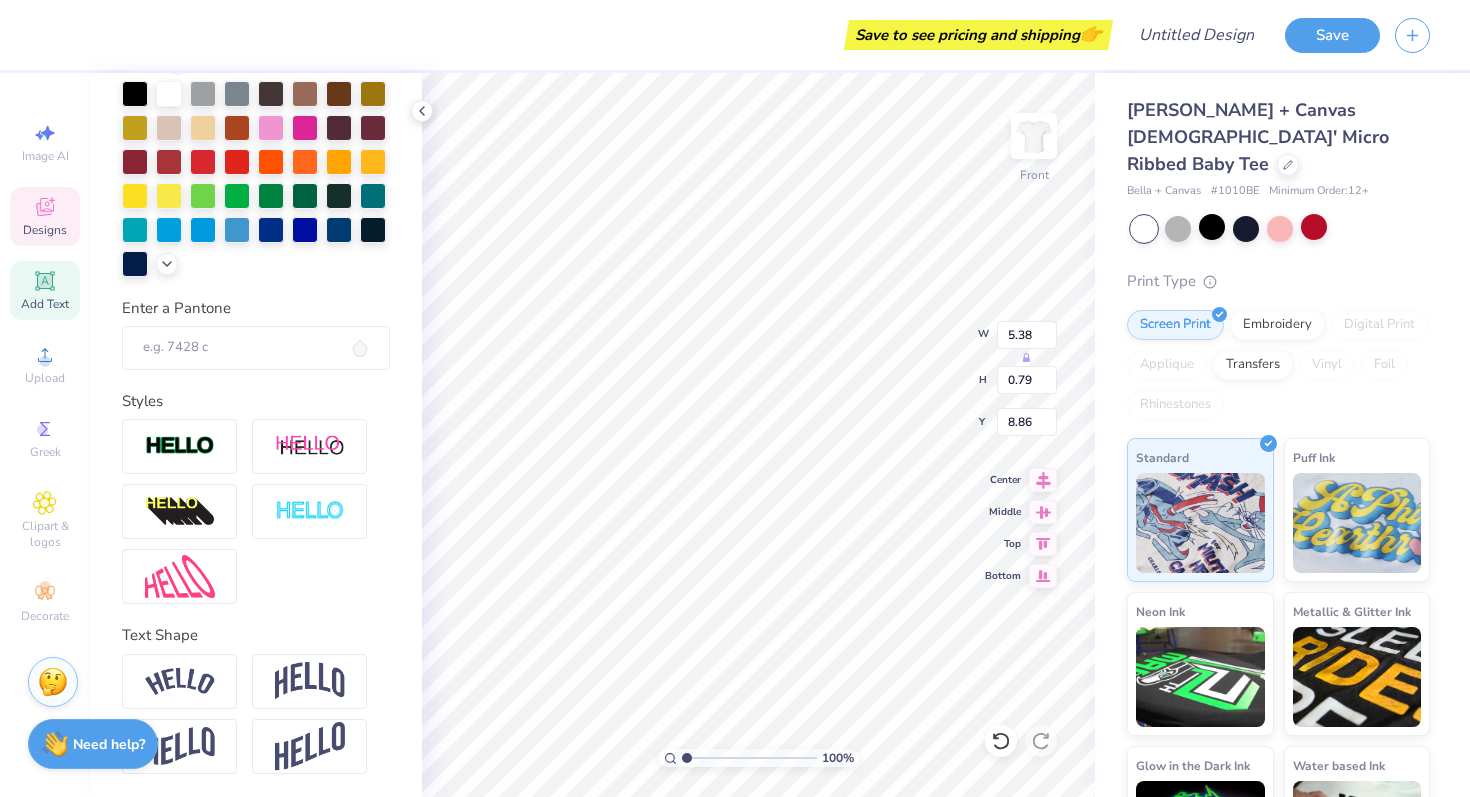 type on "6.71" 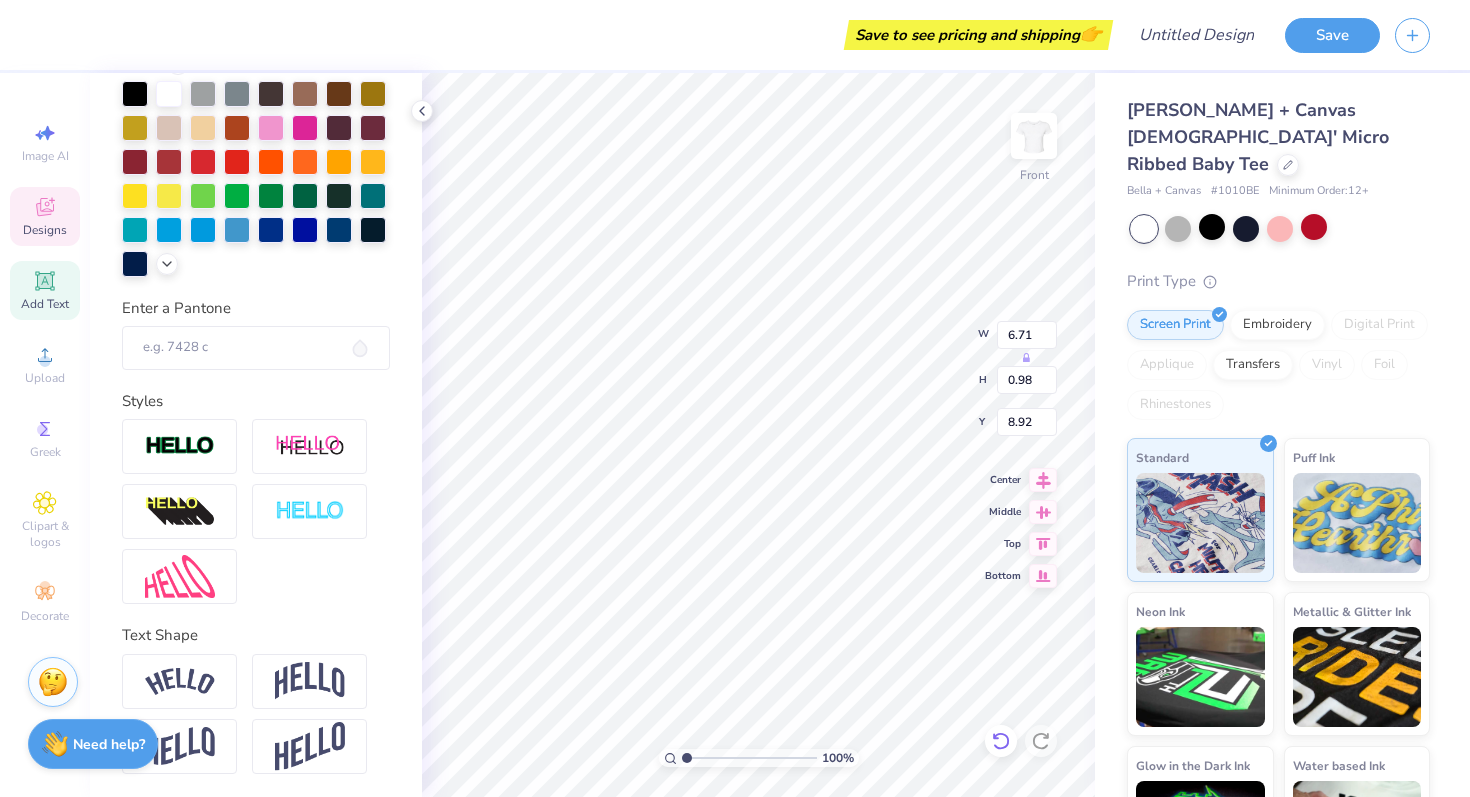 click 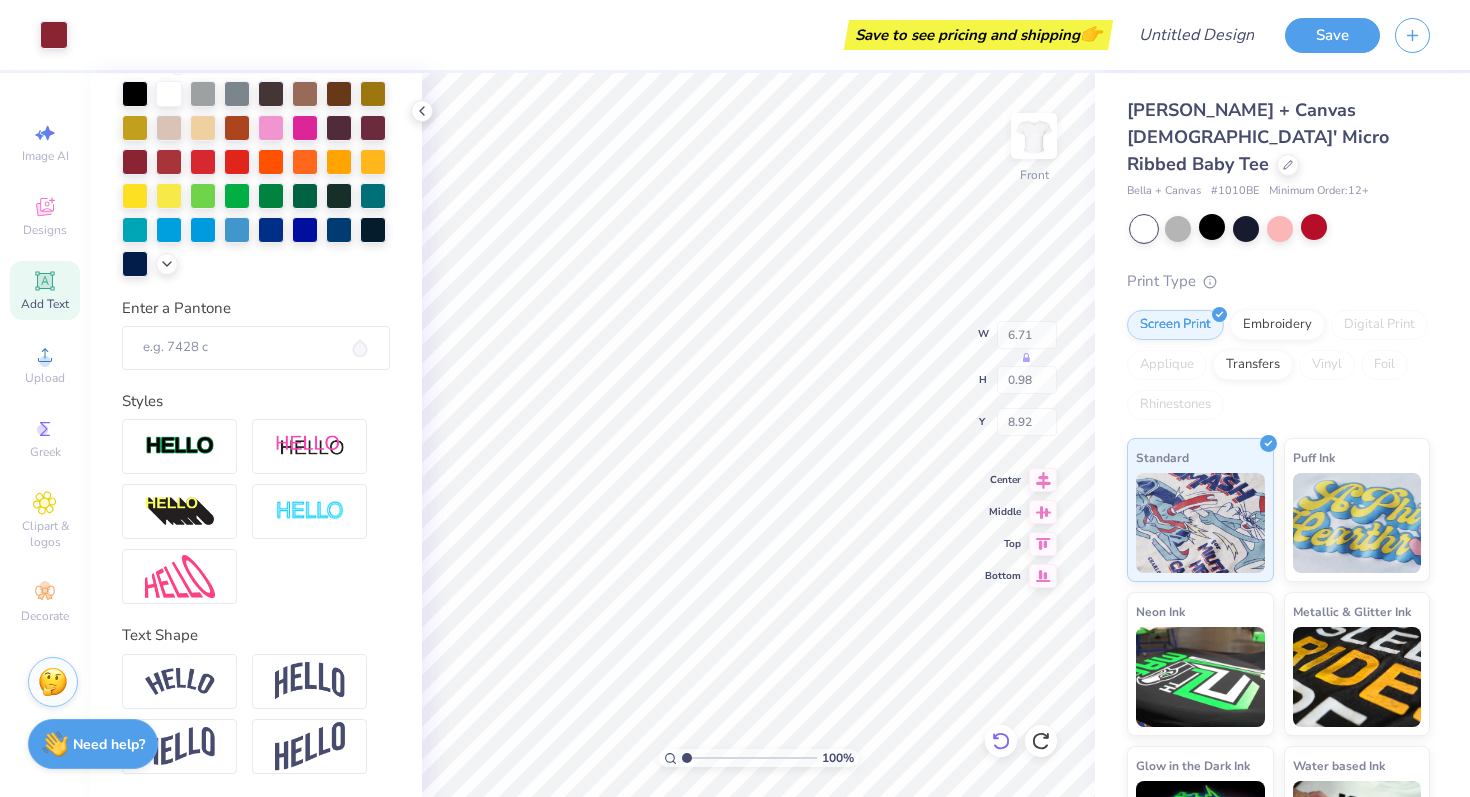 type on "7.10" 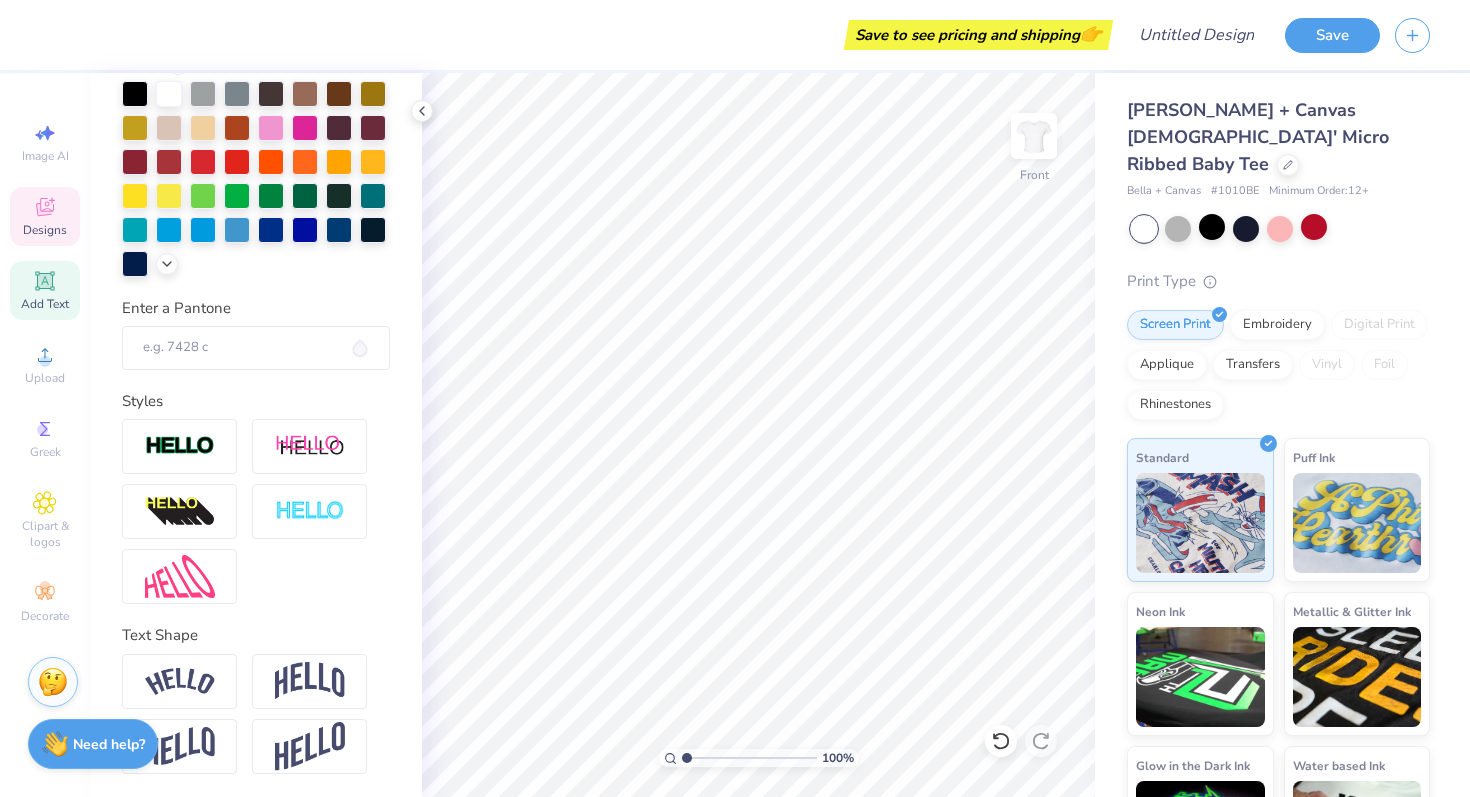 click 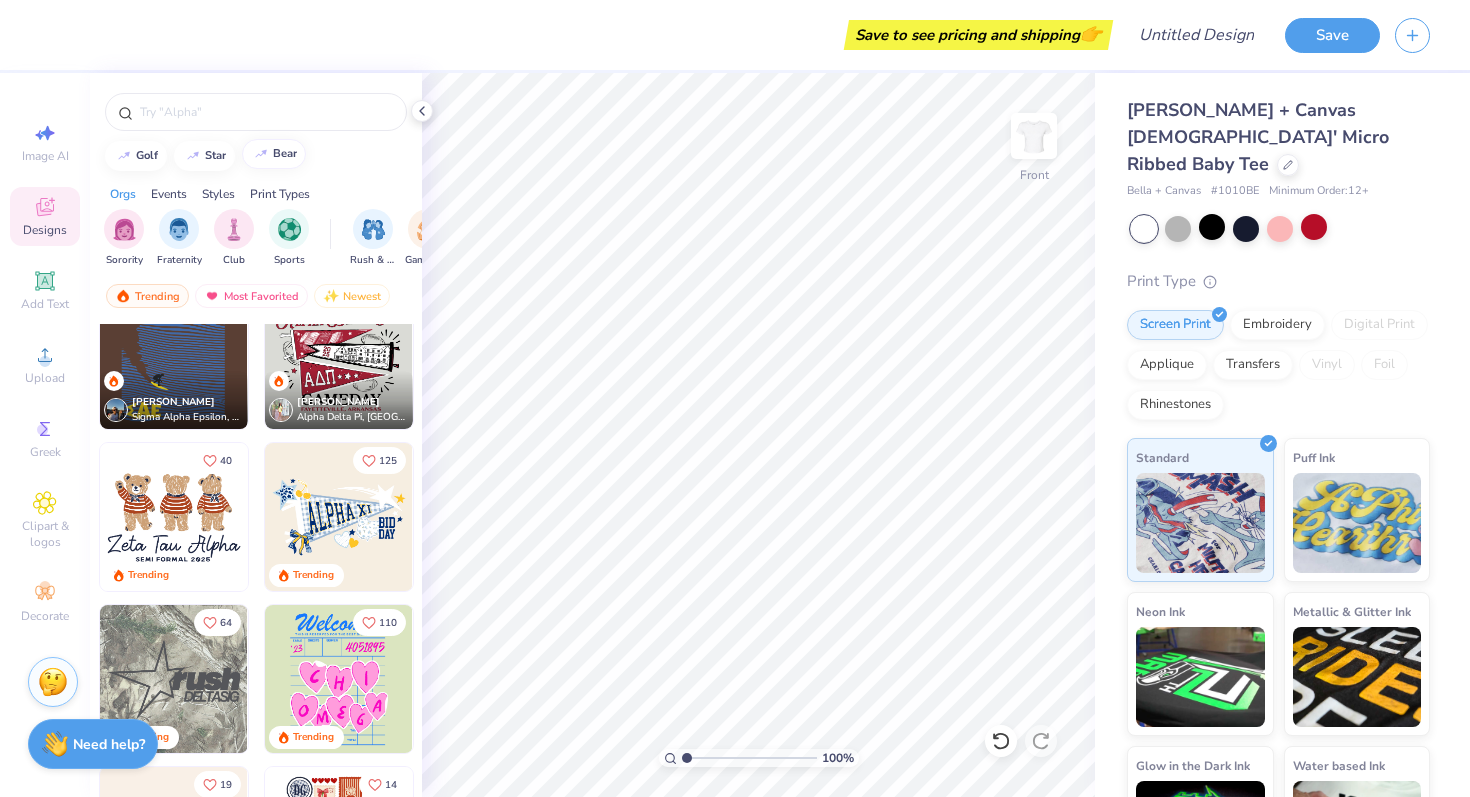 scroll, scrollTop: 598, scrollLeft: 0, axis: vertical 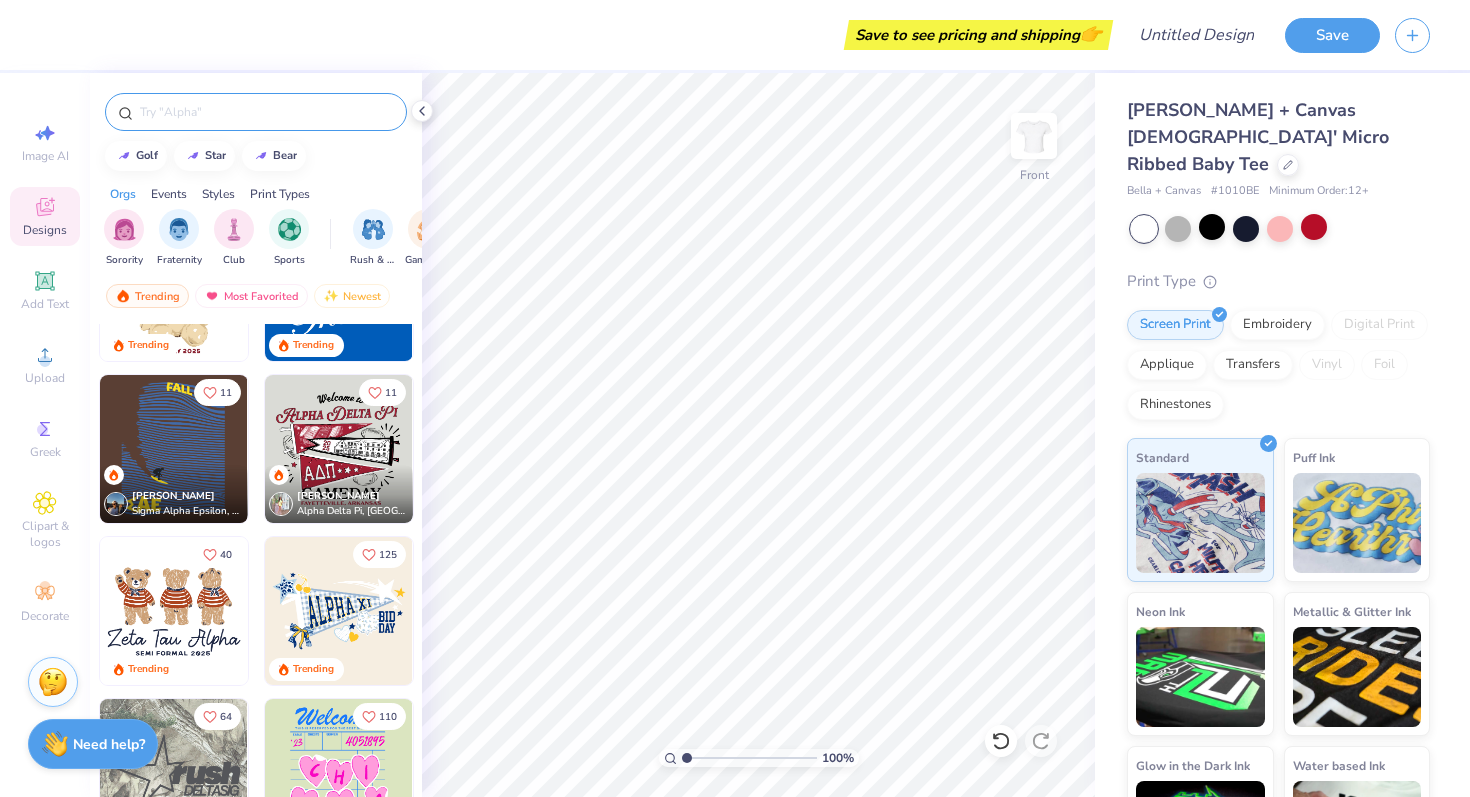 click at bounding box center (256, 112) 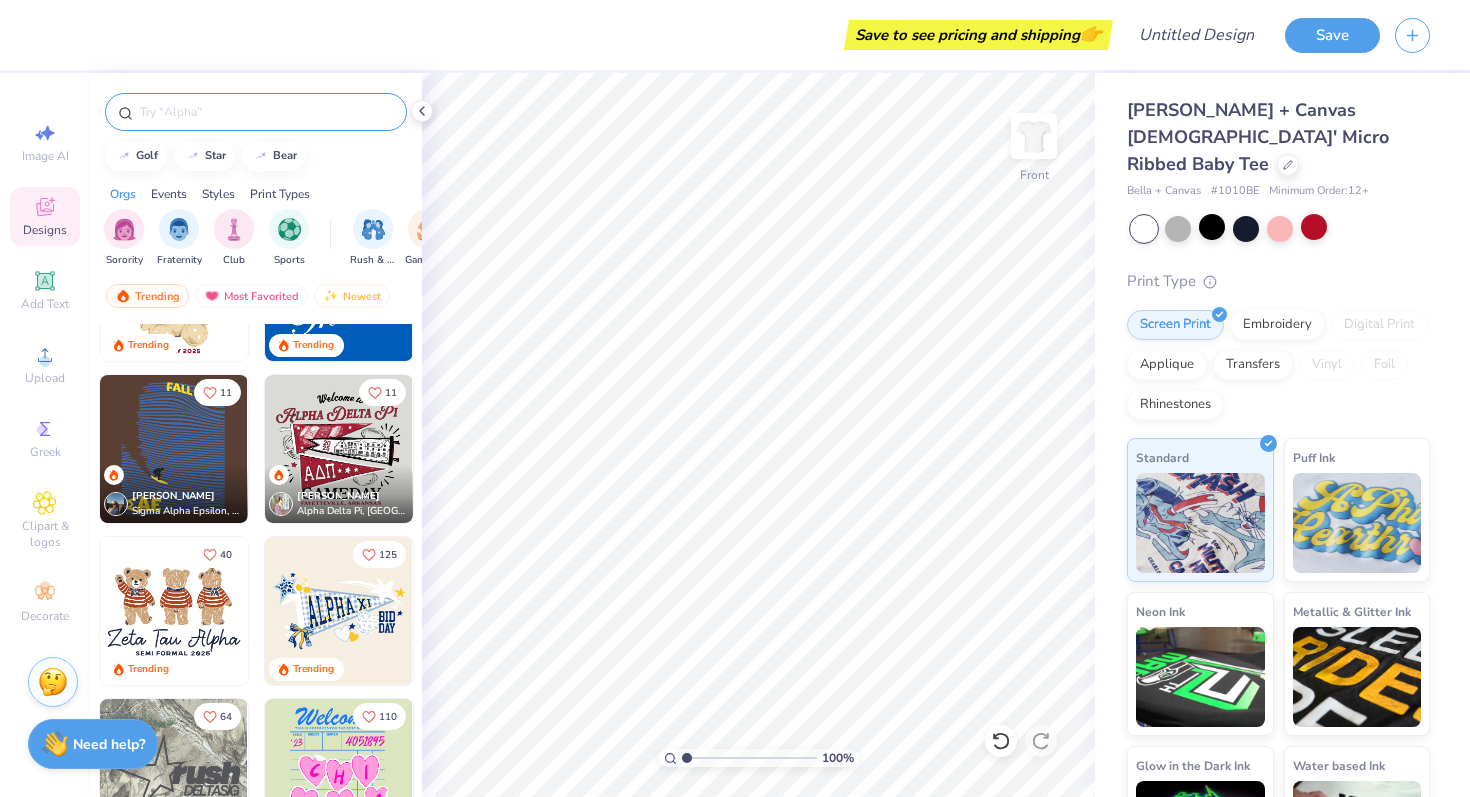click at bounding box center (266, 112) 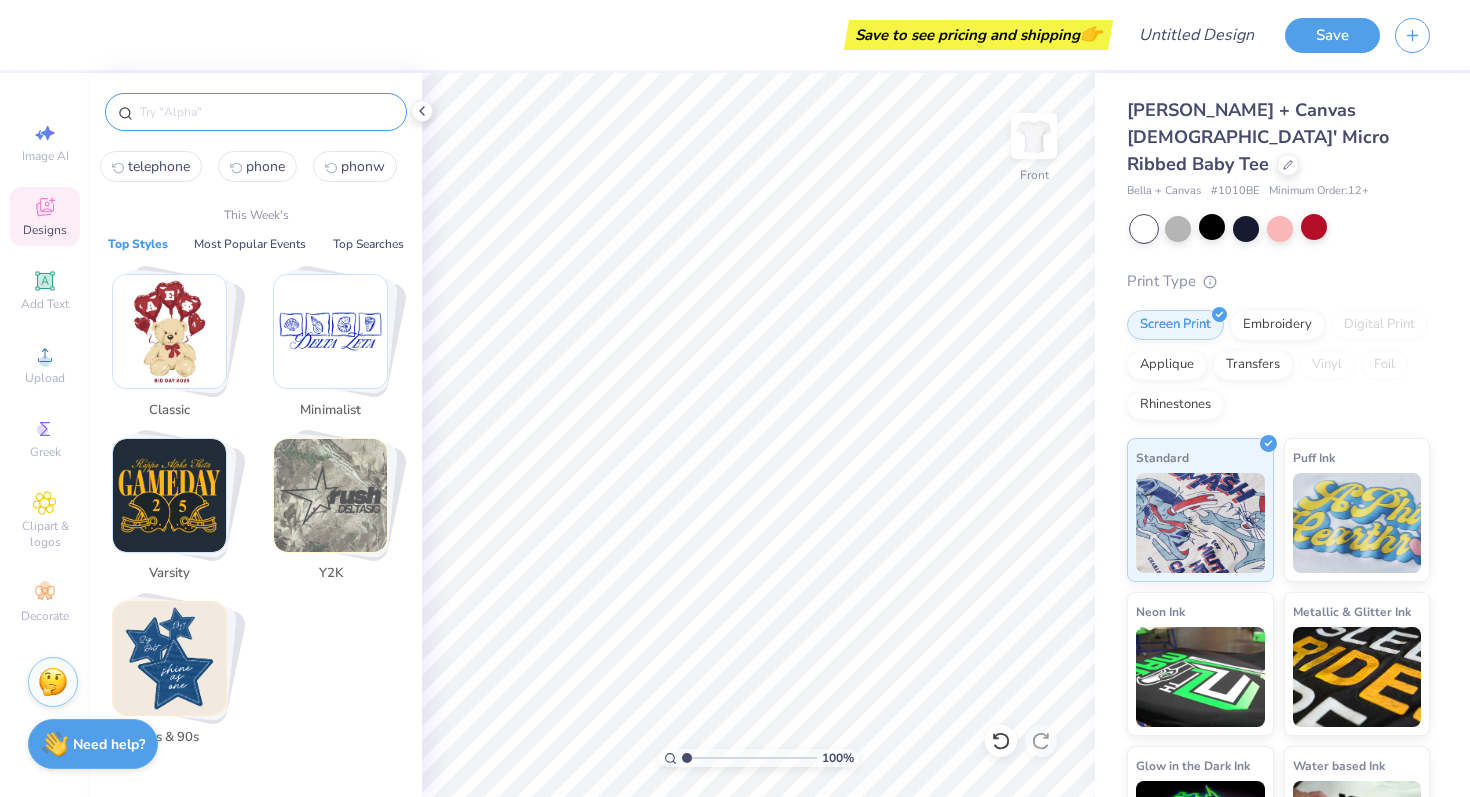 type on "j" 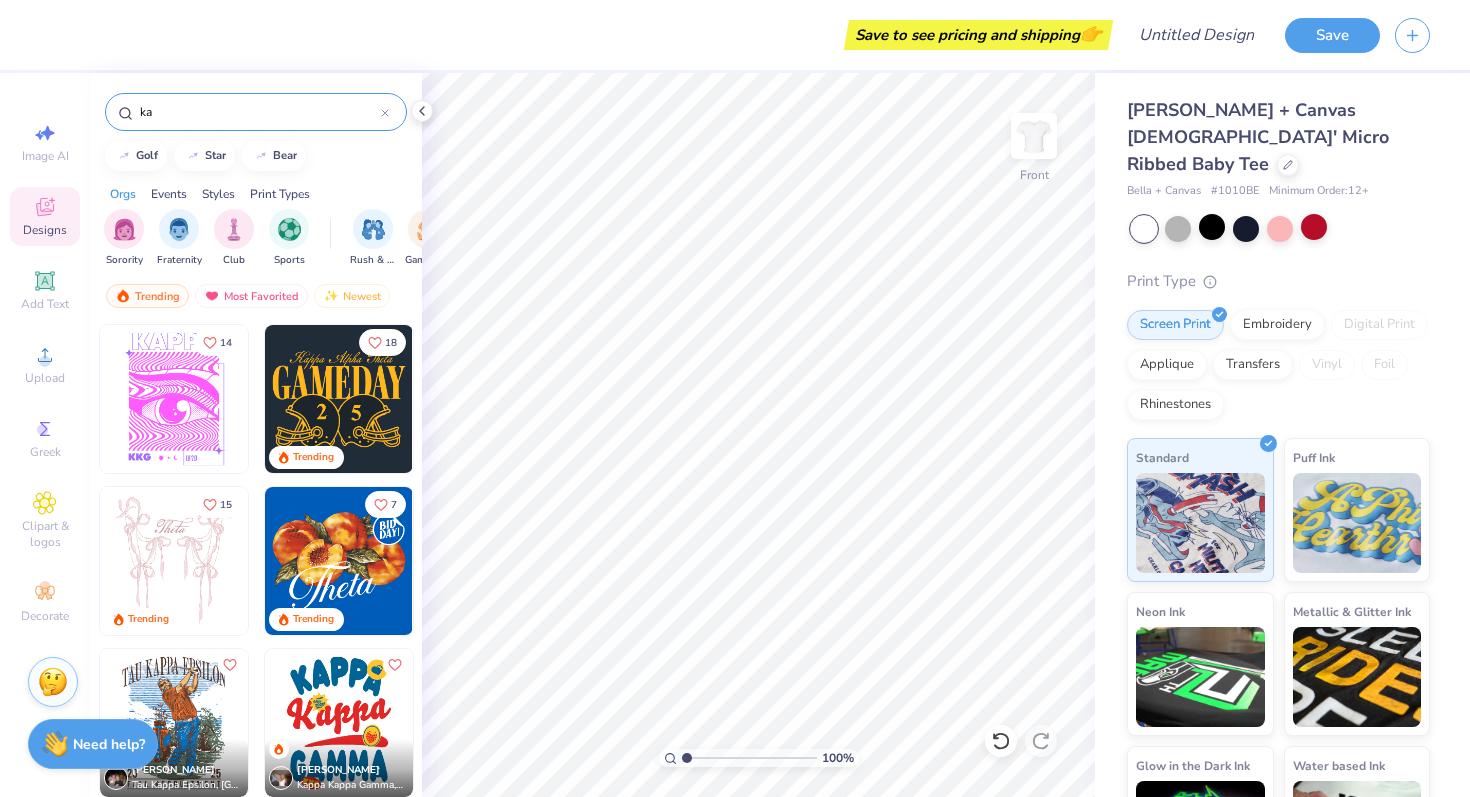 type on "k" 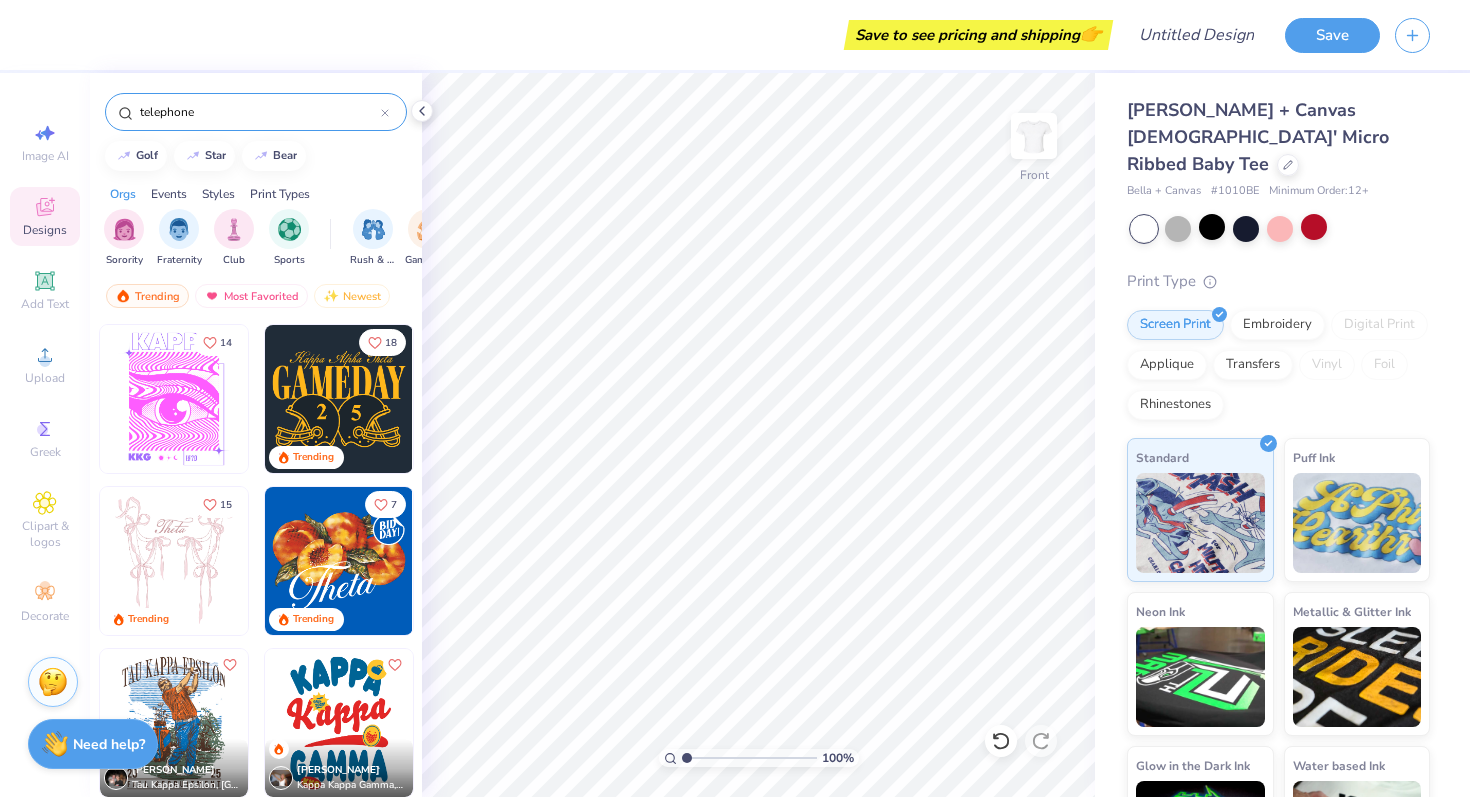 type on "telephone" 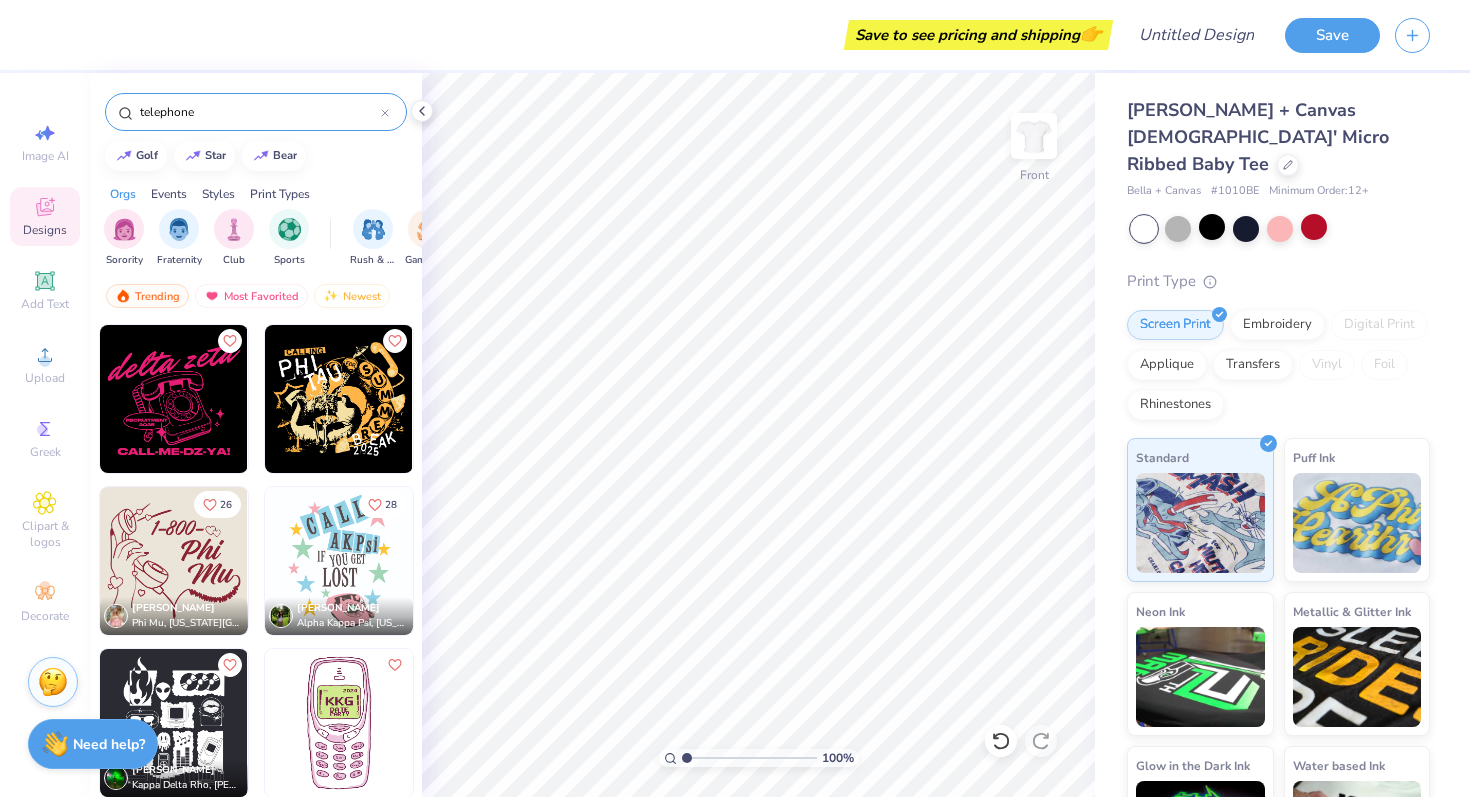 click at bounding box center (174, 561) 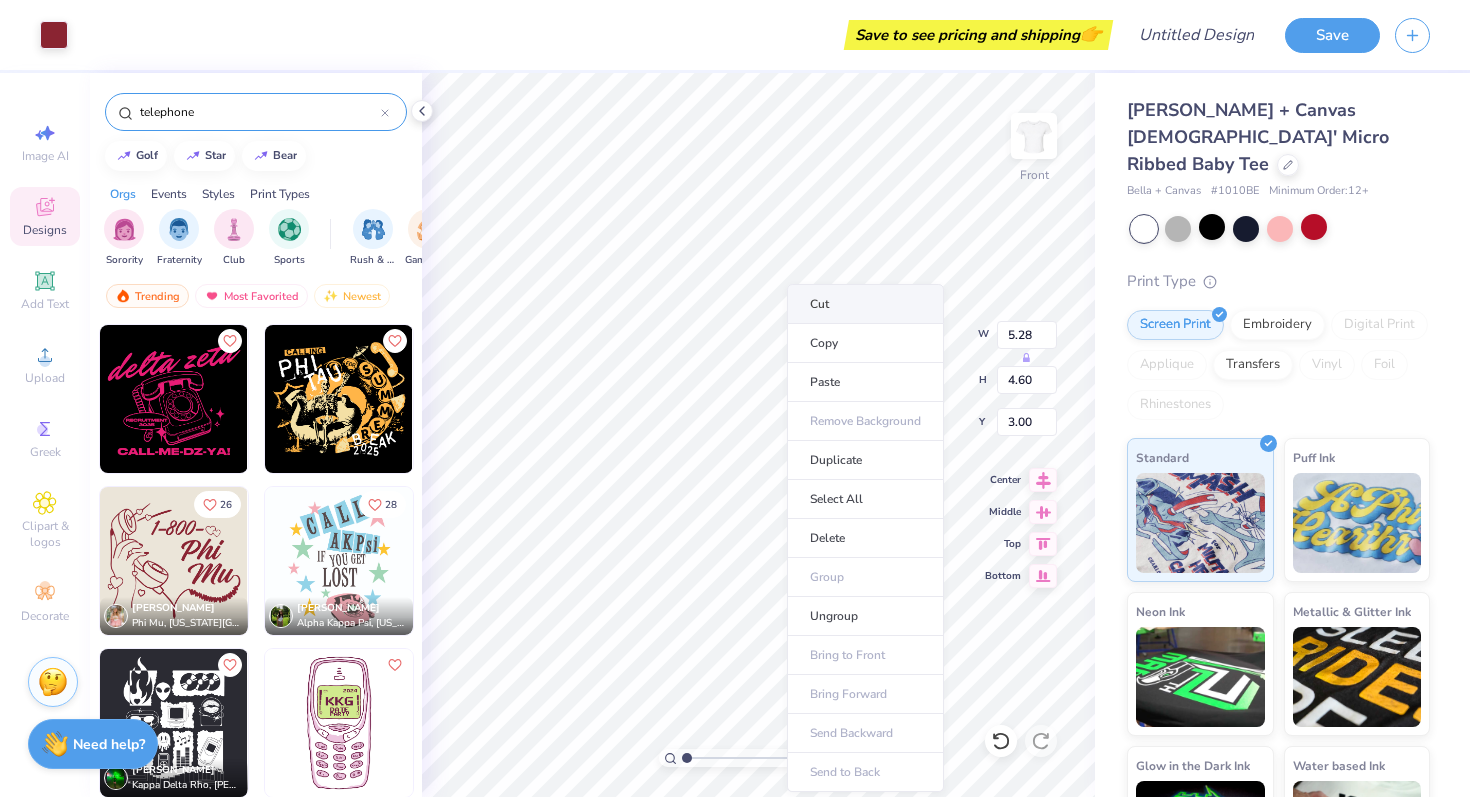 click on "Cut" at bounding box center (865, 304) 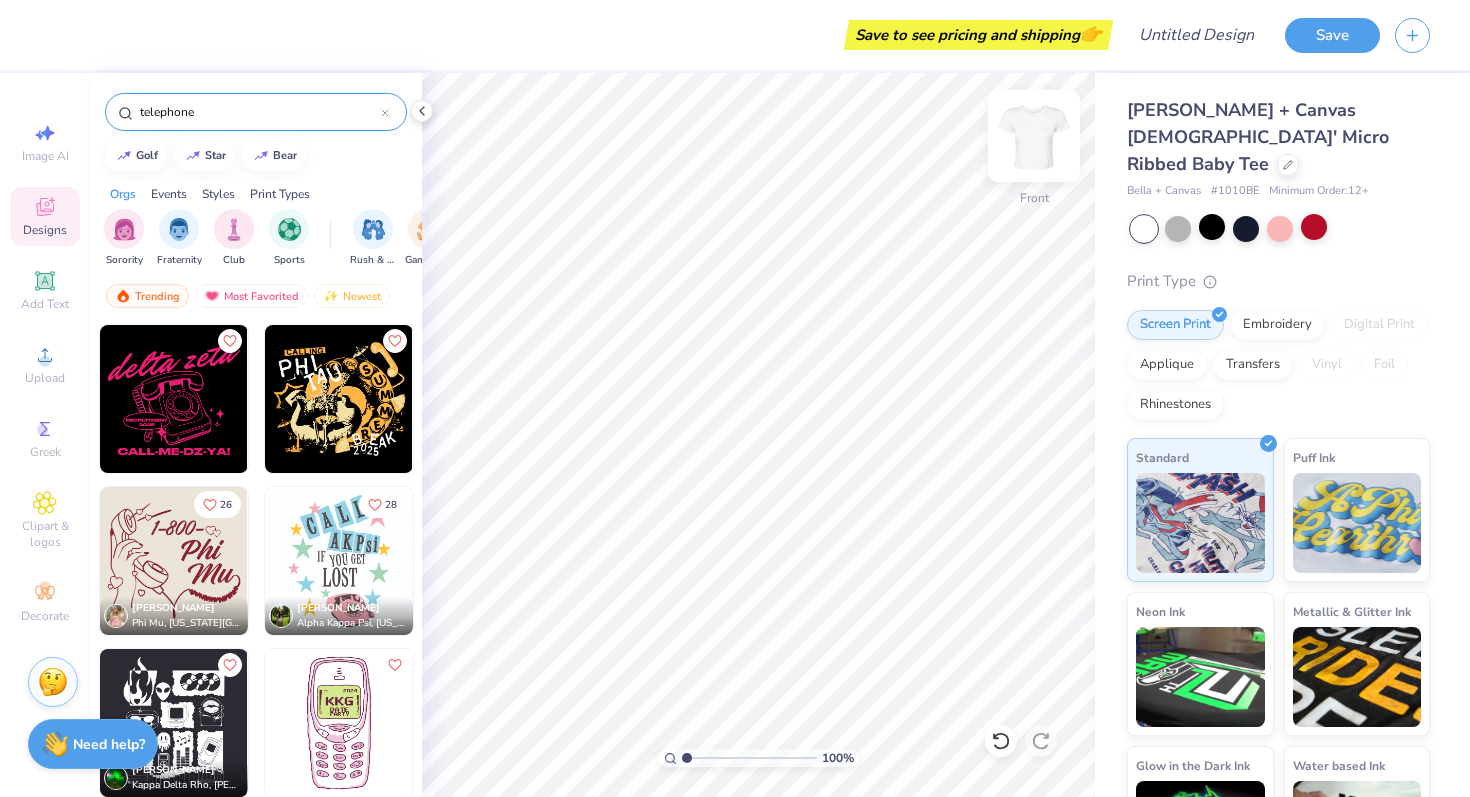 click at bounding box center [1034, 136] 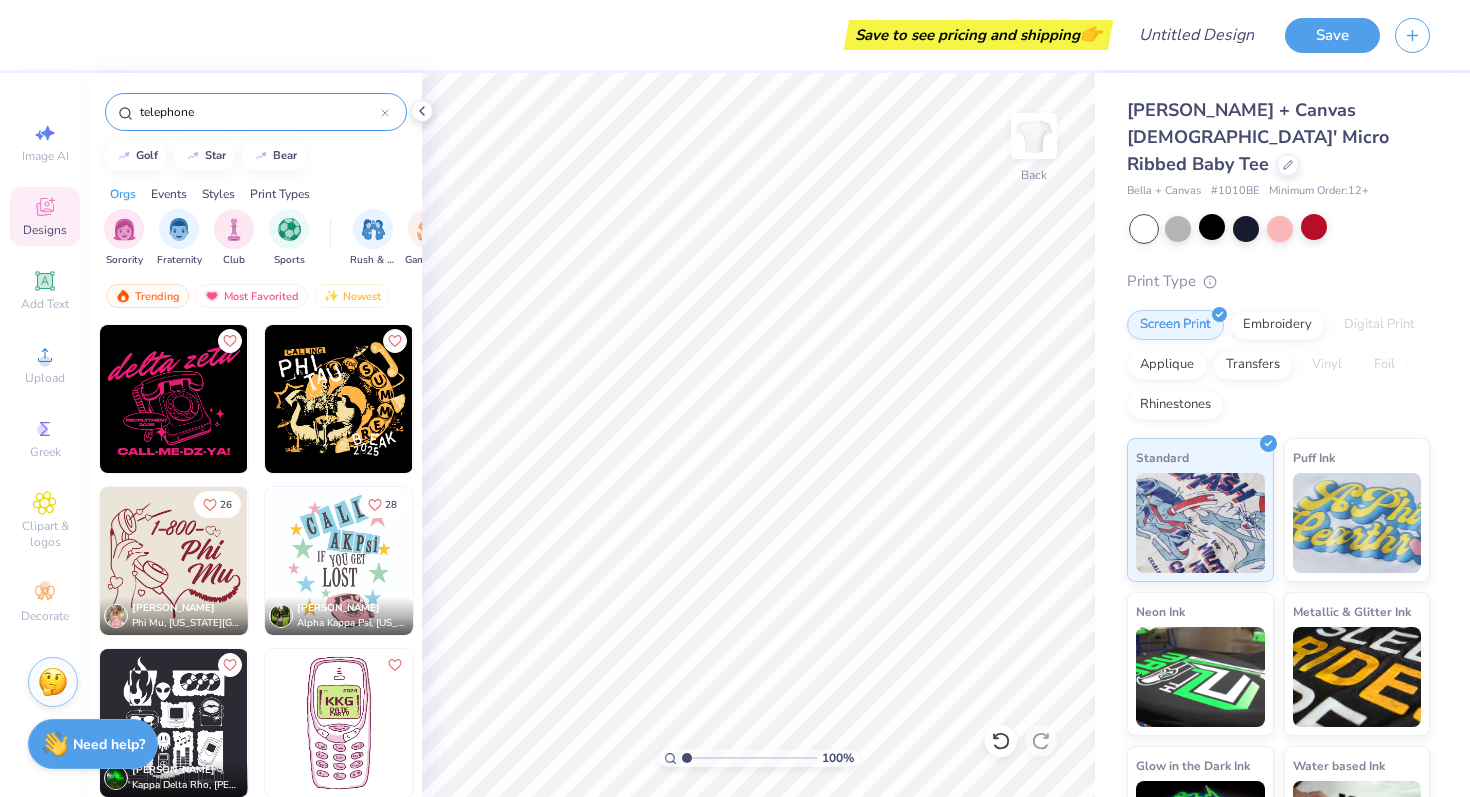 click at bounding box center (174, 561) 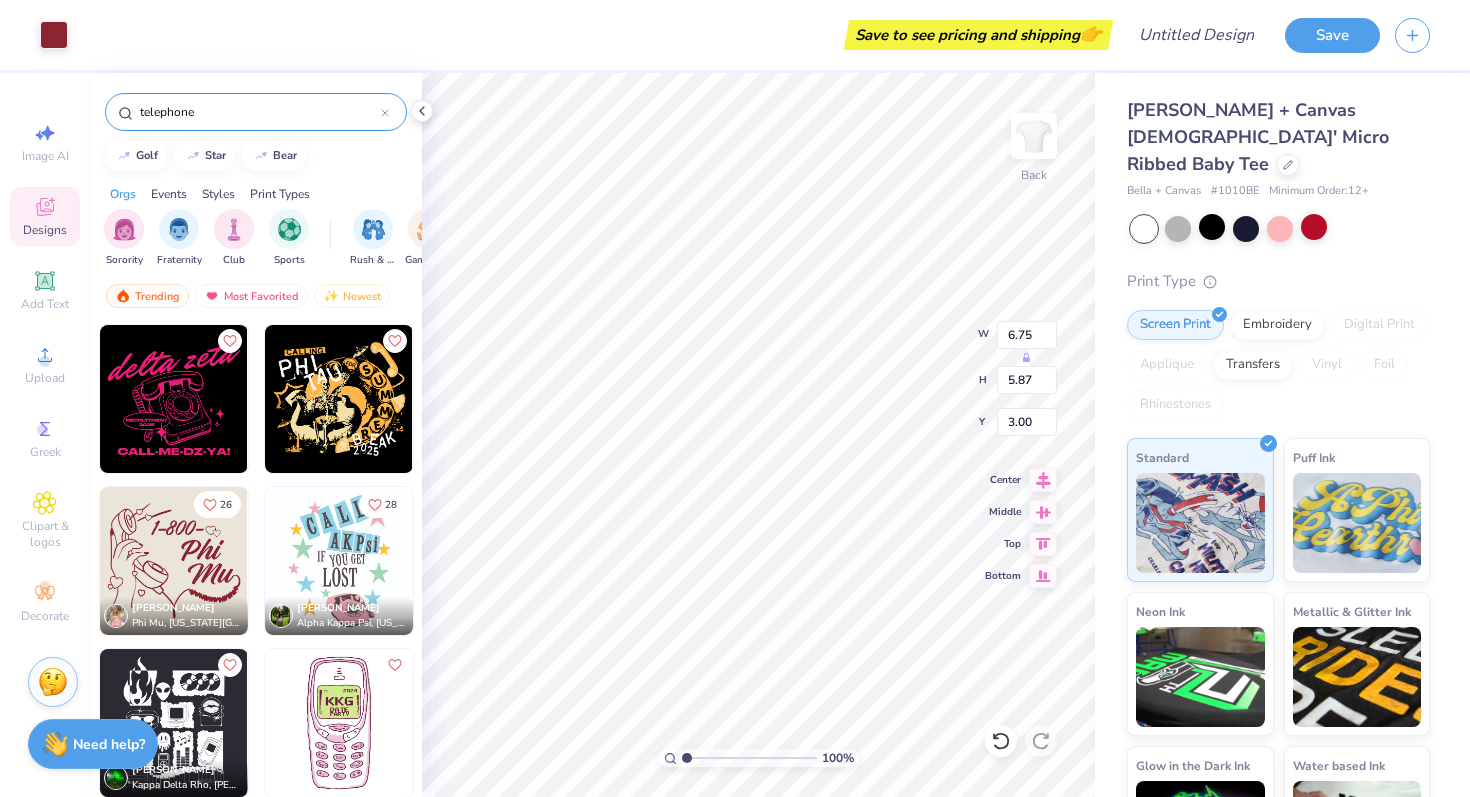 type on "6.75" 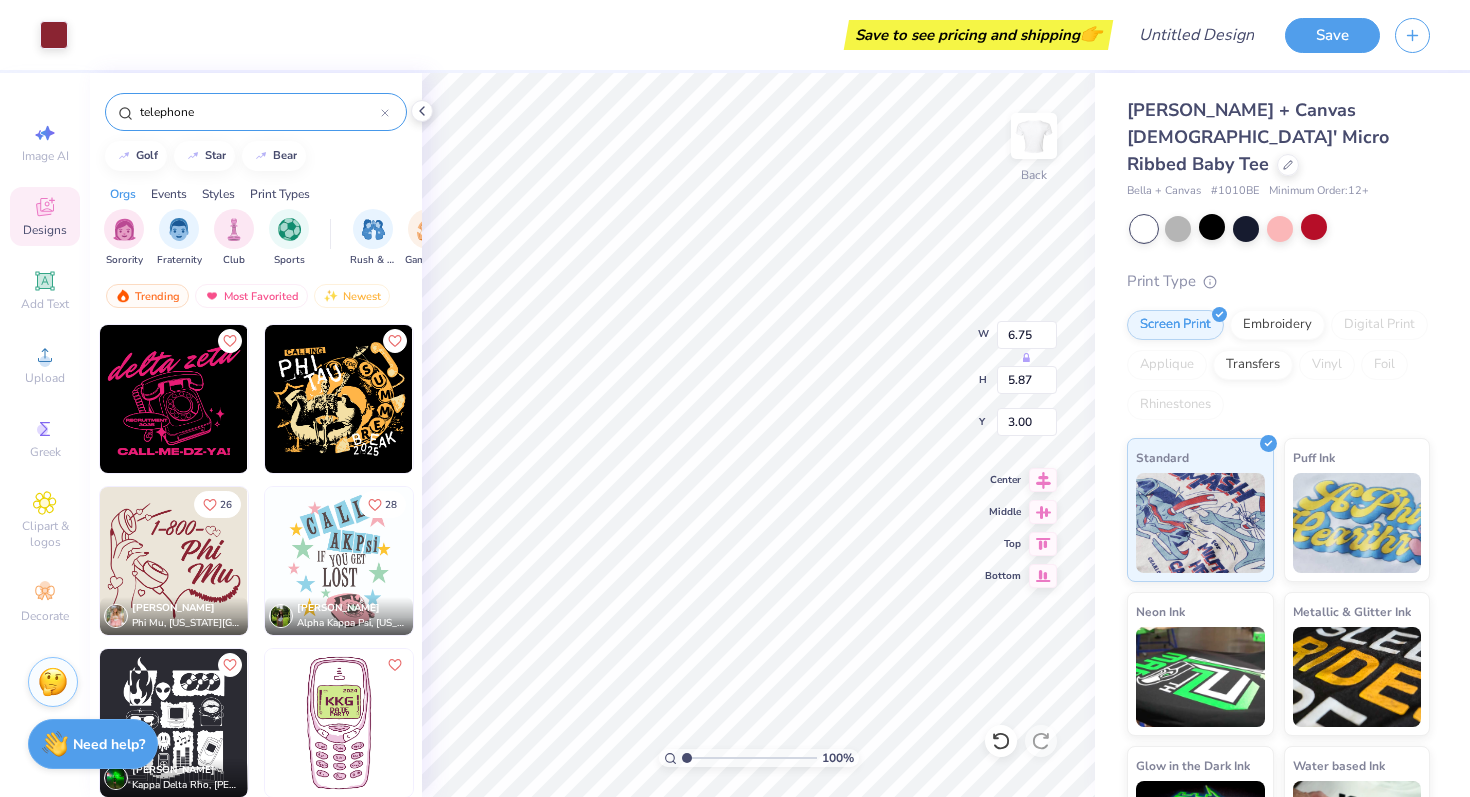 type on "5.87" 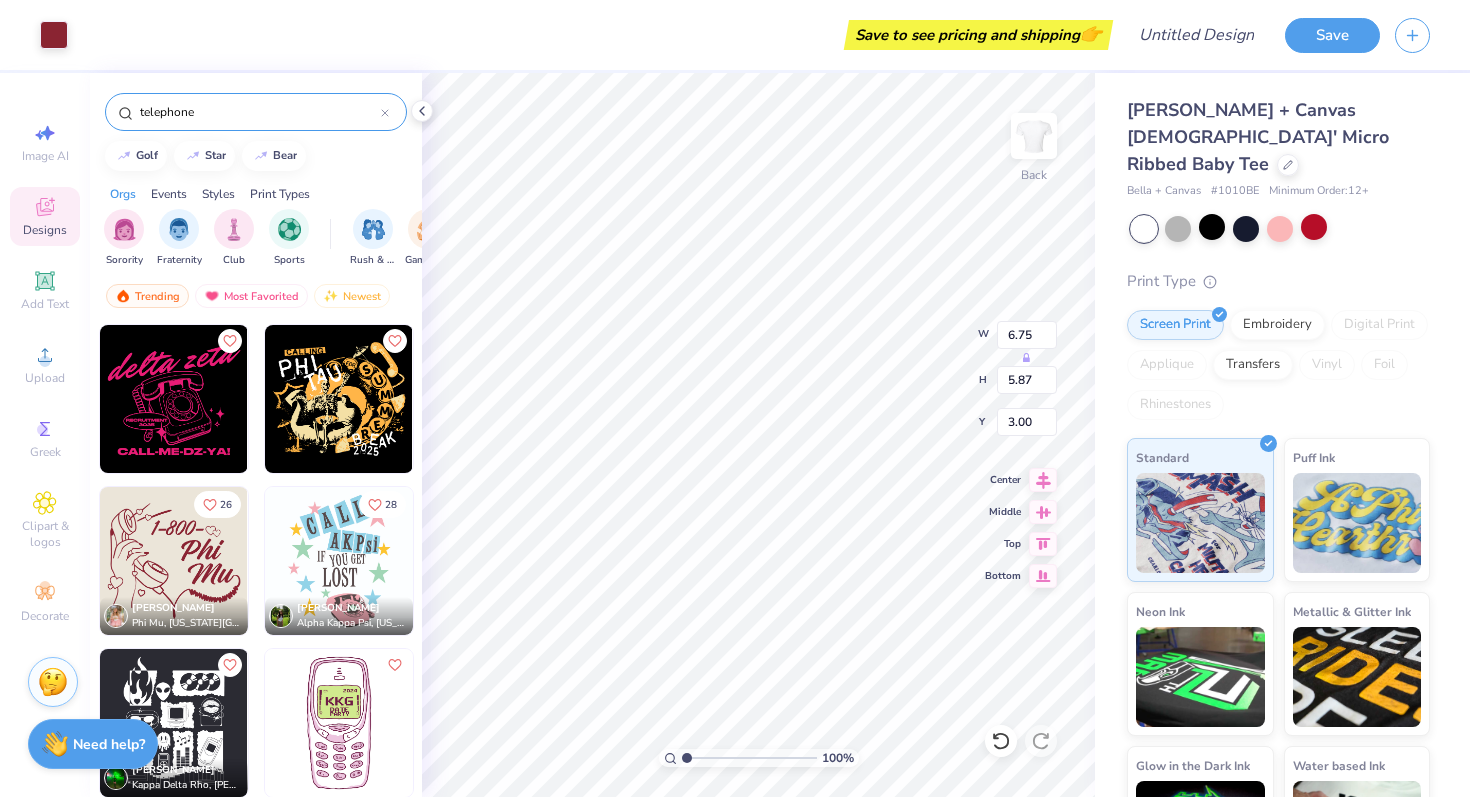type on "1.69" 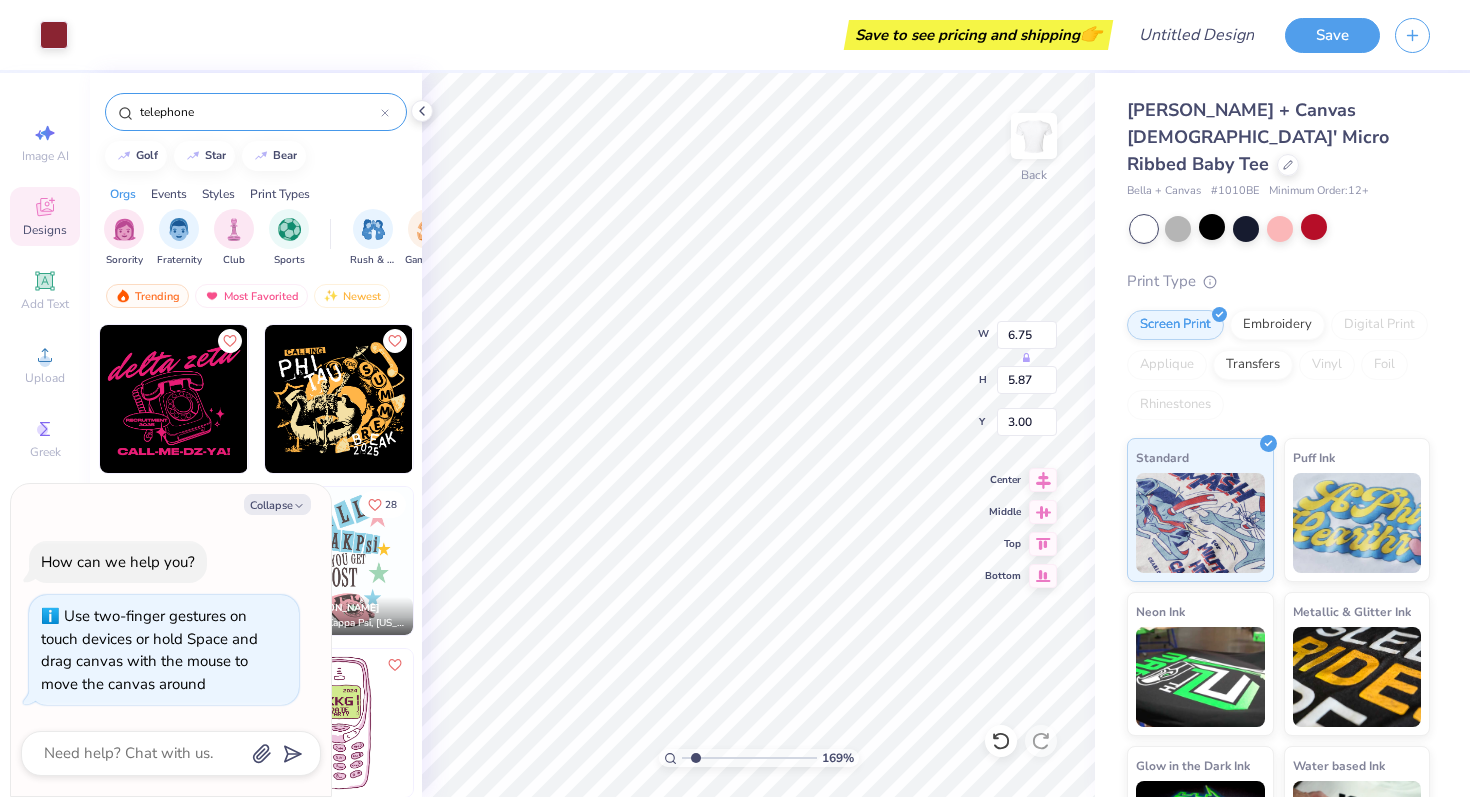 type on "x" 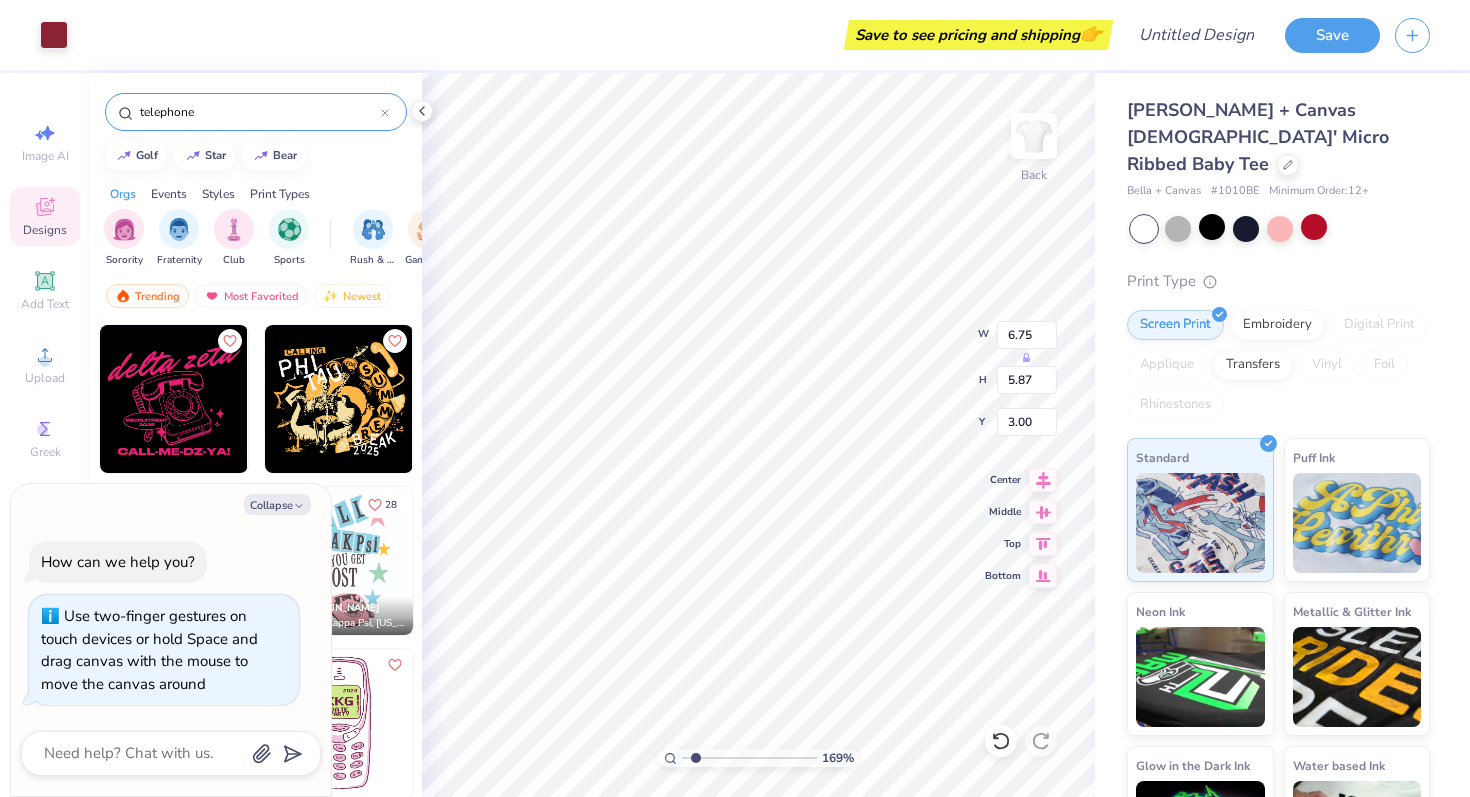 click at bounding box center (749, 758) 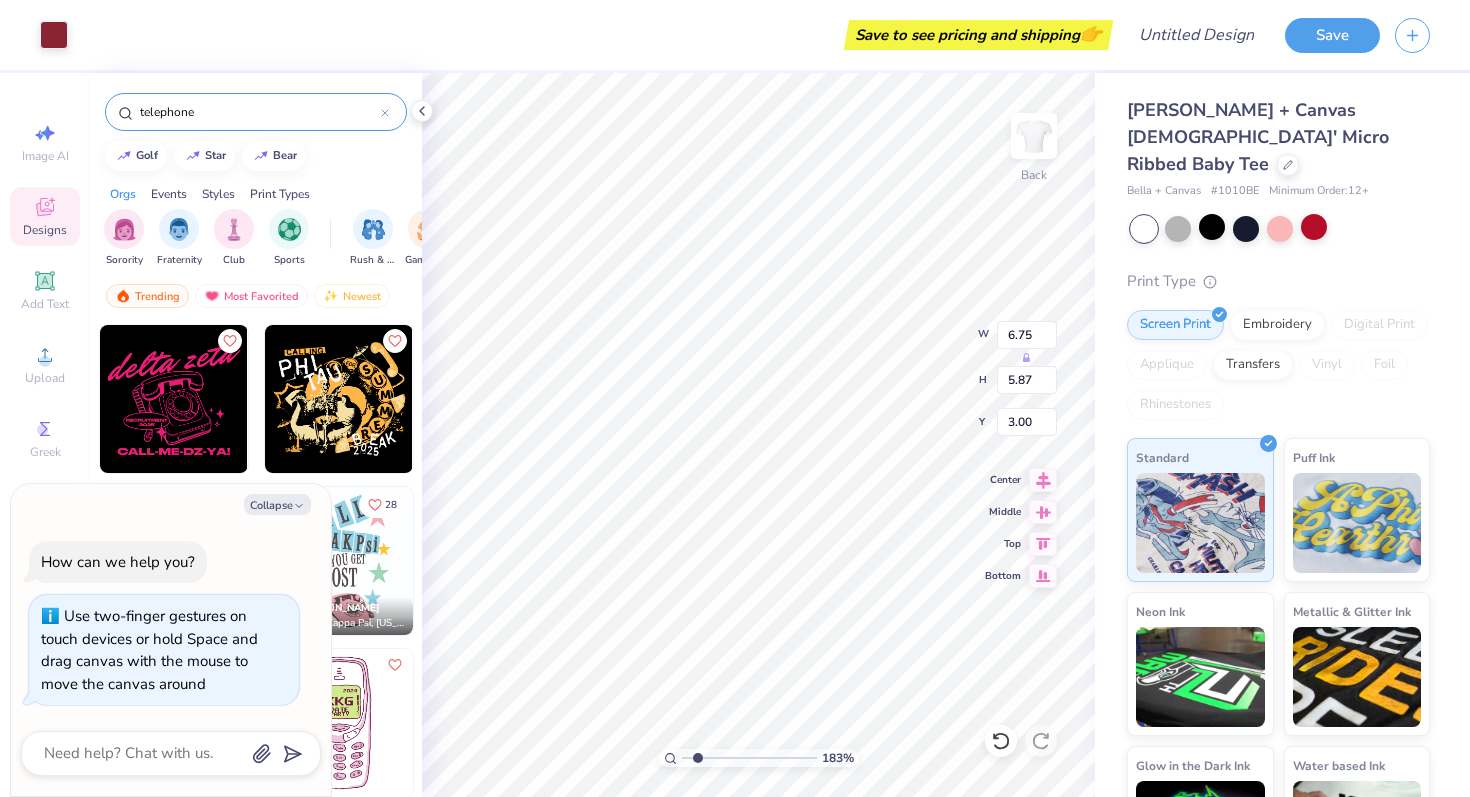 type on "1.83" 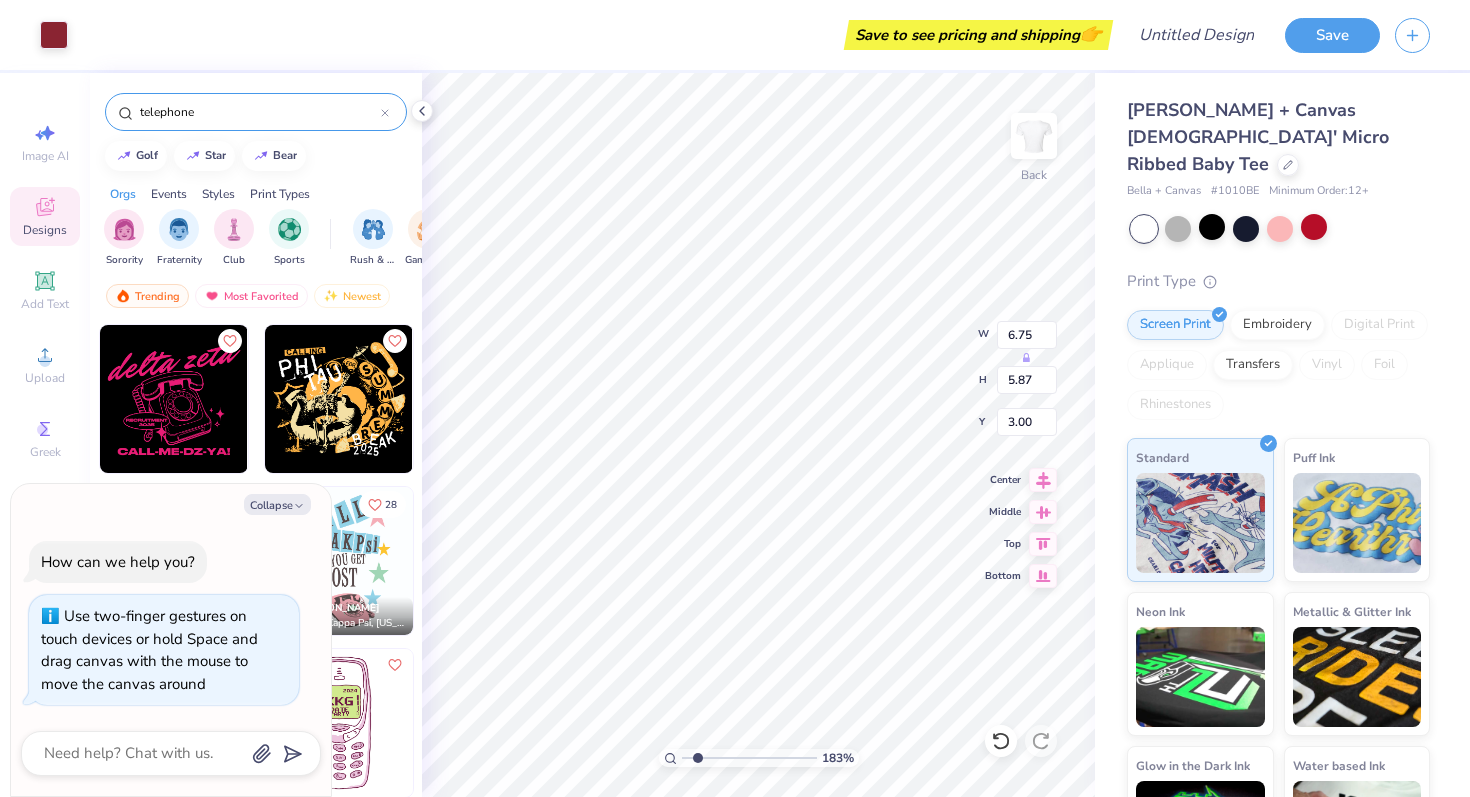 click at bounding box center (749, 758) 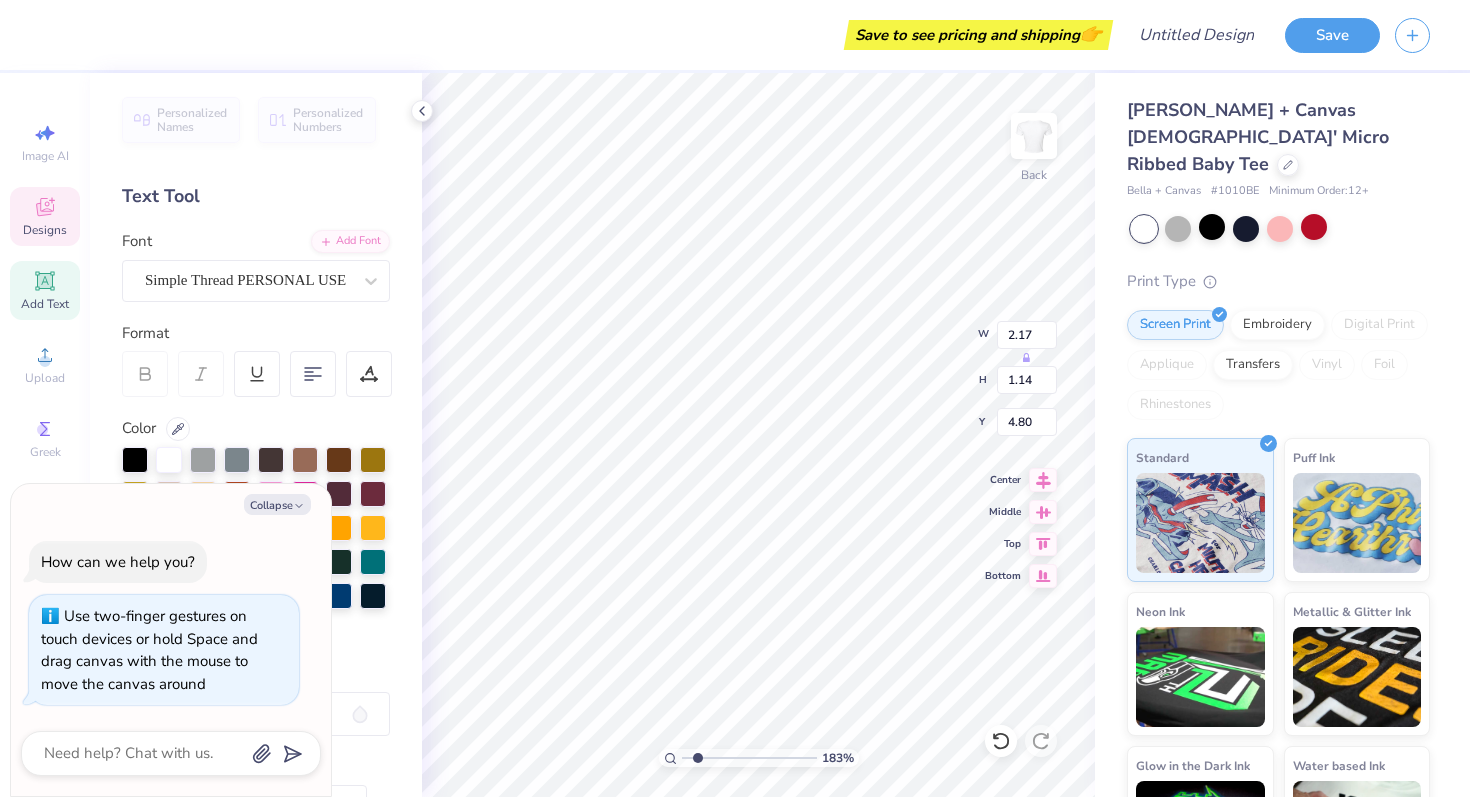 type on "x" 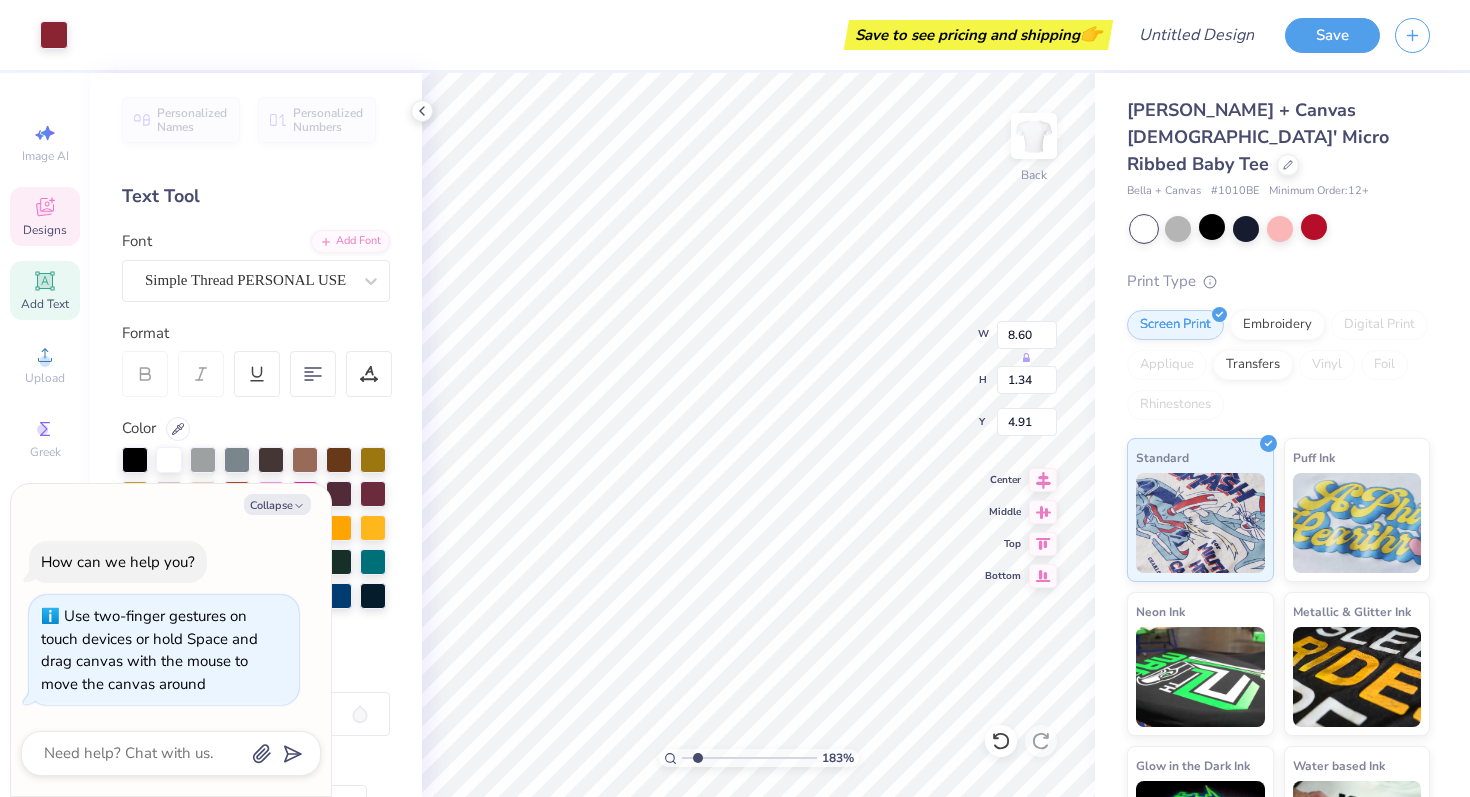 type on "x" 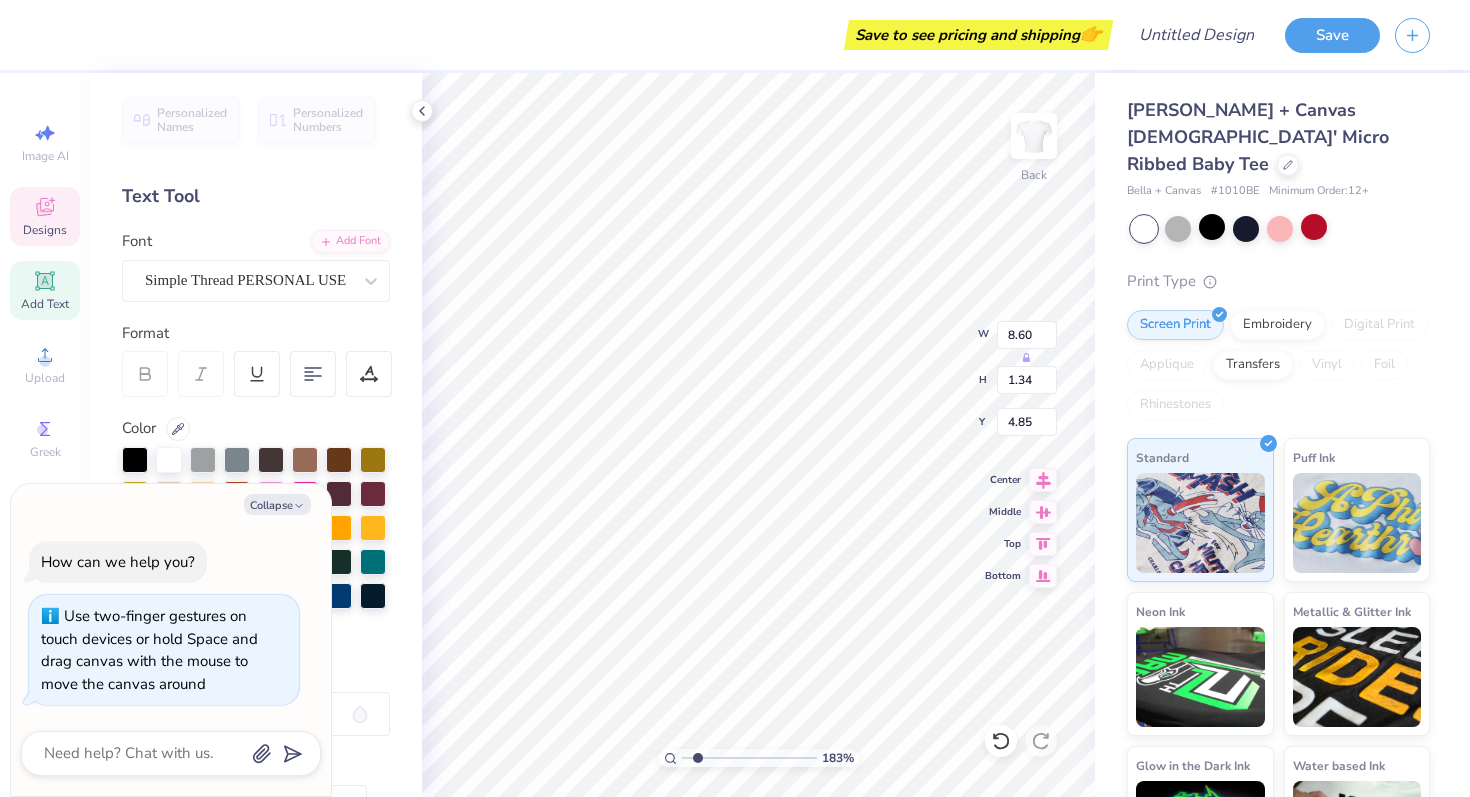 type on "x" 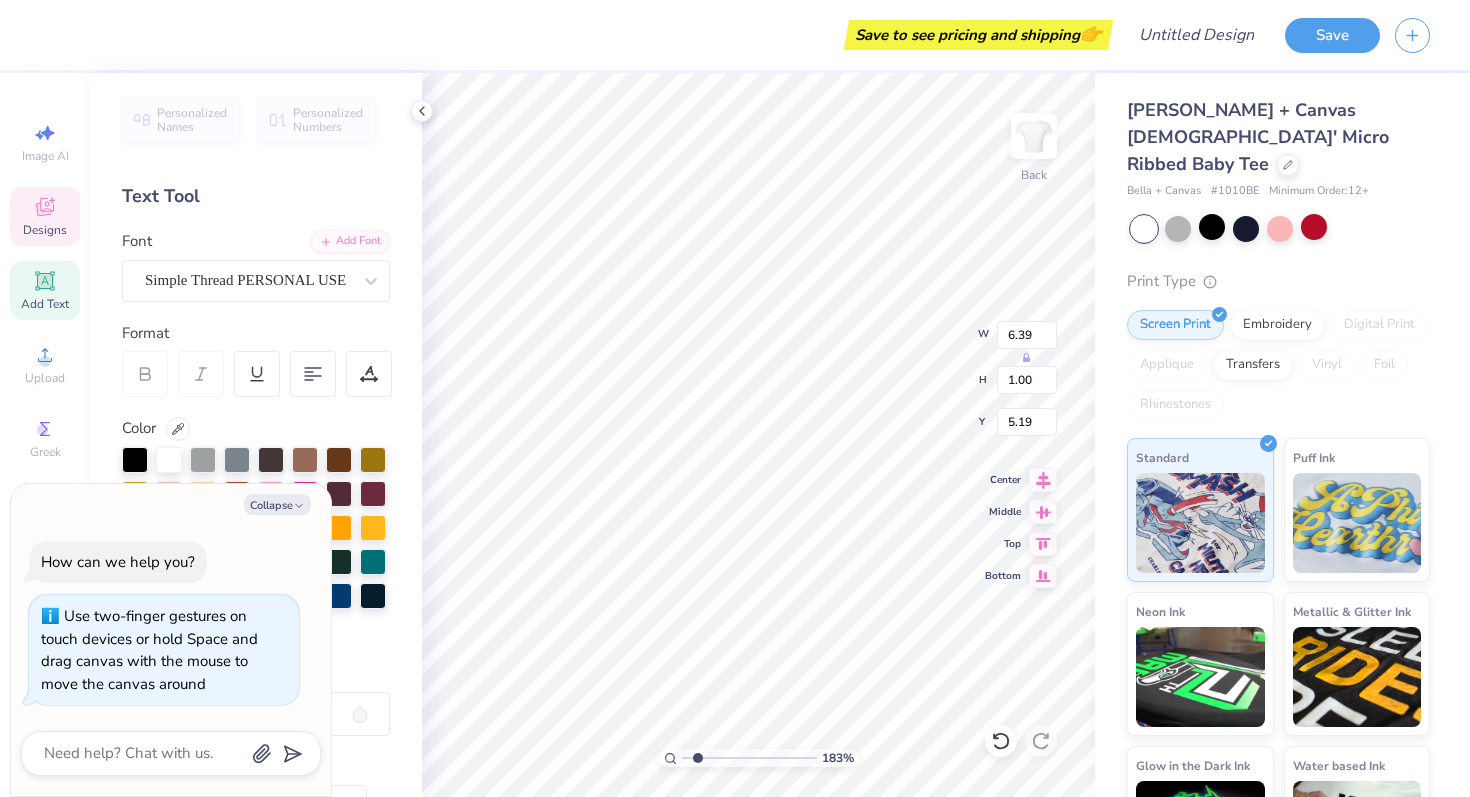 type on "x" 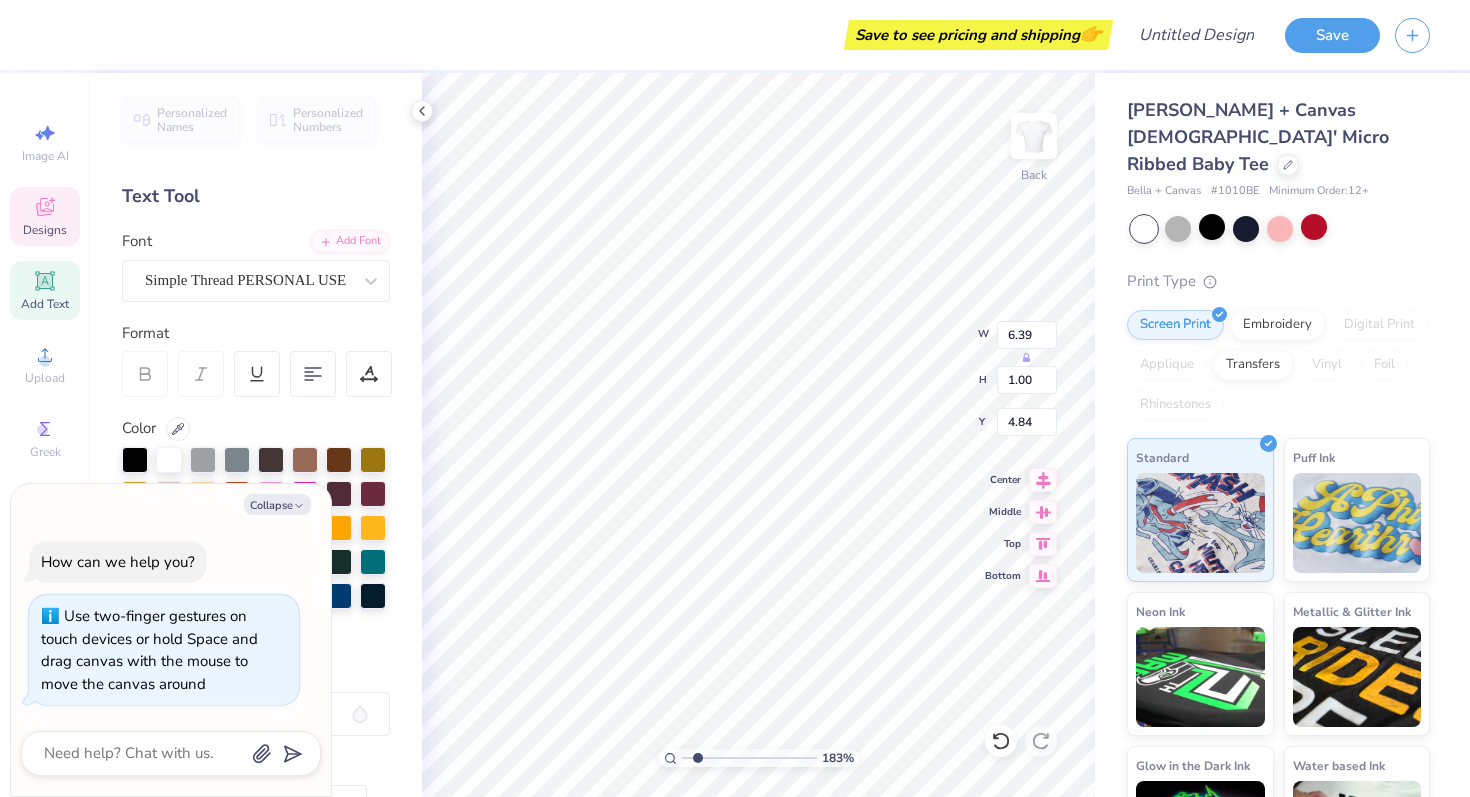 type on "x" 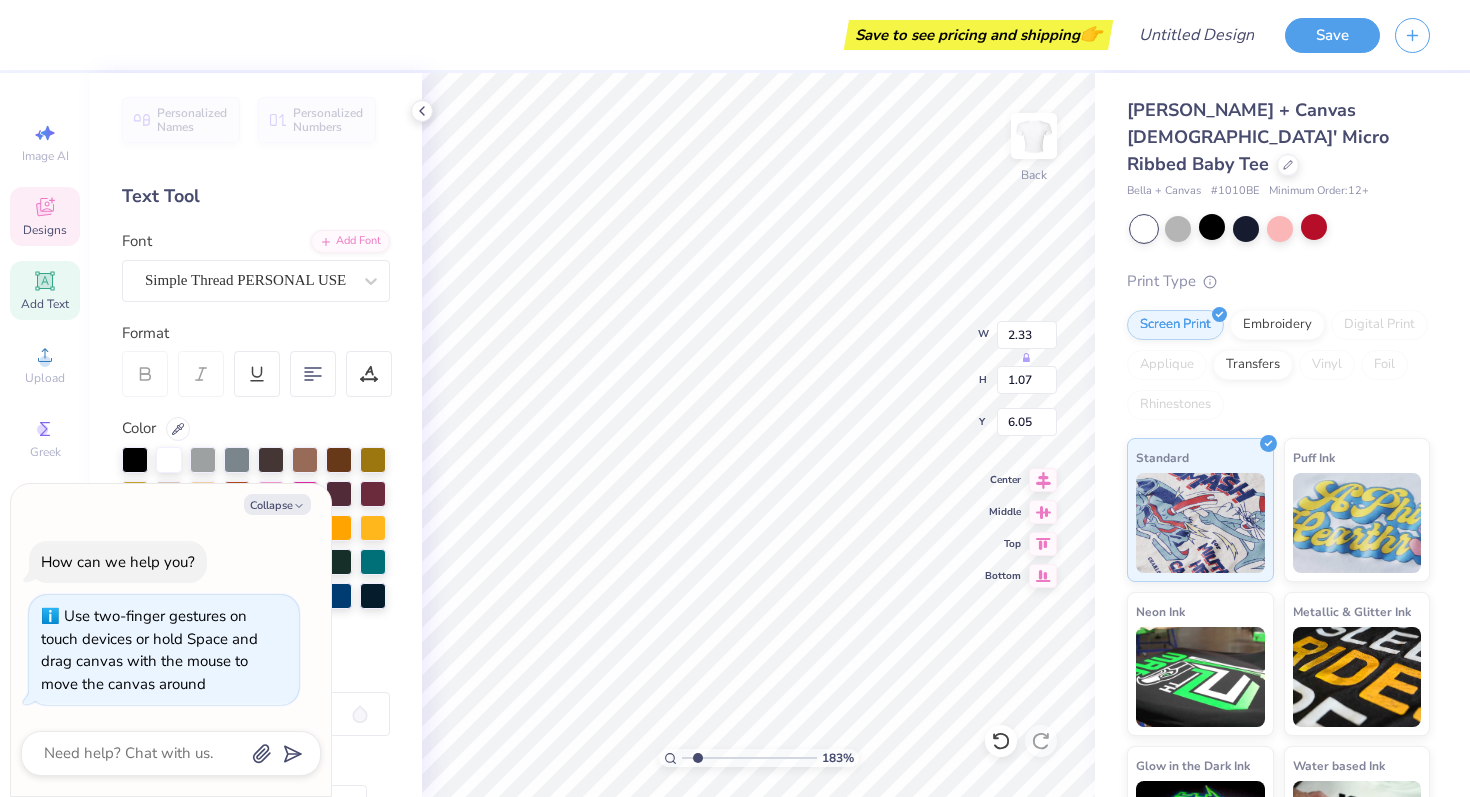 type on "x" 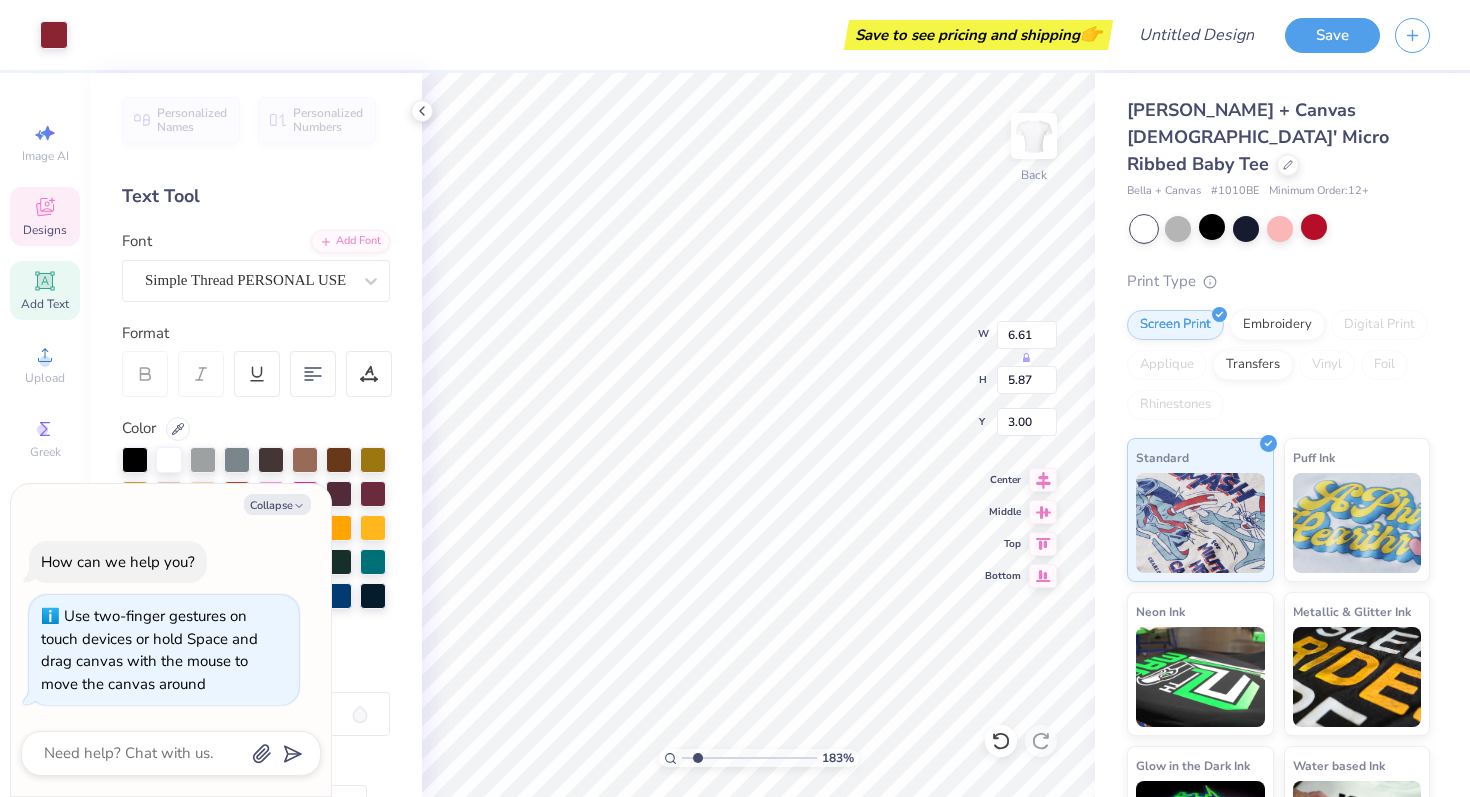 type on "x" 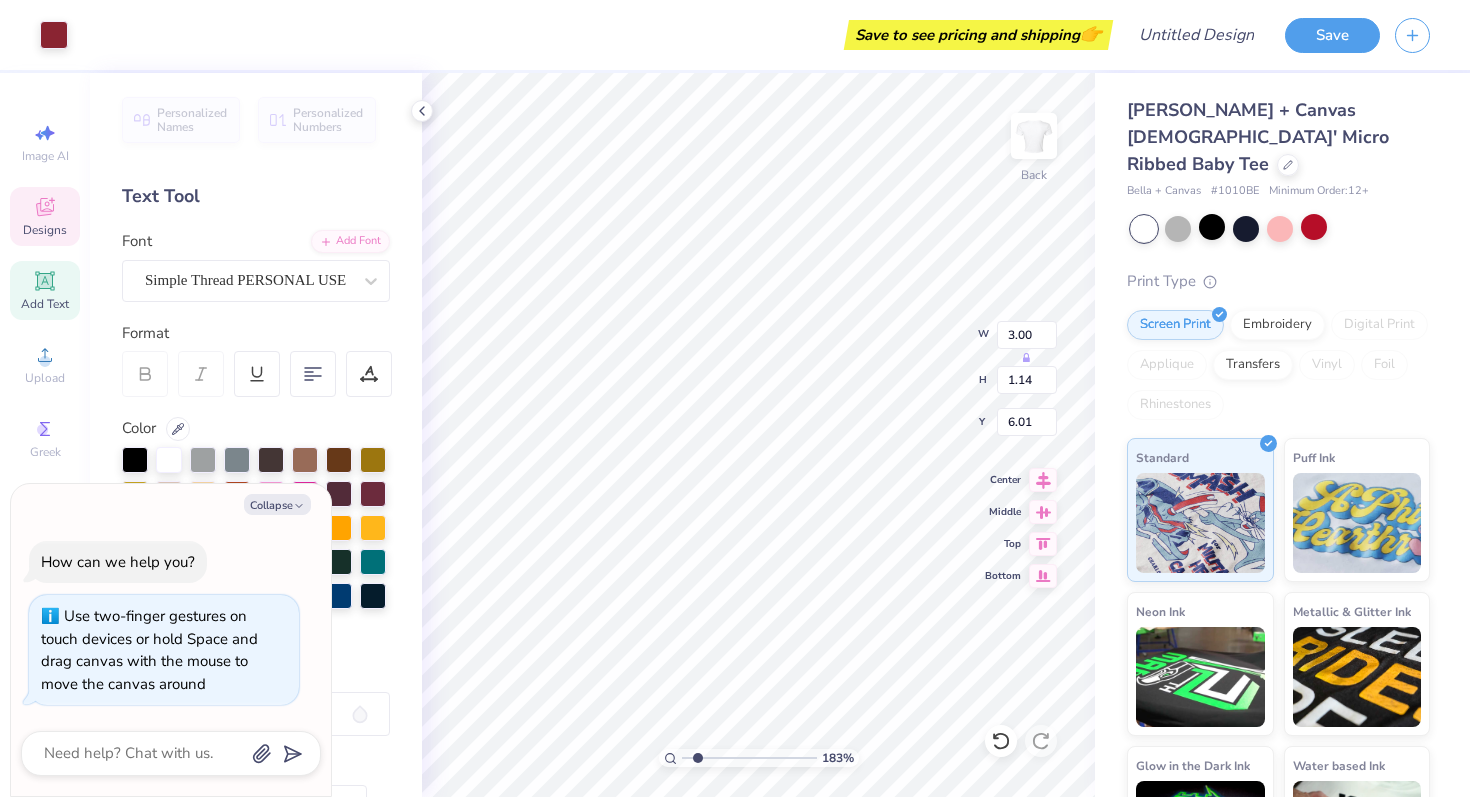 type on "x" 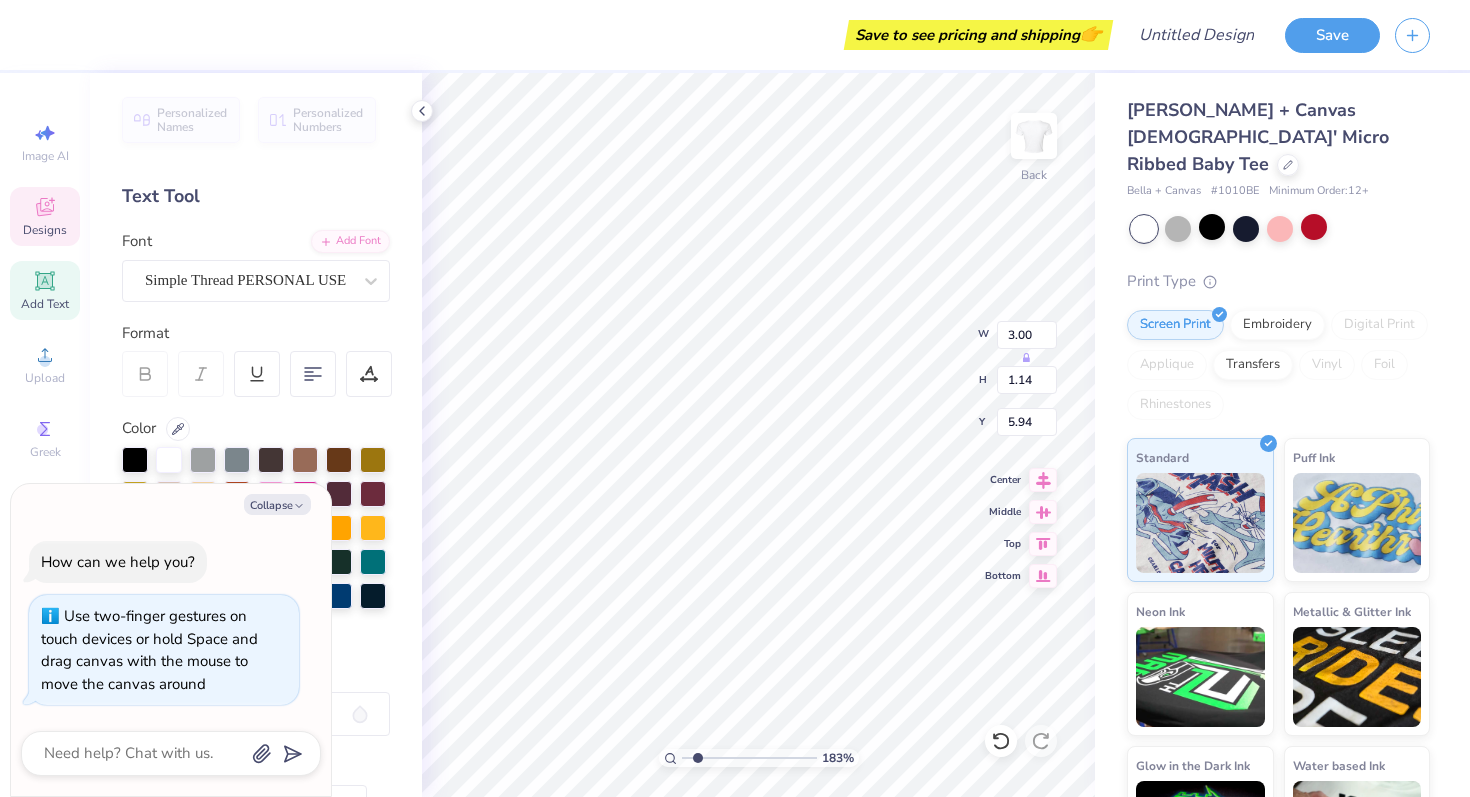 type on "x" 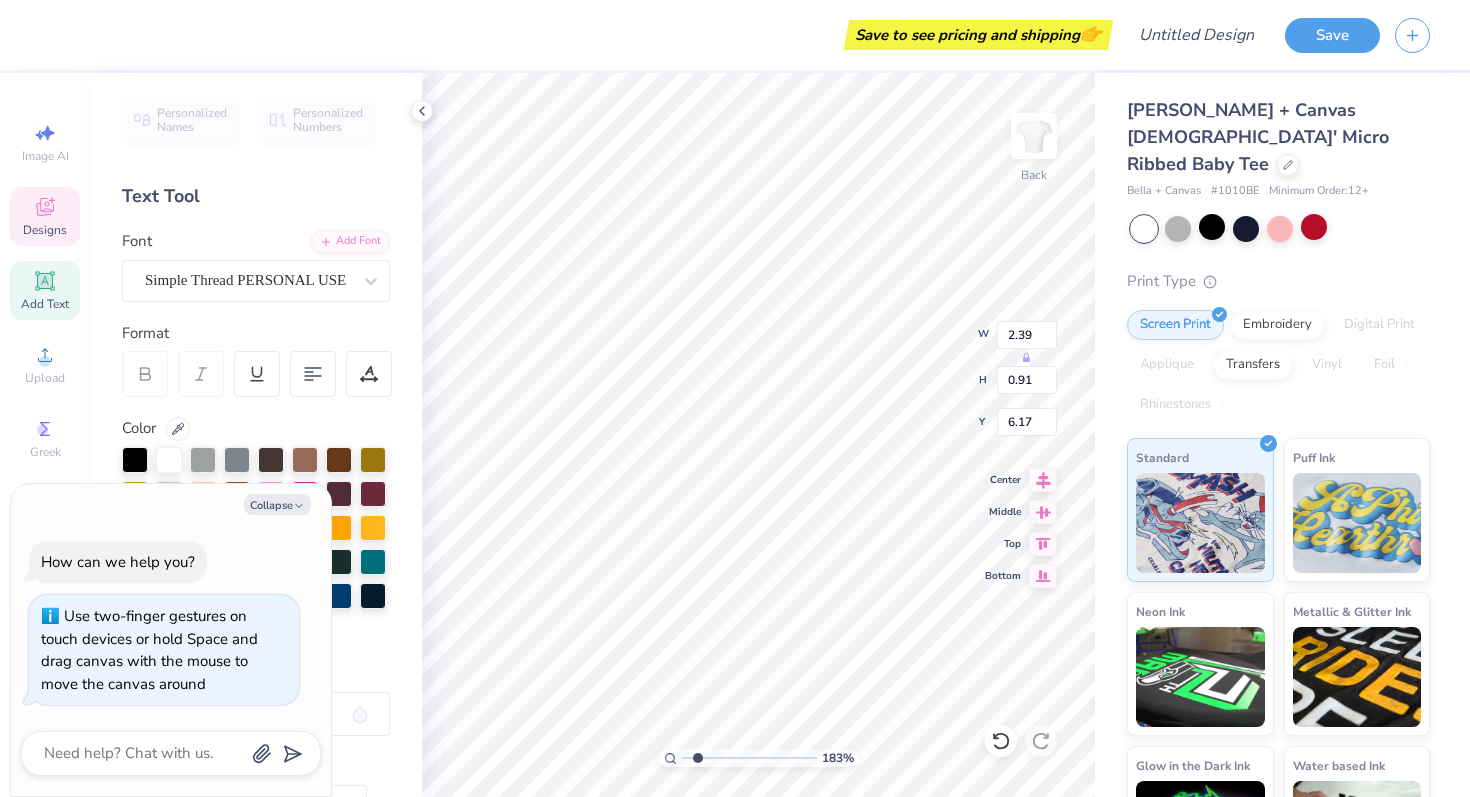 type on "x" 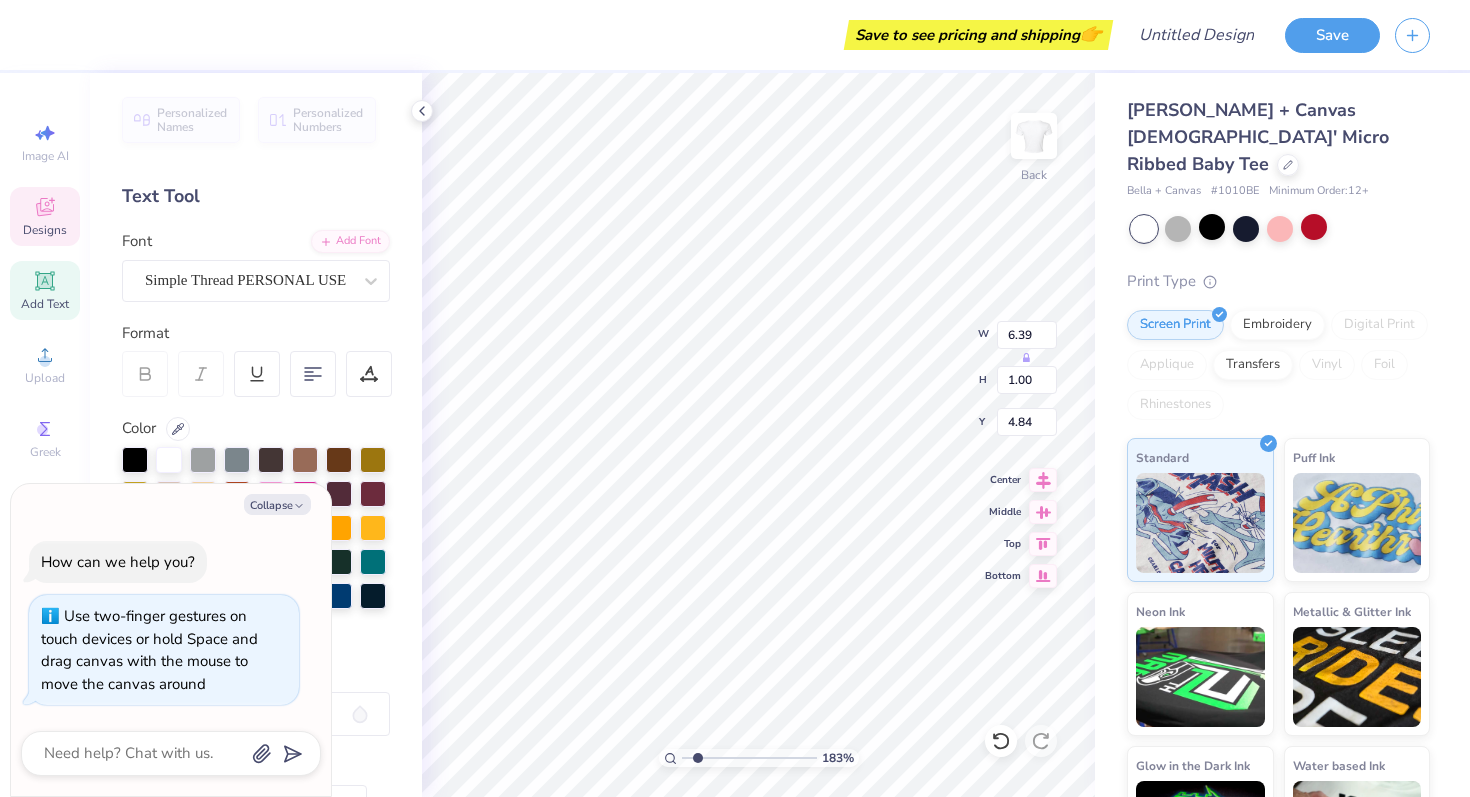 type on "x" 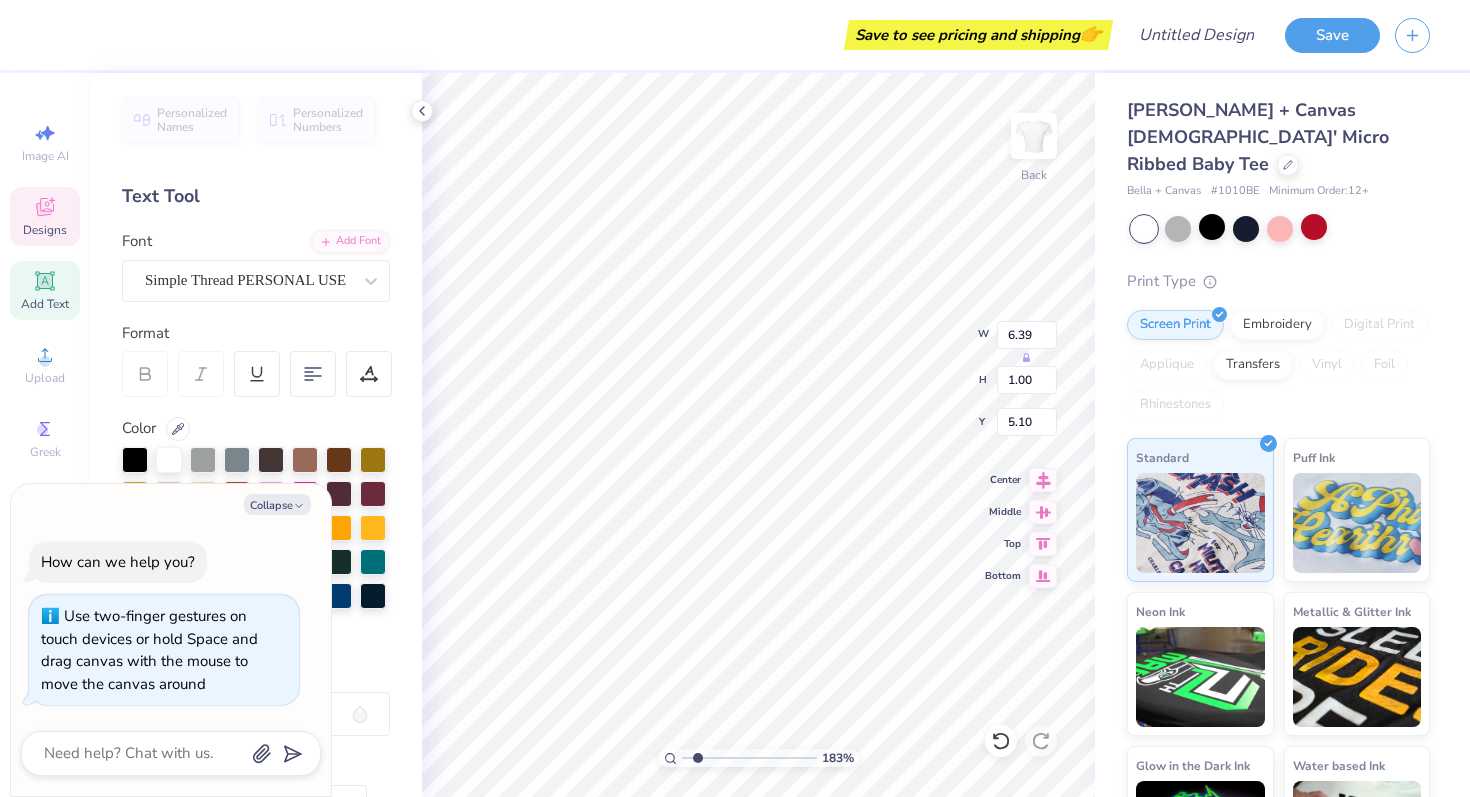 type on "x" 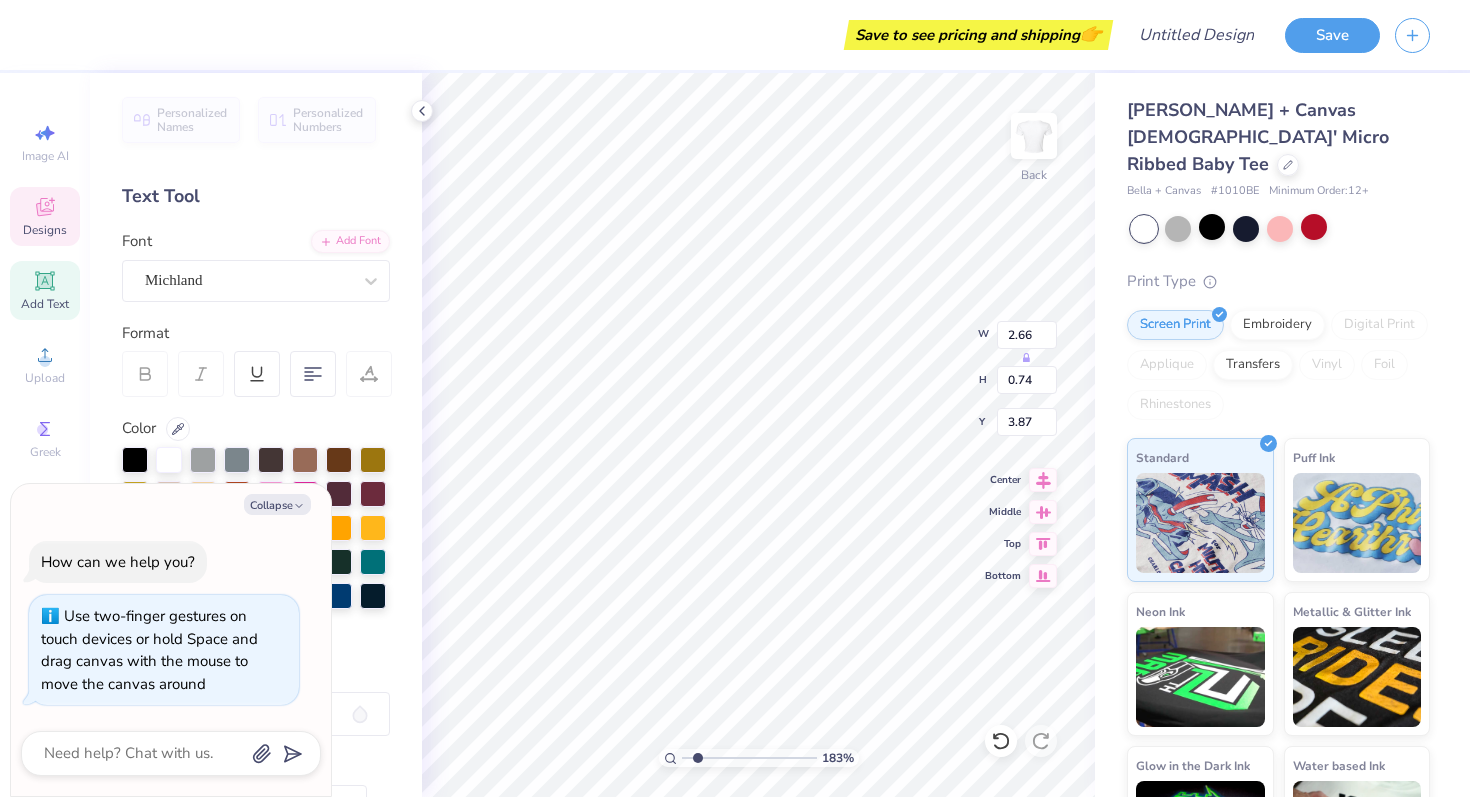 type on "x" 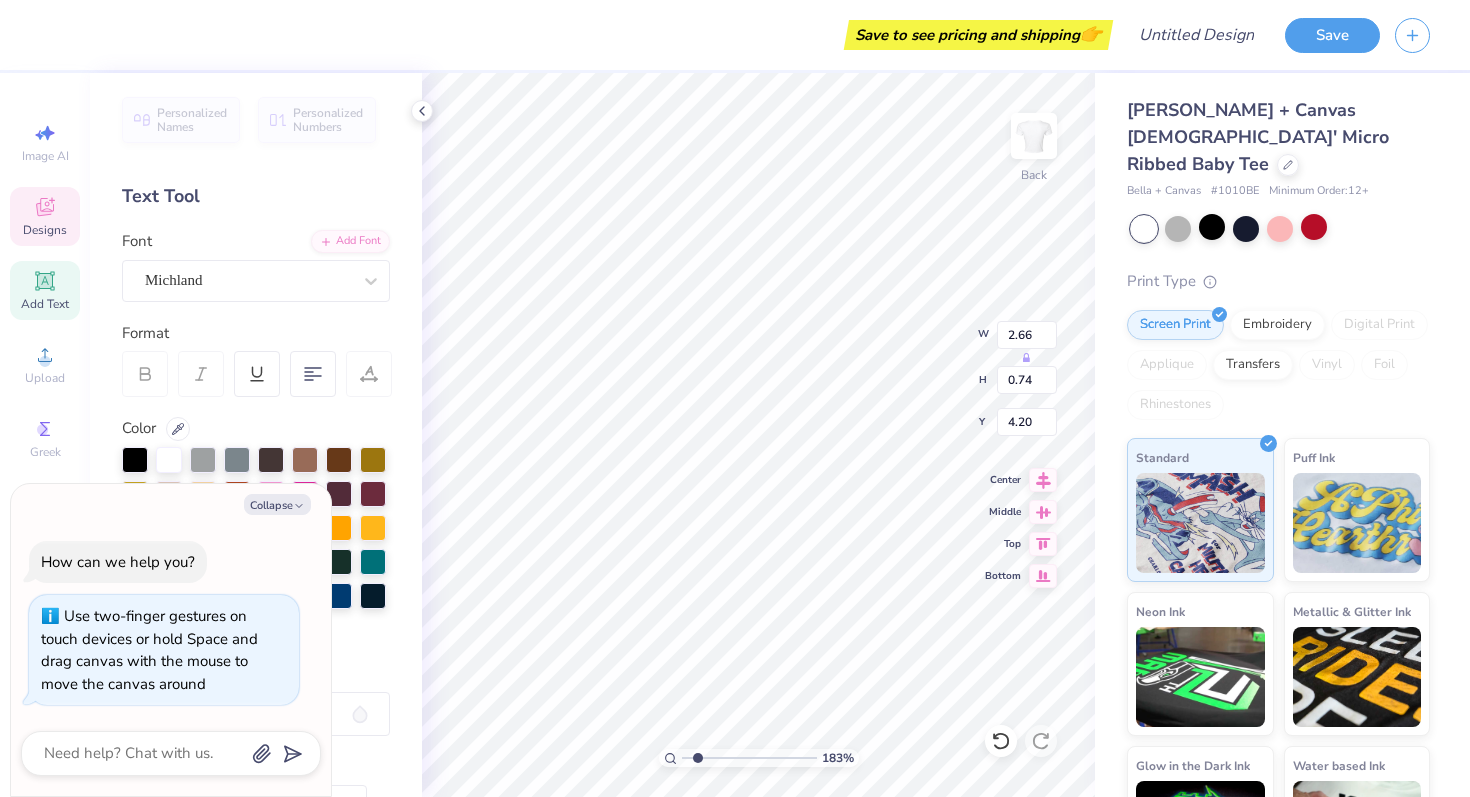 type on "x" 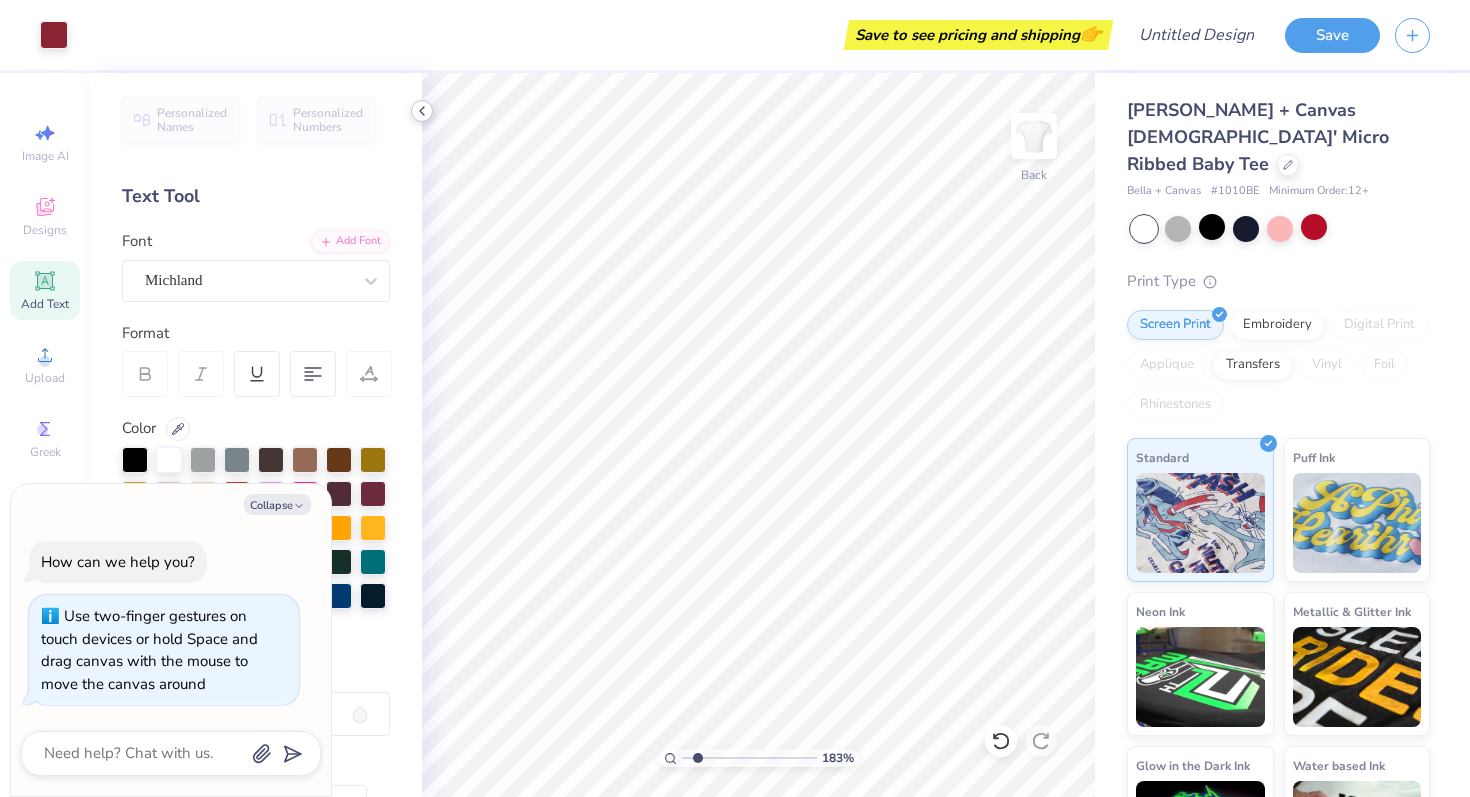 click 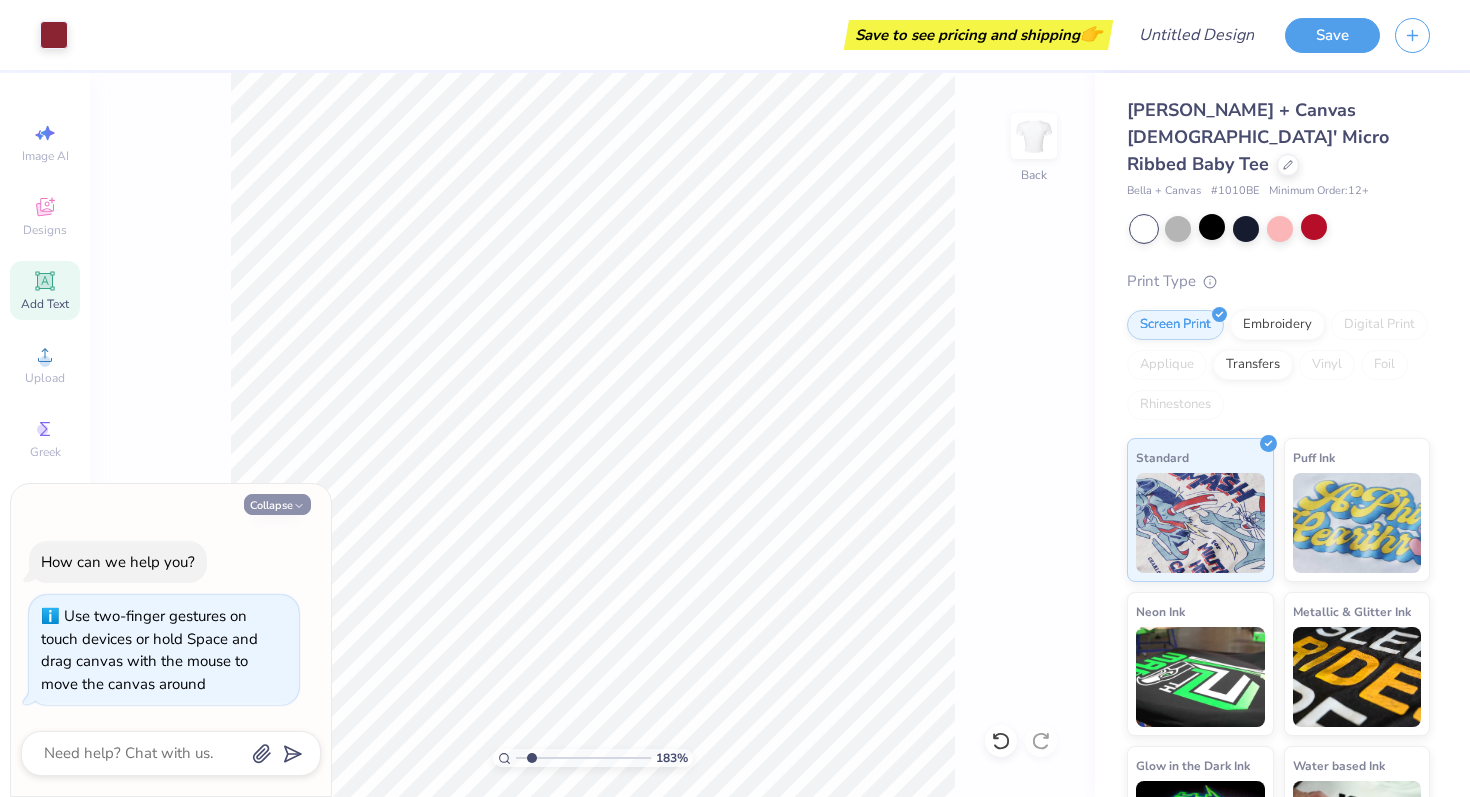click on "Collapse" at bounding box center [277, 504] 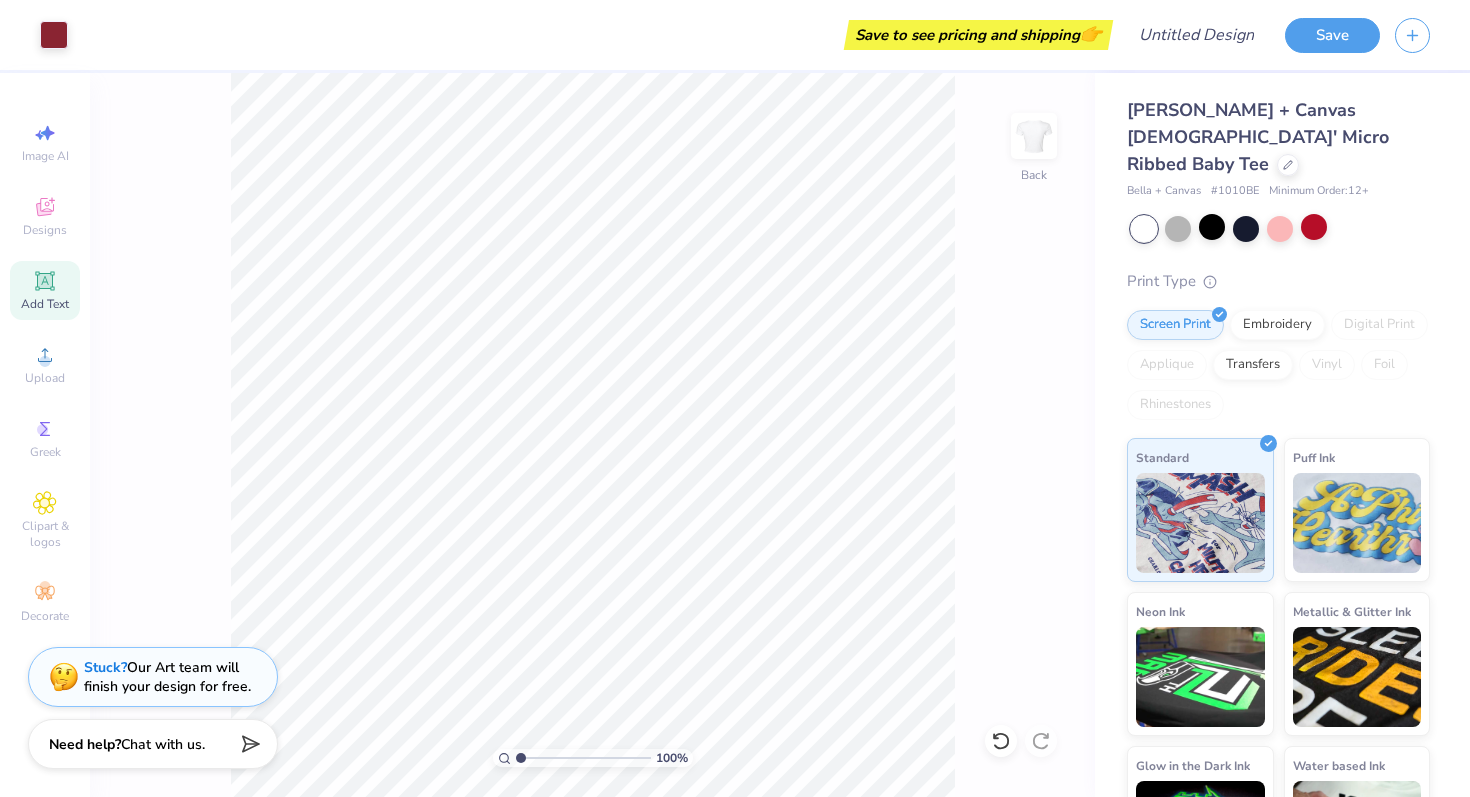 drag, startPoint x: 533, startPoint y: 759, endPoint x: 490, endPoint y: 759, distance: 43 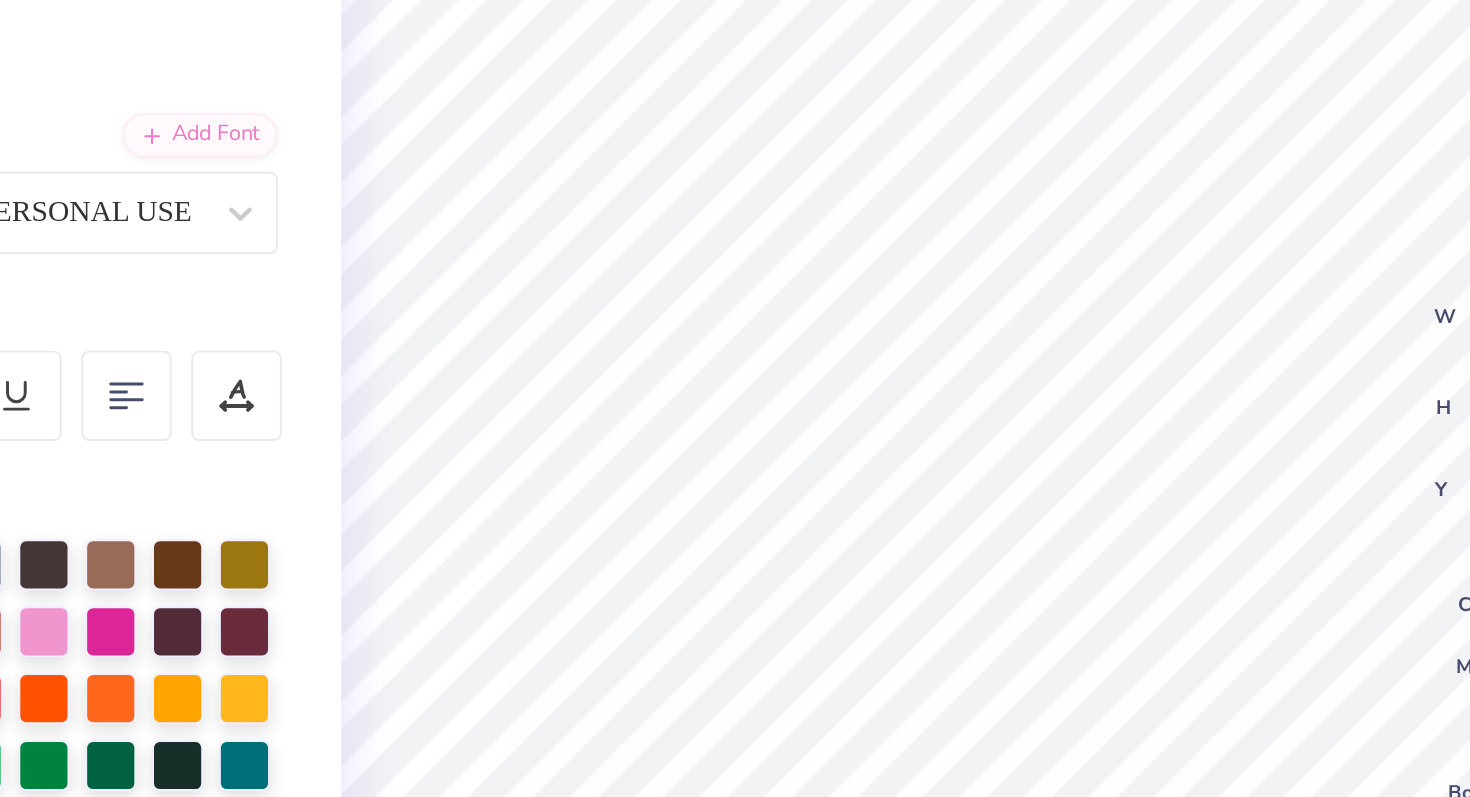 type on "5.21" 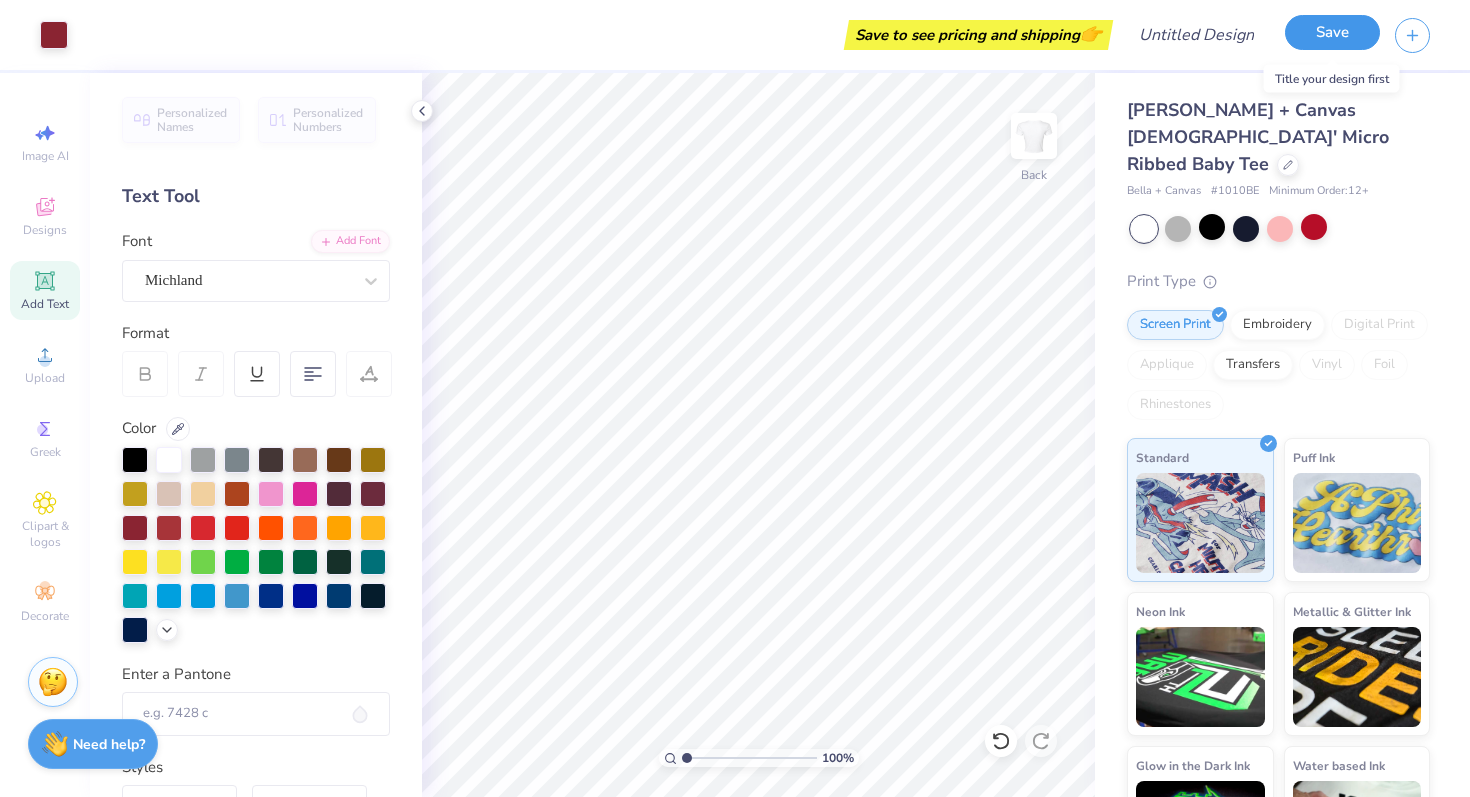 click on "Save" at bounding box center (1332, 32) 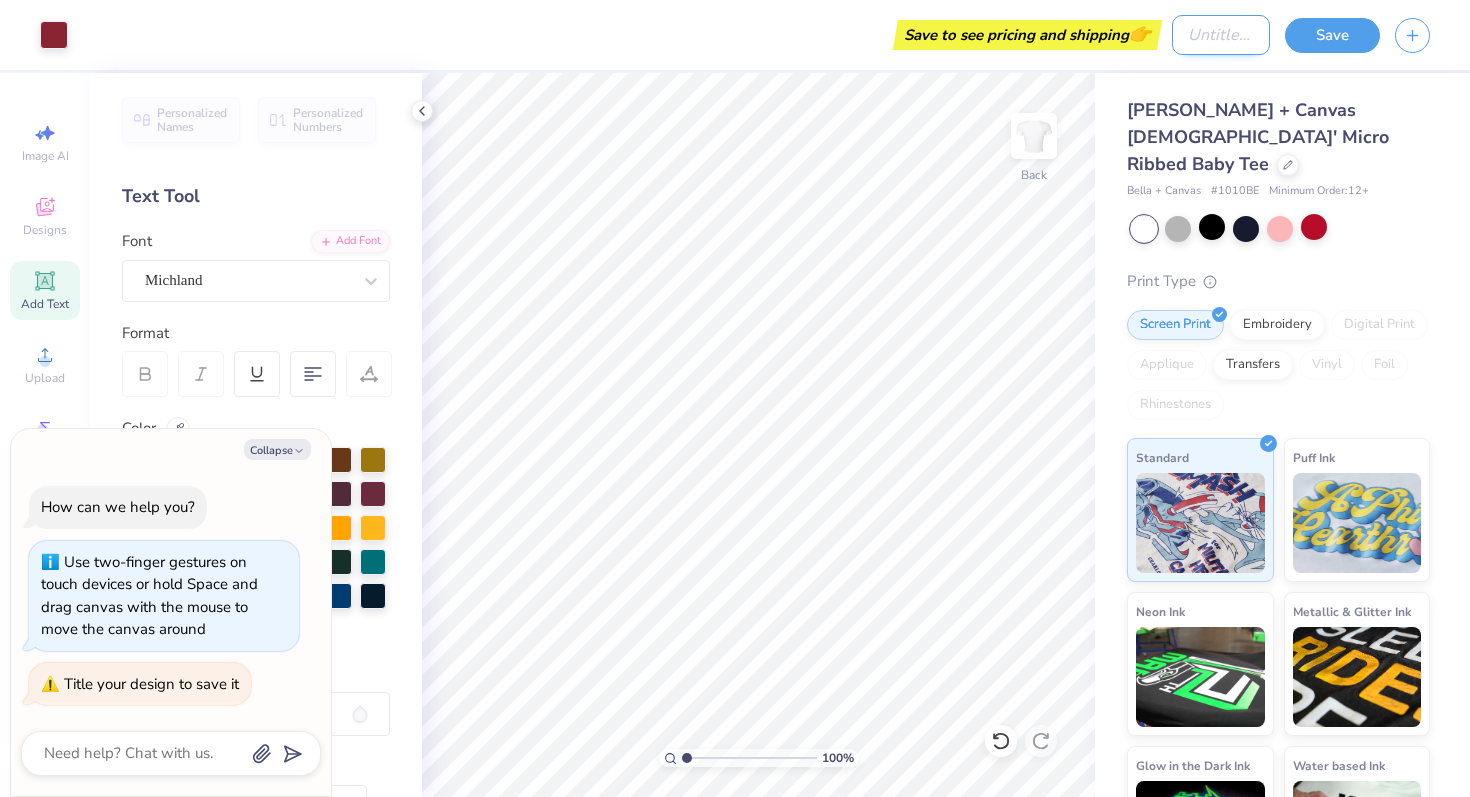 click on "Design Title" at bounding box center [1221, 35] 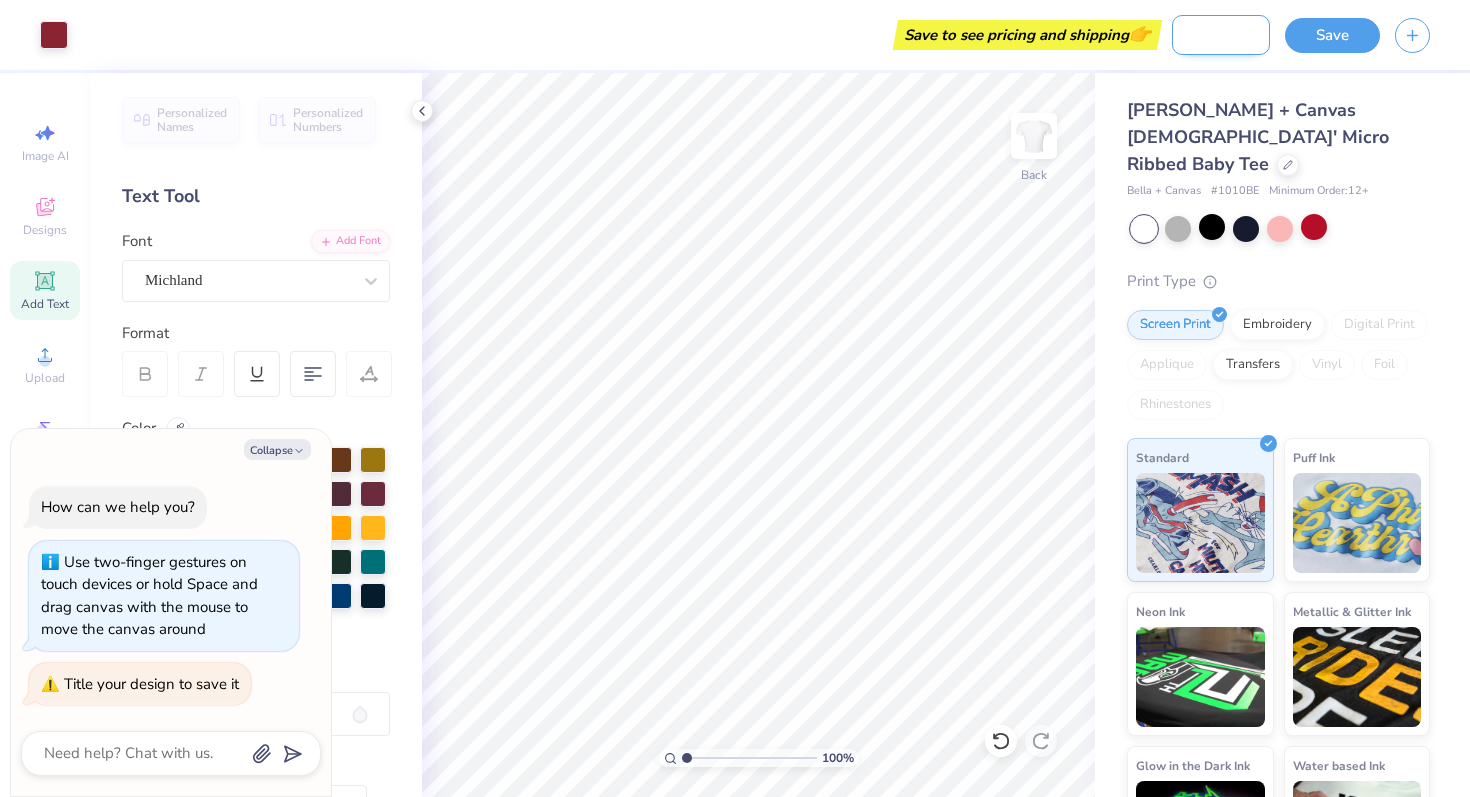 scroll, scrollTop: 0, scrollLeft: 96, axis: horizontal 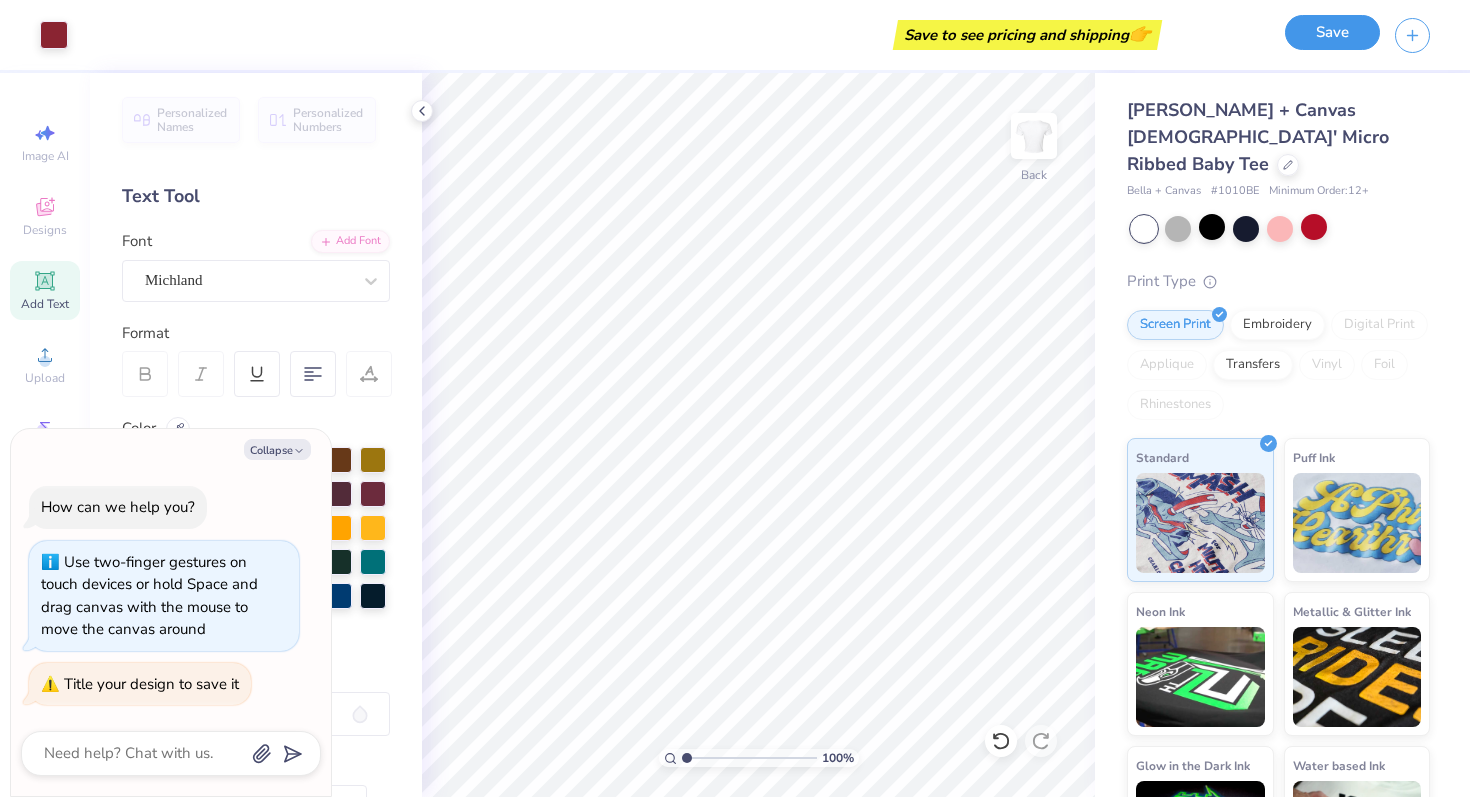 click on "Save" at bounding box center (1332, 32) 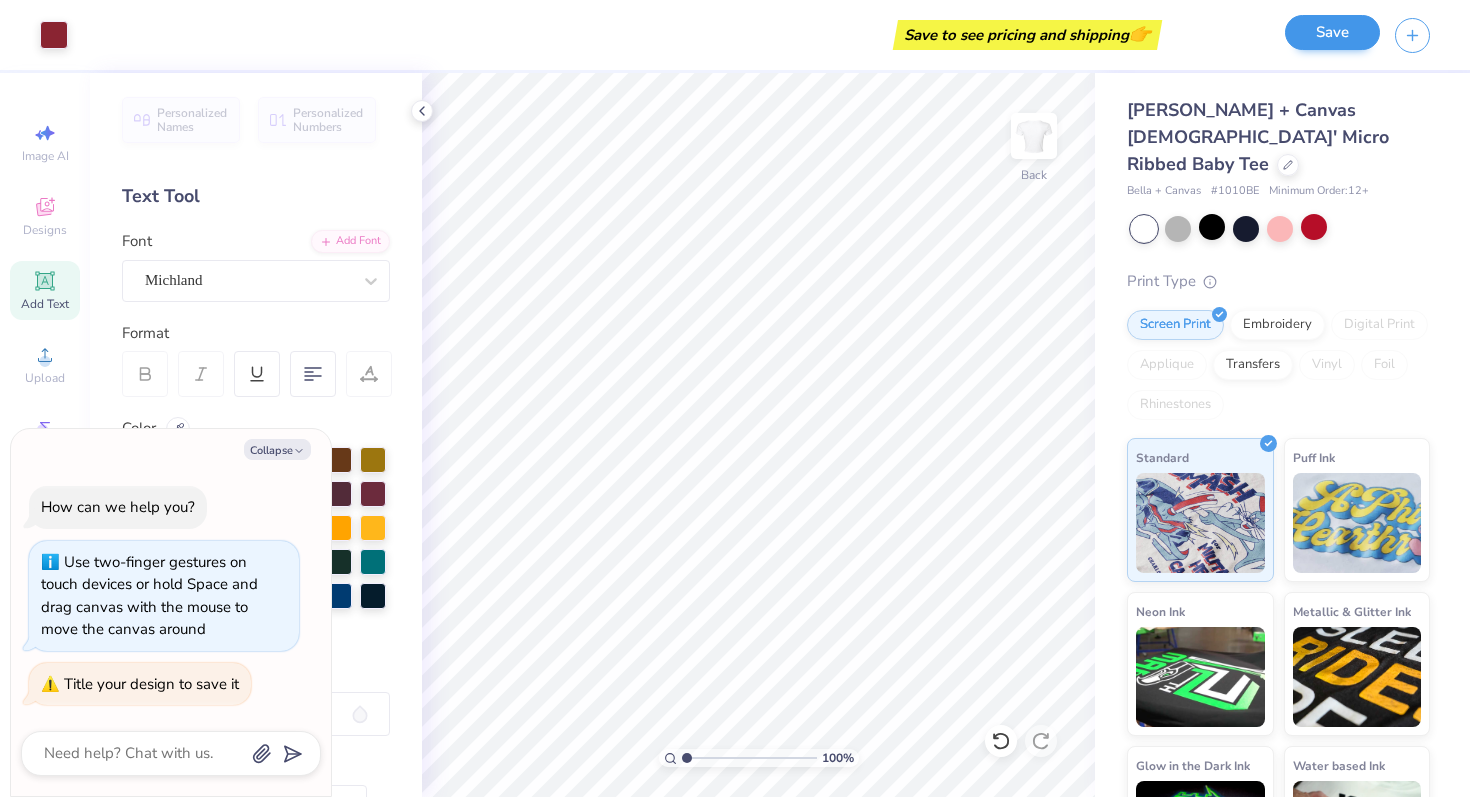 scroll, scrollTop: 0, scrollLeft: 0, axis: both 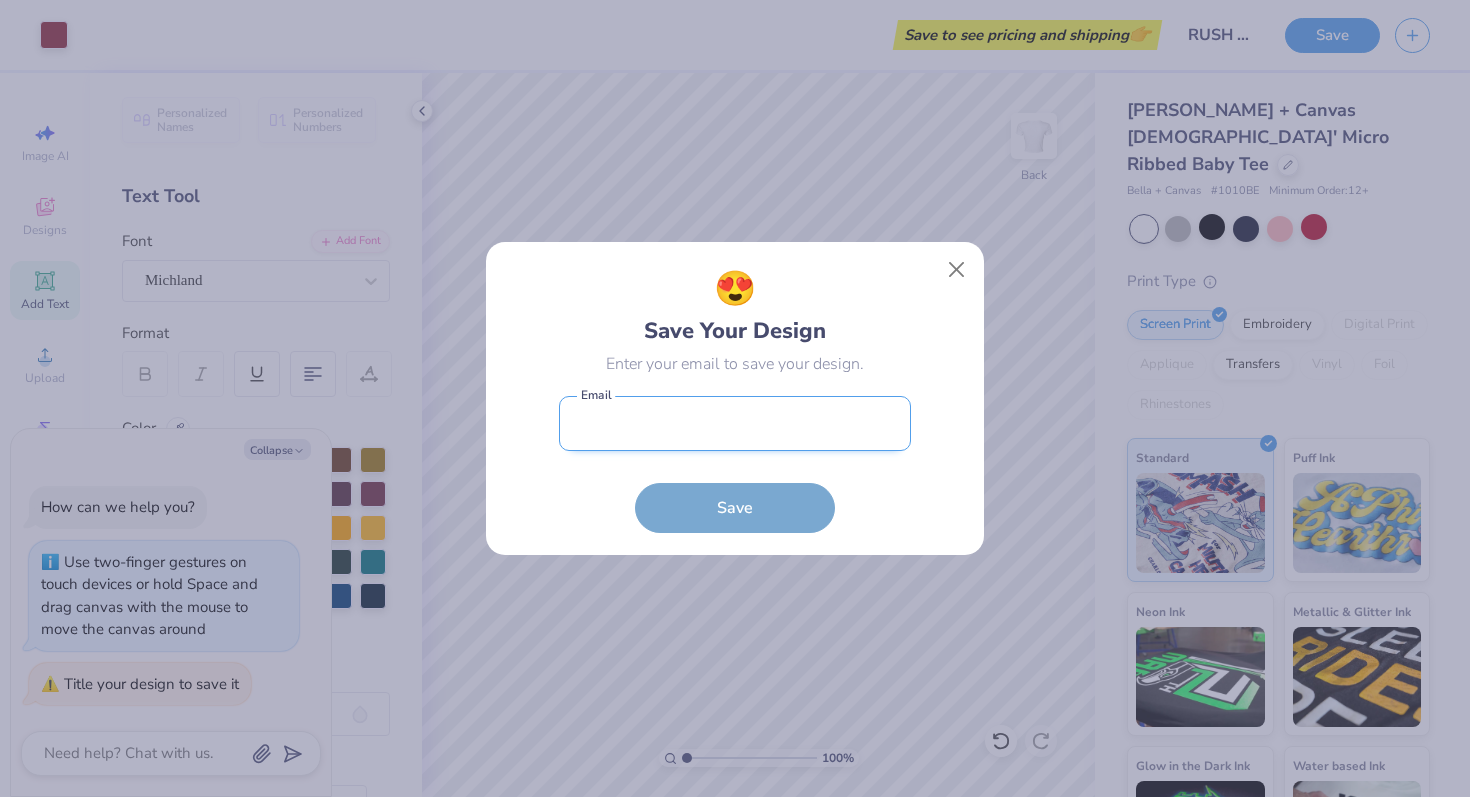 click at bounding box center [735, 423] 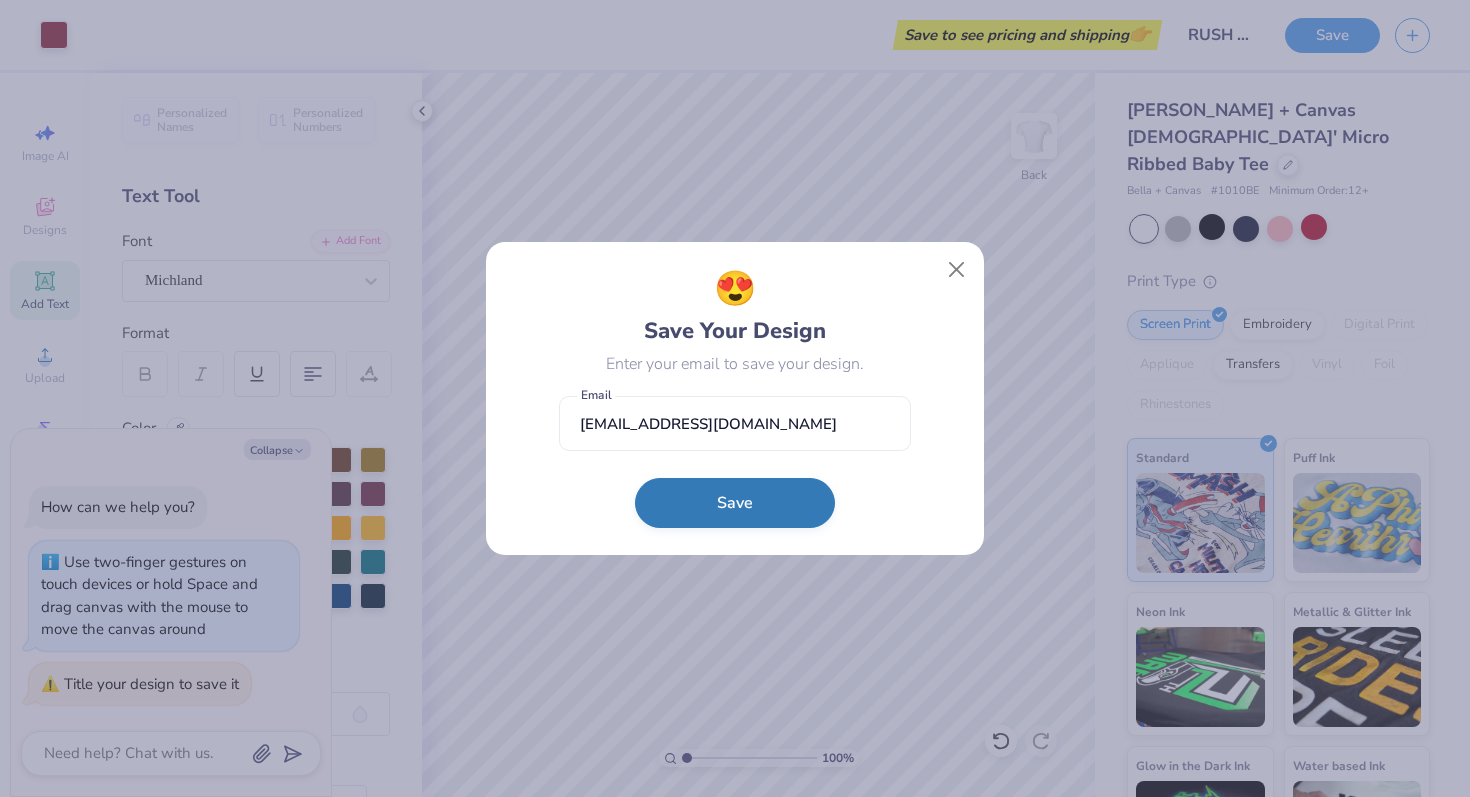 click on "Save" at bounding box center (735, 503) 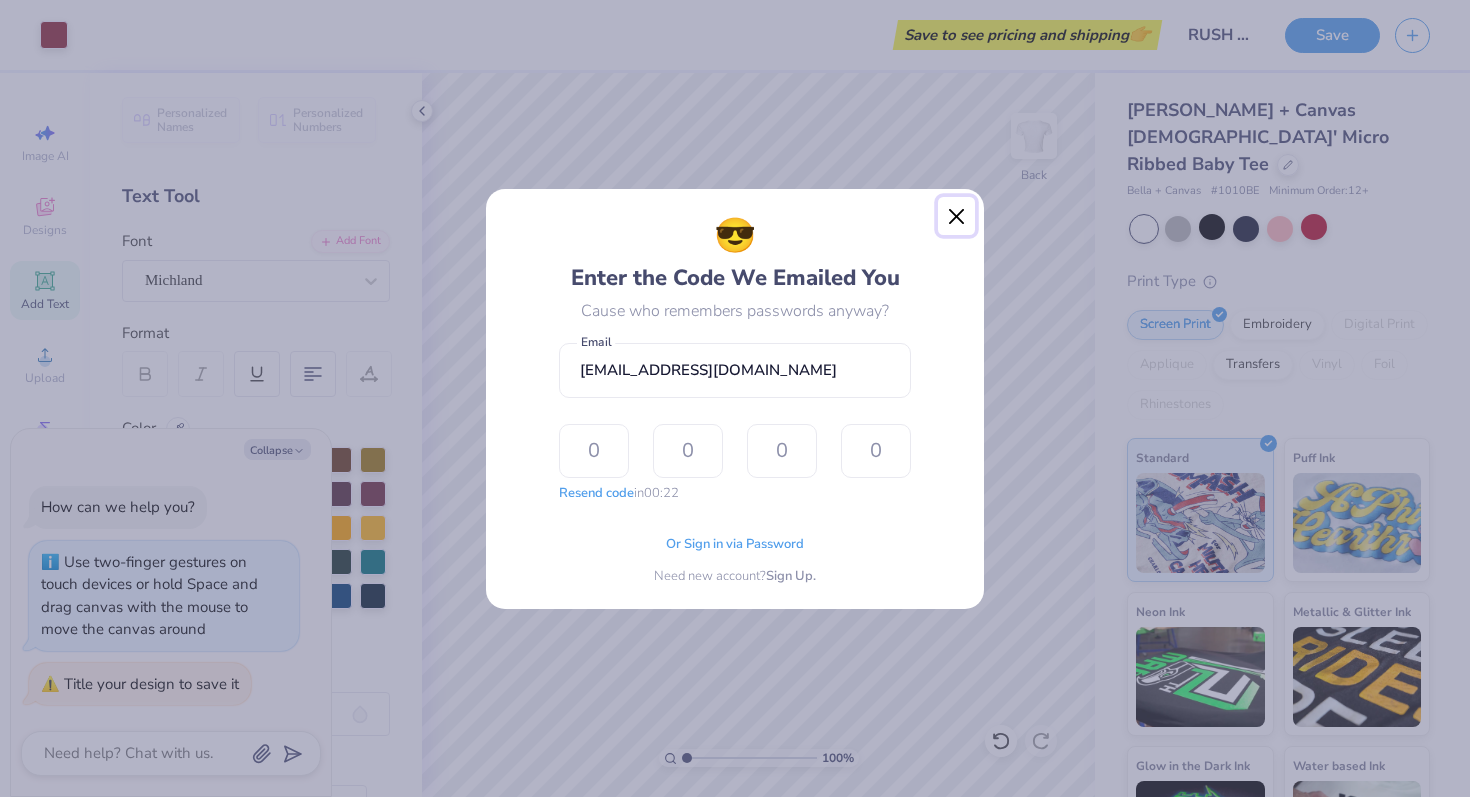click at bounding box center [957, 216] 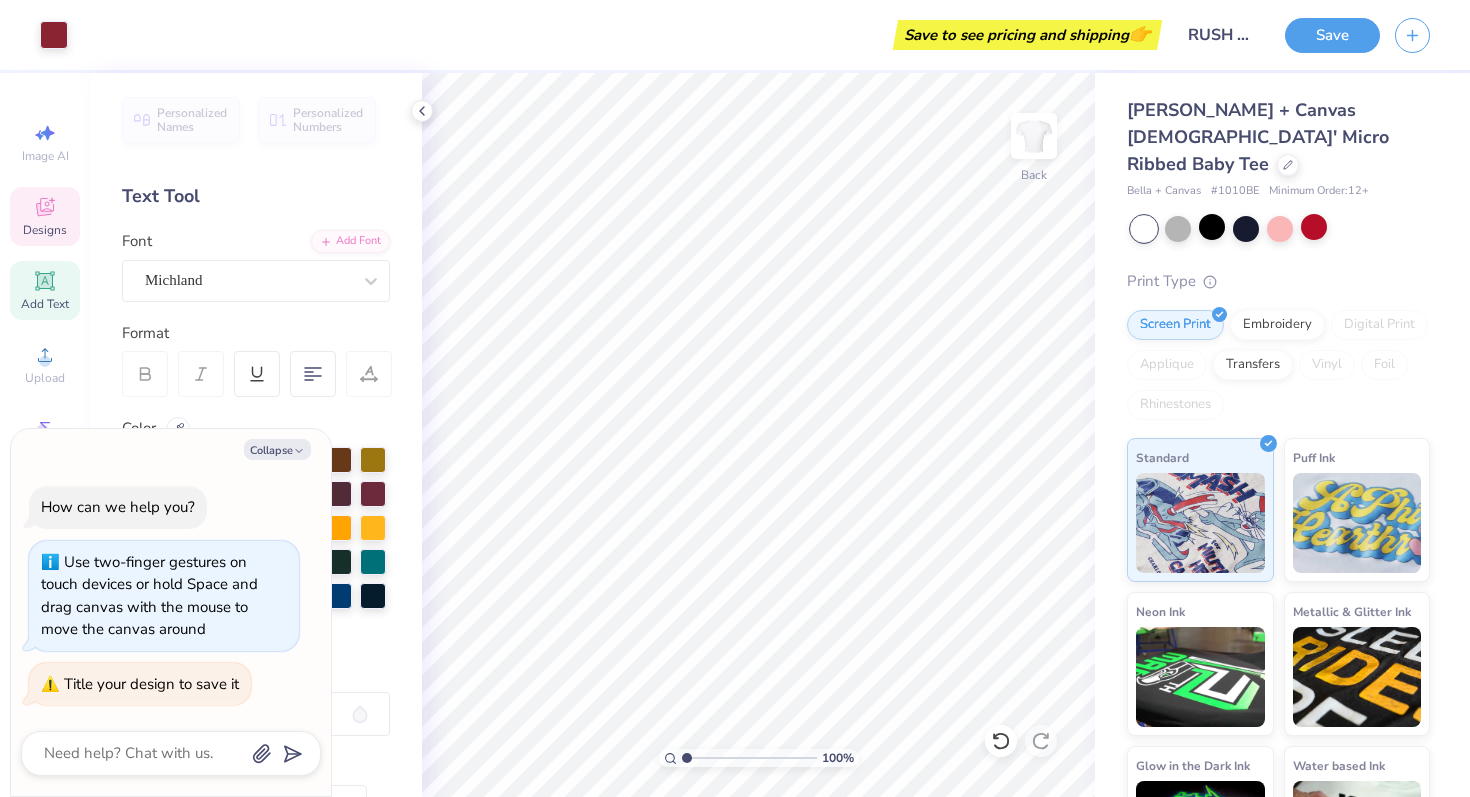 click 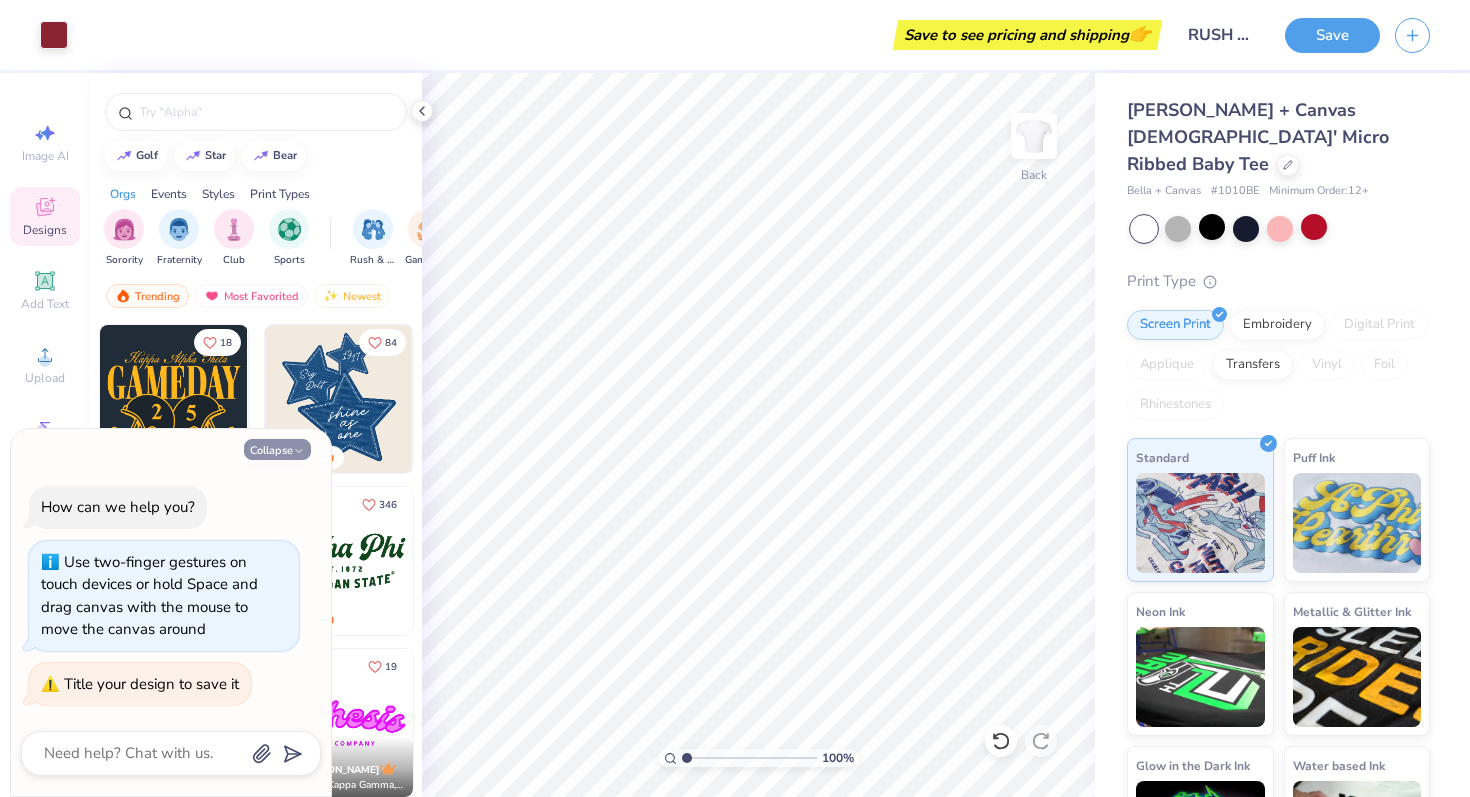 click on "Collapse" at bounding box center (277, 449) 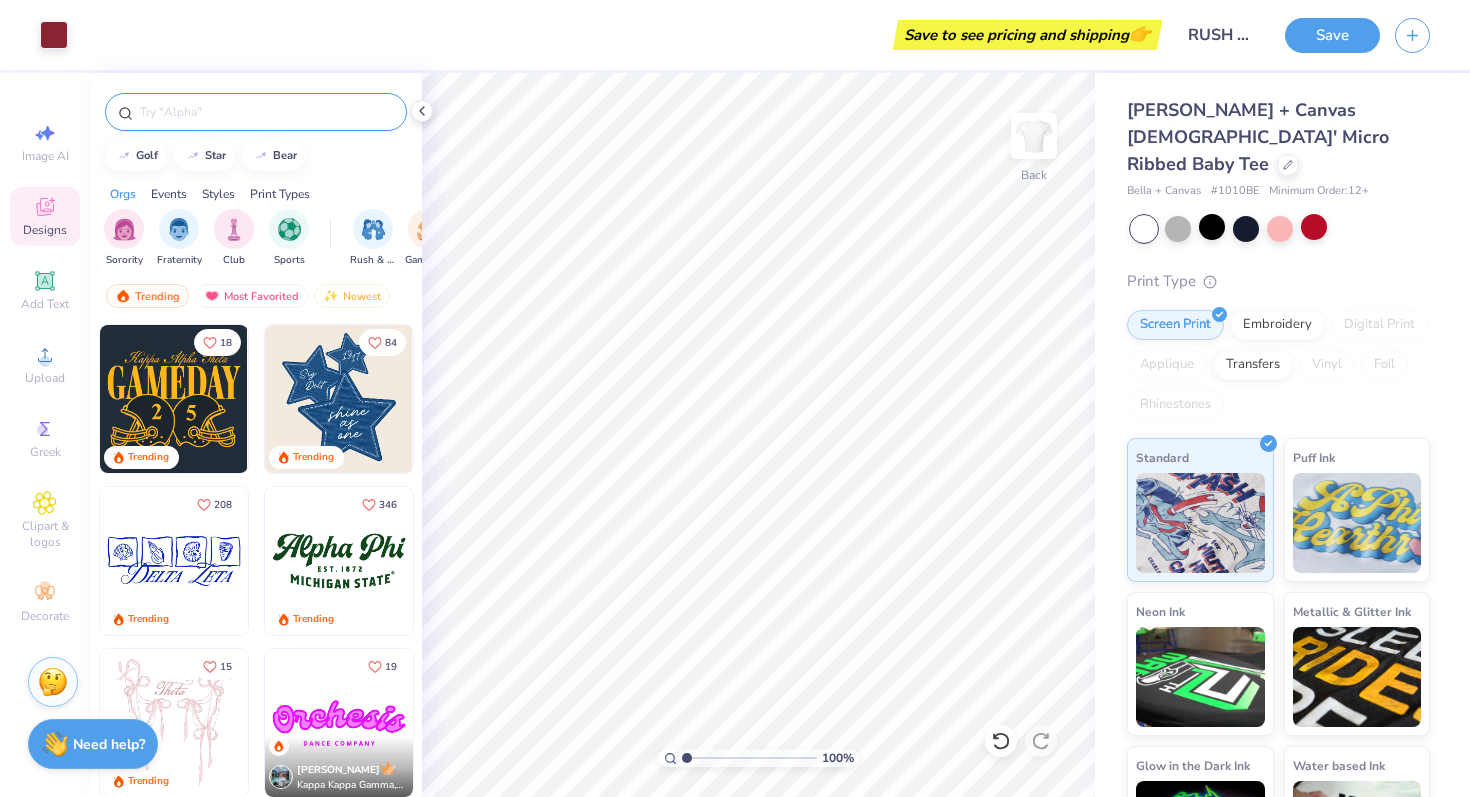 click at bounding box center (266, 112) 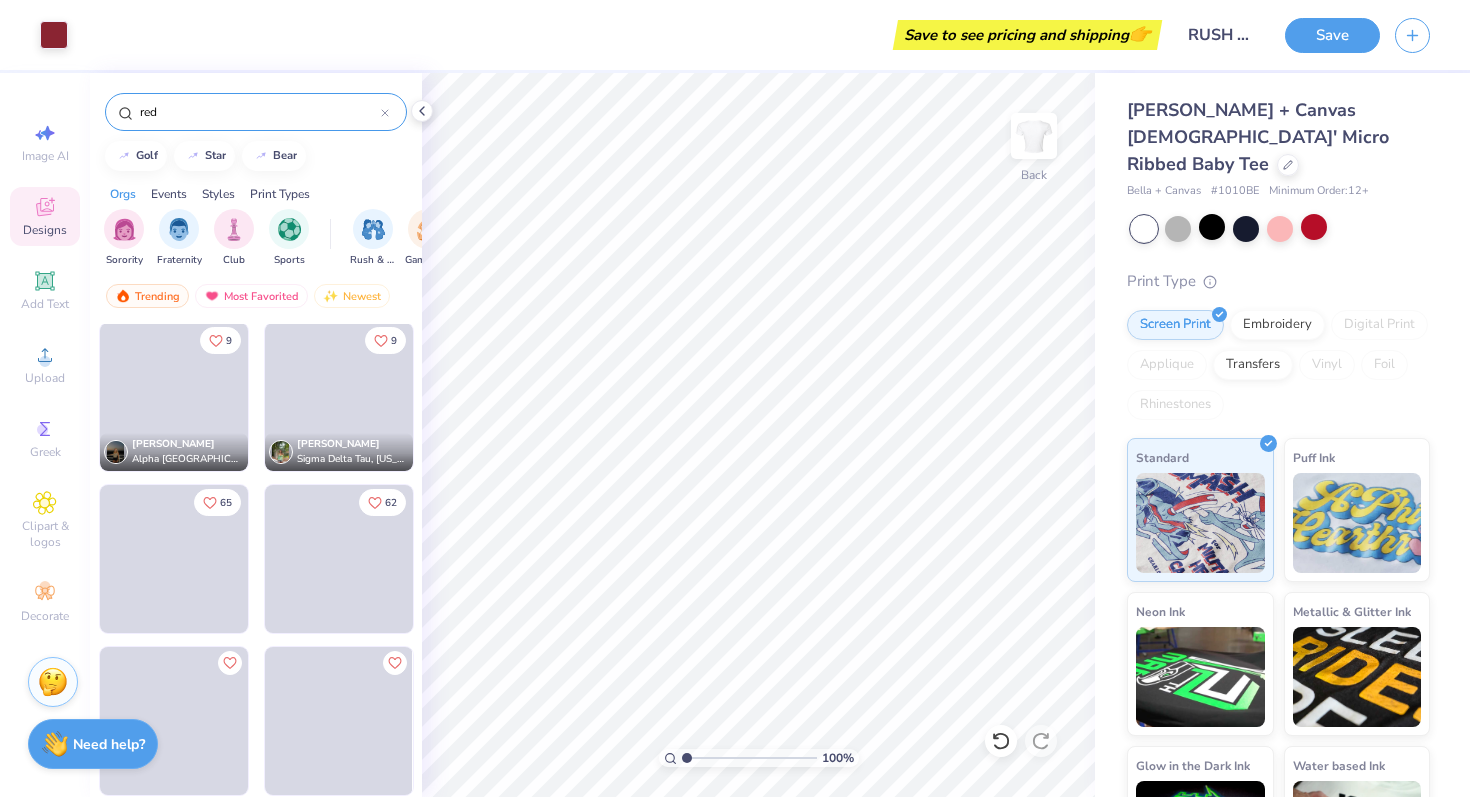 scroll, scrollTop: 5848, scrollLeft: 0, axis: vertical 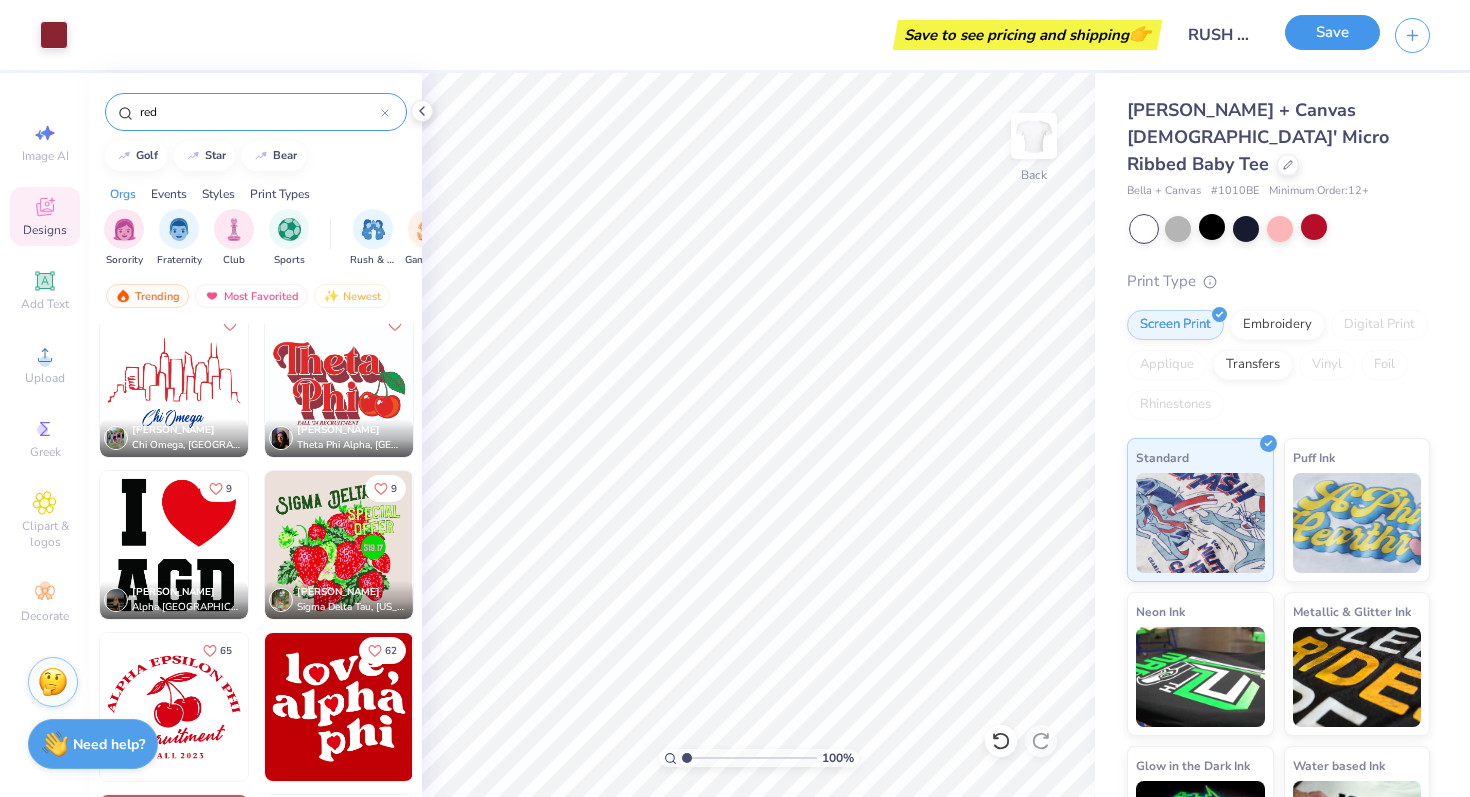 click on "Save" at bounding box center (1332, 32) 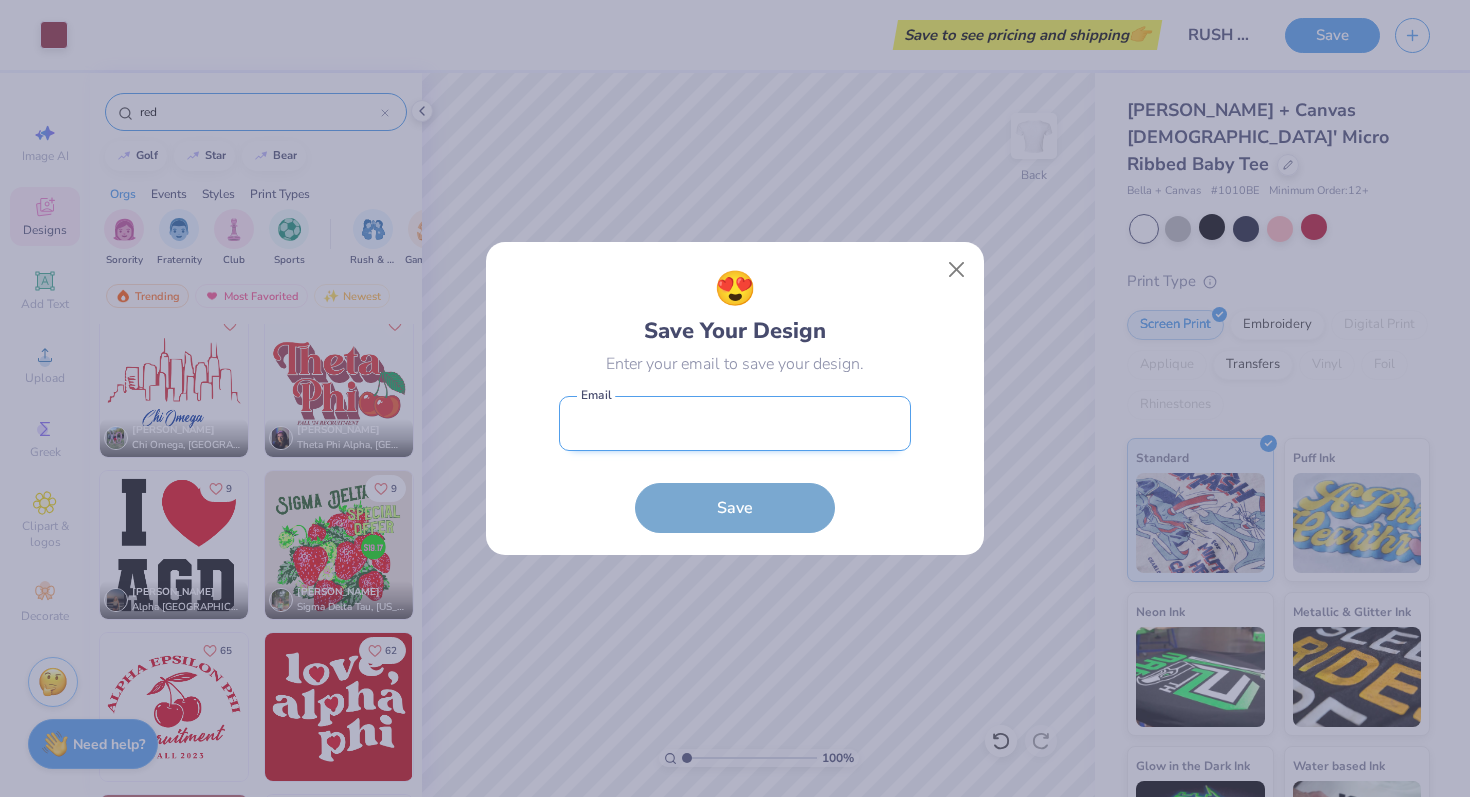 click at bounding box center (735, 423) 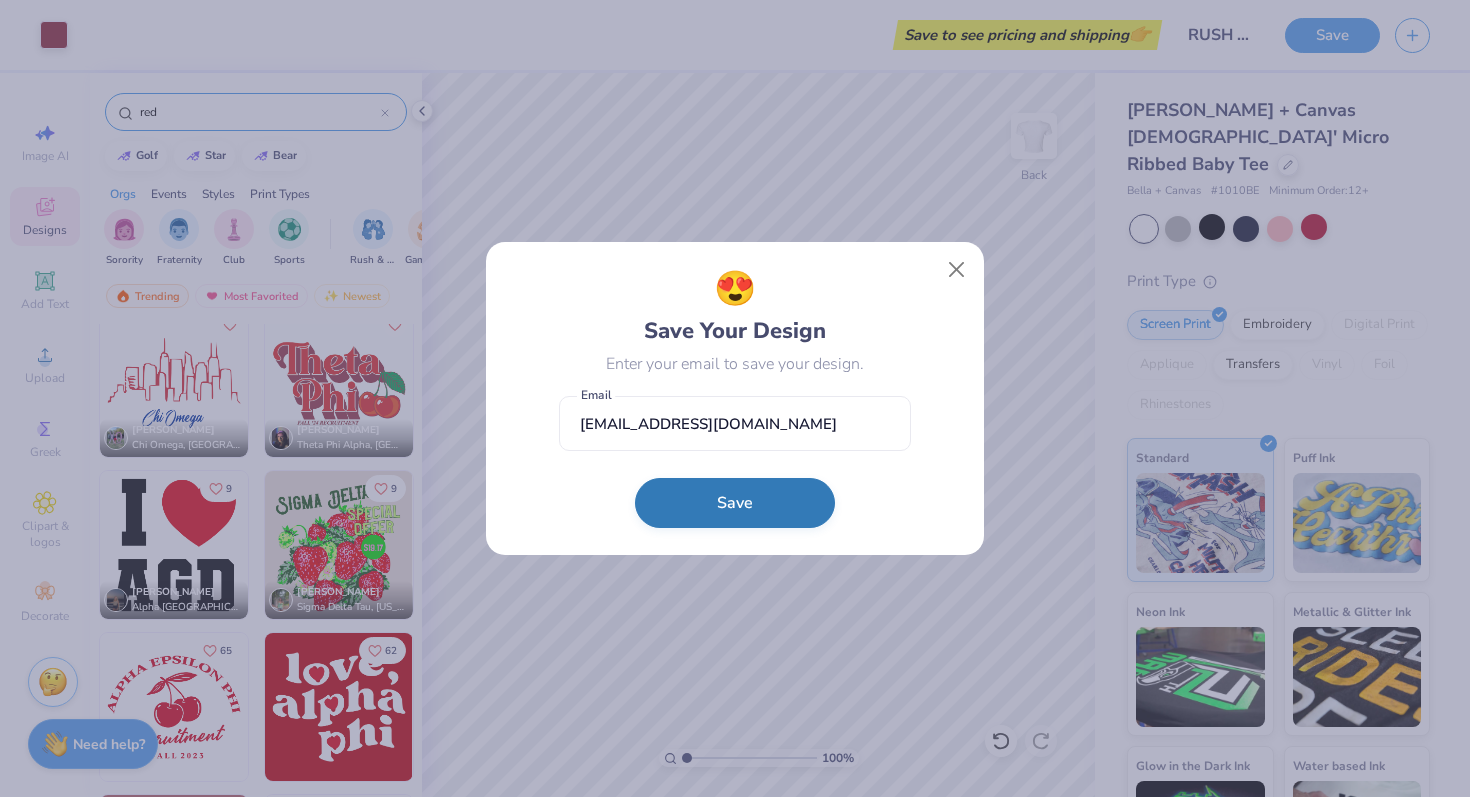click on "Save" at bounding box center [735, 503] 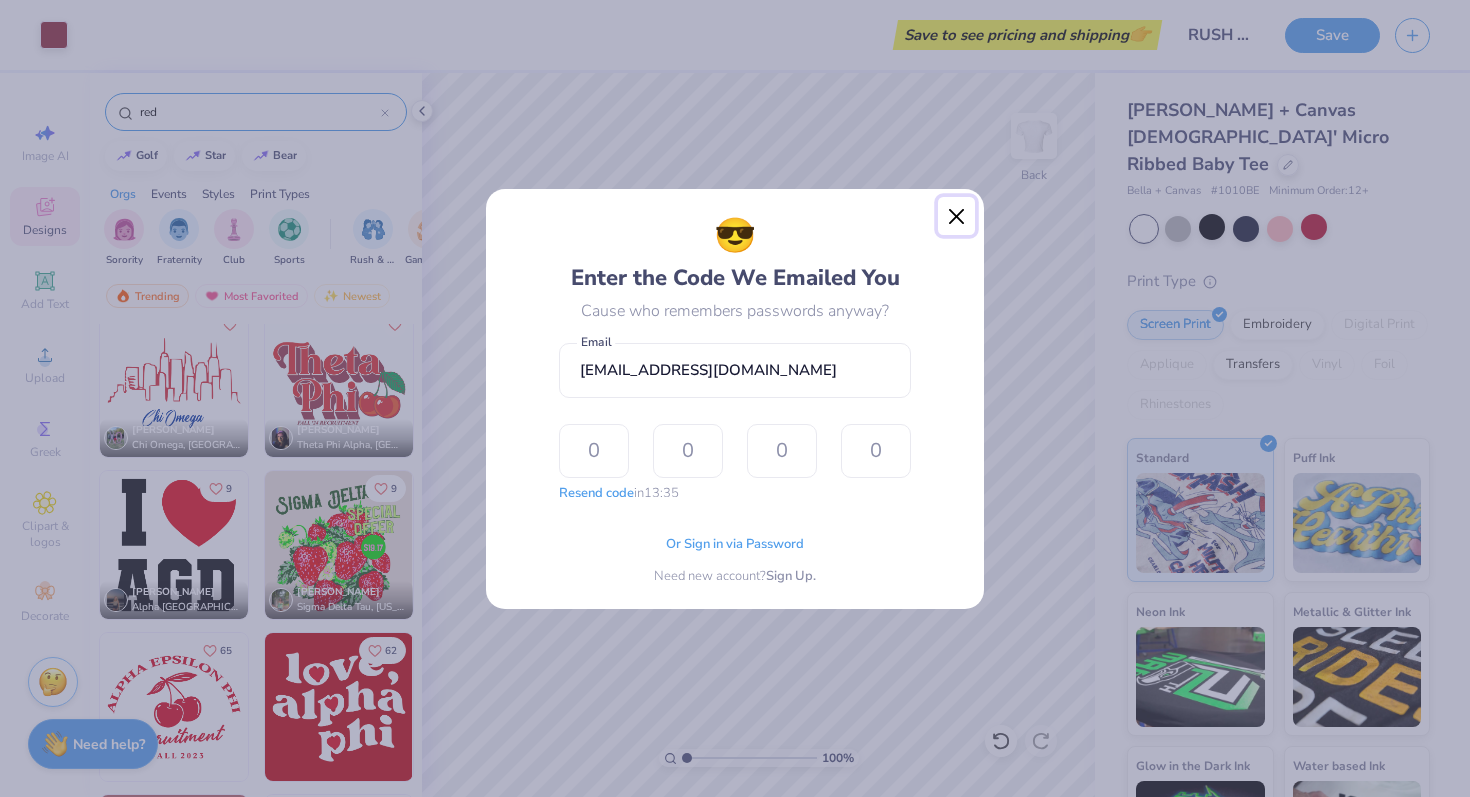click at bounding box center [957, 216] 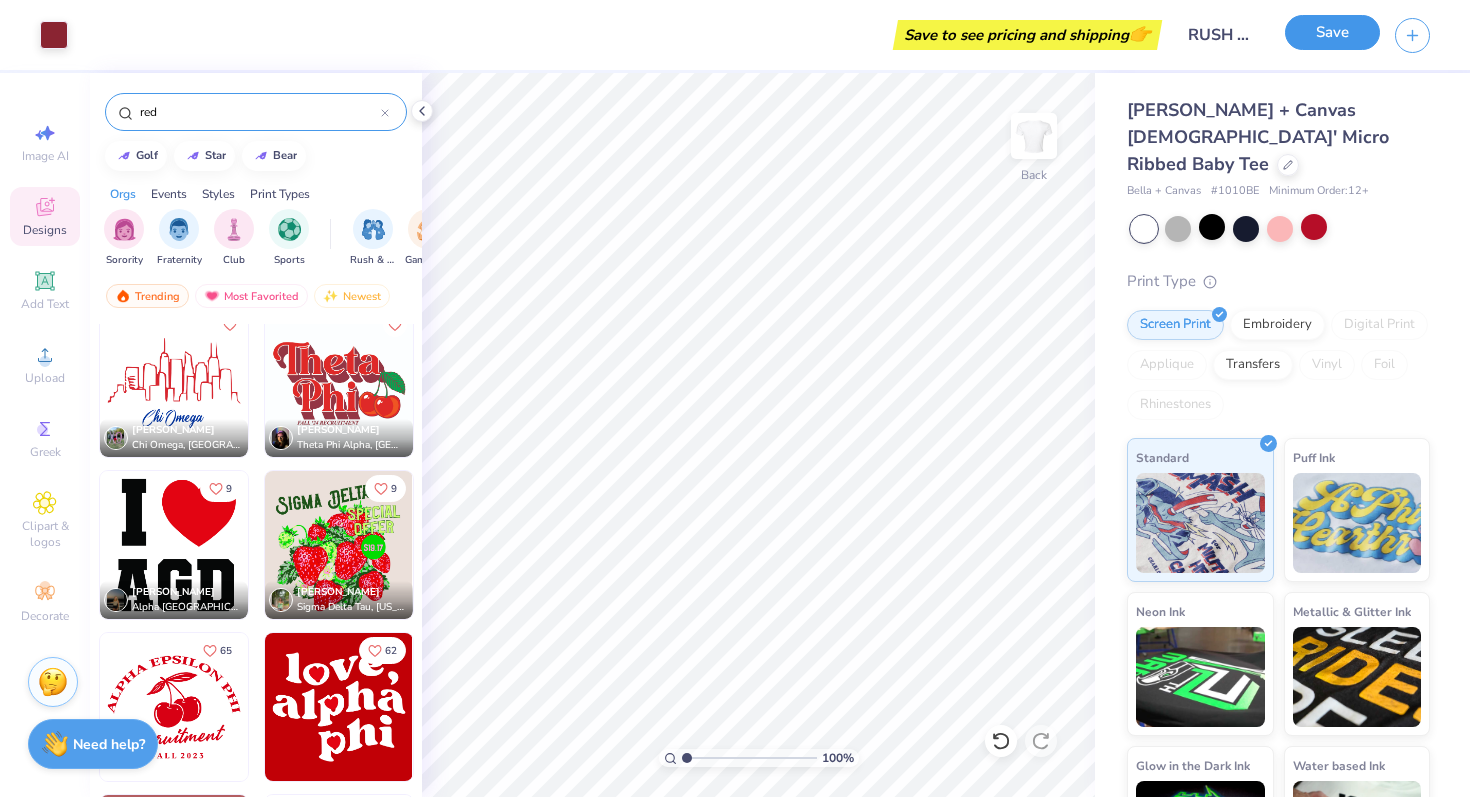 click on "Save" at bounding box center [1332, 32] 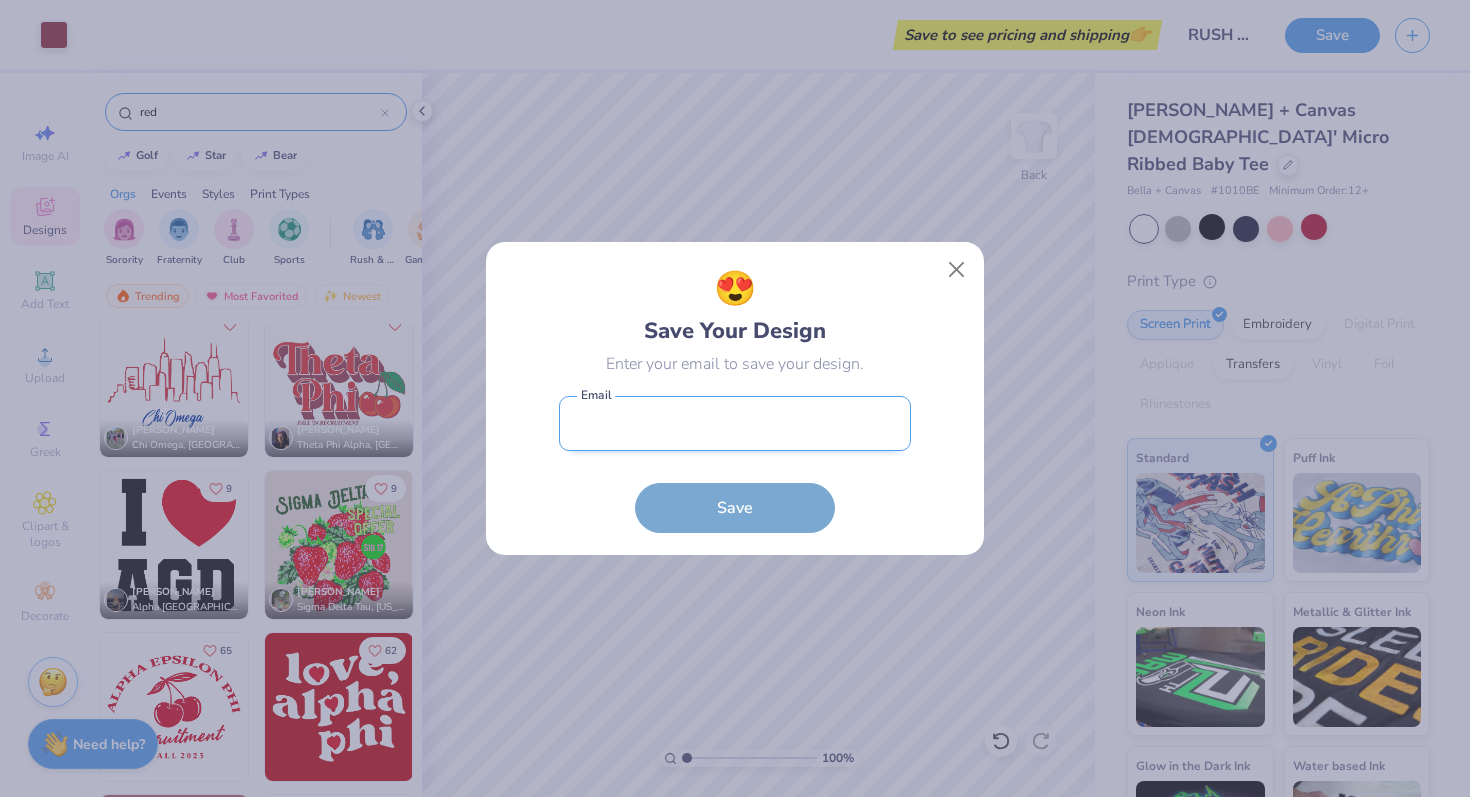click at bounding box center (735, 423) 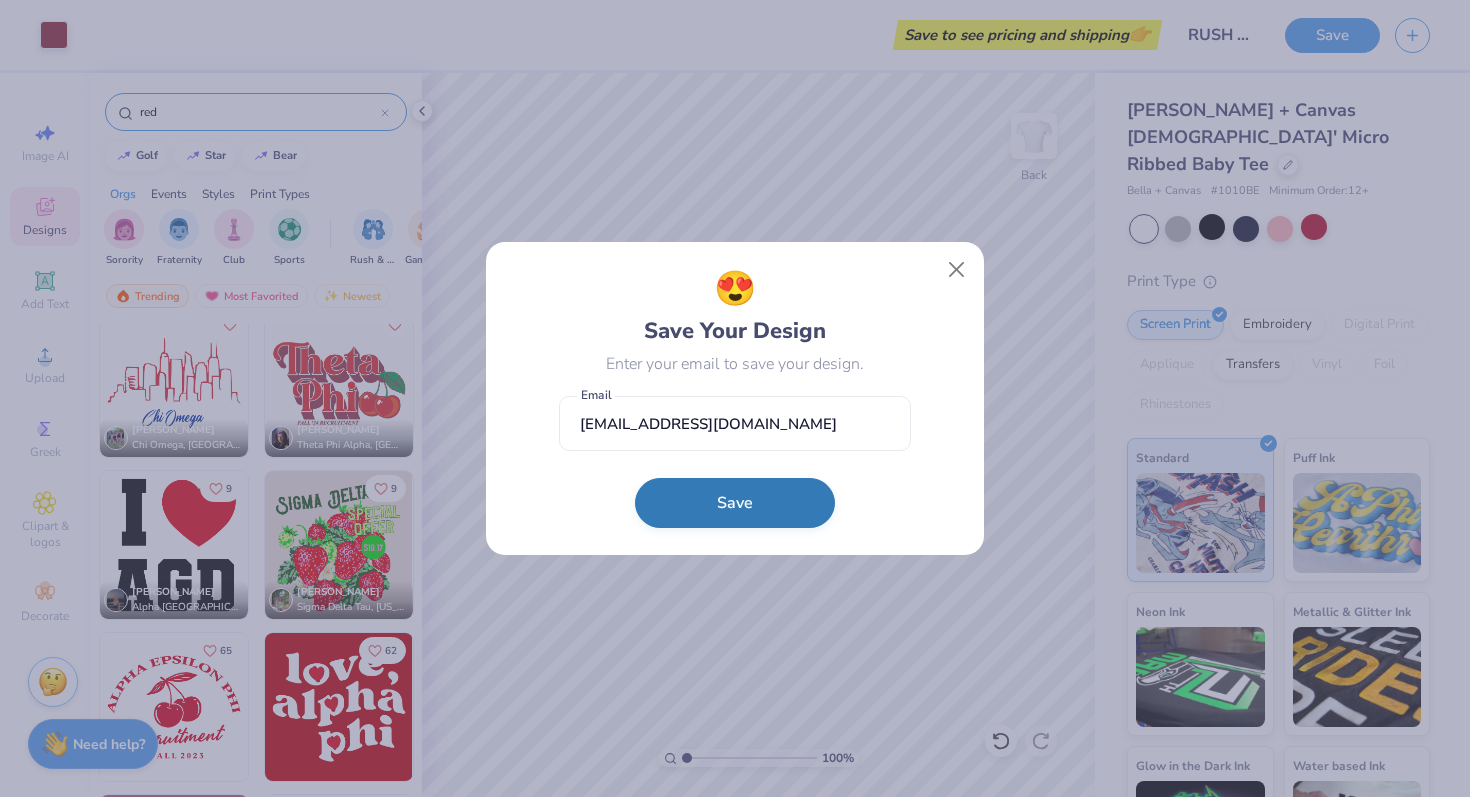click on "Save" at bounding box center [735, 503] 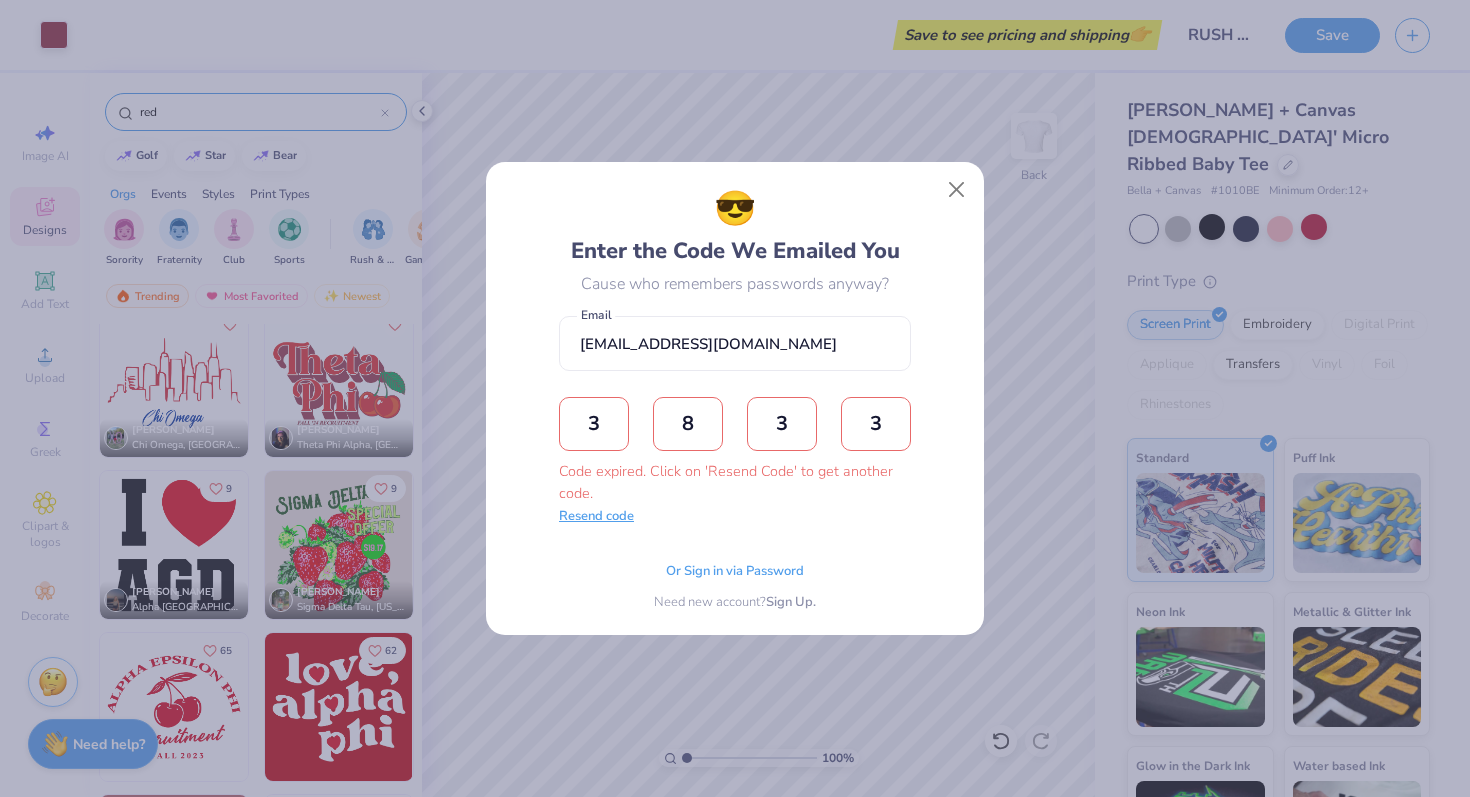 click on "Resend code" at bounding box center [596, 517] 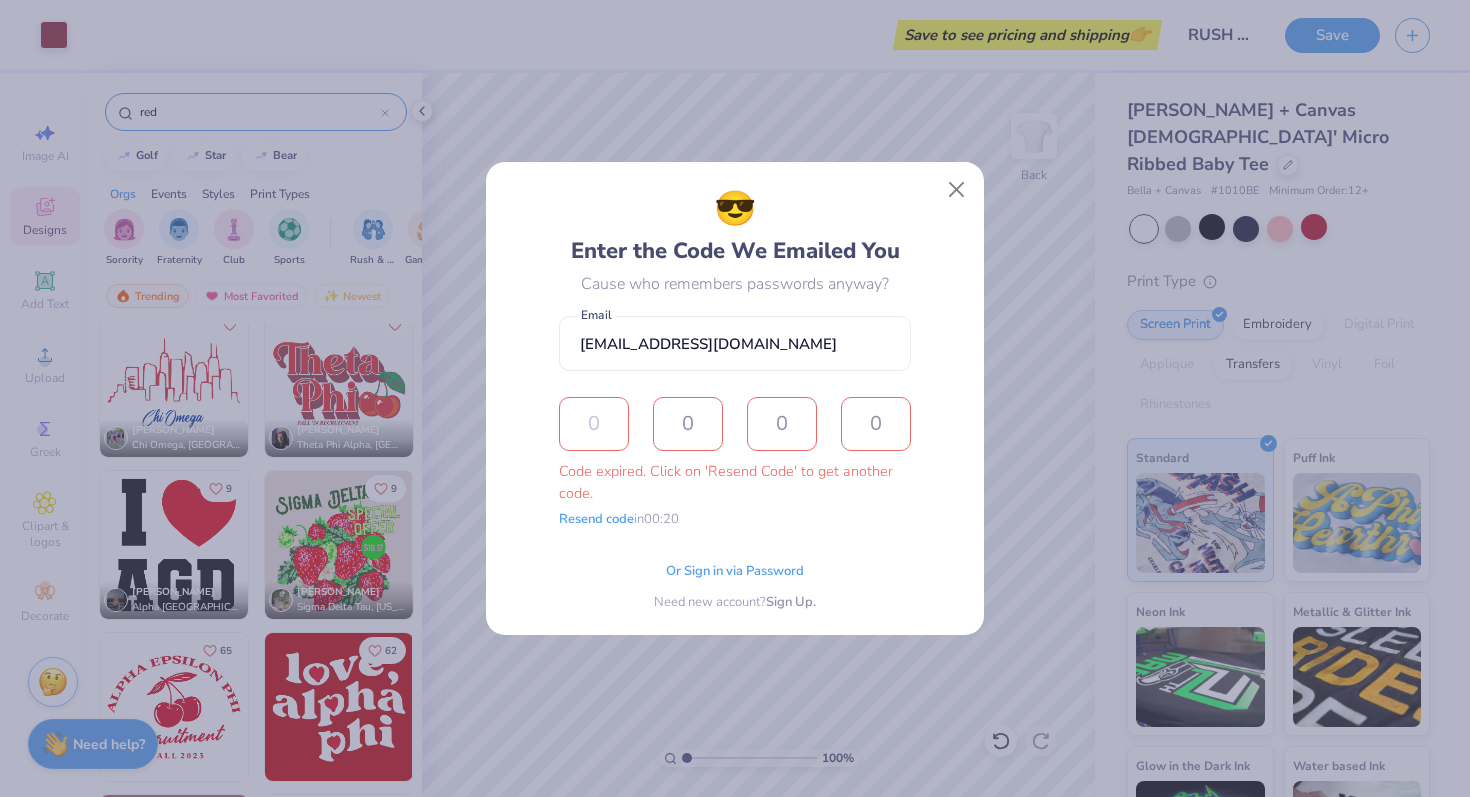 click at bounding box center [594, 424] 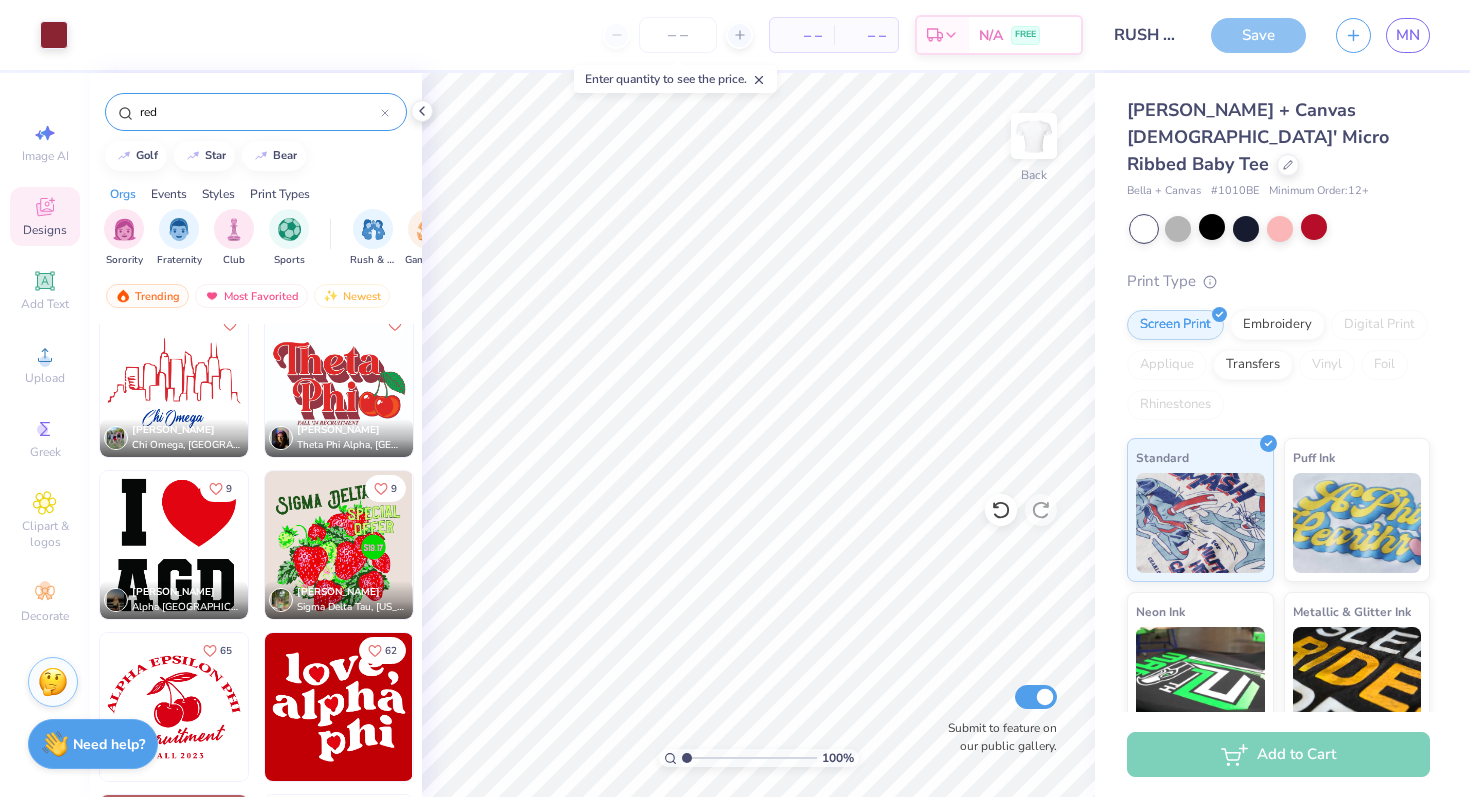 click on "Save" at bounding box center (1258, 35) 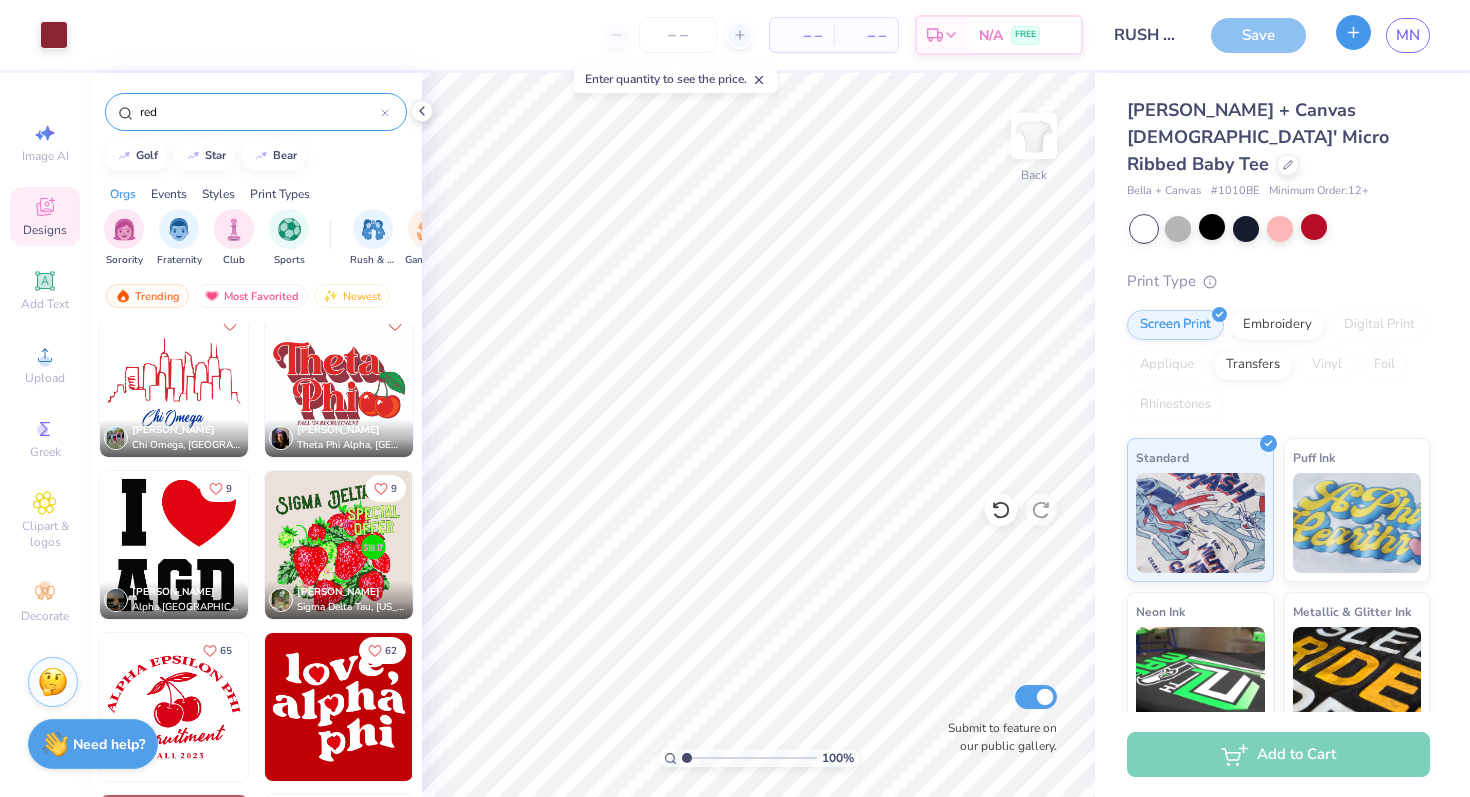 click 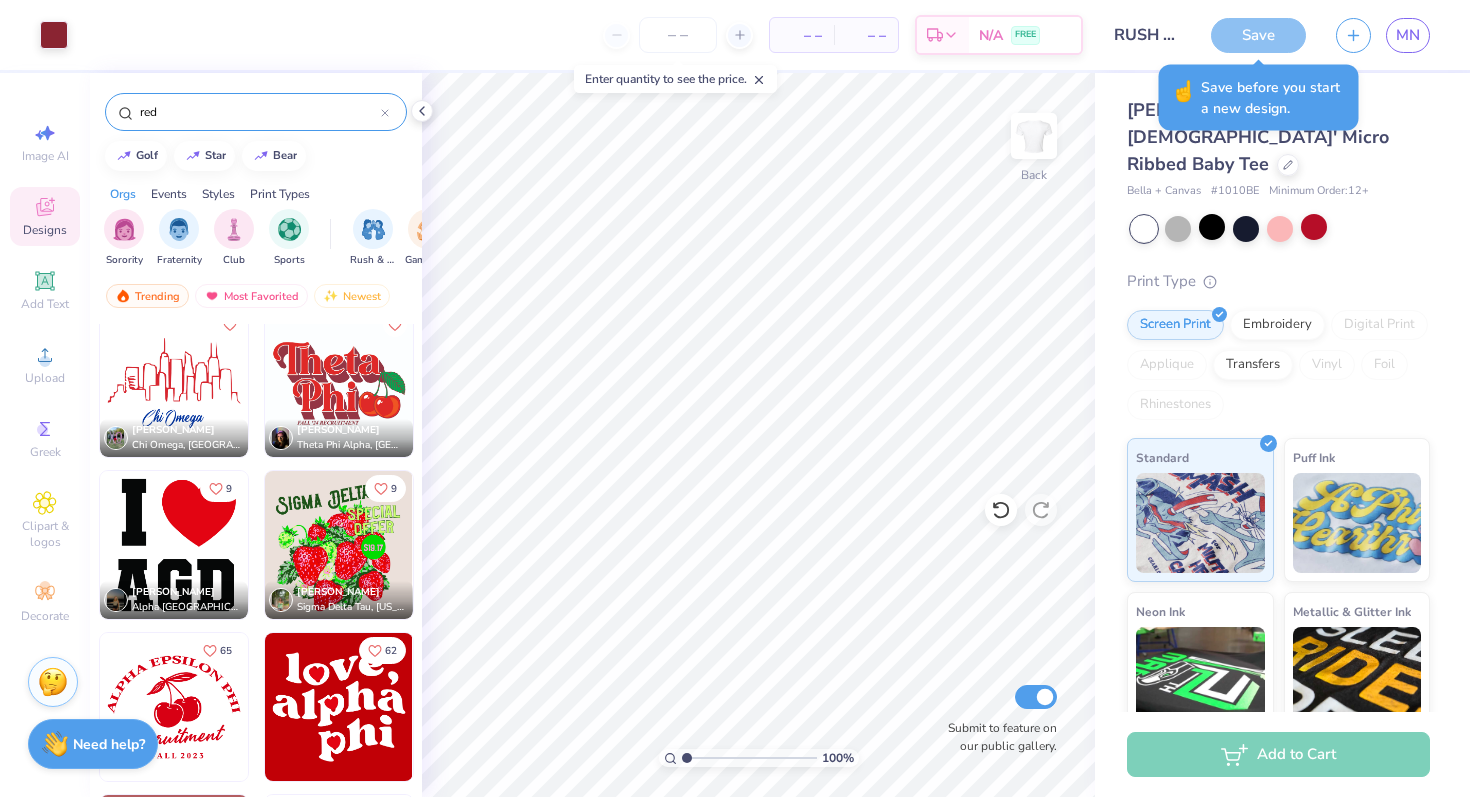 click on "Save" at bounding box center (1258, 35) 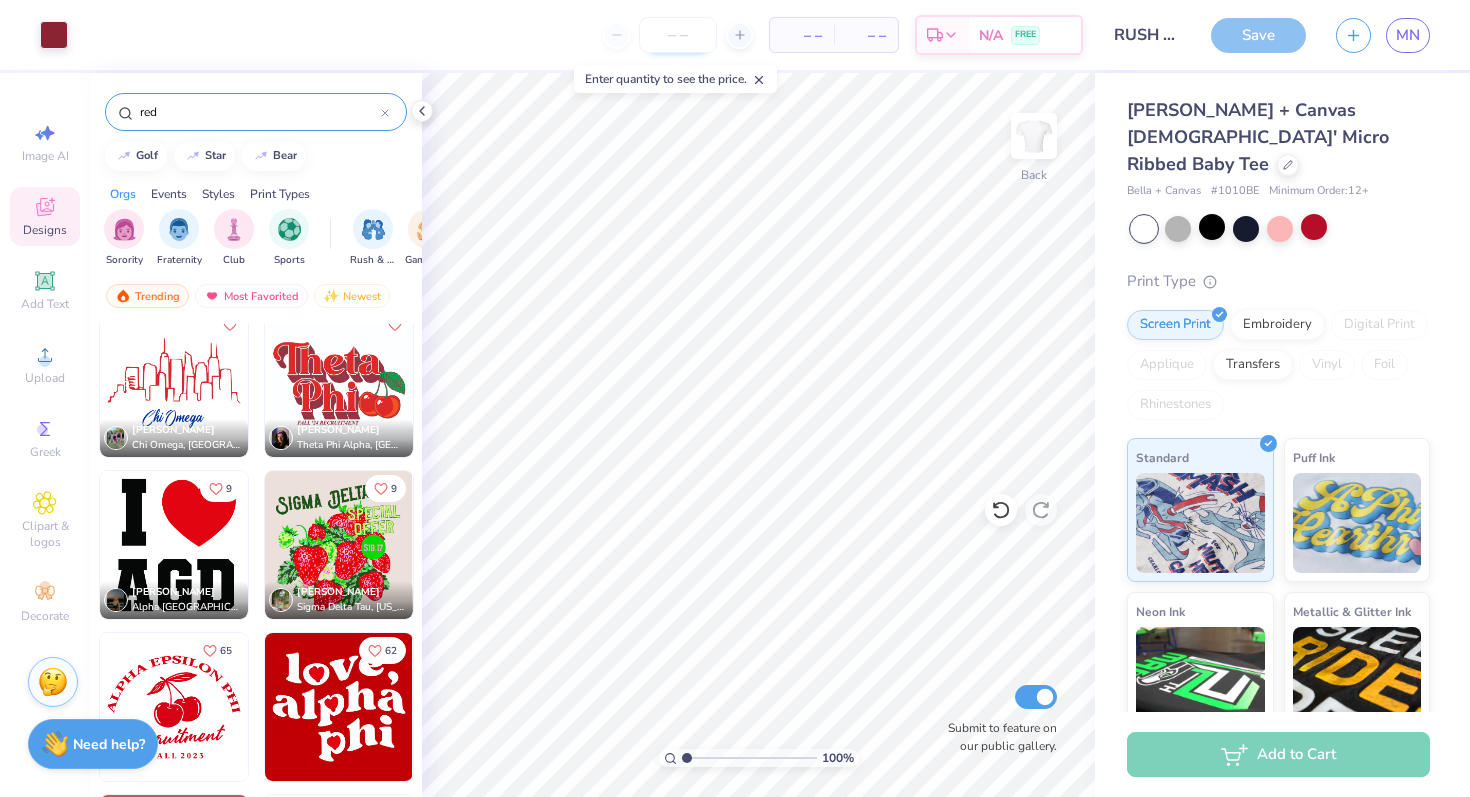 click at bounding box center [678, 35] 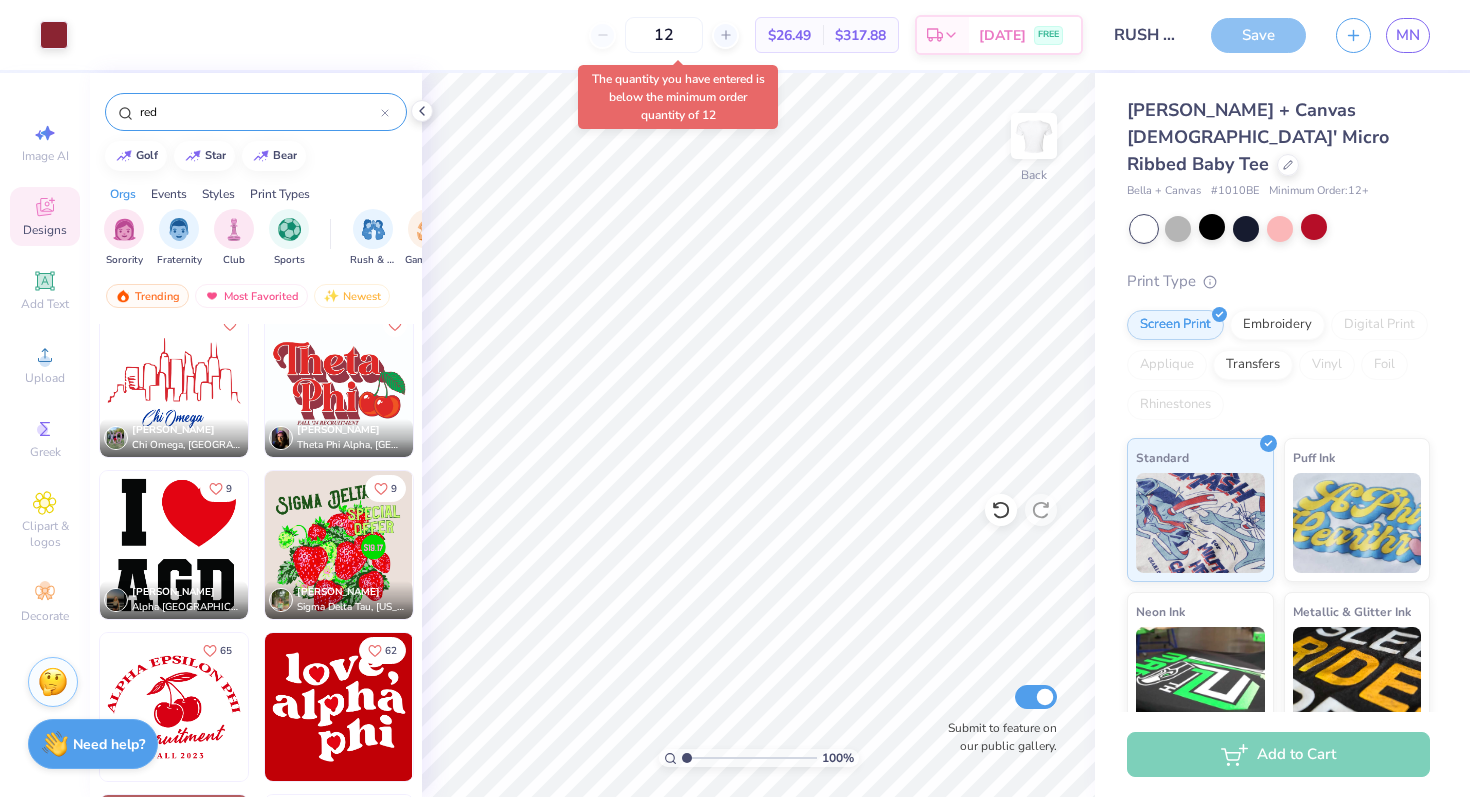 click on "12 $26.49 Per Item $317.88 Total Est. Delivery [DATE] FREE" at bounding box center (583, 35) 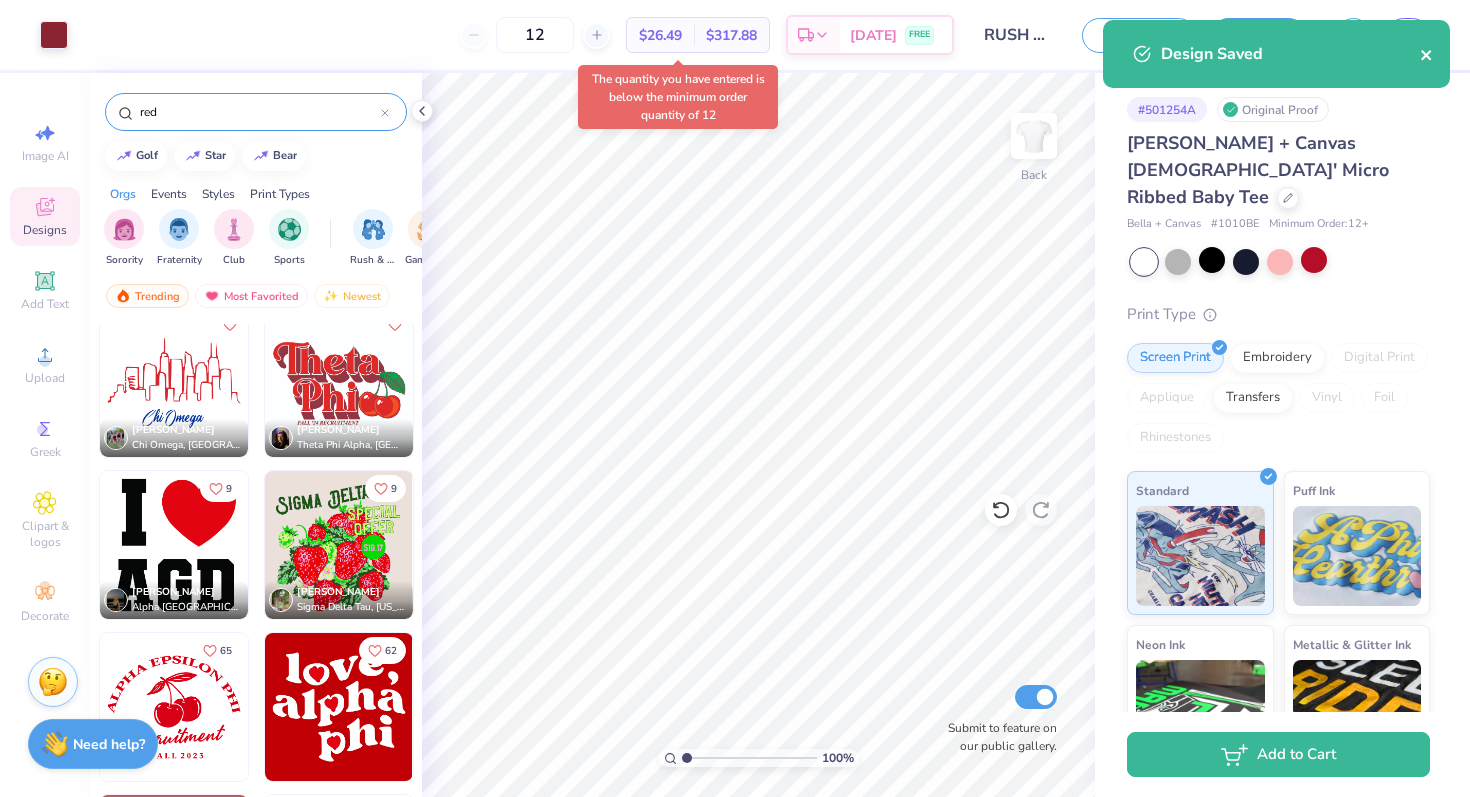 click 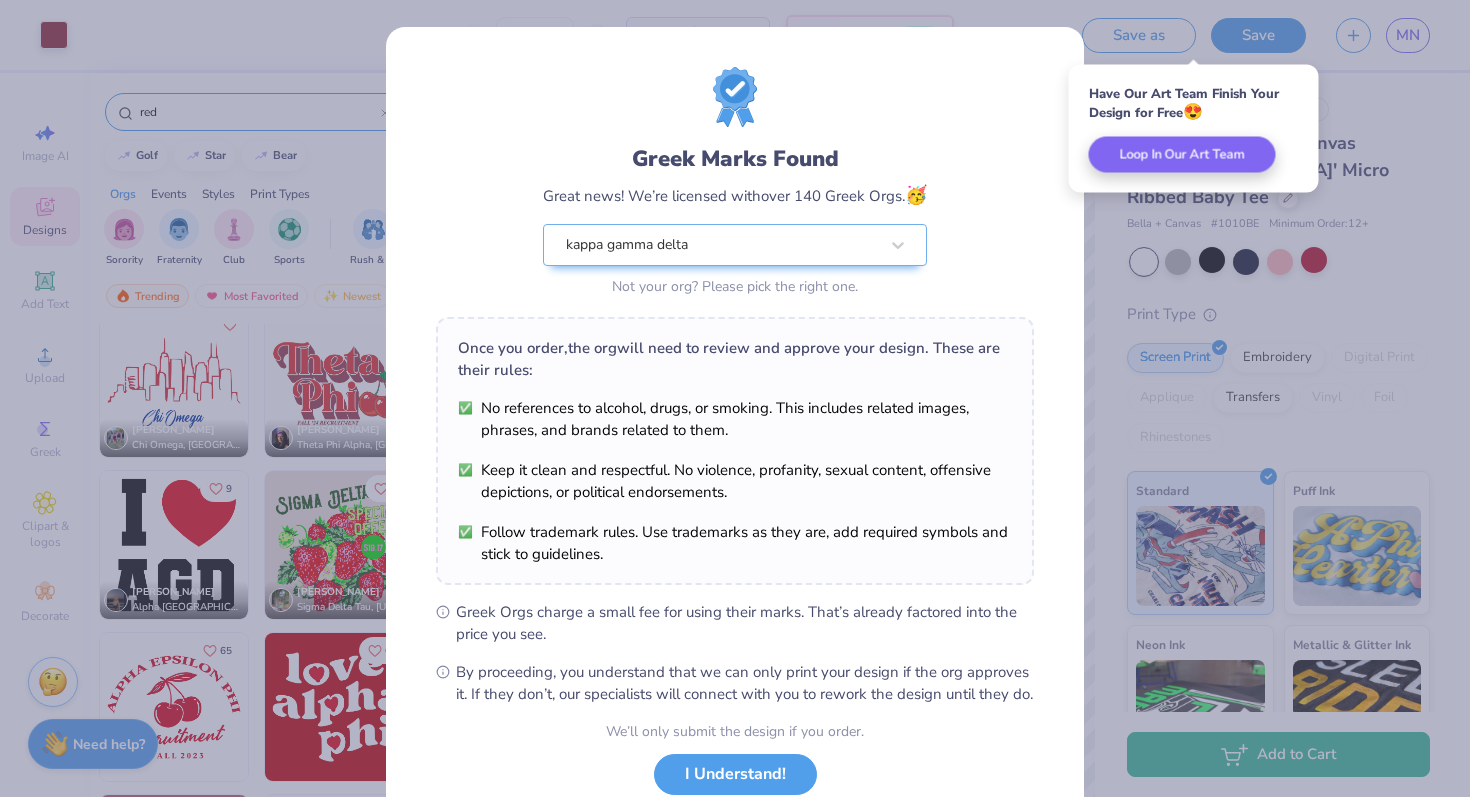 scroll, scrollTop: 139, scrollLeft: 0, axis: vertical 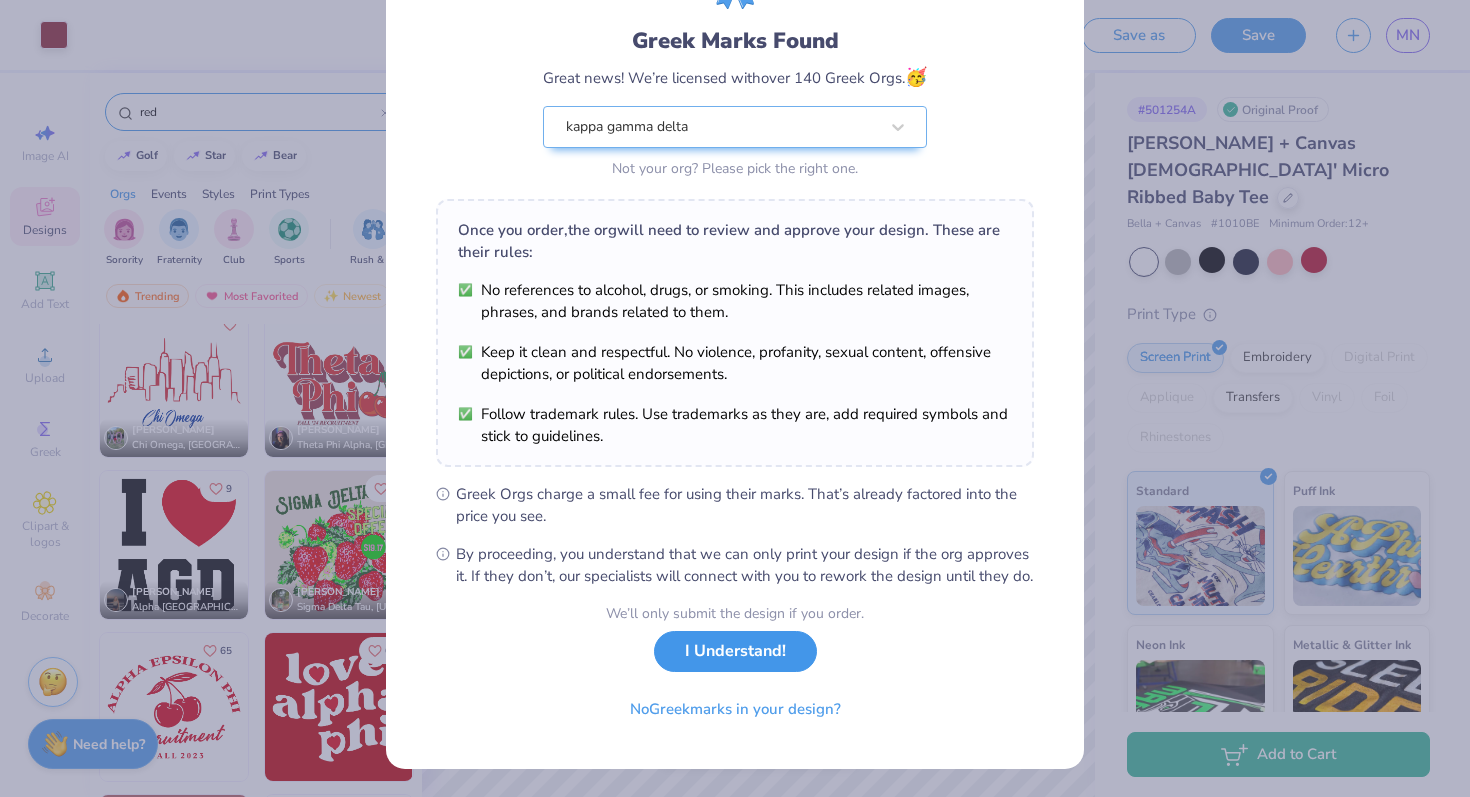 click on "I Understand!" at bounding box center [735, 651] 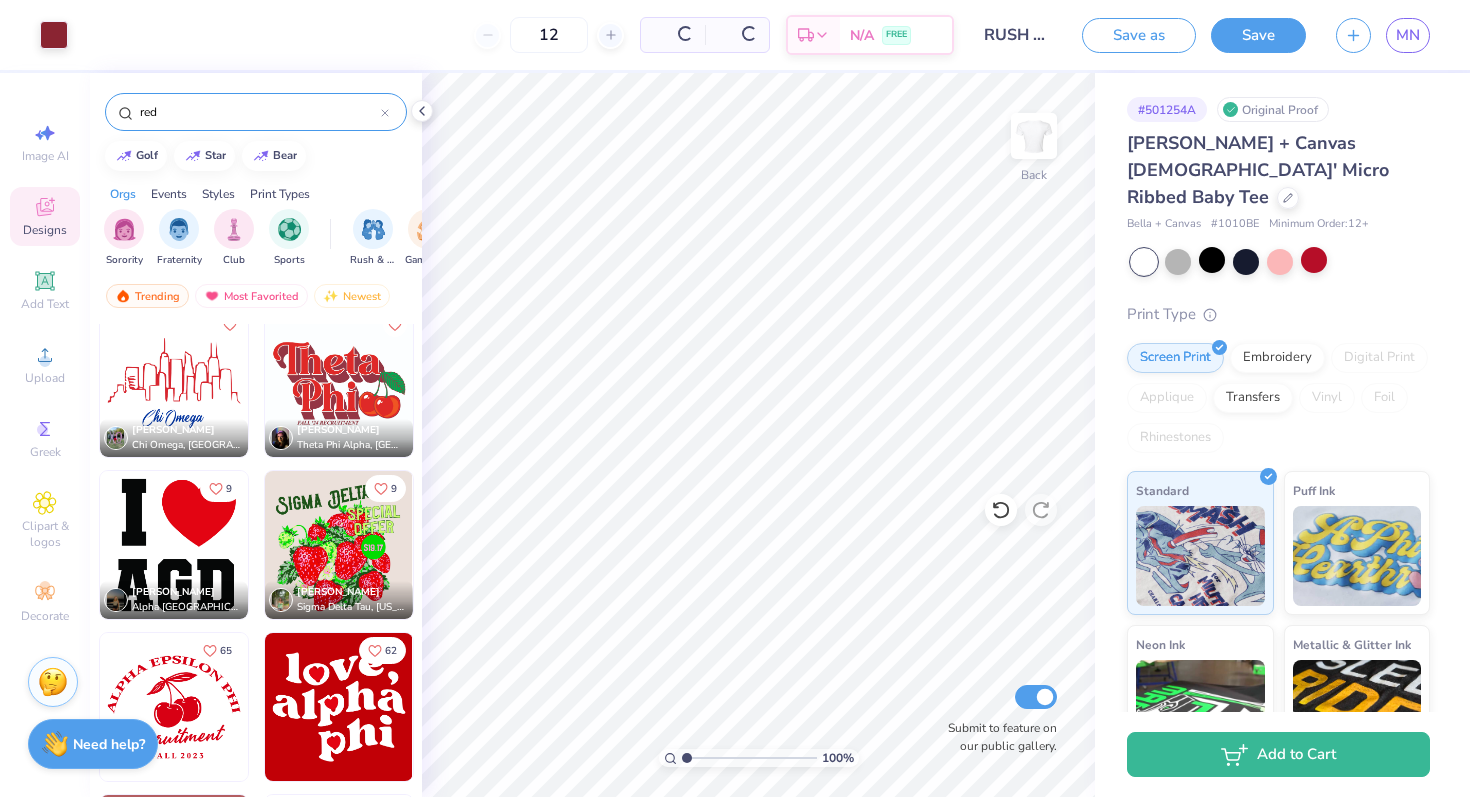 scroll, scrollTop: 0, scrollLeft: 0, axis: both 